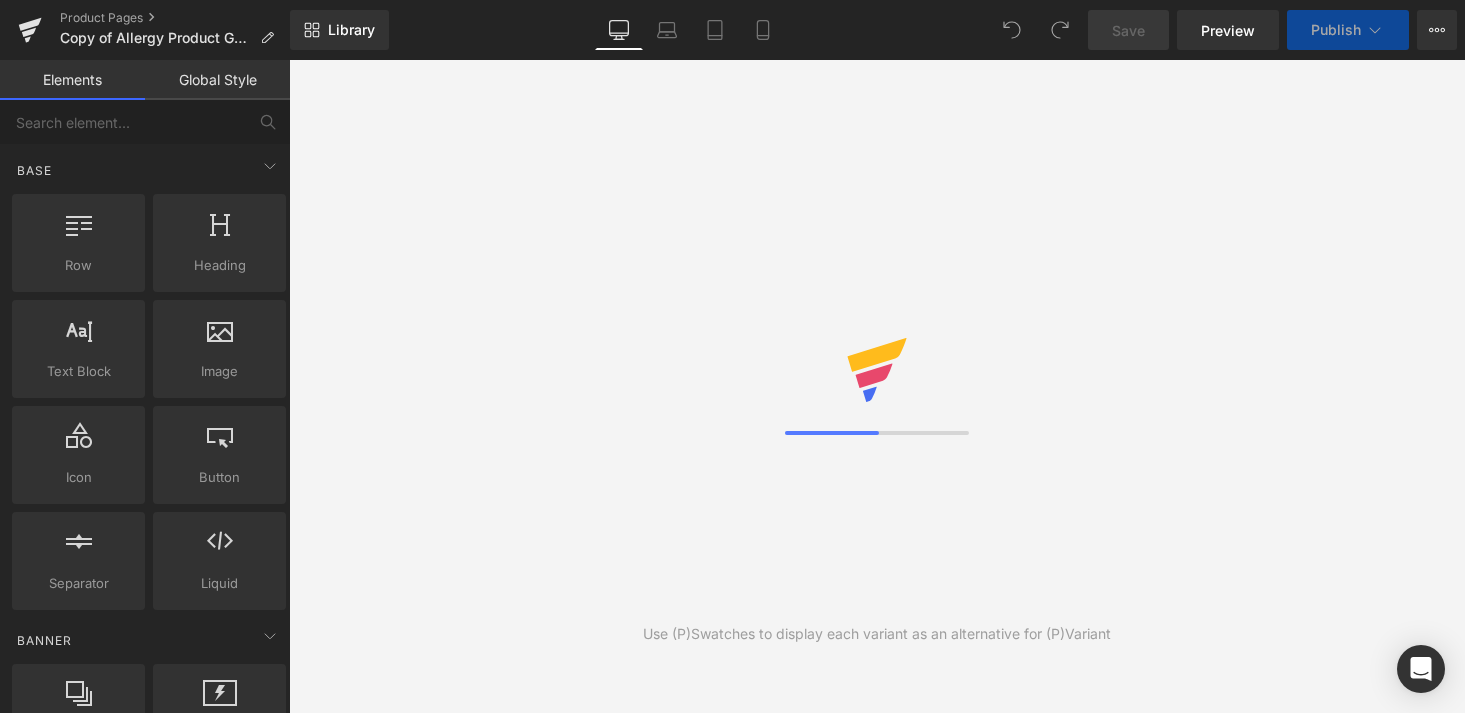 scroll, scrollTop: 0, scrollLeft: 0, axis: both 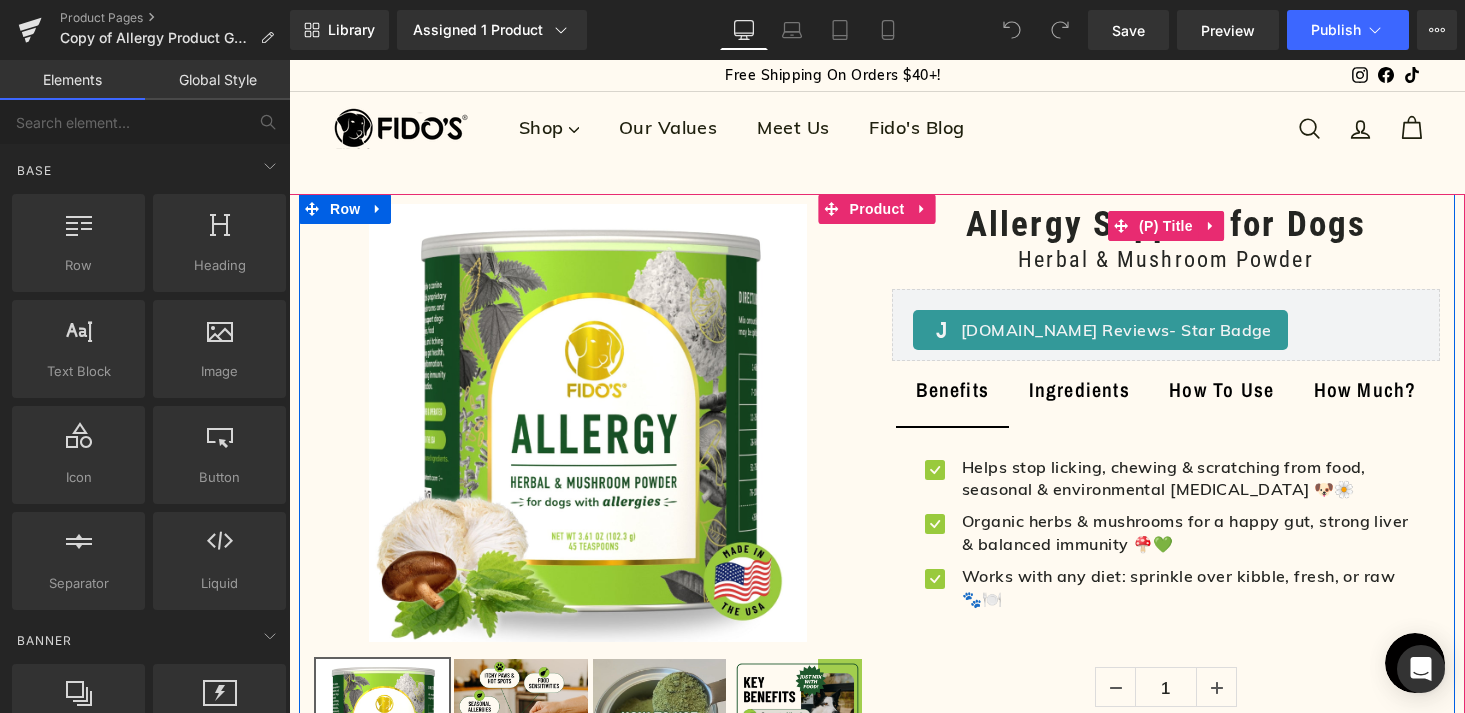 click on "Allergy Support for Dogs" at bounding box center [1166, 225] 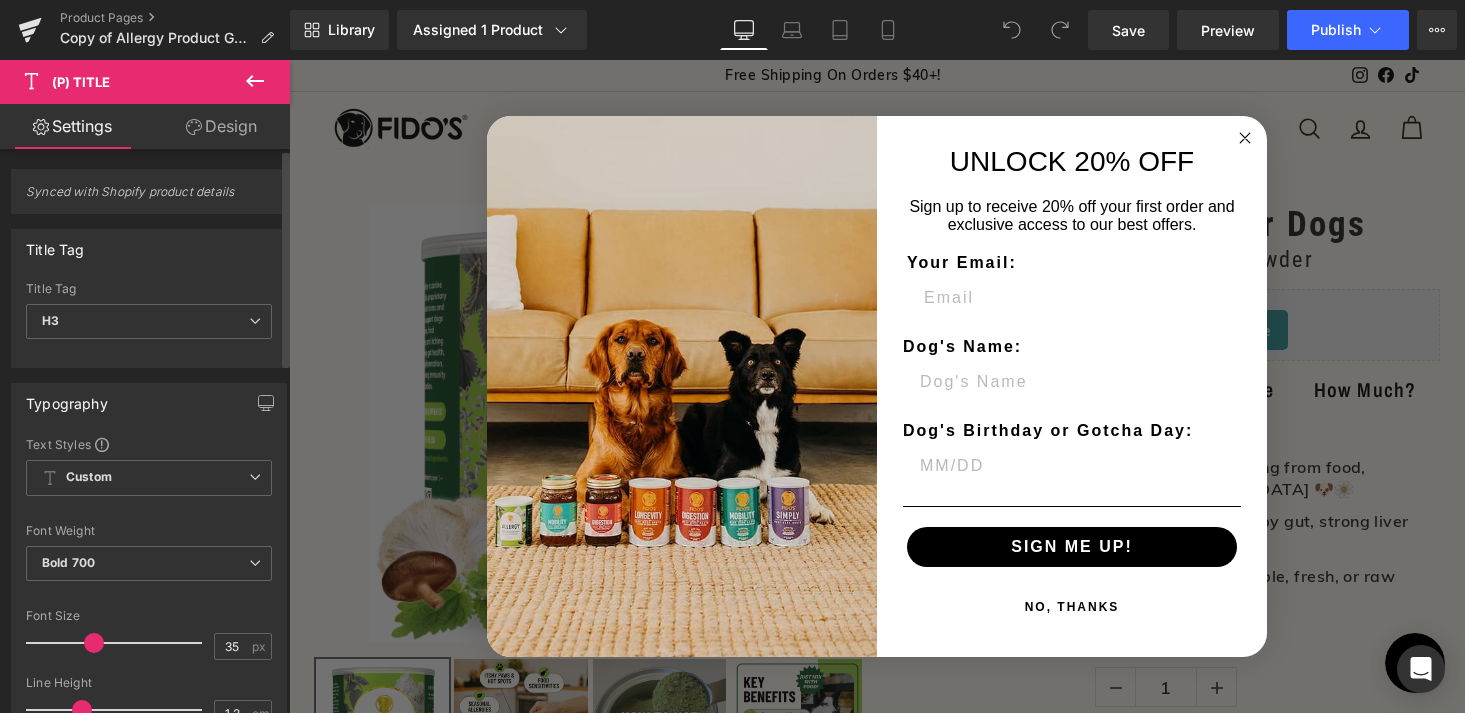 click at bounding box center [94, 643] 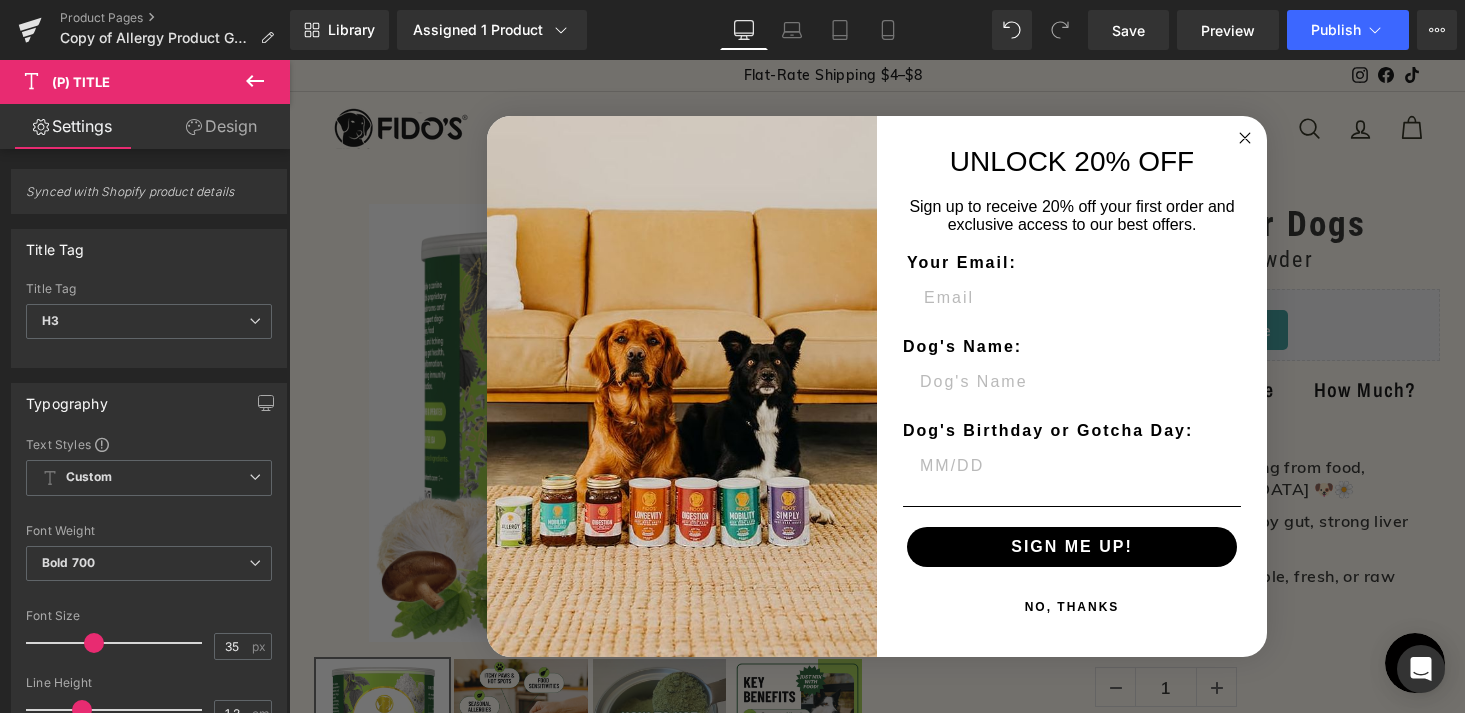click 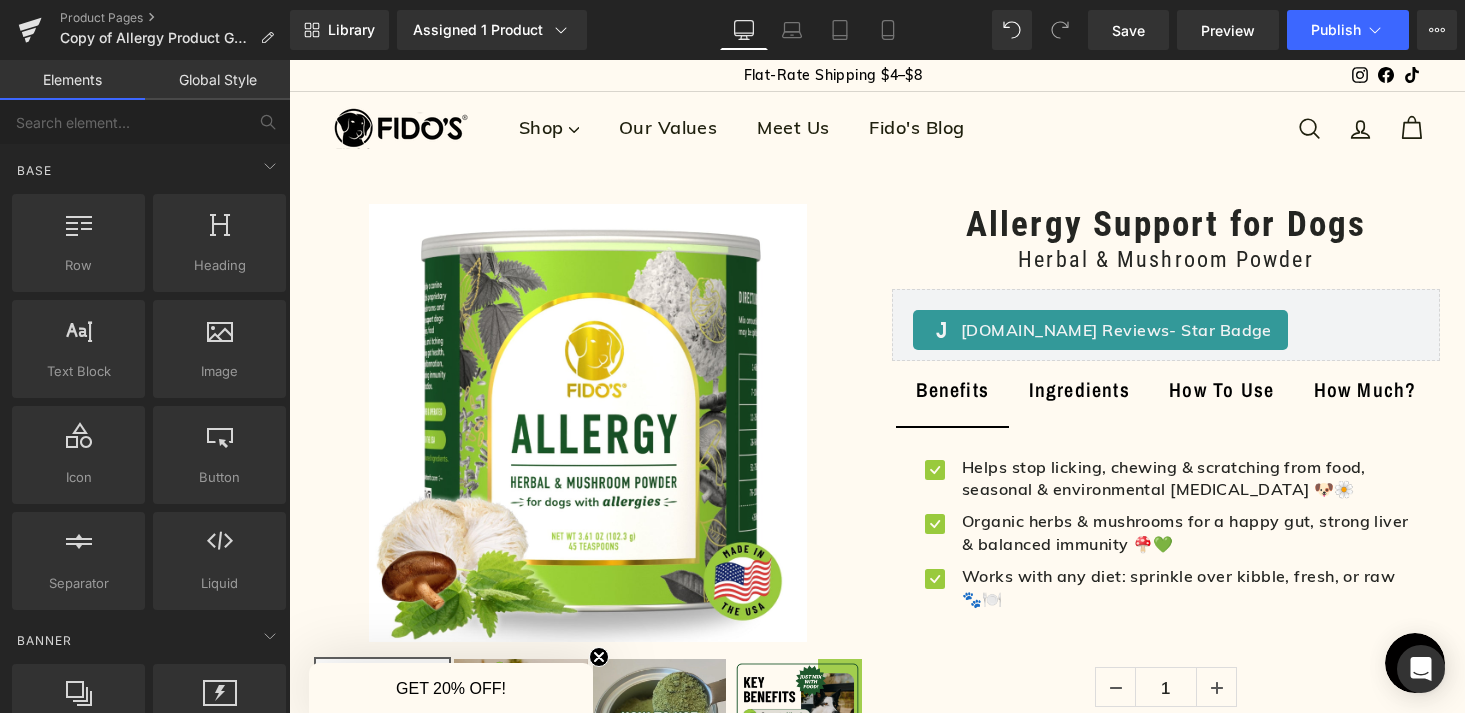 click at bounding box center (289, 60) 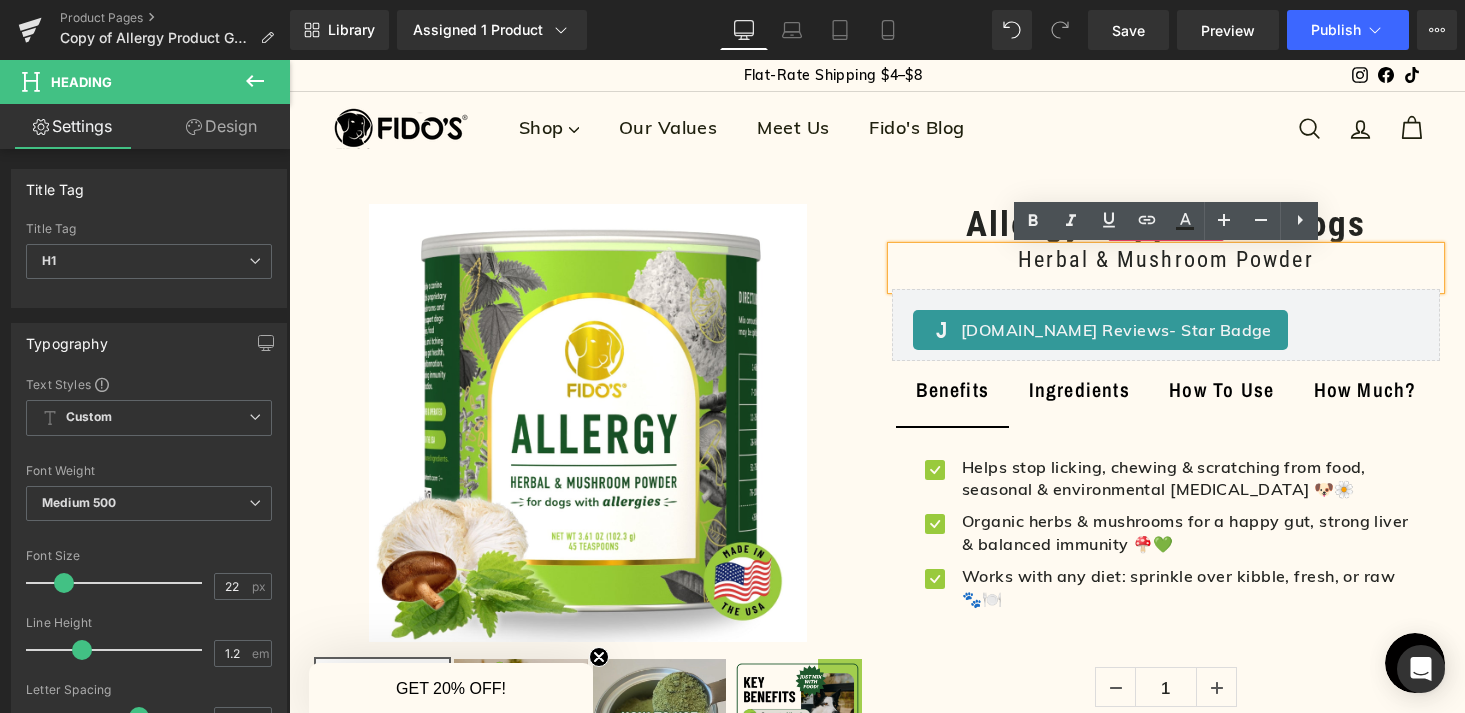 click on "Allergy Support for Dogs" at bounding box center (1166, 225) 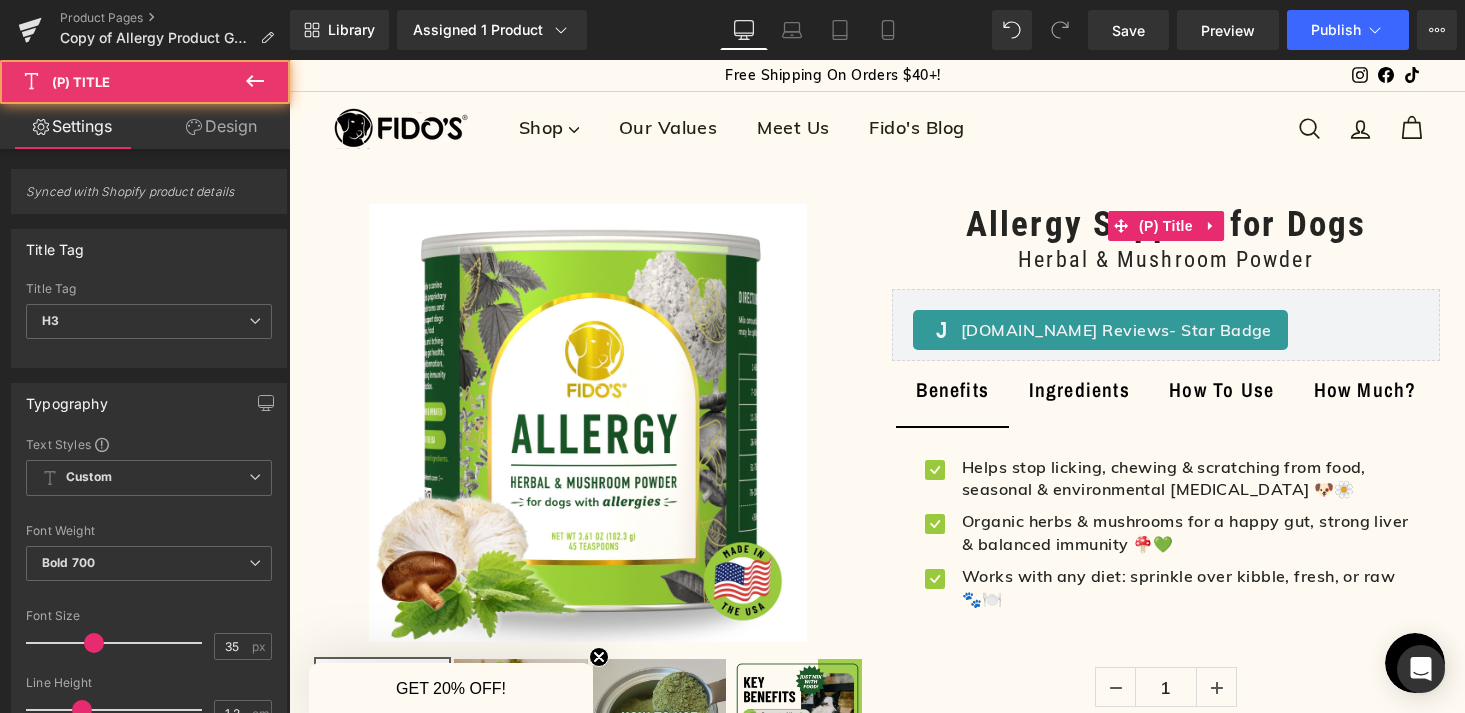 click on "Allergy Support for Dogs" at bounding box center [1166, 225] 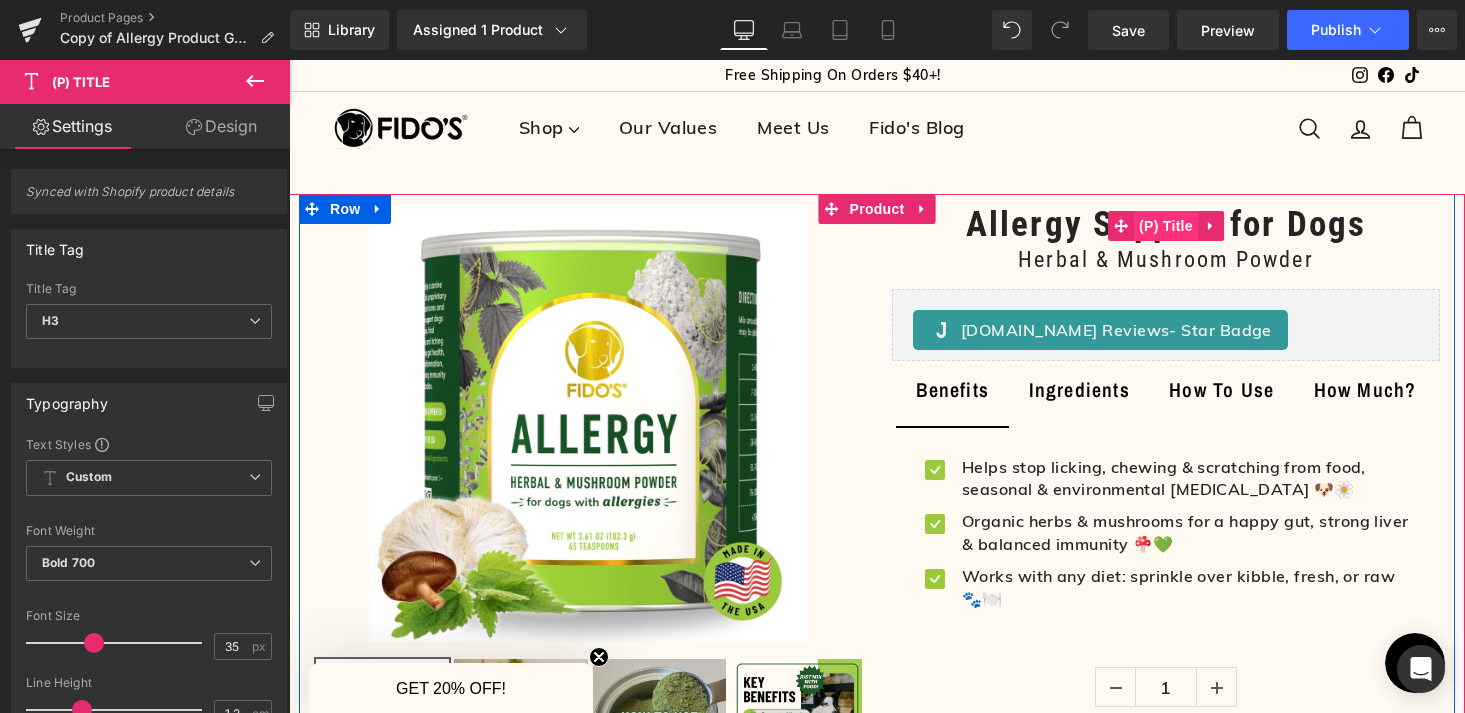 click on "(P) Title" at bounding box center (1166, 226) 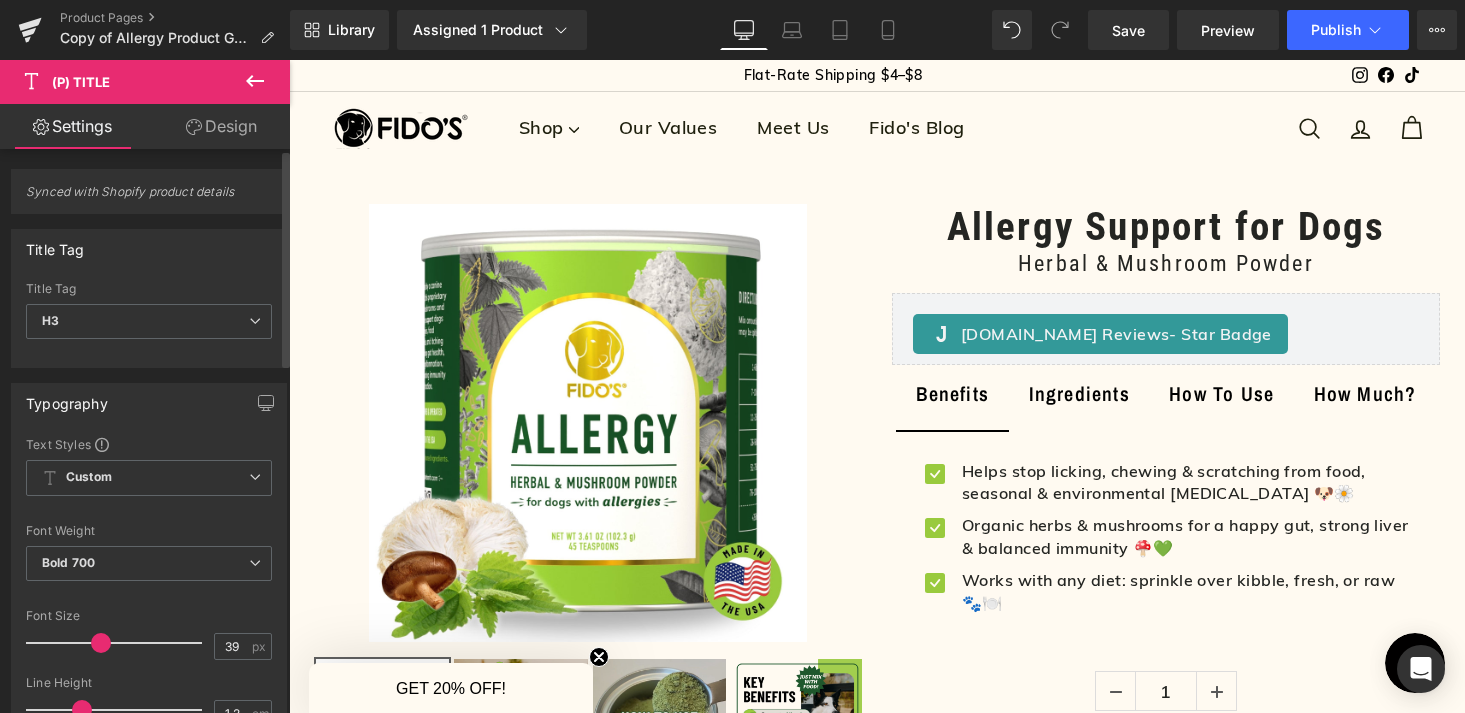 type on "38" 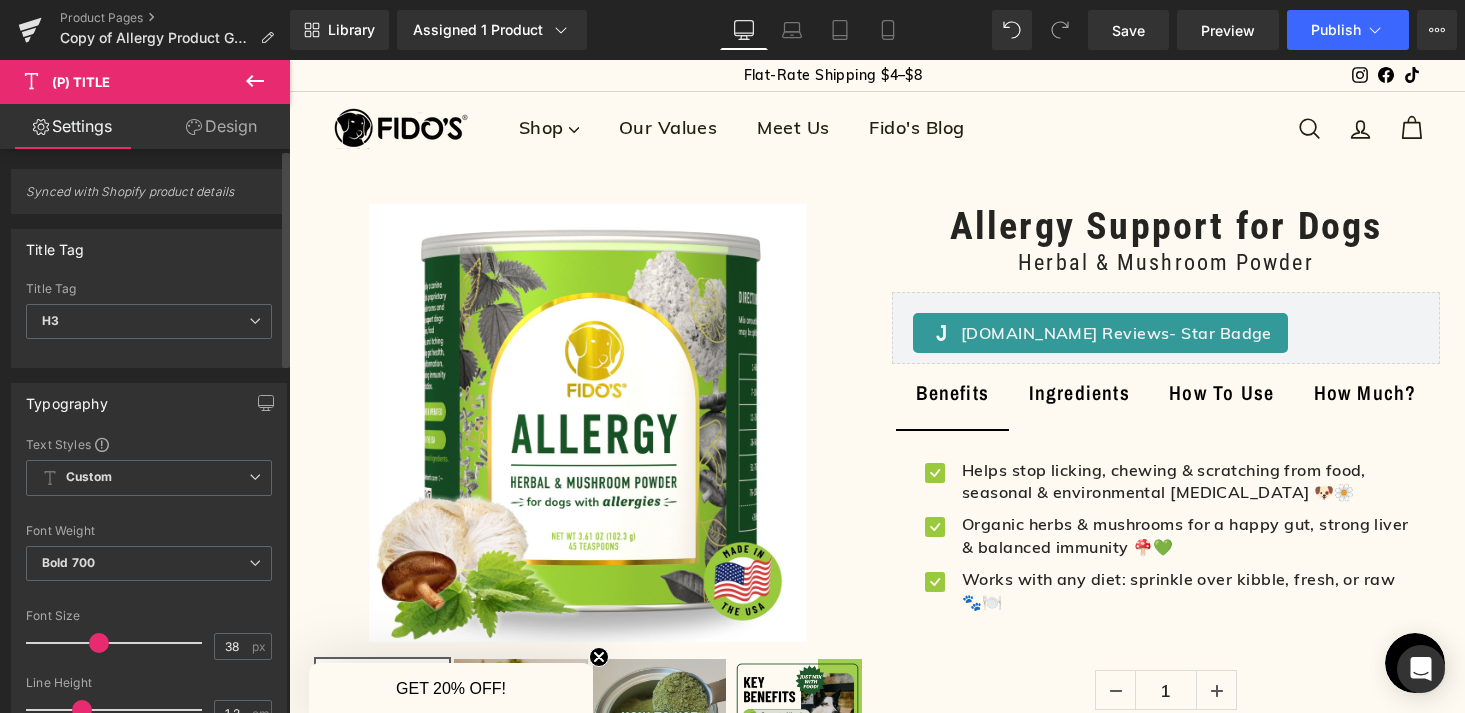 click at bounding box center (99, 643) 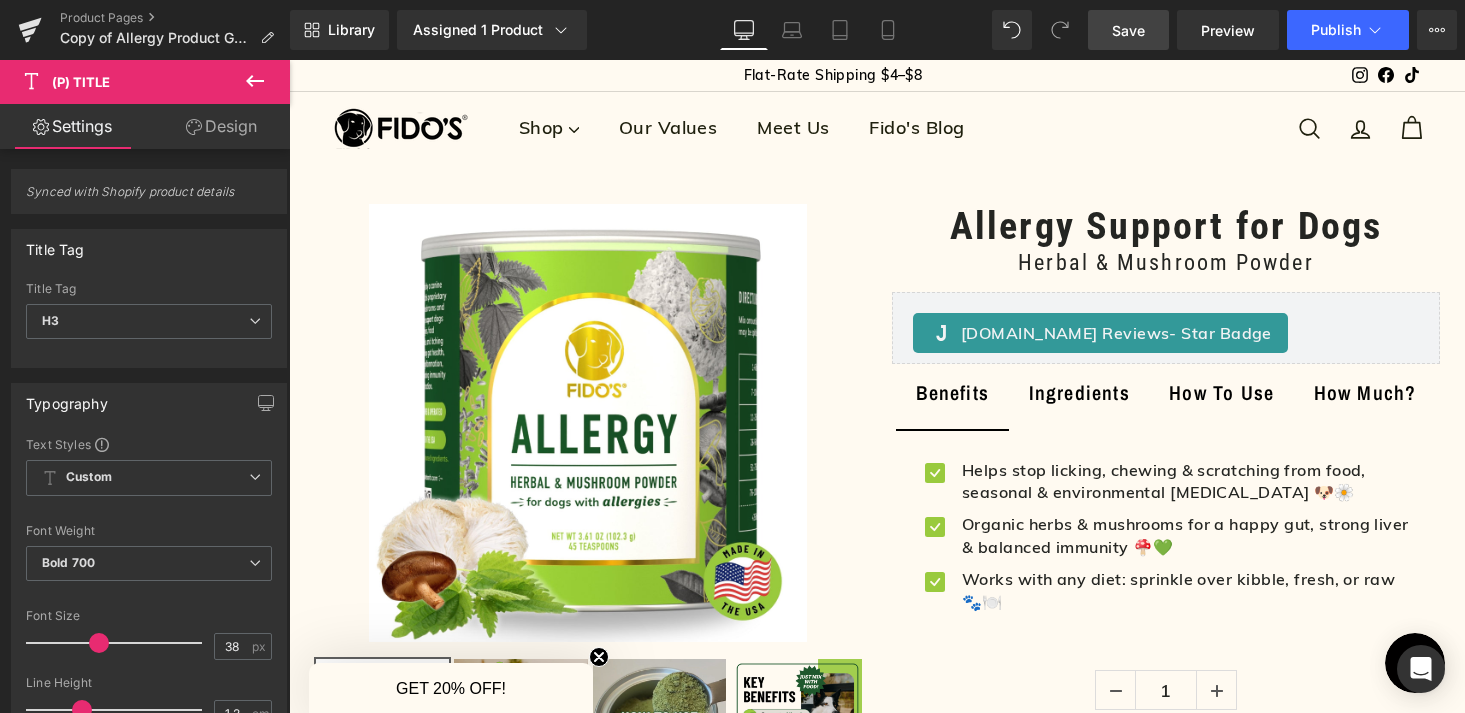 click on "Save" at bounding box center (1128, 30) 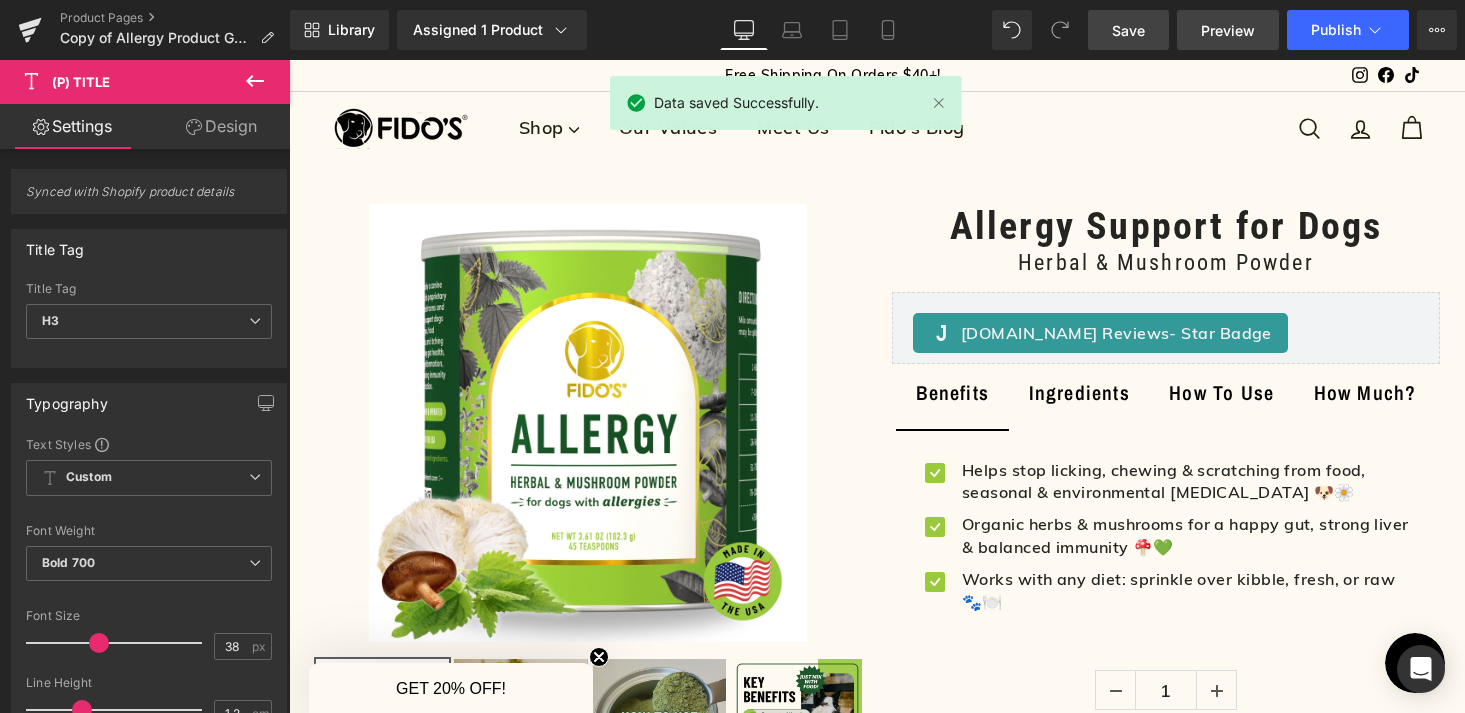click on "Preview" at bounding box center [1228, 30] 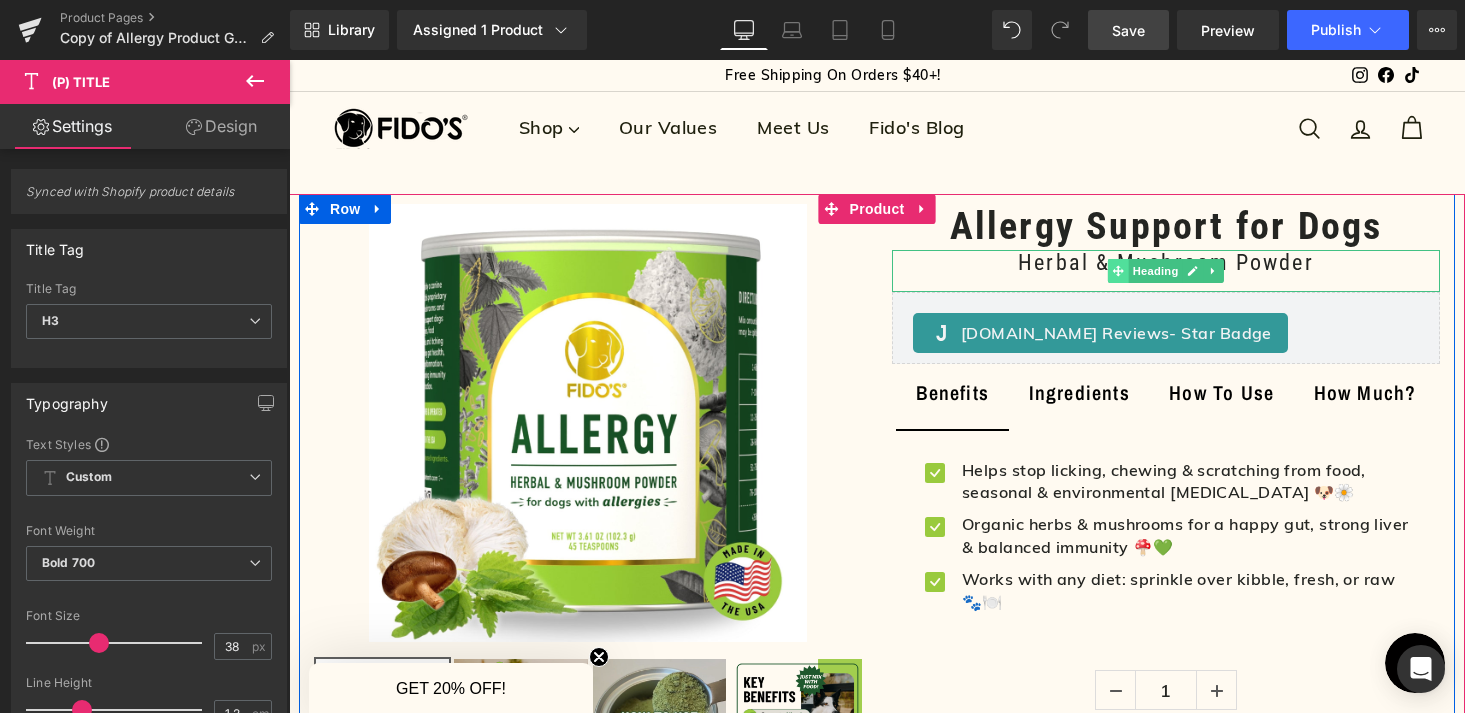 click 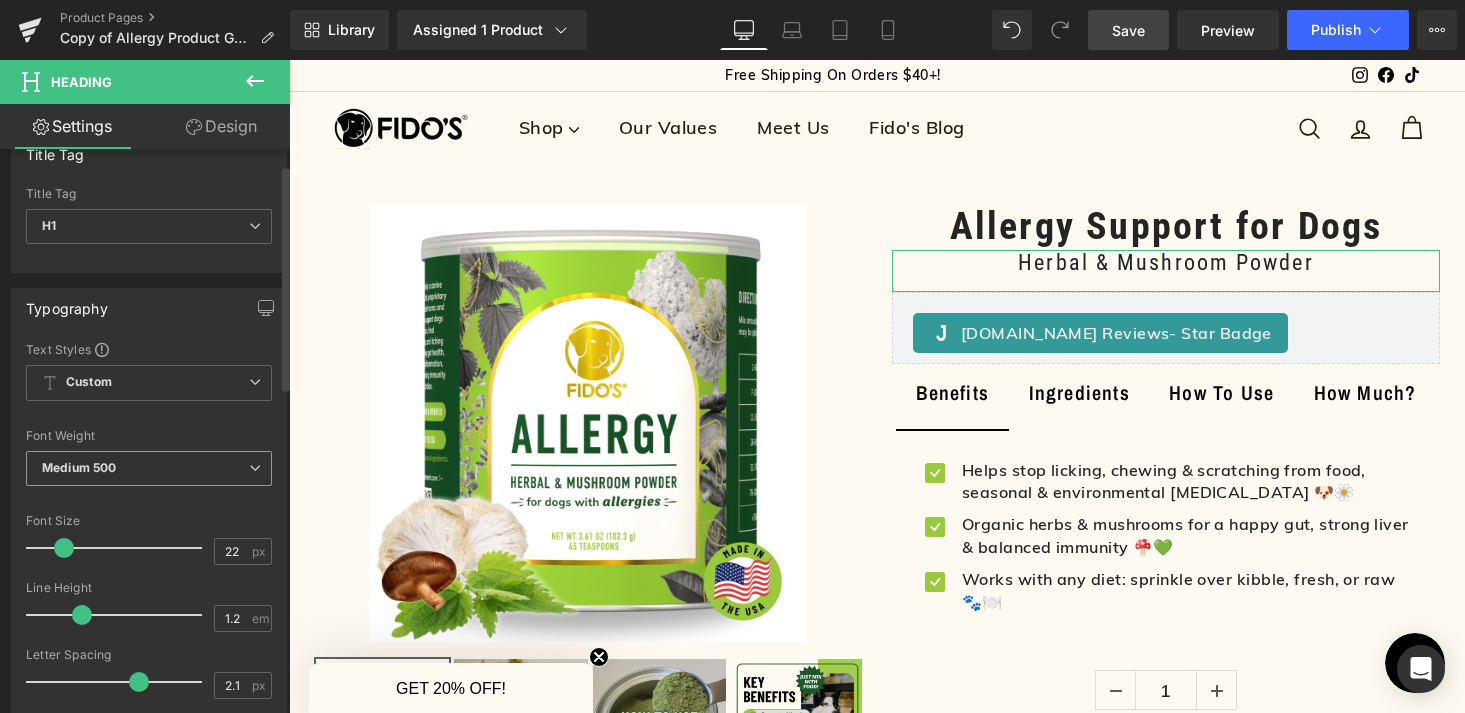 scroll, scrollTop: 39, scrollLeft: 0, axis: vertical 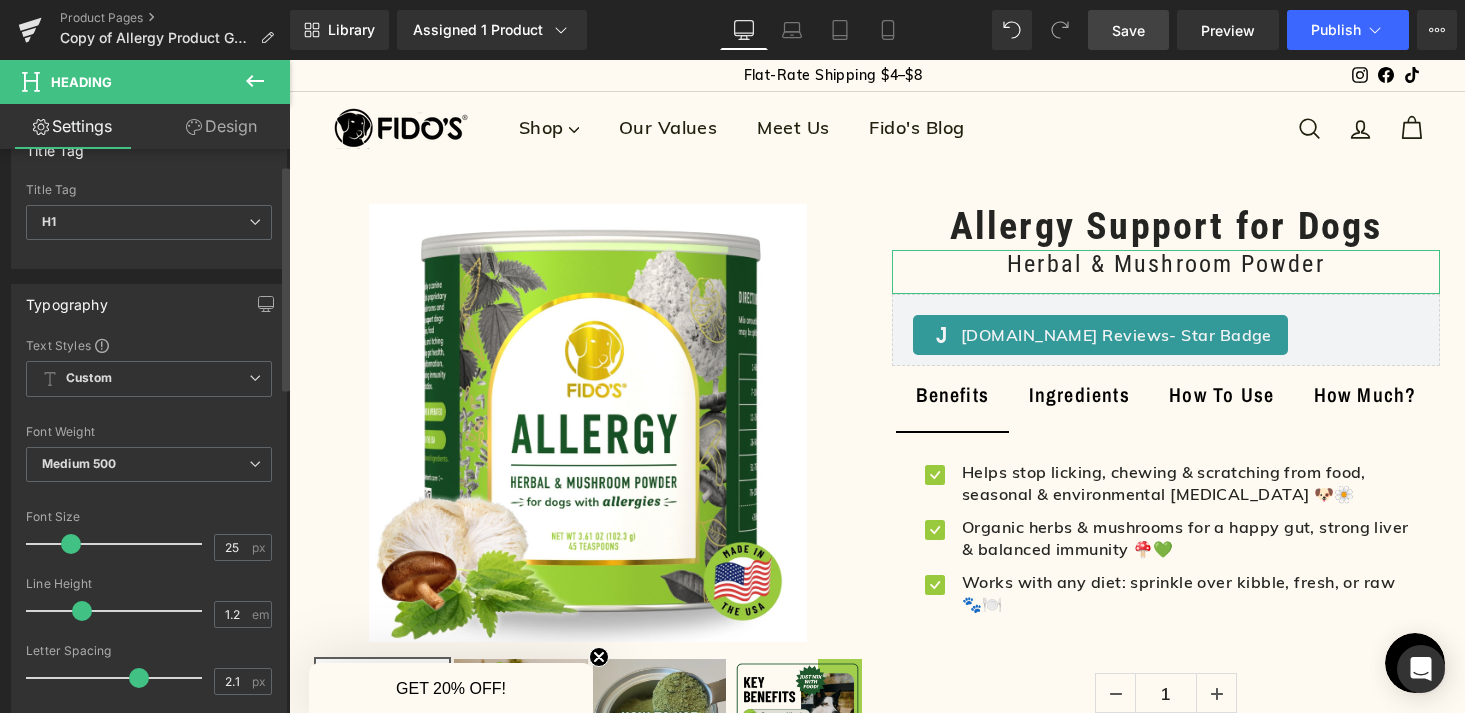 type on "26" 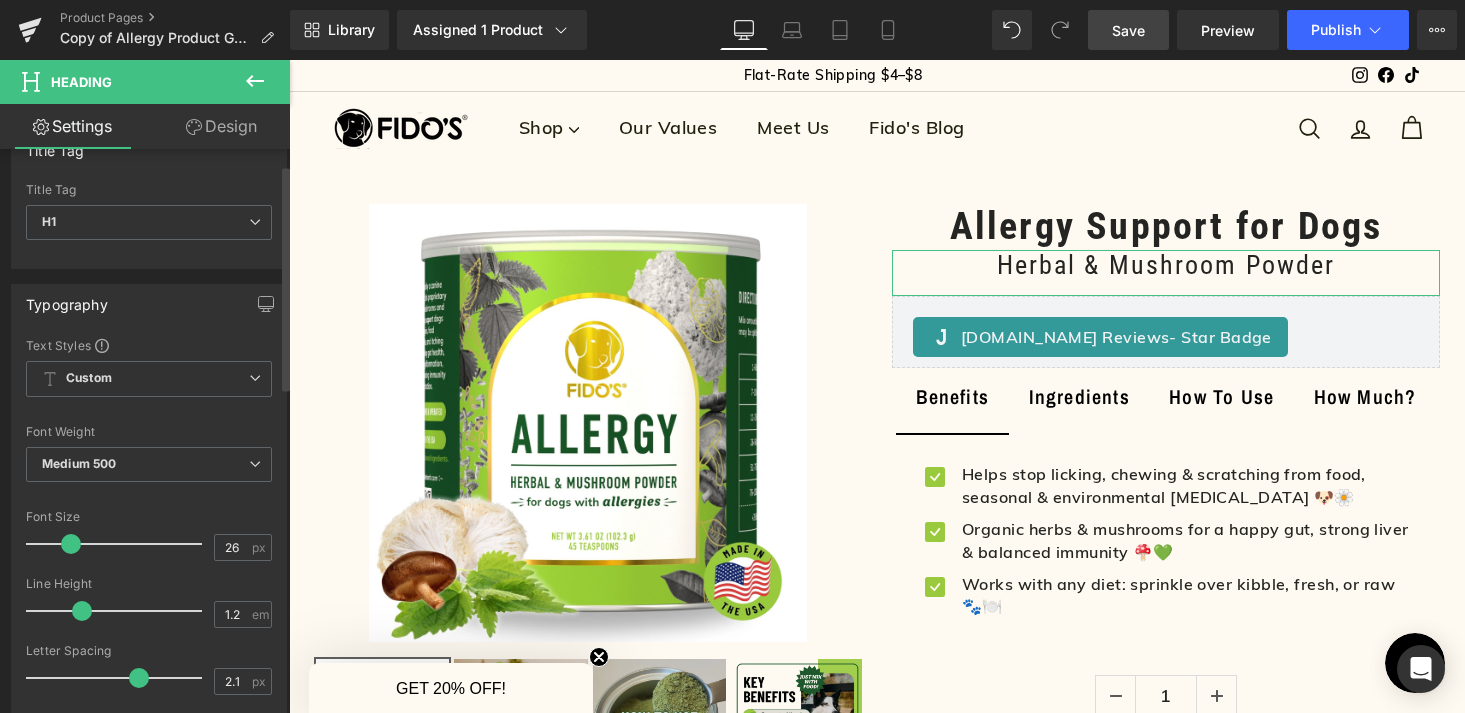 click at bounding box center (71, 544) 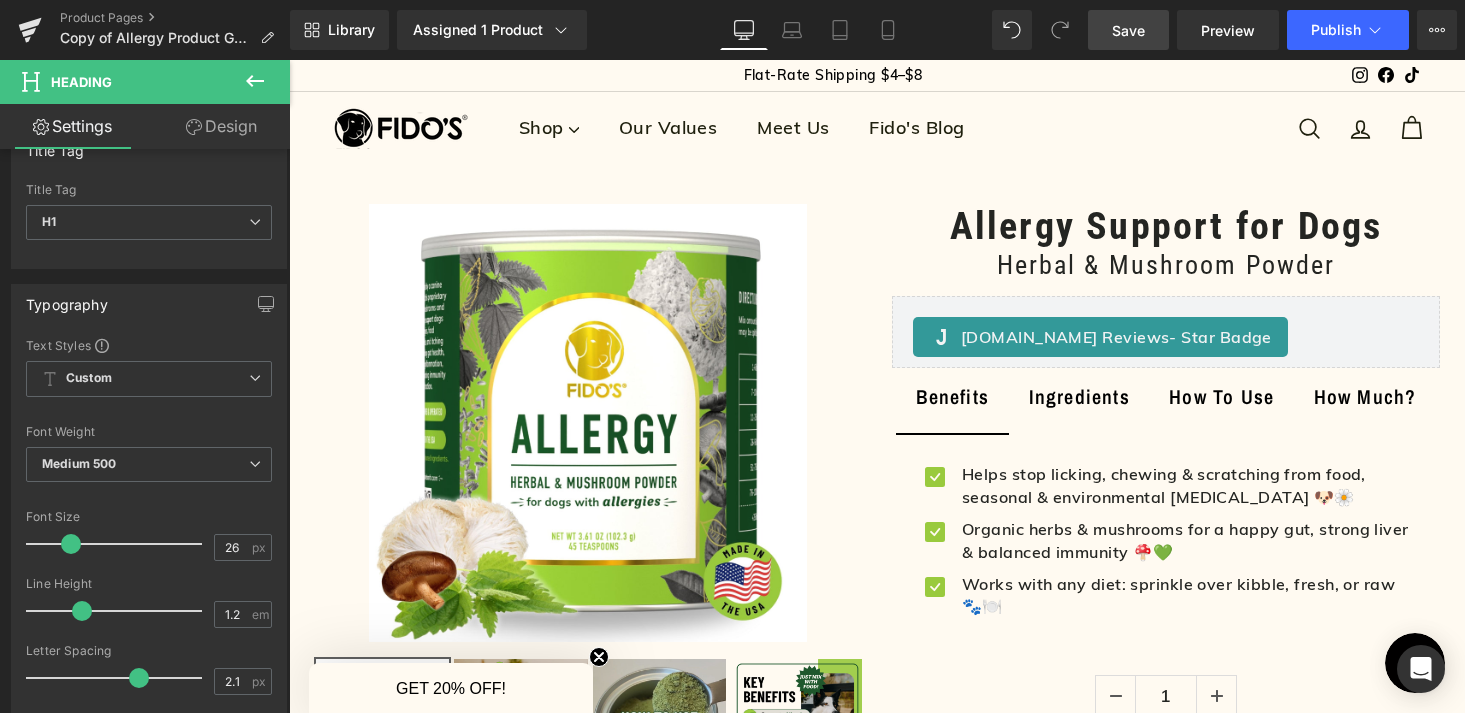 click on "Save" at bounding box center [1128, 30] 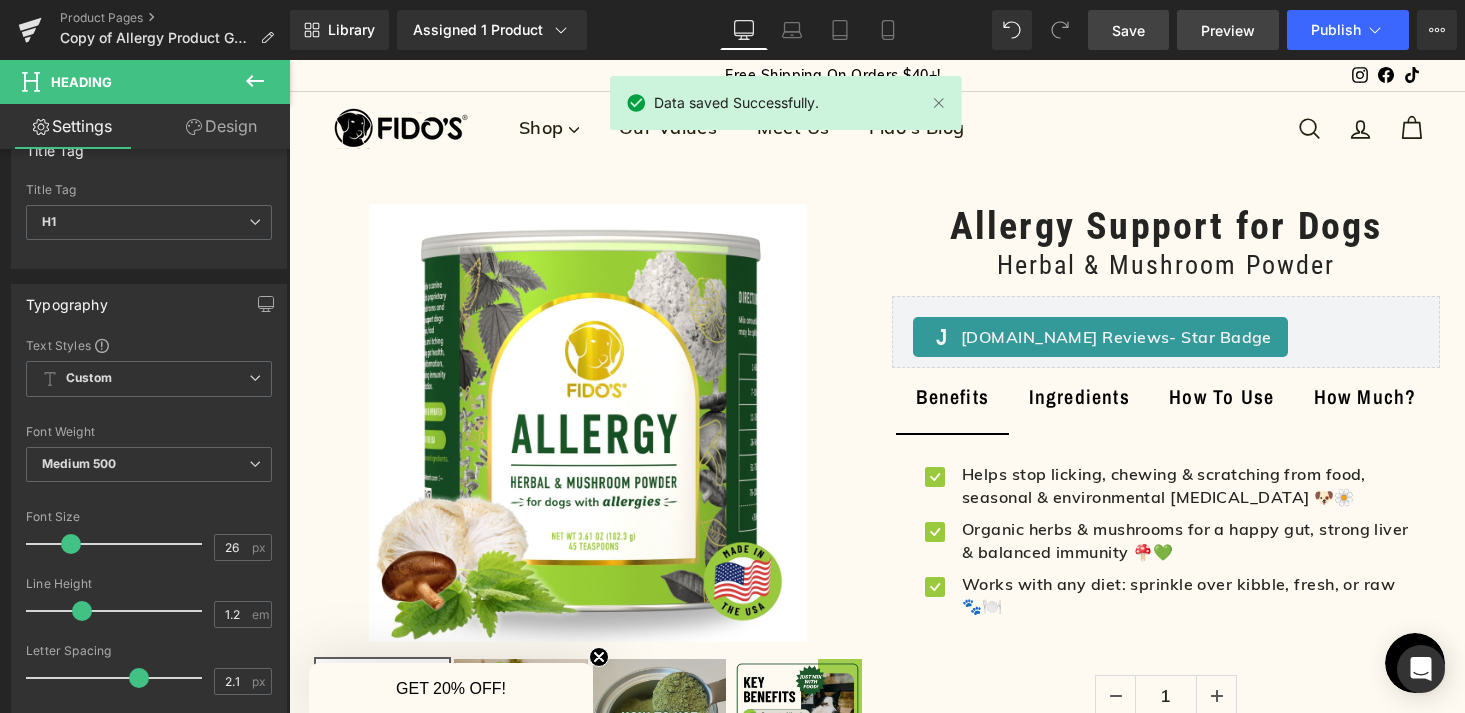 click on "Preview" at bounding box center [1228, 30] 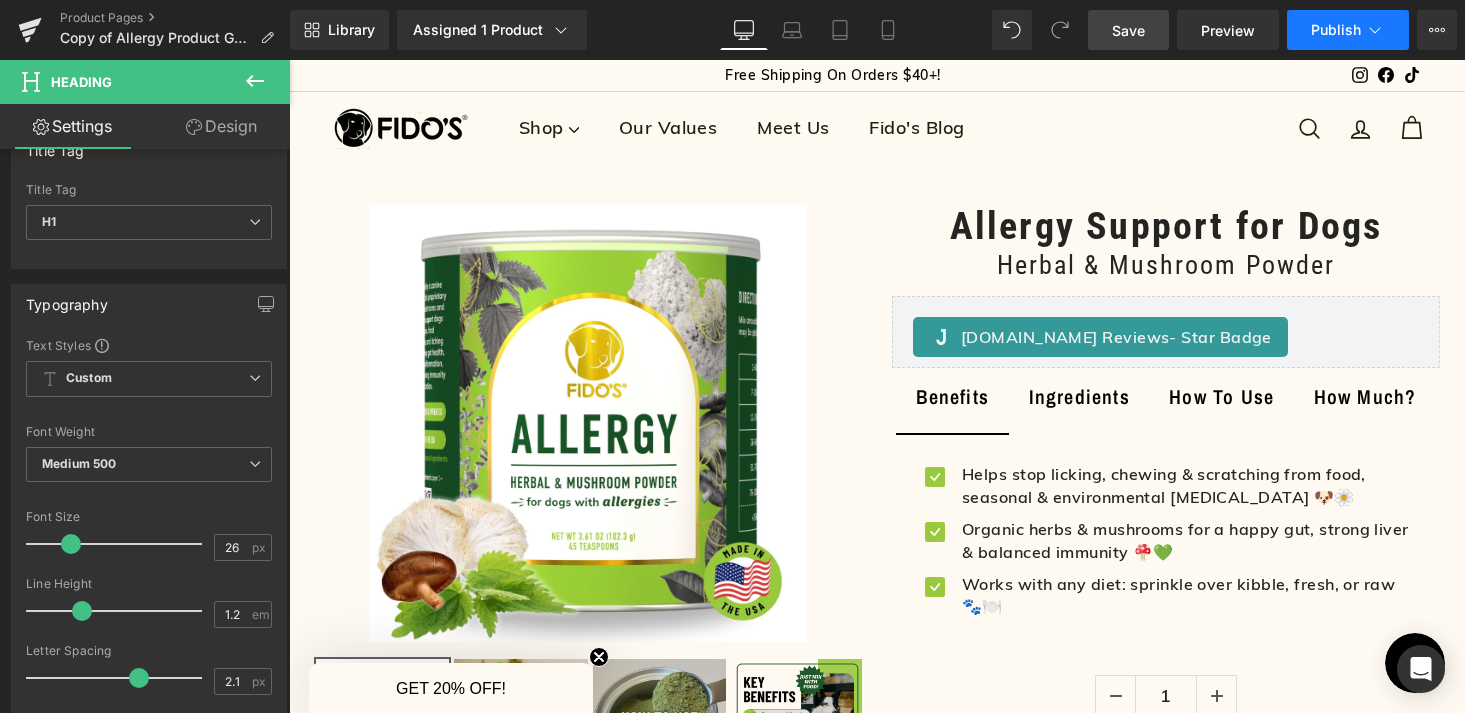 click 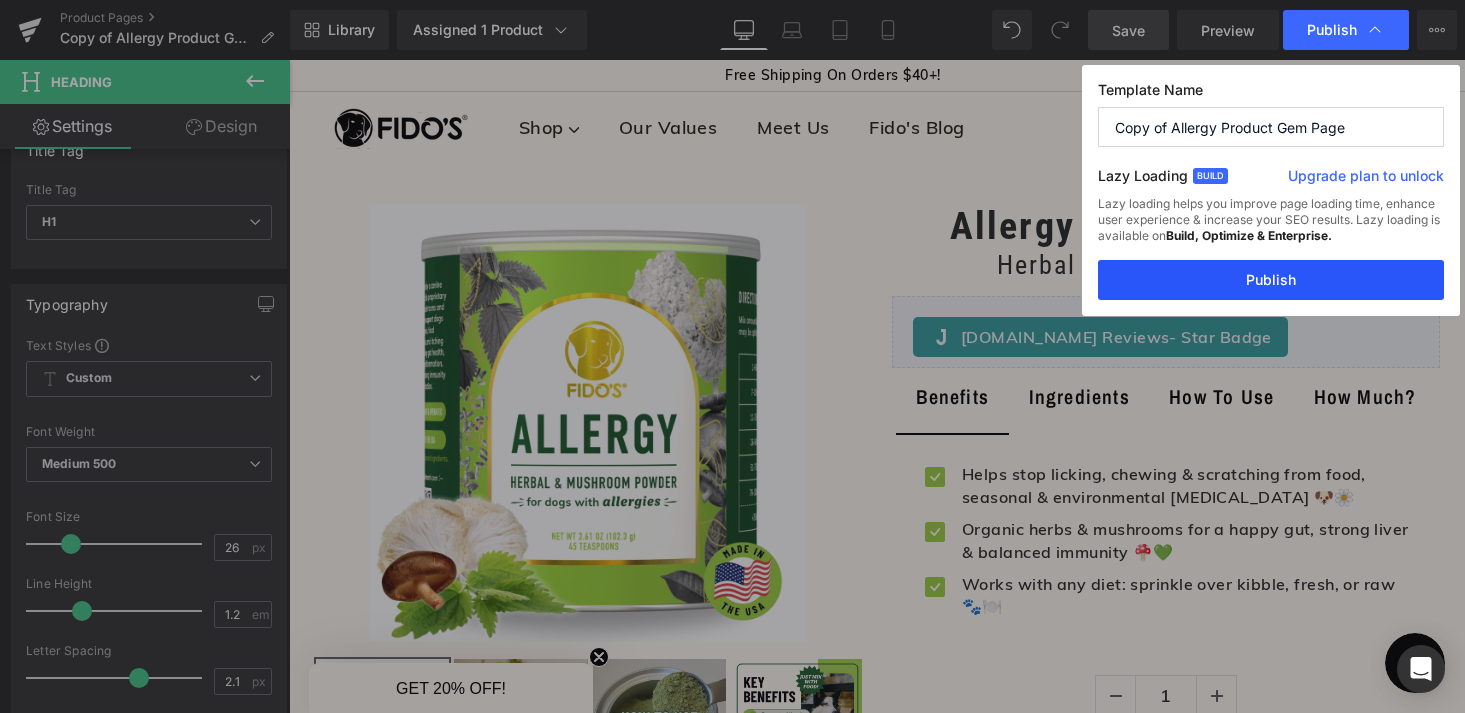 click on "Publish" at bounding box center (1271, 280) 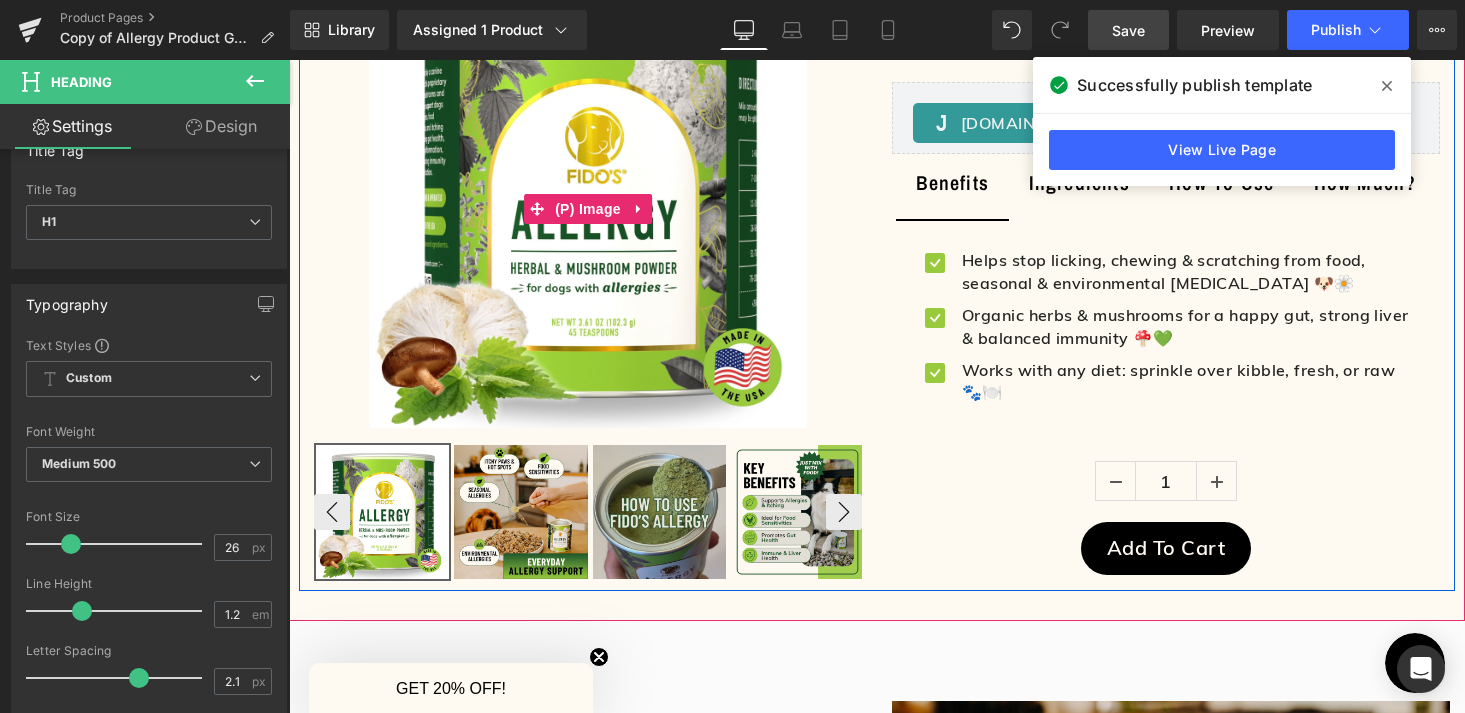 scroll, scrollTop: 228, scrollLeft: 0, axis: vertical 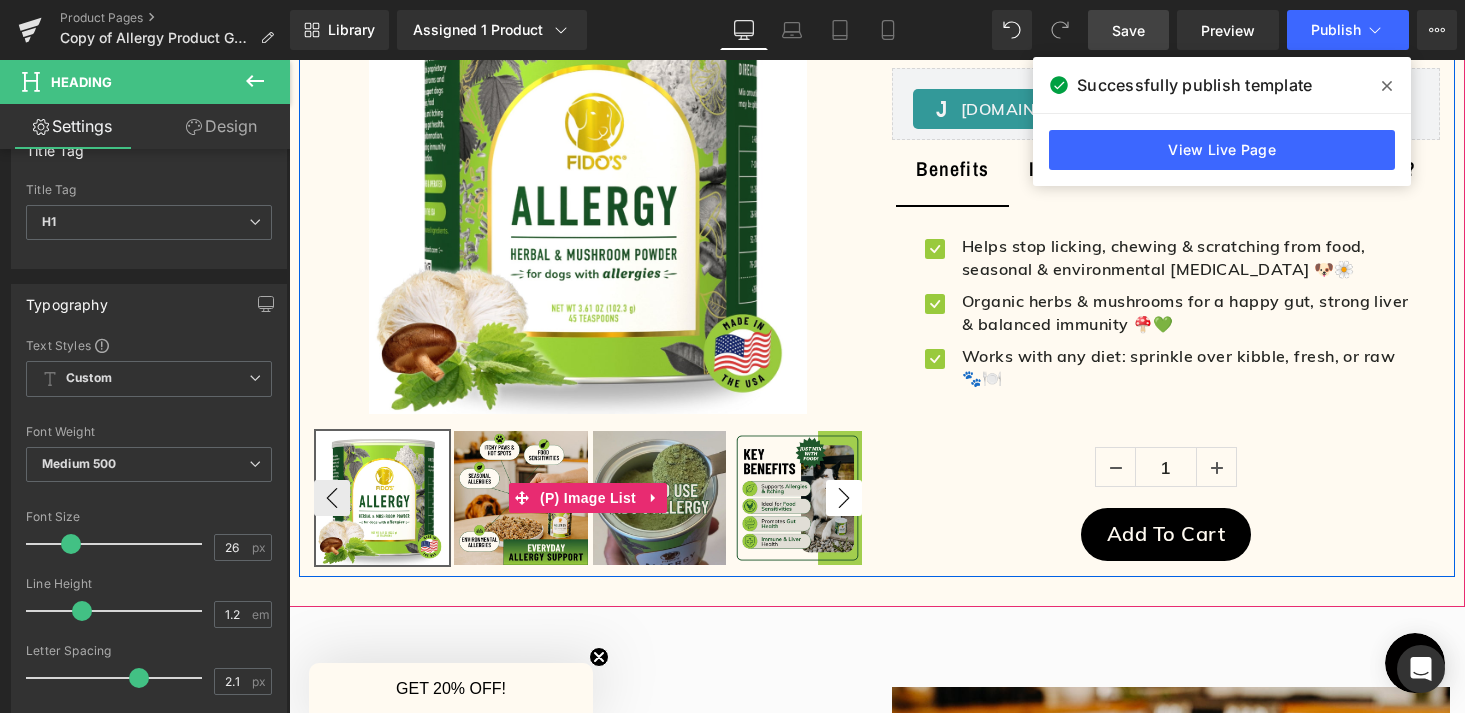click on "›" at bounding box center [844, 498] 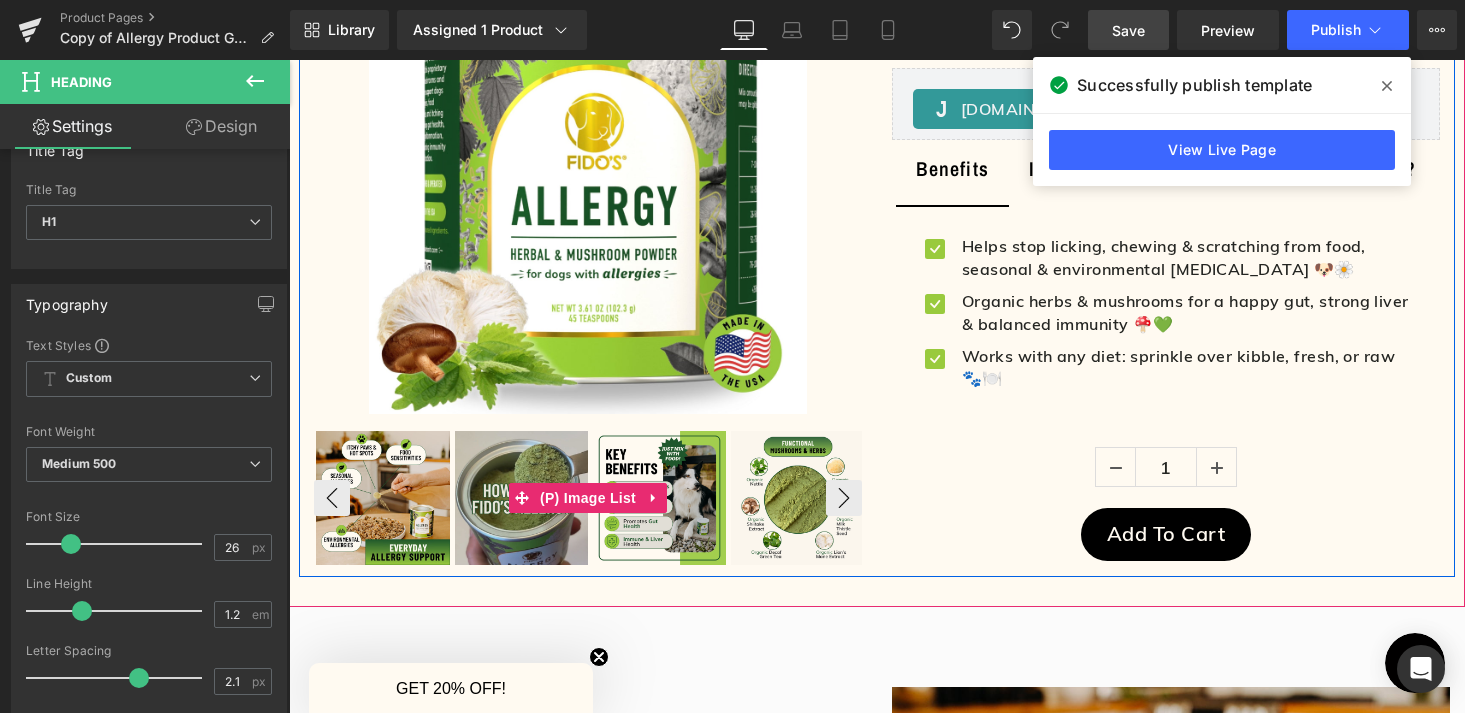 click at bounding box center (797, 497) 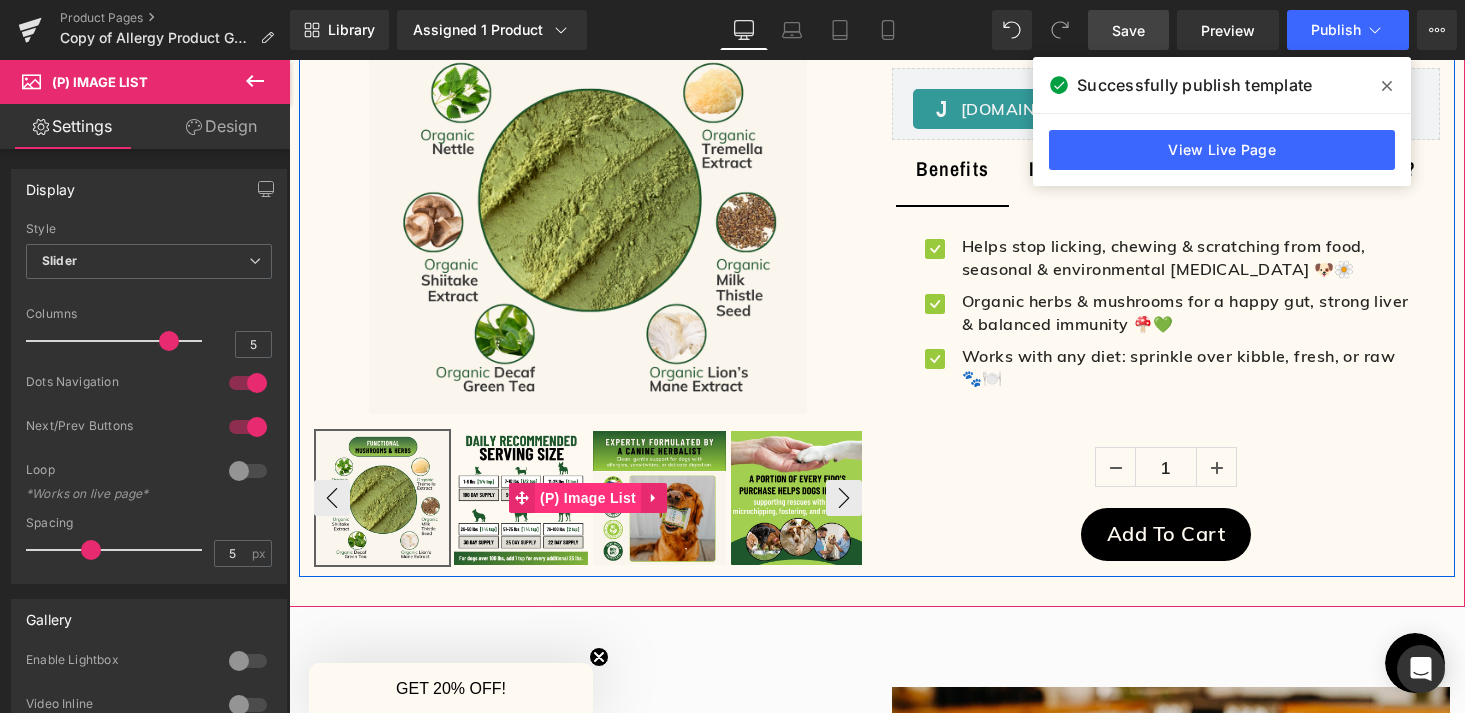 click on "(P) Image List" at bounding box center (588, 498) 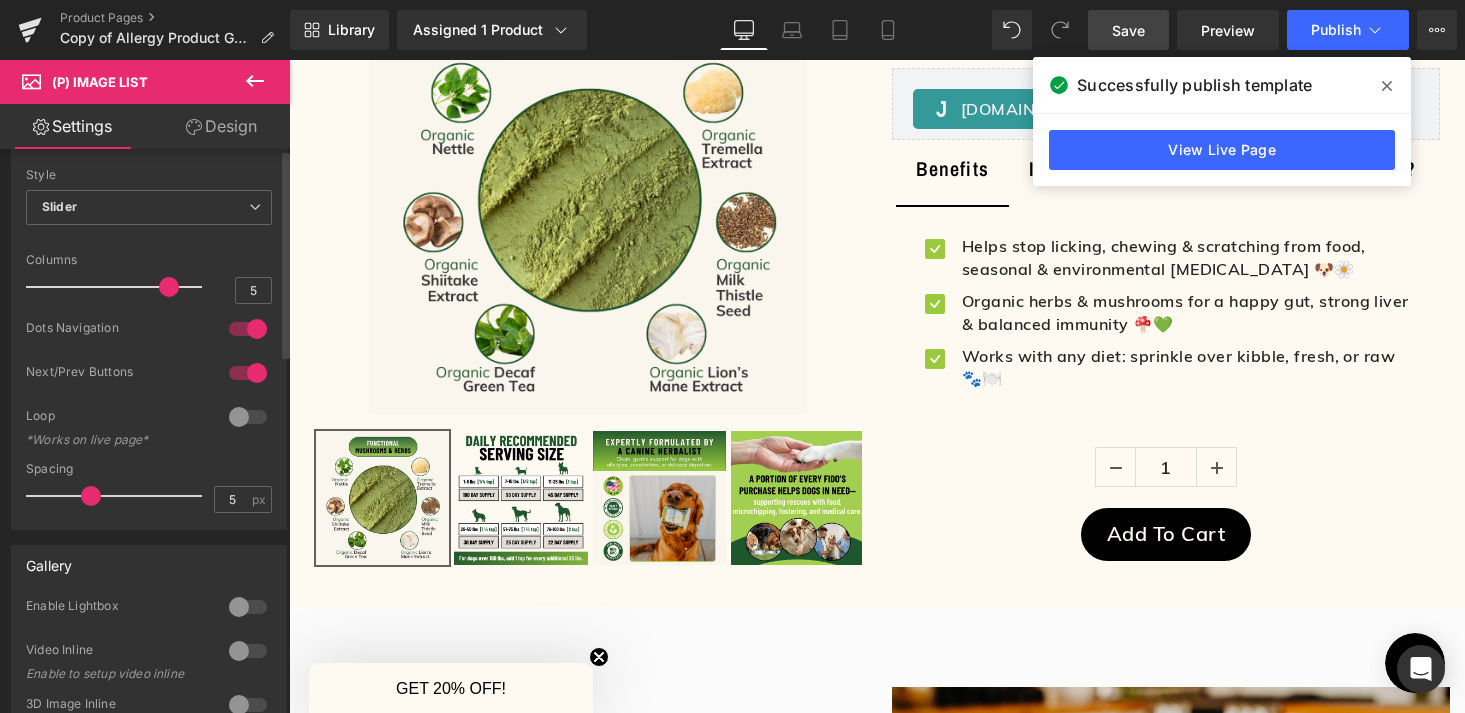 scroll, scrollTop: 0, scrollLeft: 0, axis: both 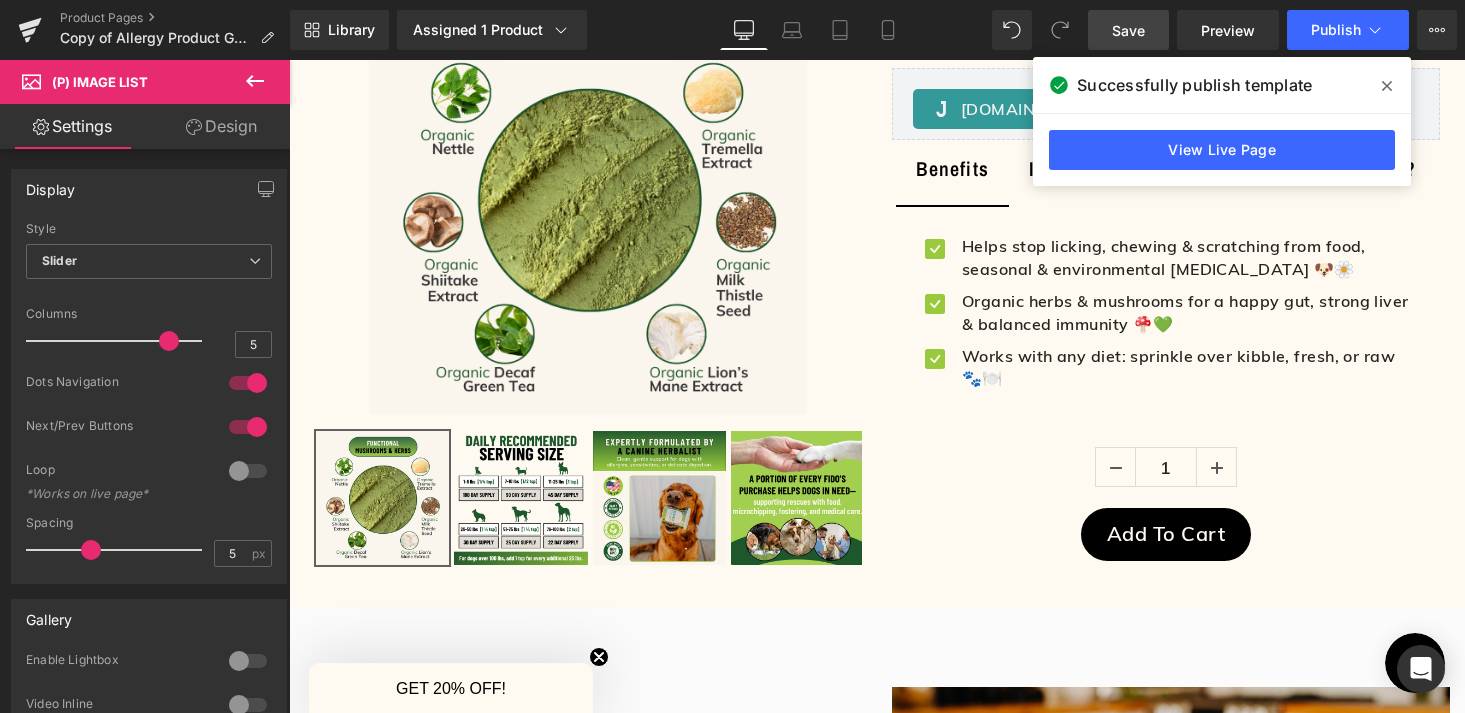click on "Design" at bounding box center (221, 126) 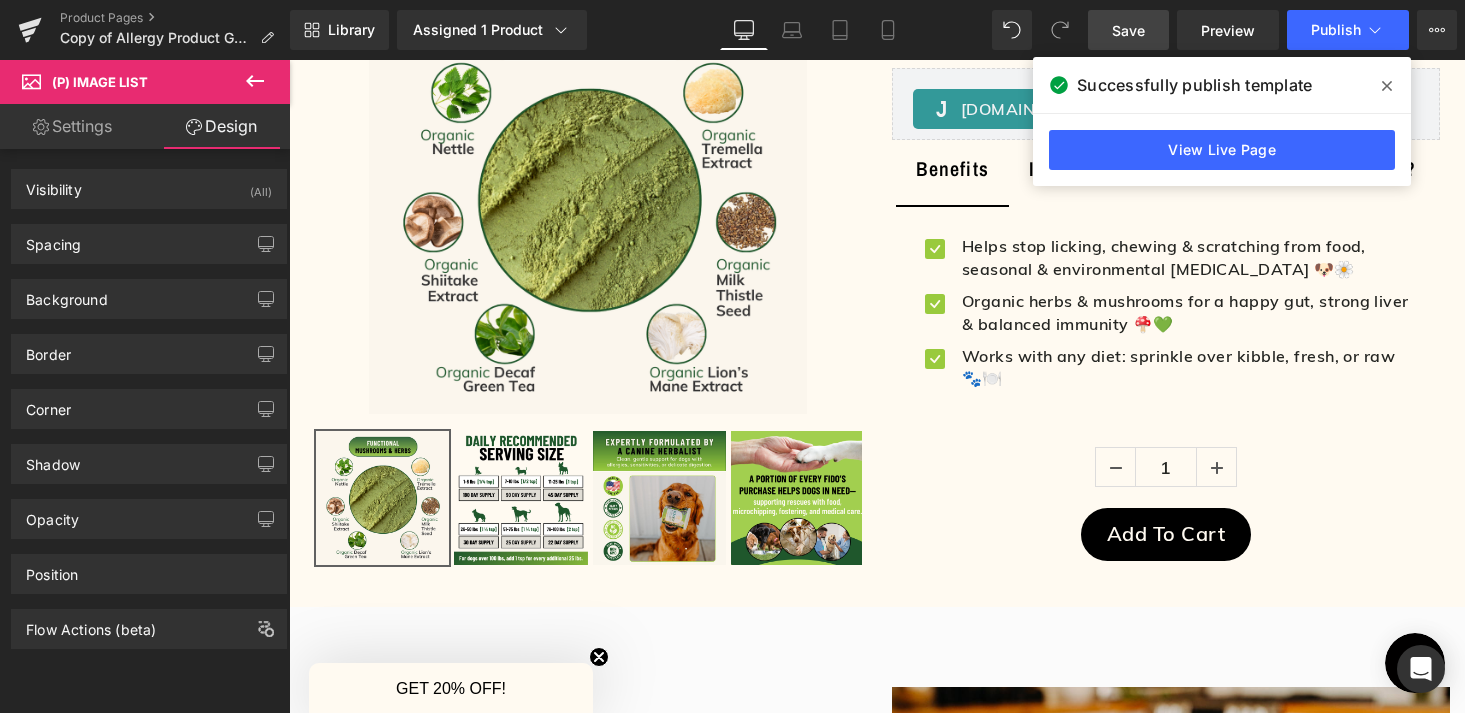 click on "Settings" at bounding box center (72, 126) 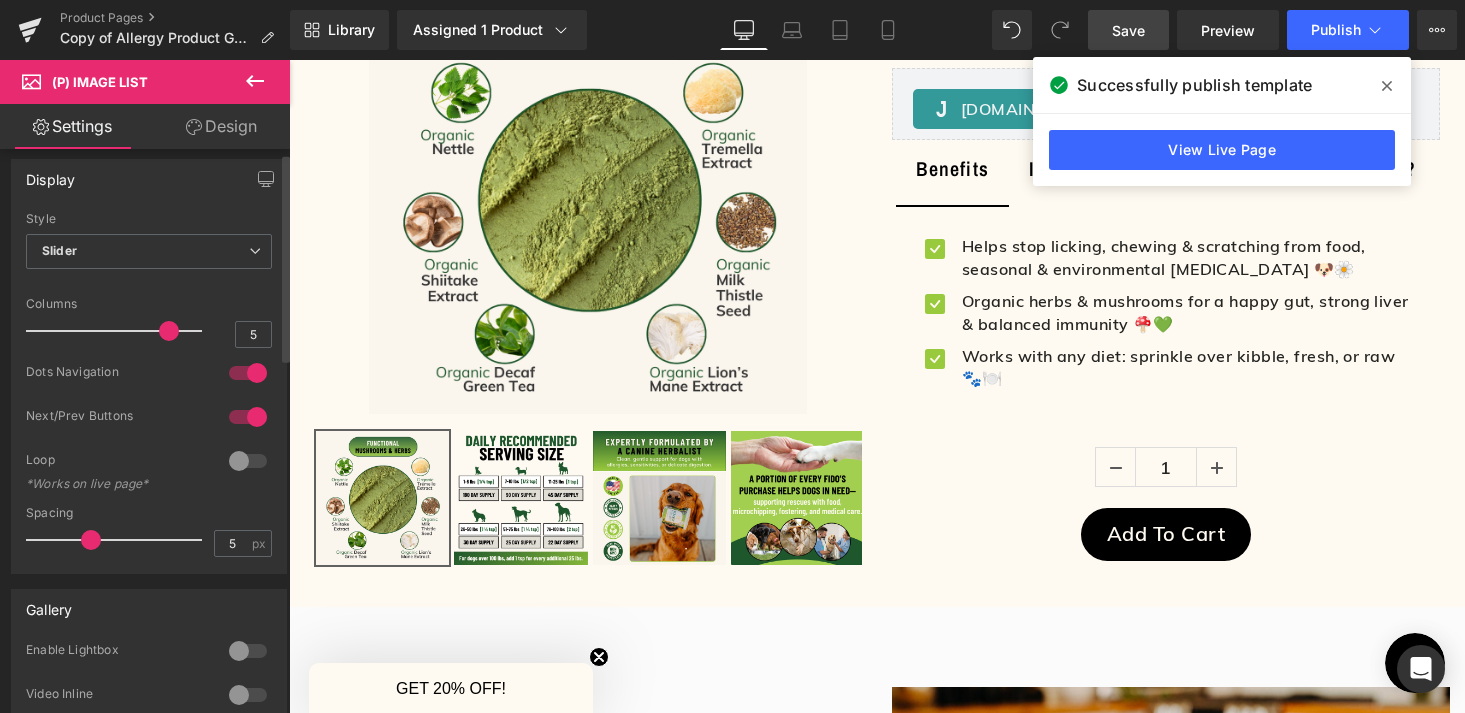 scroll, scrollTop: 0, scrollLeft: 0, axis: both 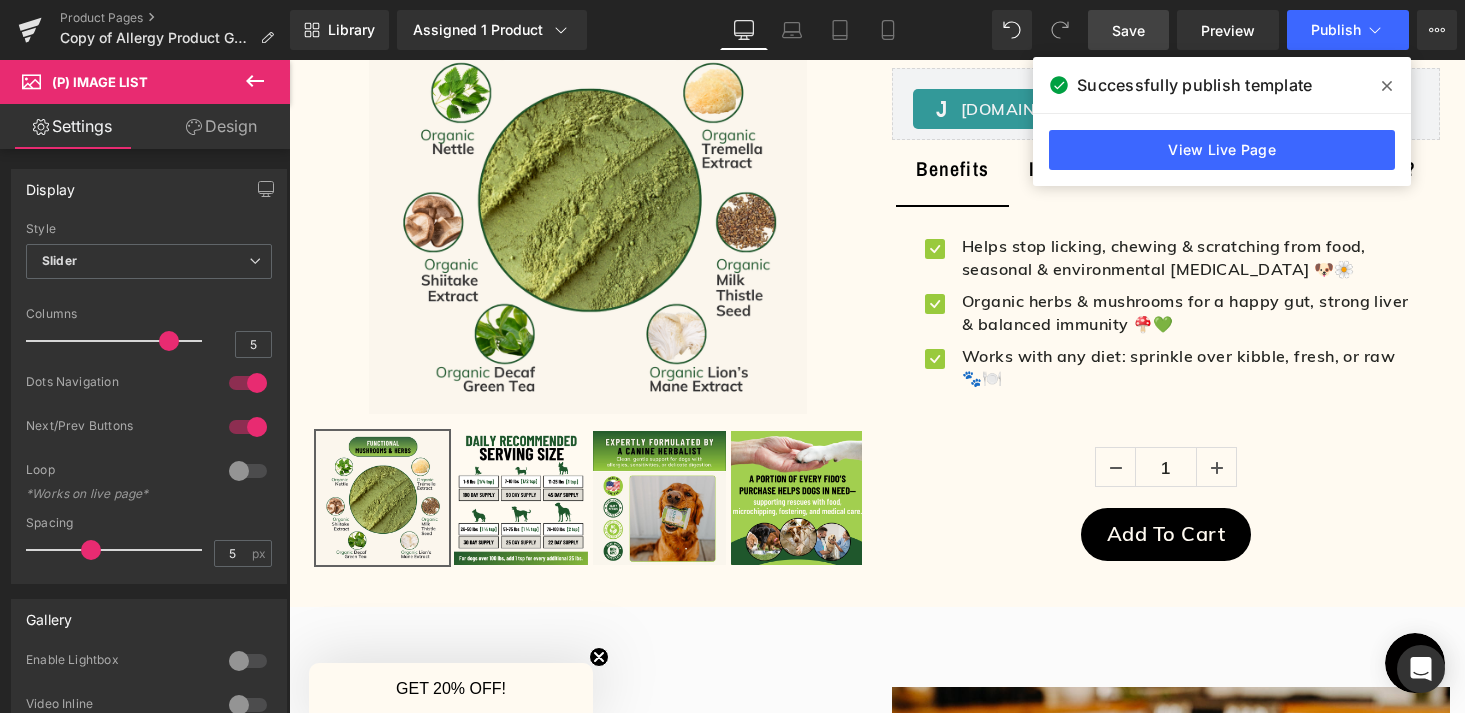 click on "Design" at bounding box center [221, 126] 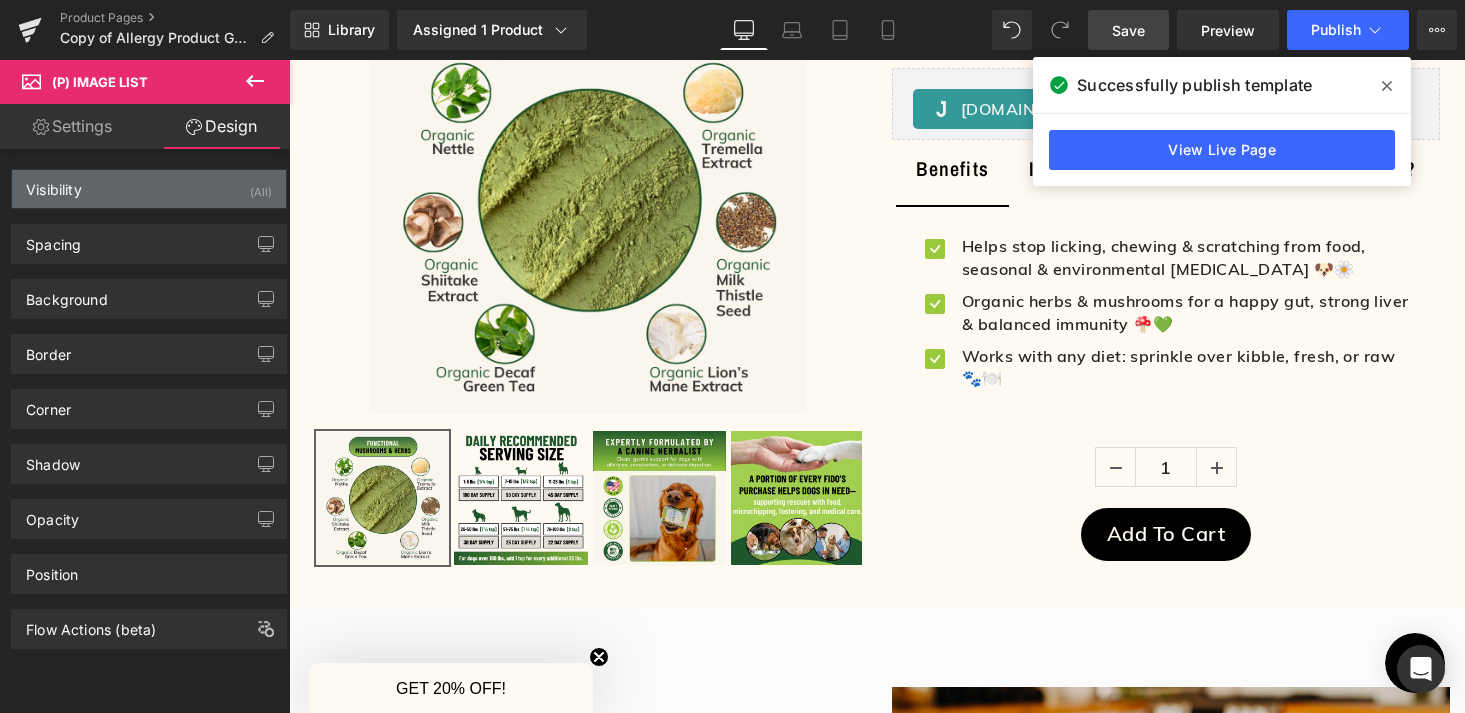 click on "Visibility
(All)" at bounding box center [149, 189] 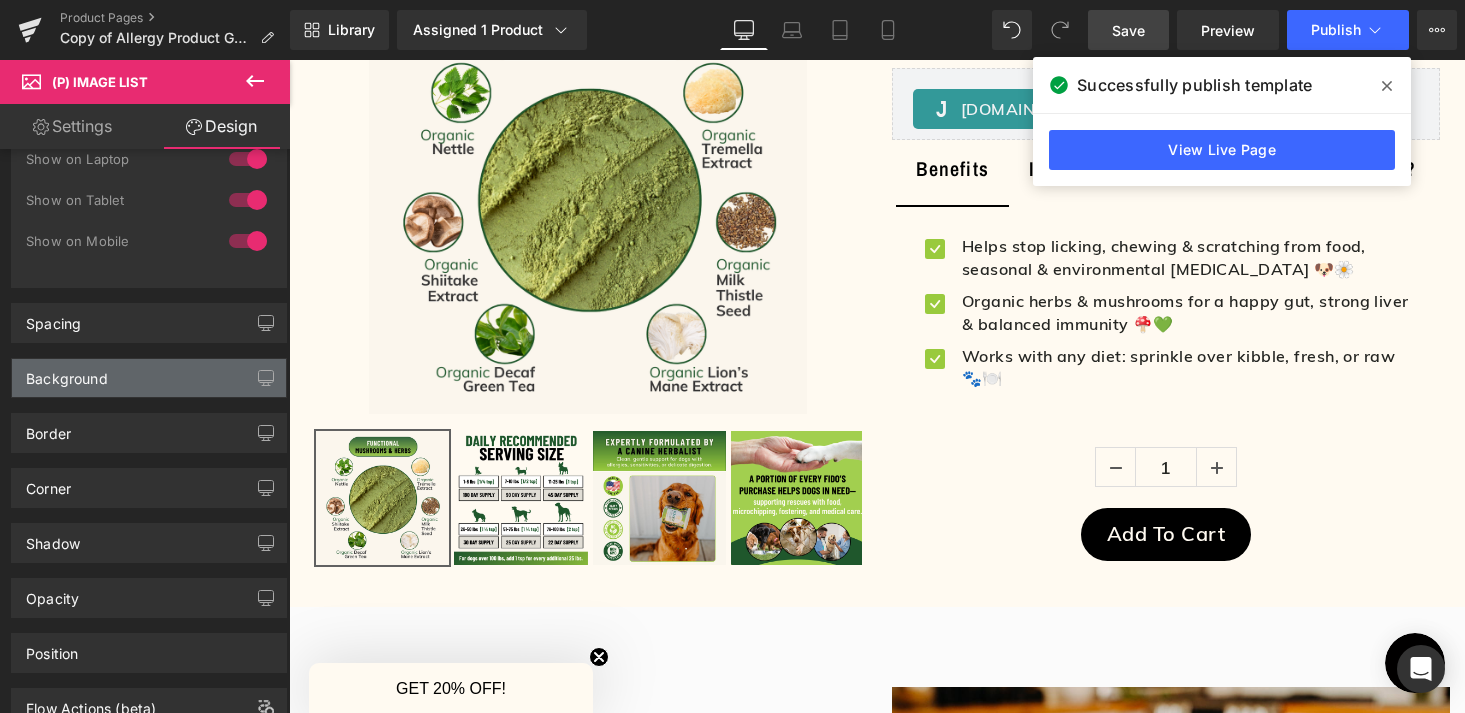 scroll, scrollTop: 156, scrollLeft: 0, axis: vertical 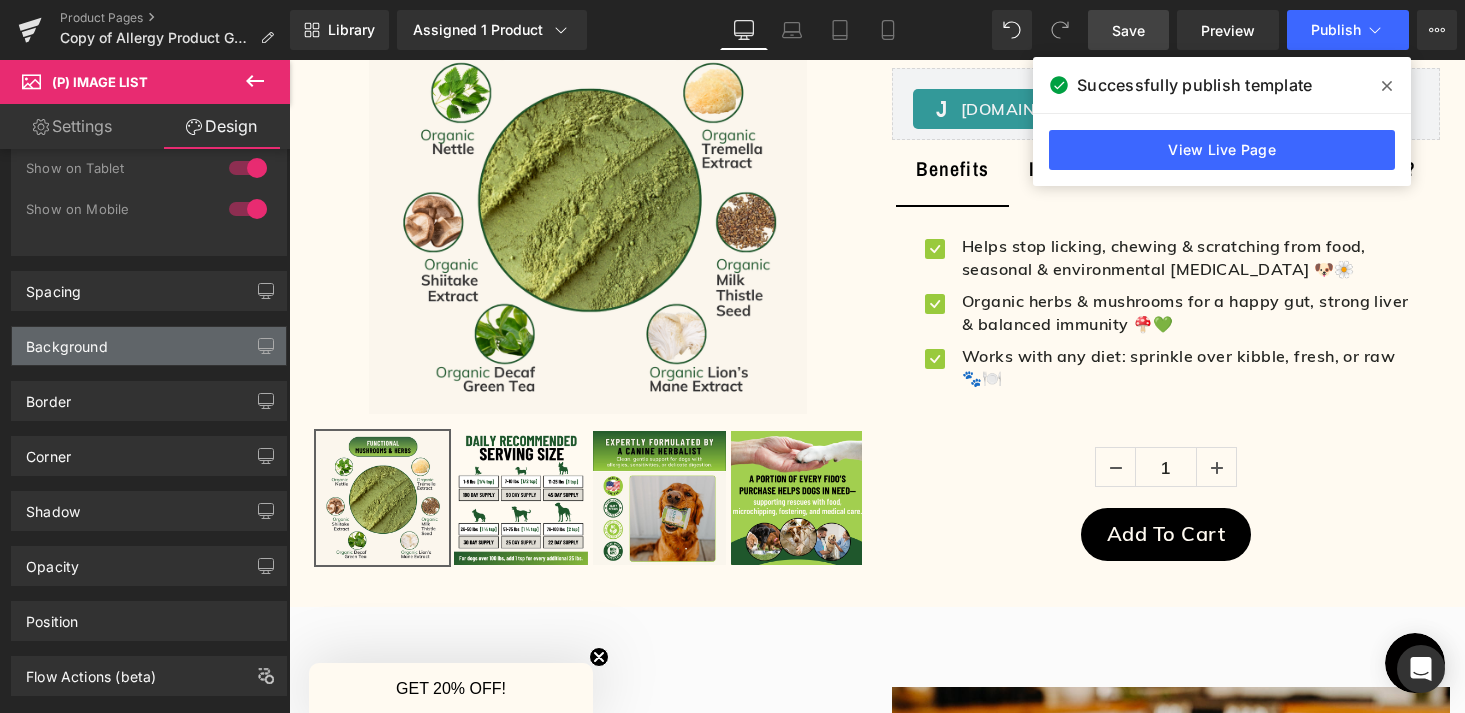 click on "Background" at bounding box center (149, 346) 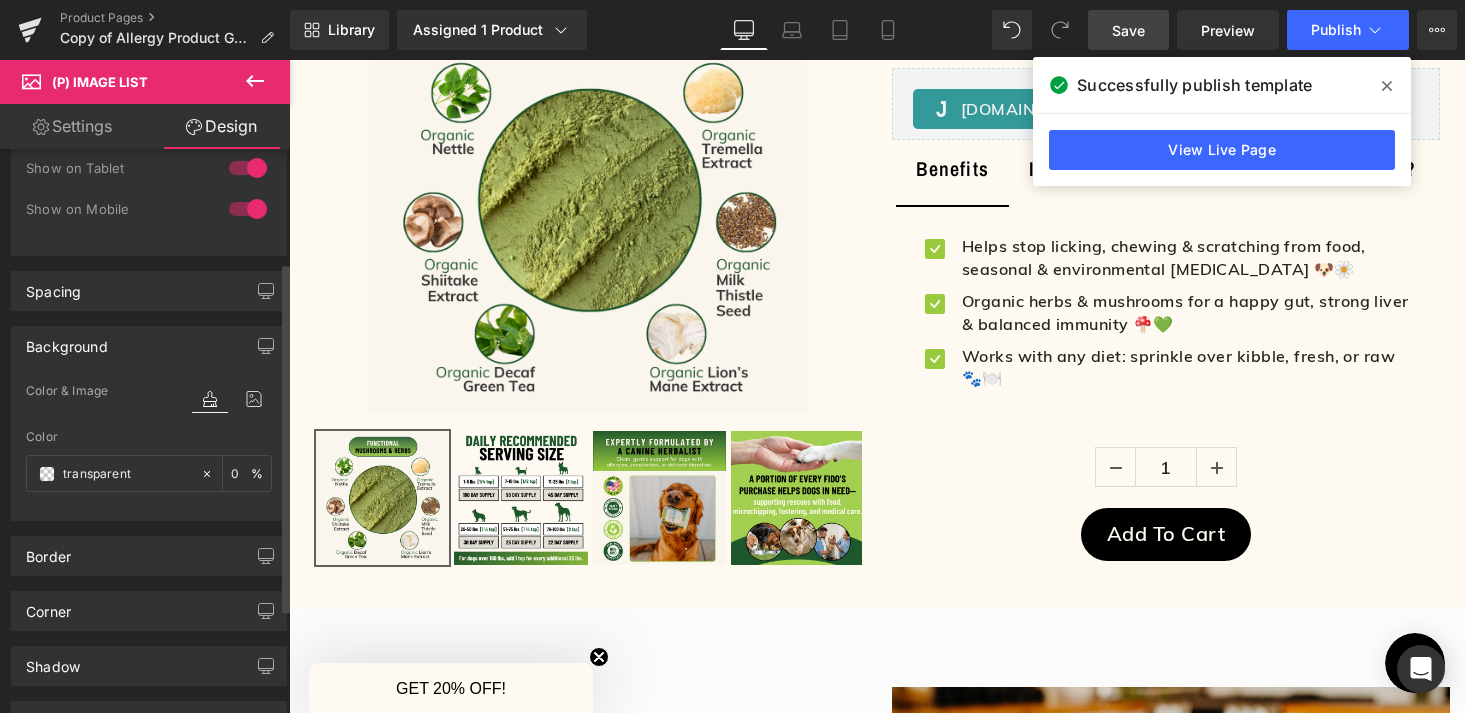 scroll, scrollTop: 351, scrollLeft: 0, axis: vertical 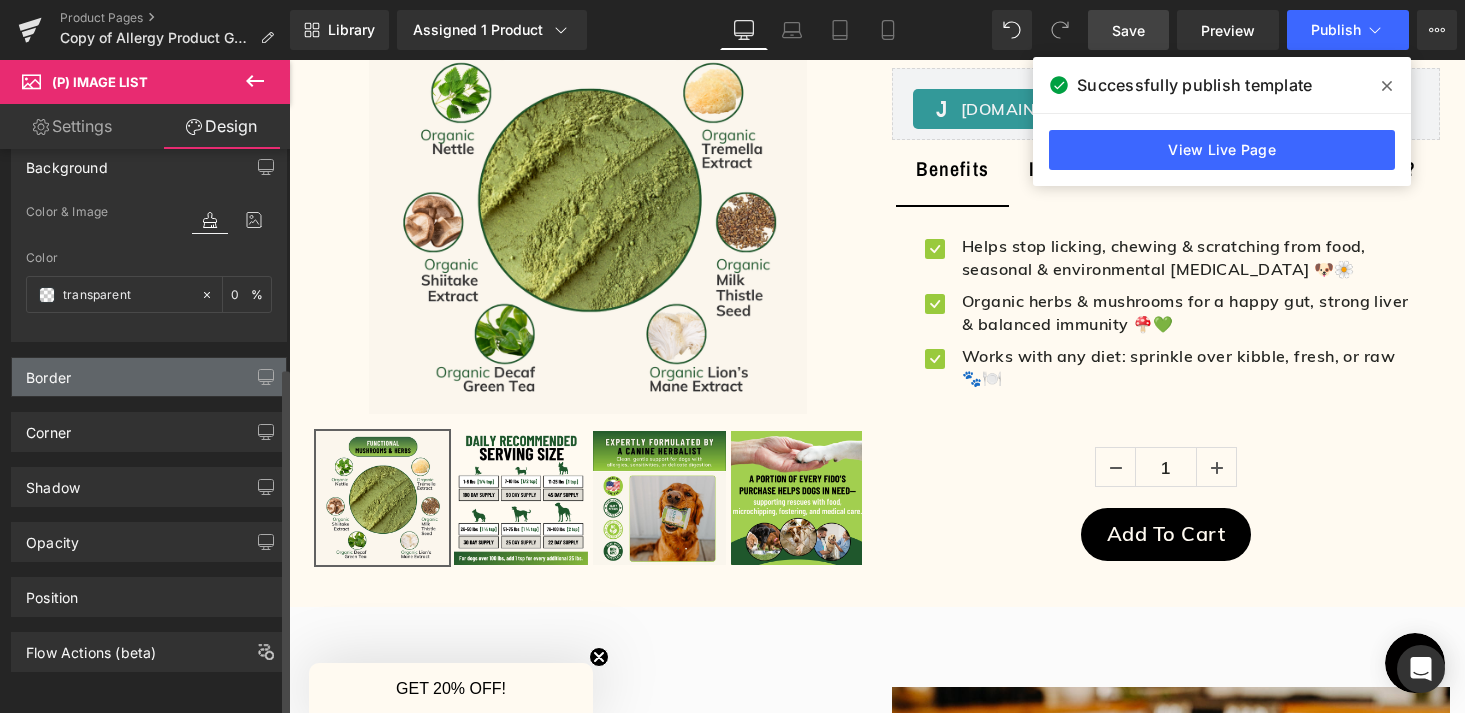 click on "Border" at bounding box center [149, 377] 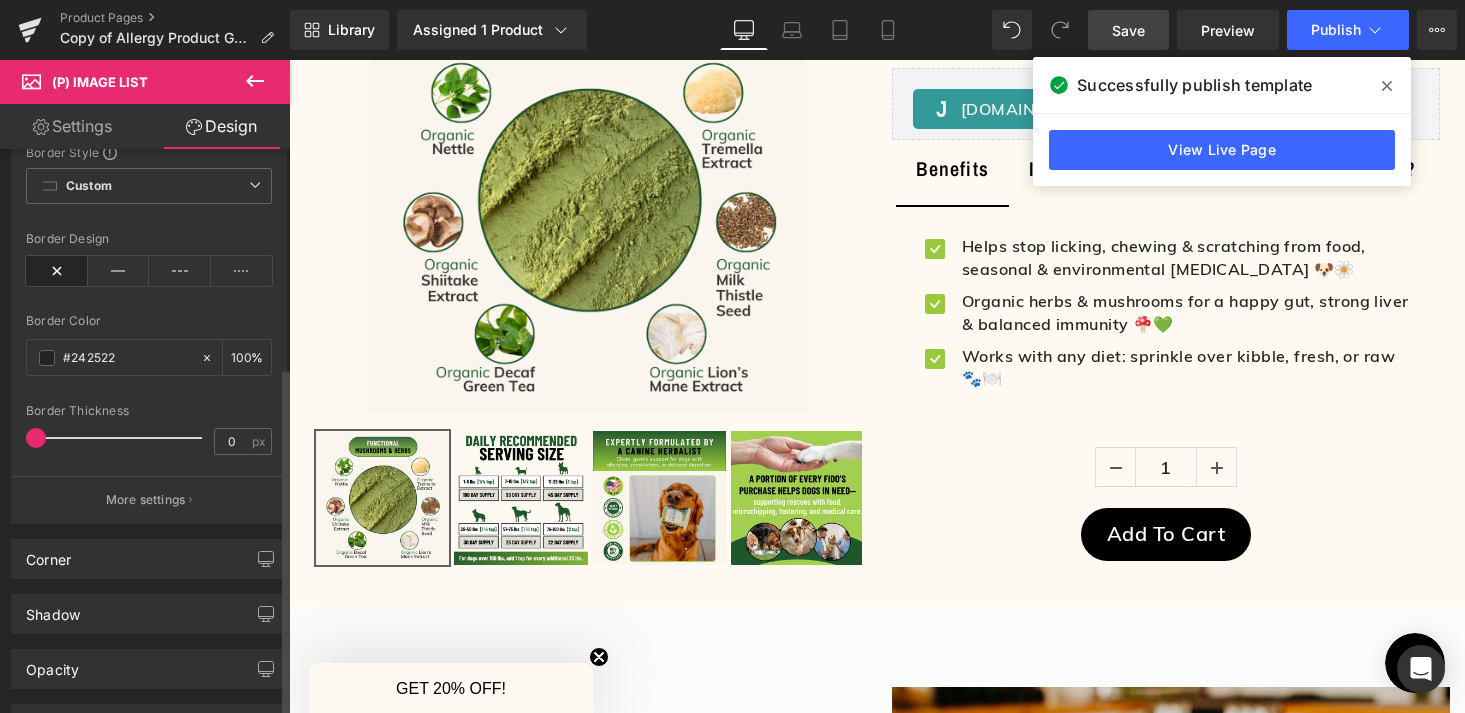 scroll, scrollTop: 744, scrollLeft: 0, axis: vertical 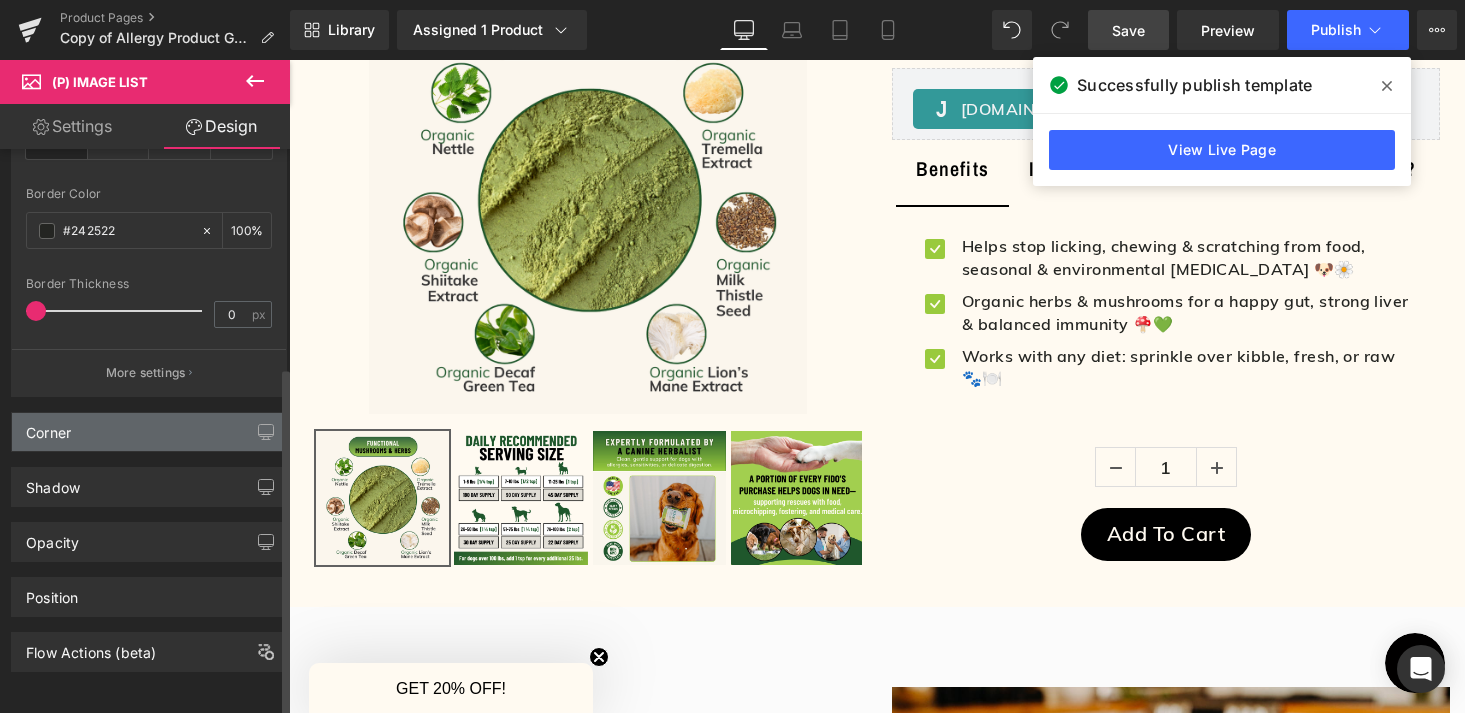 click on "Corner" at bounding box center (149, 432) 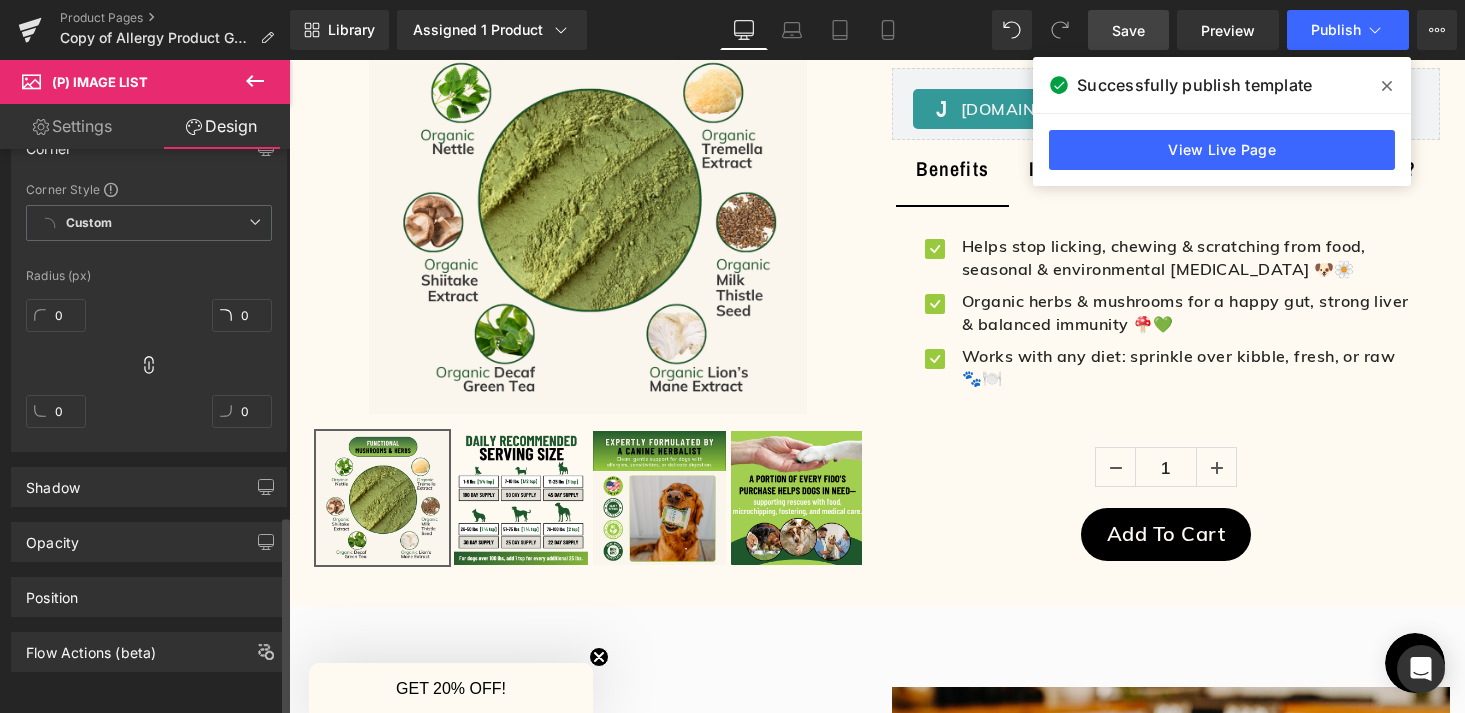 scroll, scrollTop: 1028, scrollLeft: 0, axis: vertical 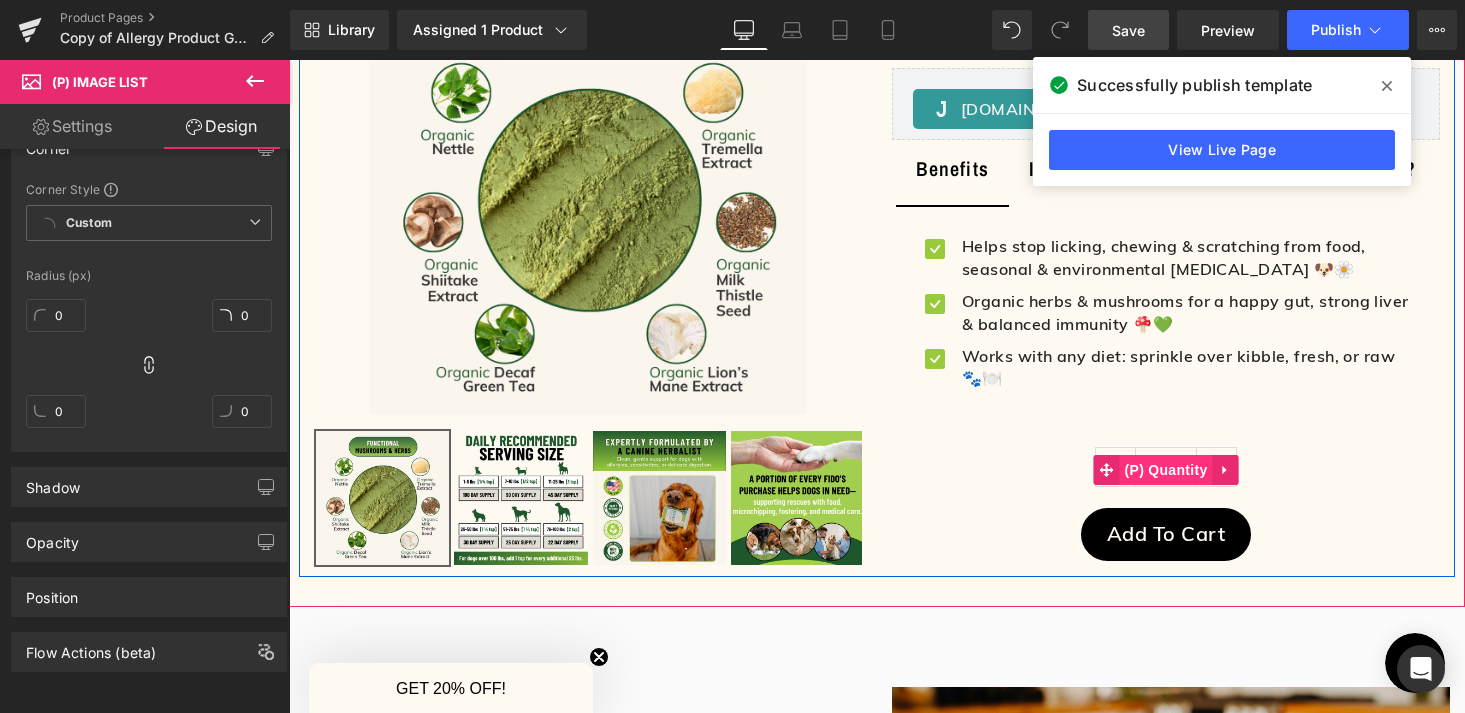 click on "(P) Quantity" at bounding box center (1166, 470) 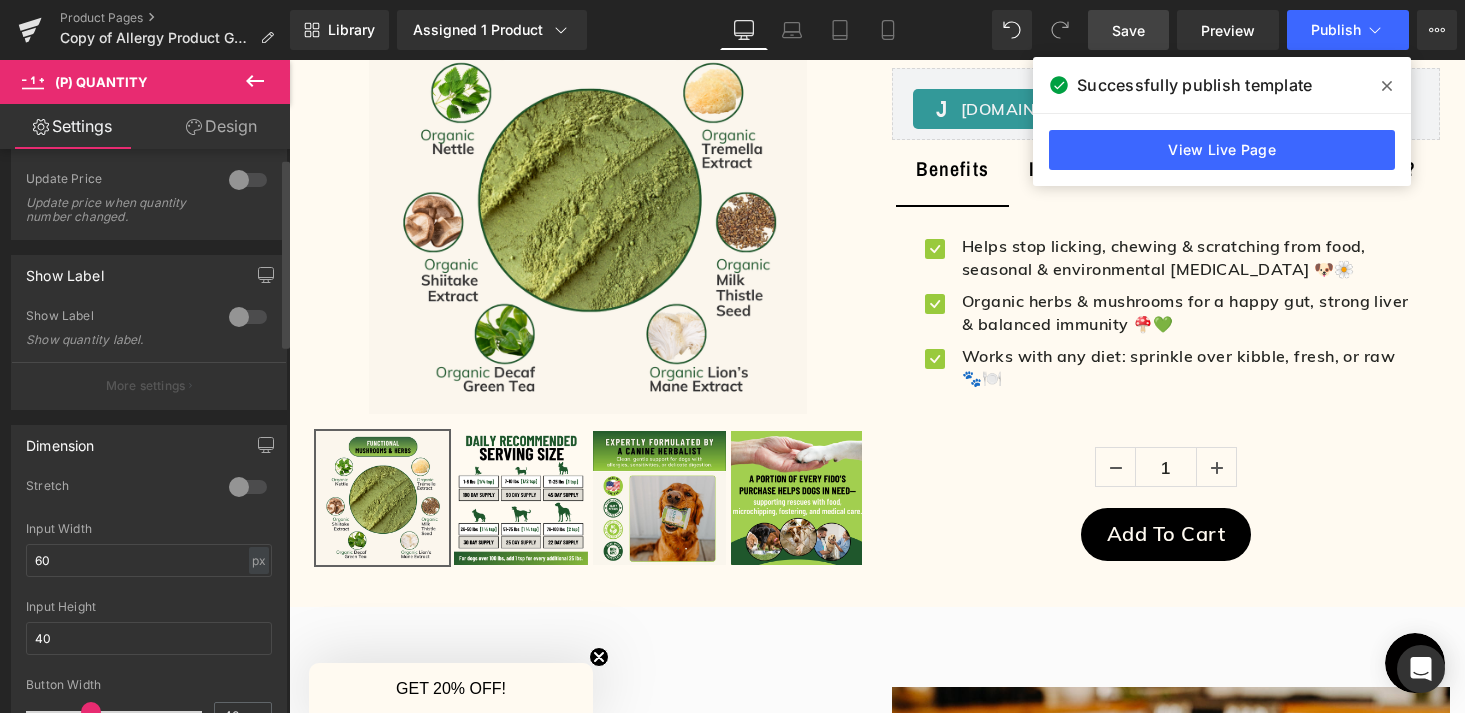 scroll, scrollTop: 52, scrollLeft: 0, axis: vertical 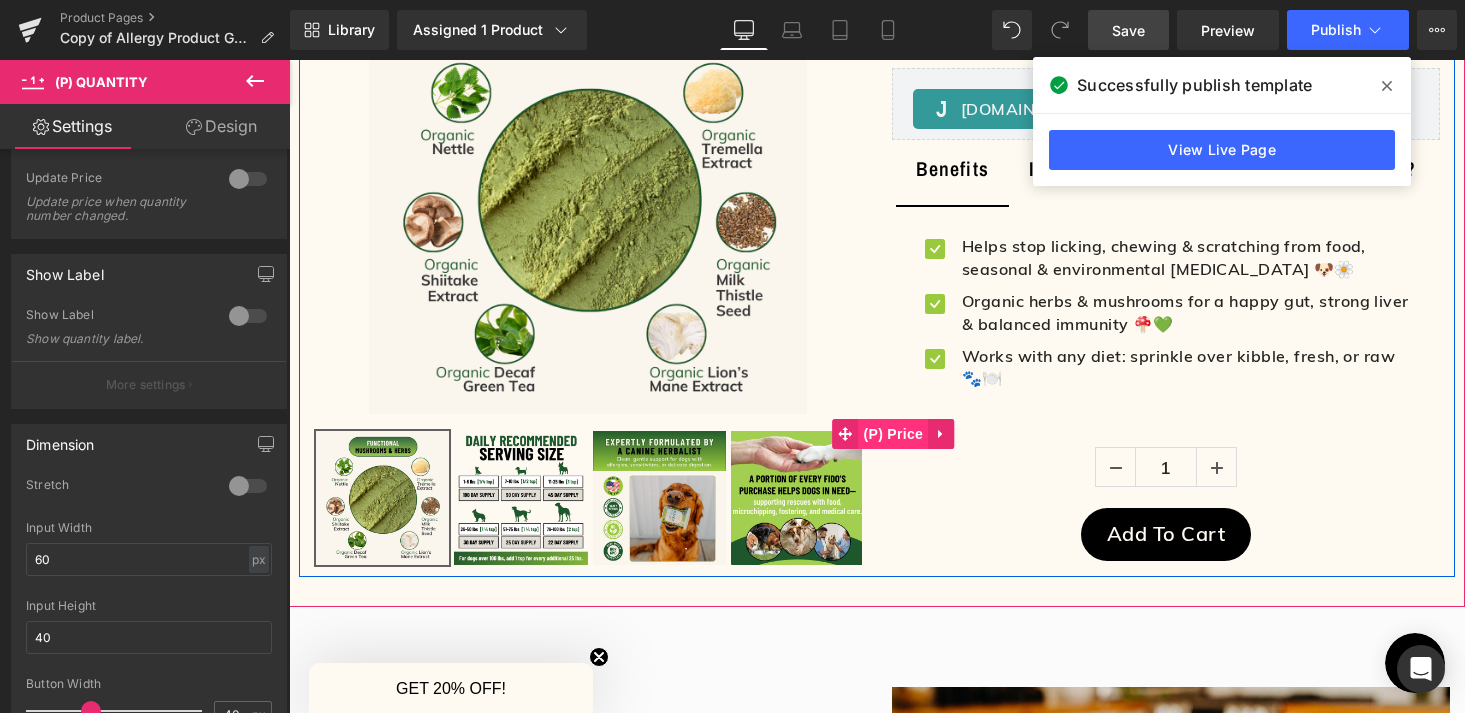 click on "(P) Price" at bounding box center [894, 434] 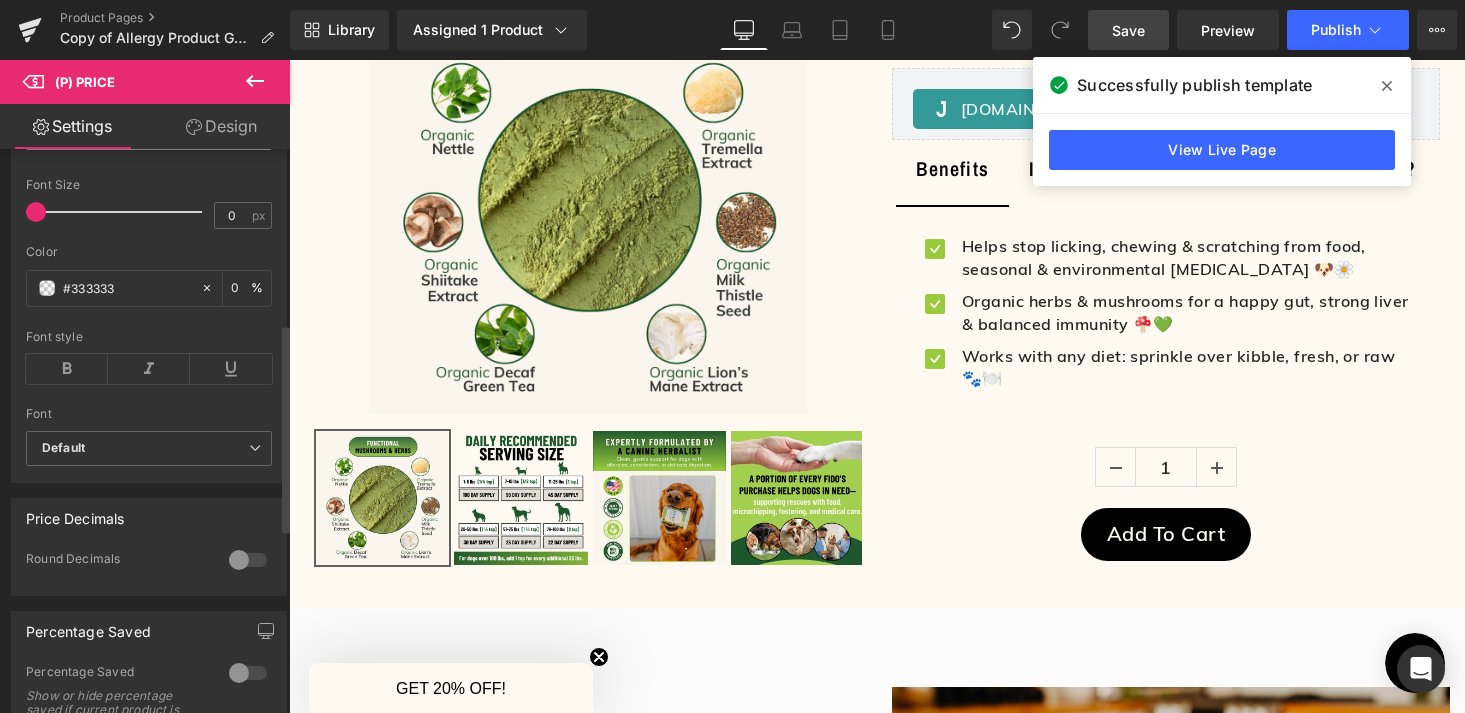 scroll, scrollTop: 471, scrollLeft: 0, axis: vertical 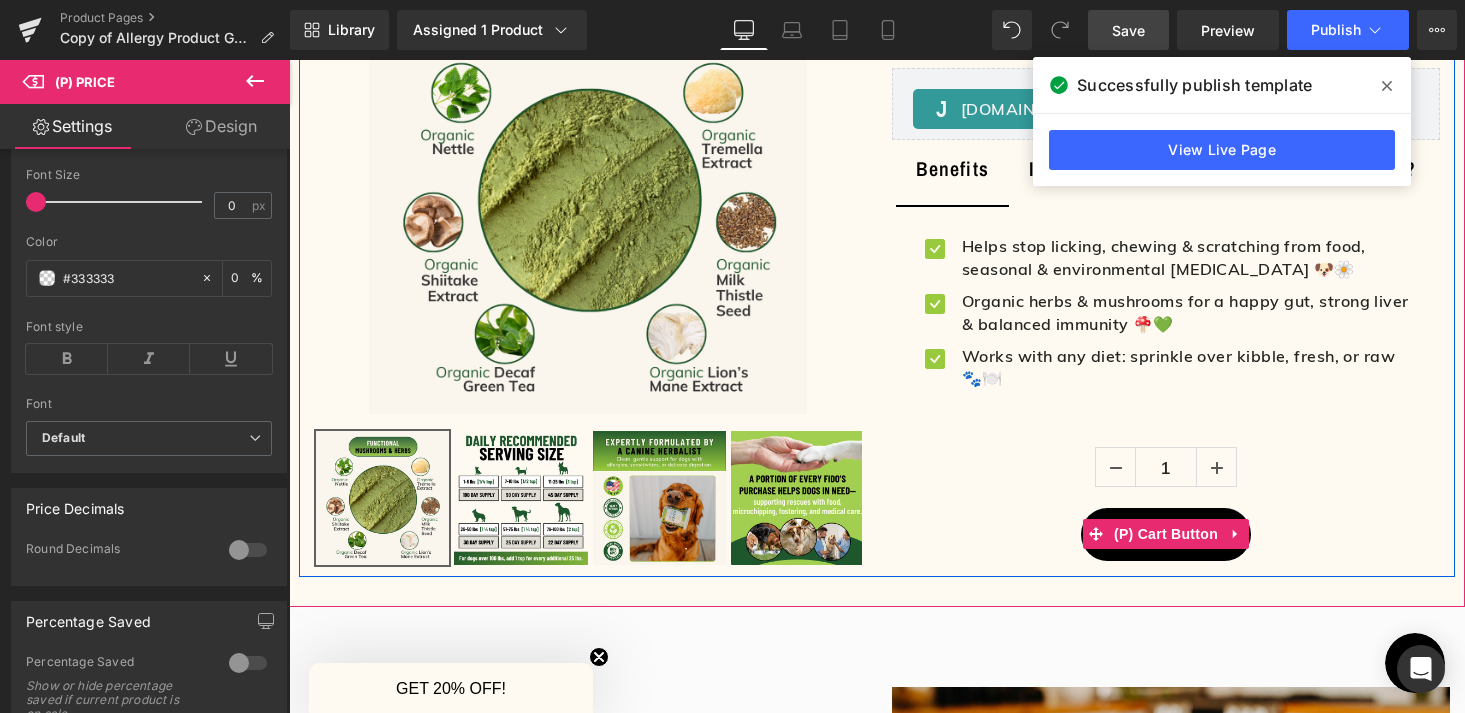 click on "(P) Cart Button" at bounding box center (1166, 534) 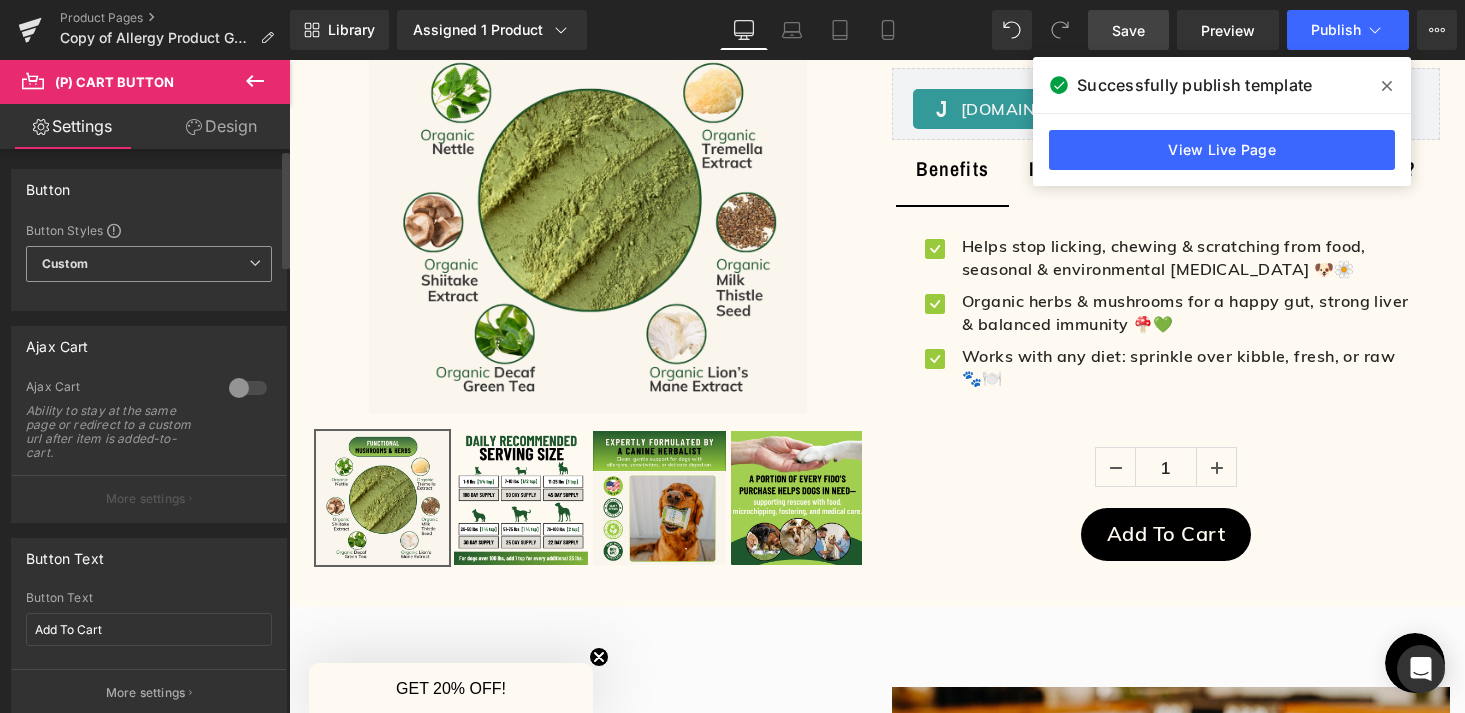 click on "Custom
Setup Global Style" at bounding box center [149, 264] 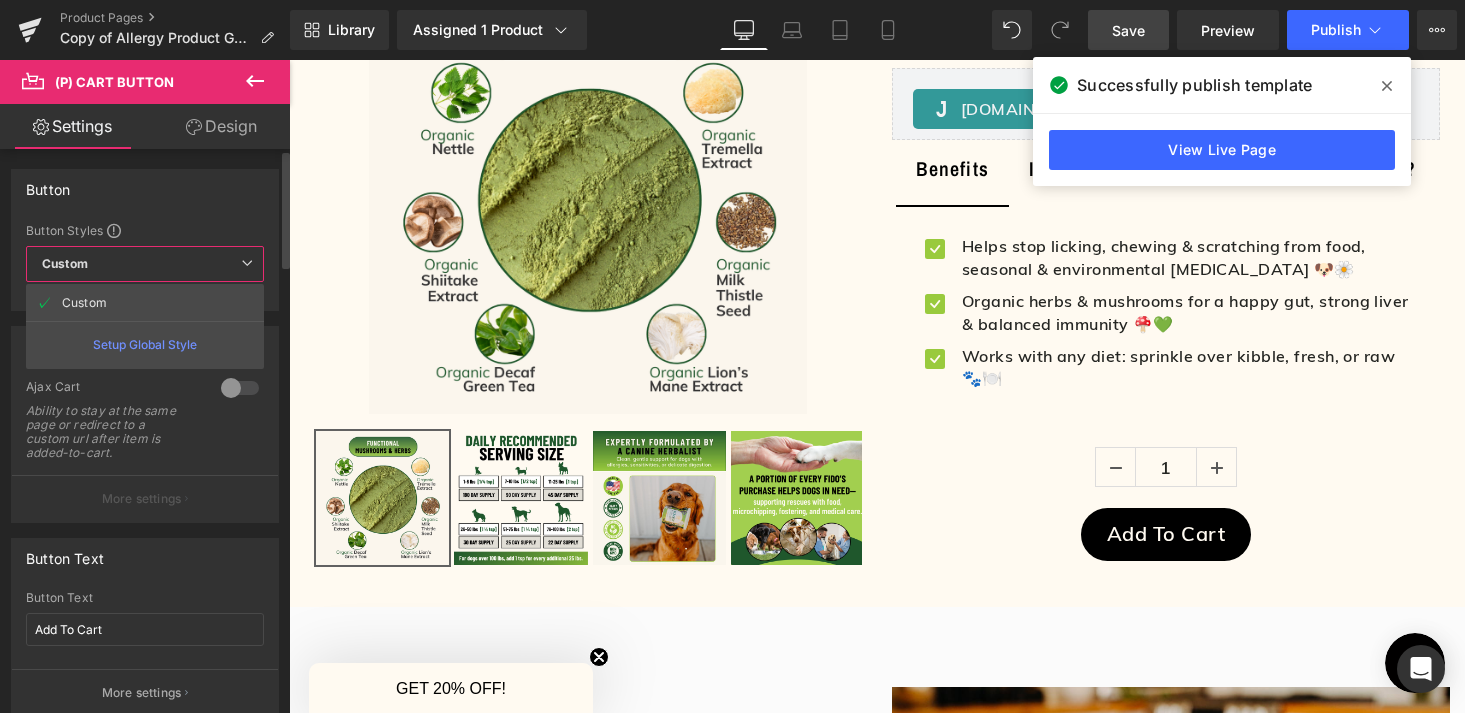 click on "Button
Button Styles Custom
Custom
Setup Global Style
Custom
Setup Global Style
Button Size Large Medium Small
Large
Large Medium Small" at bounding box center [145, 240] 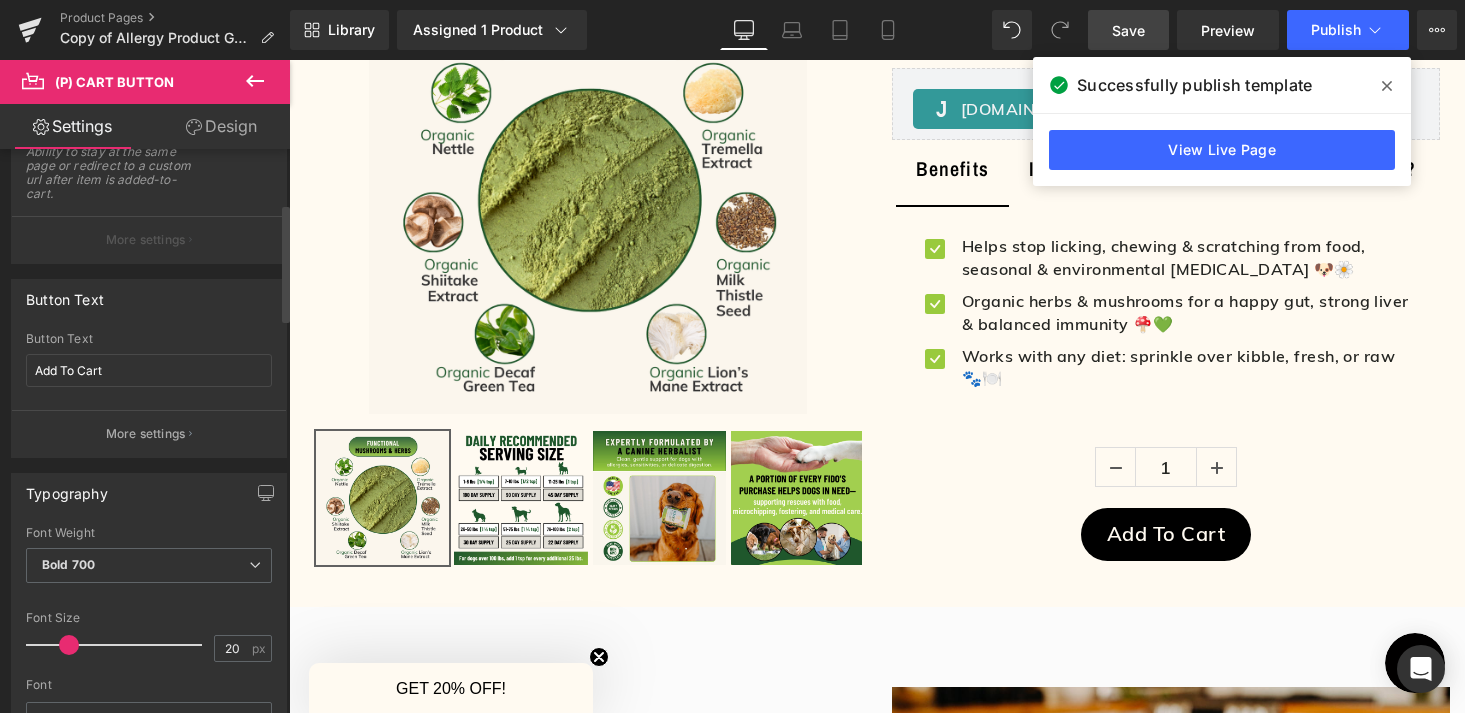 scroll, scrollTop: 260, scrollLeft: 0, axis: vertical 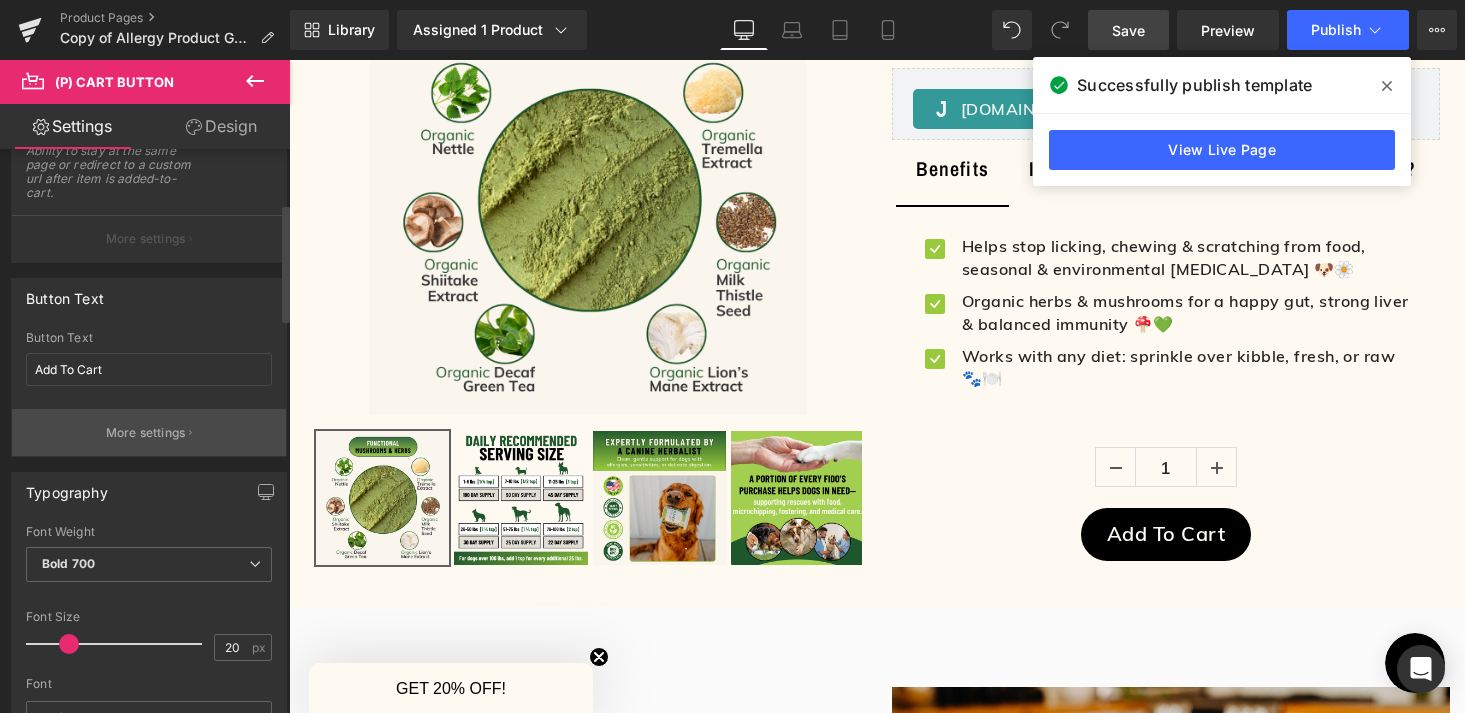 click 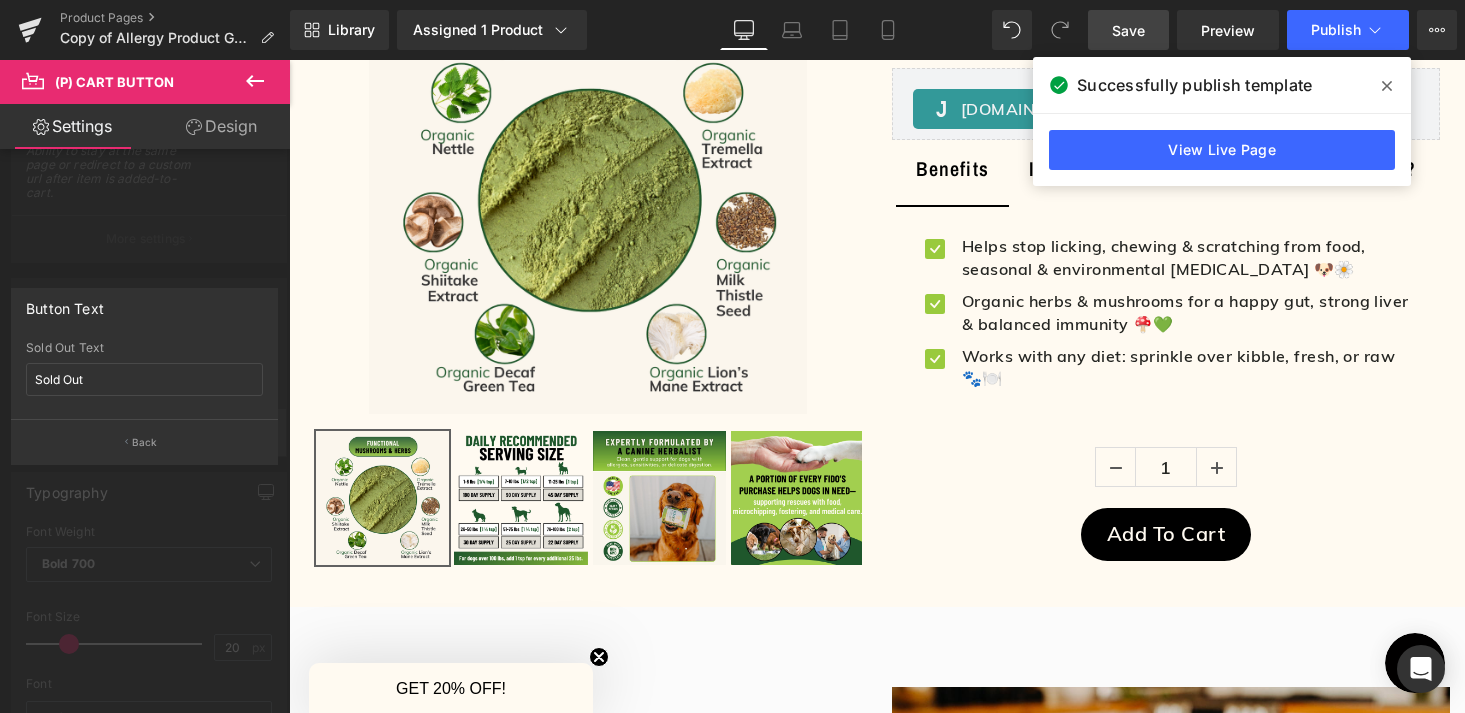 click on "Back" at bounding box center (144, 441) 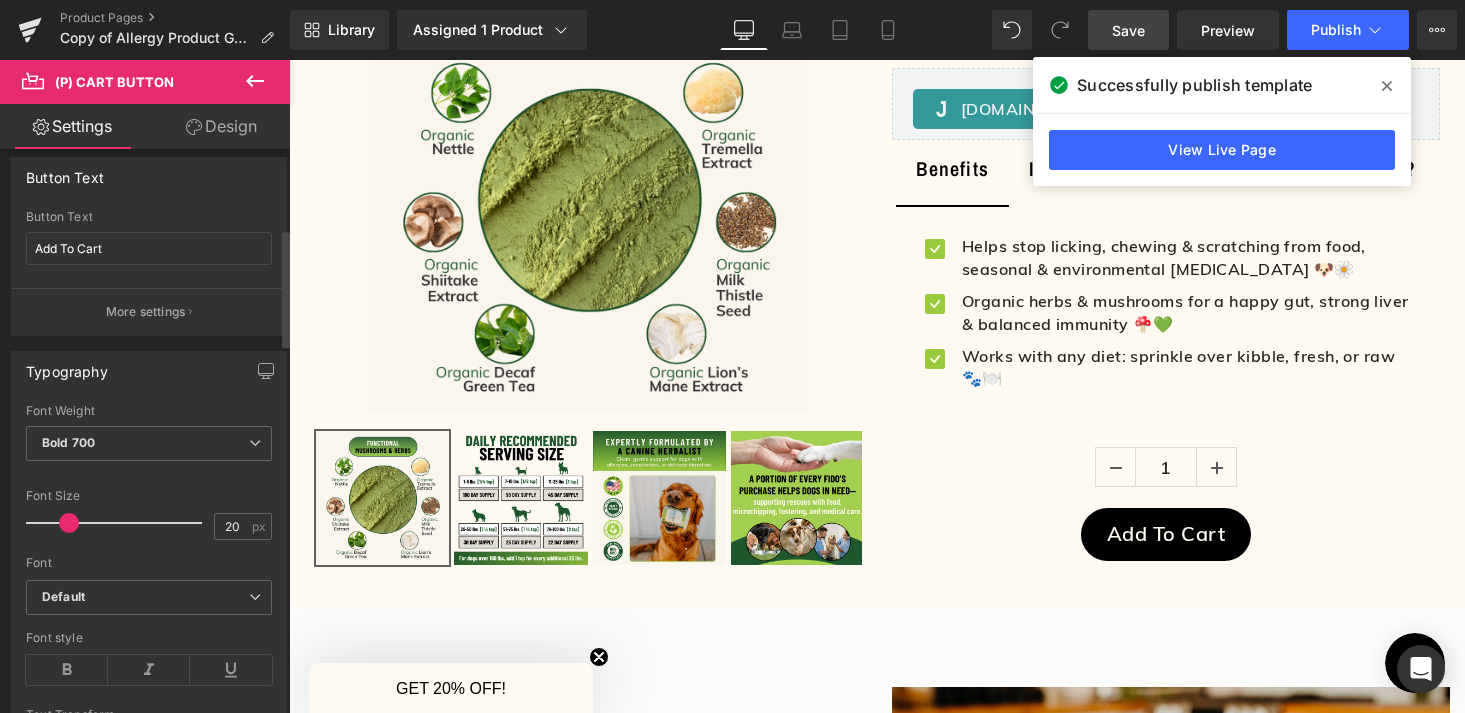 scroll, scrollTop: 386, scrollLeft: 0, axis: vertical 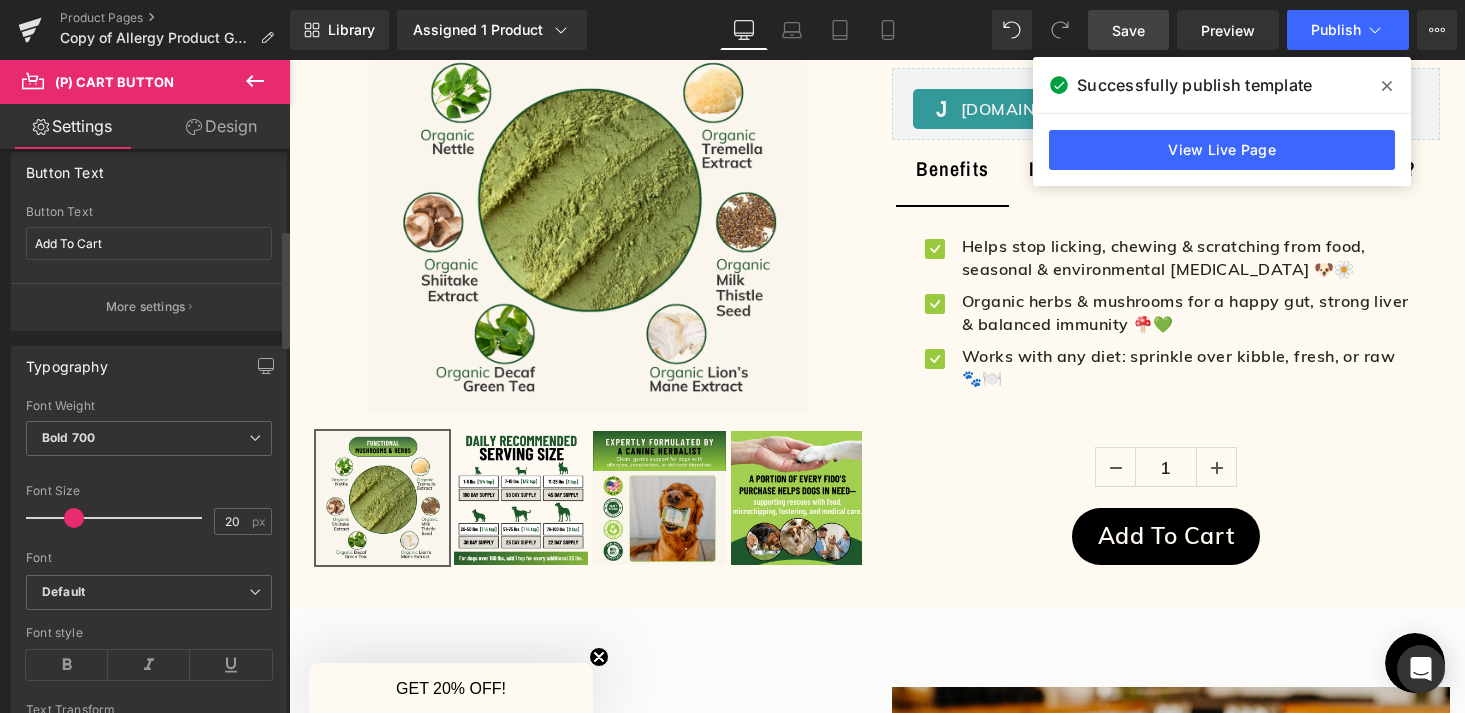 click at bounding box center [74, 518] 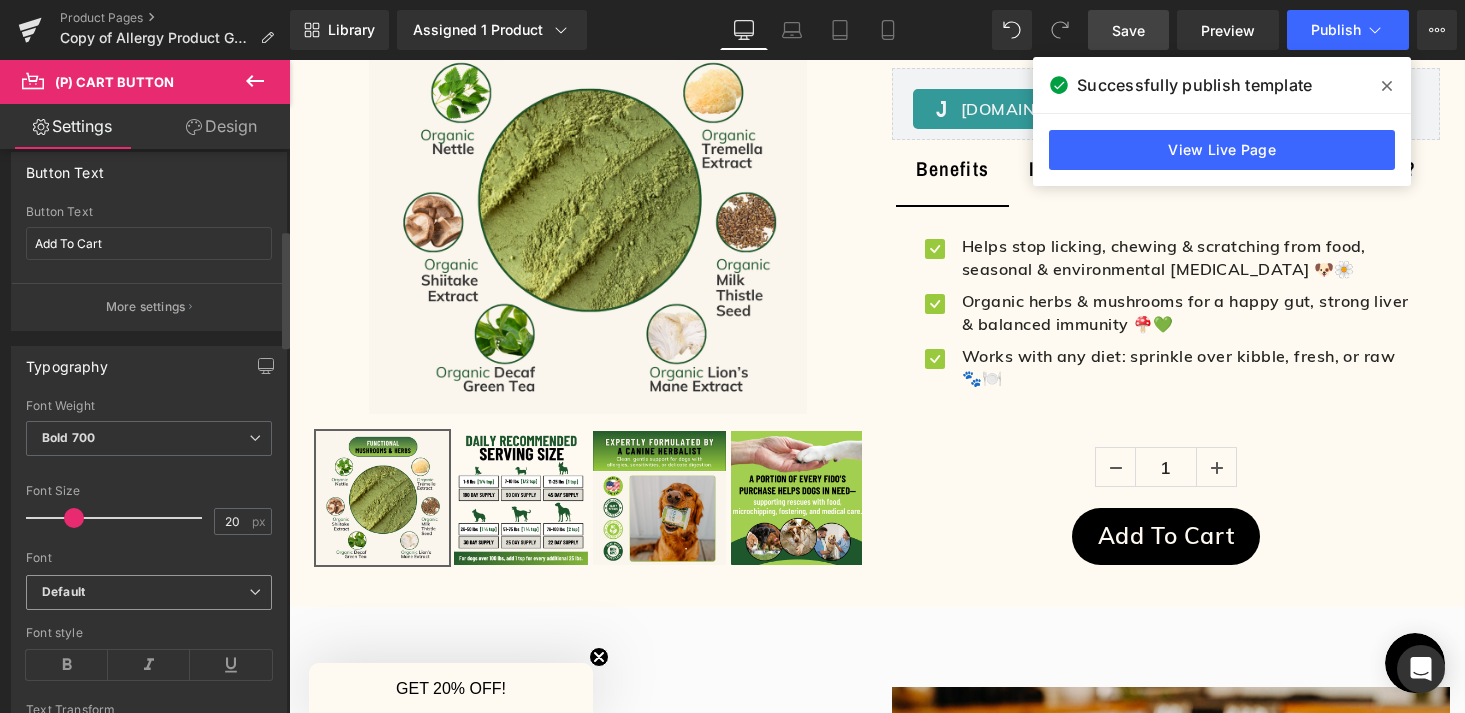 scroll, scrollTop: 483, scrollLeft: 0, axis: vertical 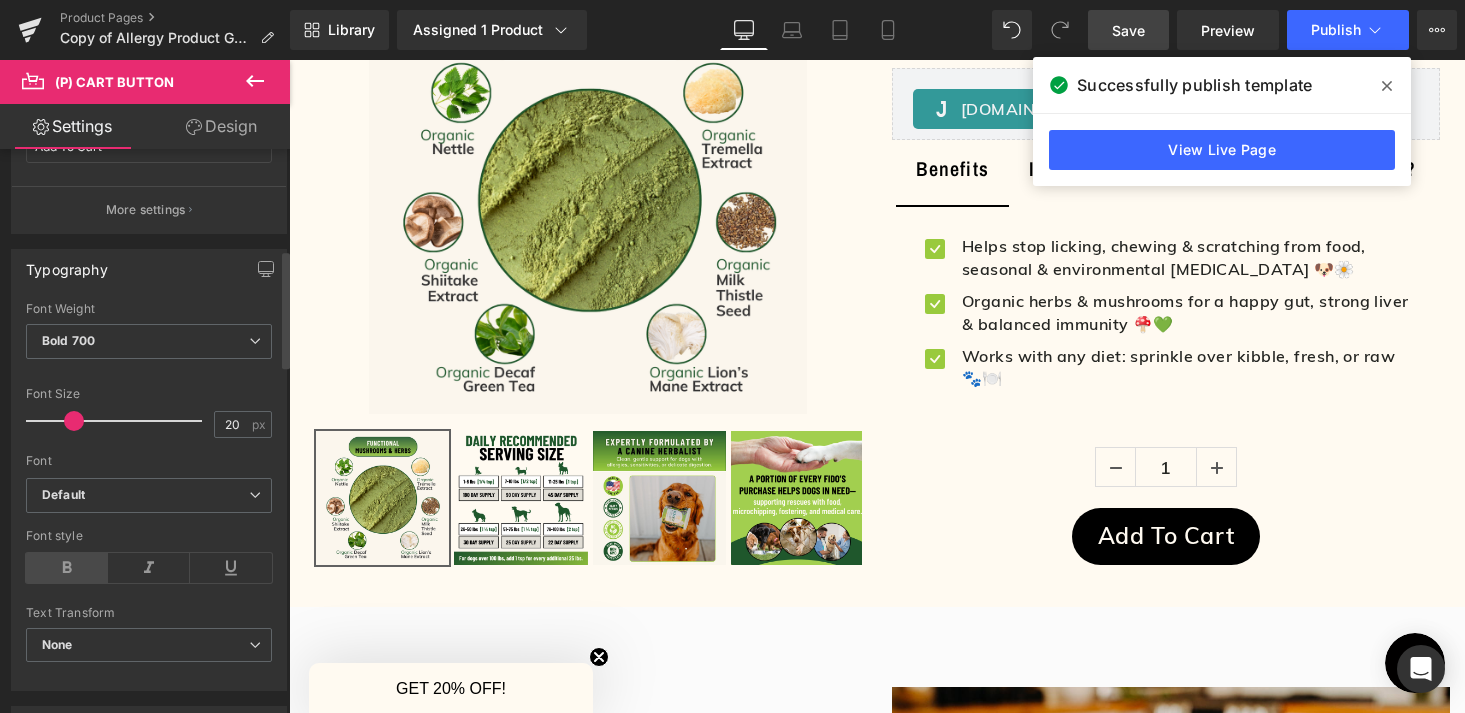 click at bounding box center (67, 568) 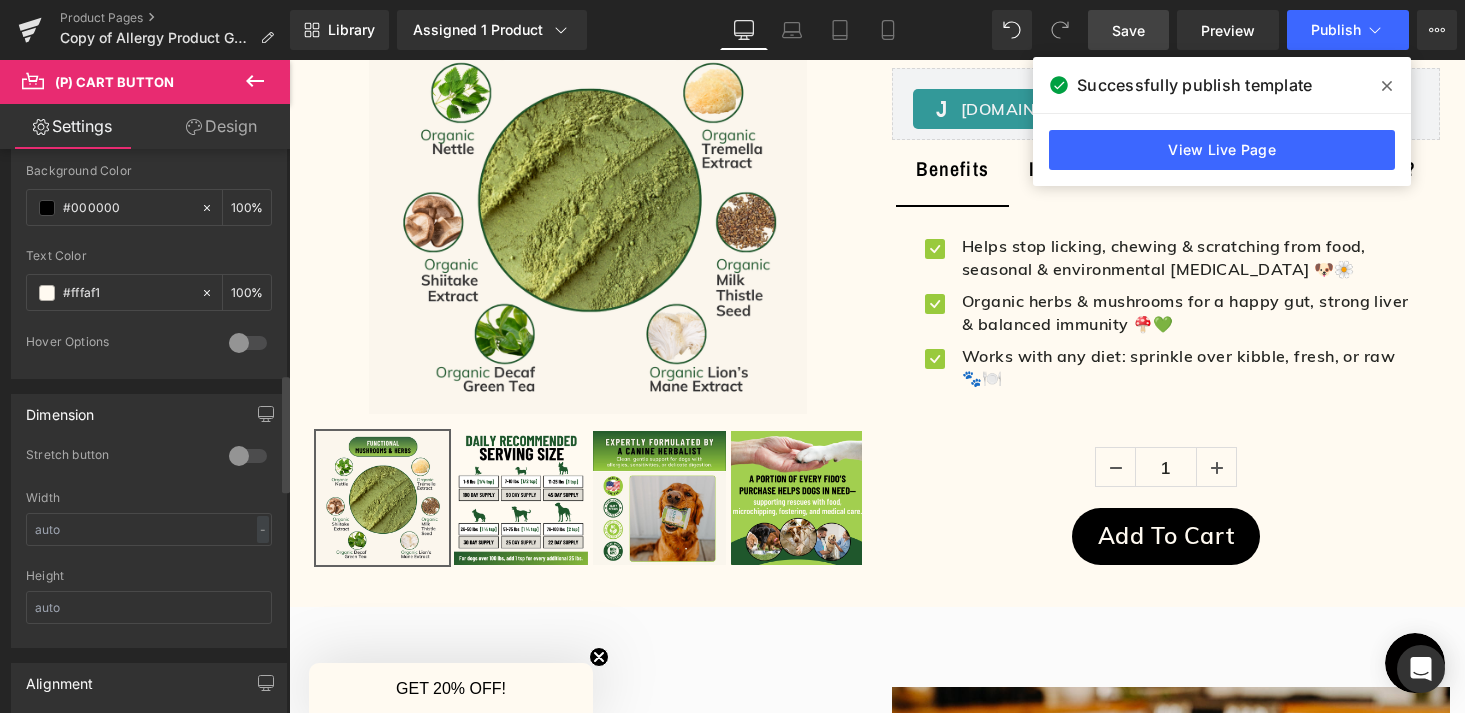 scroll, scrollTop: 1080, scrollLeft: 0, axis: vertical 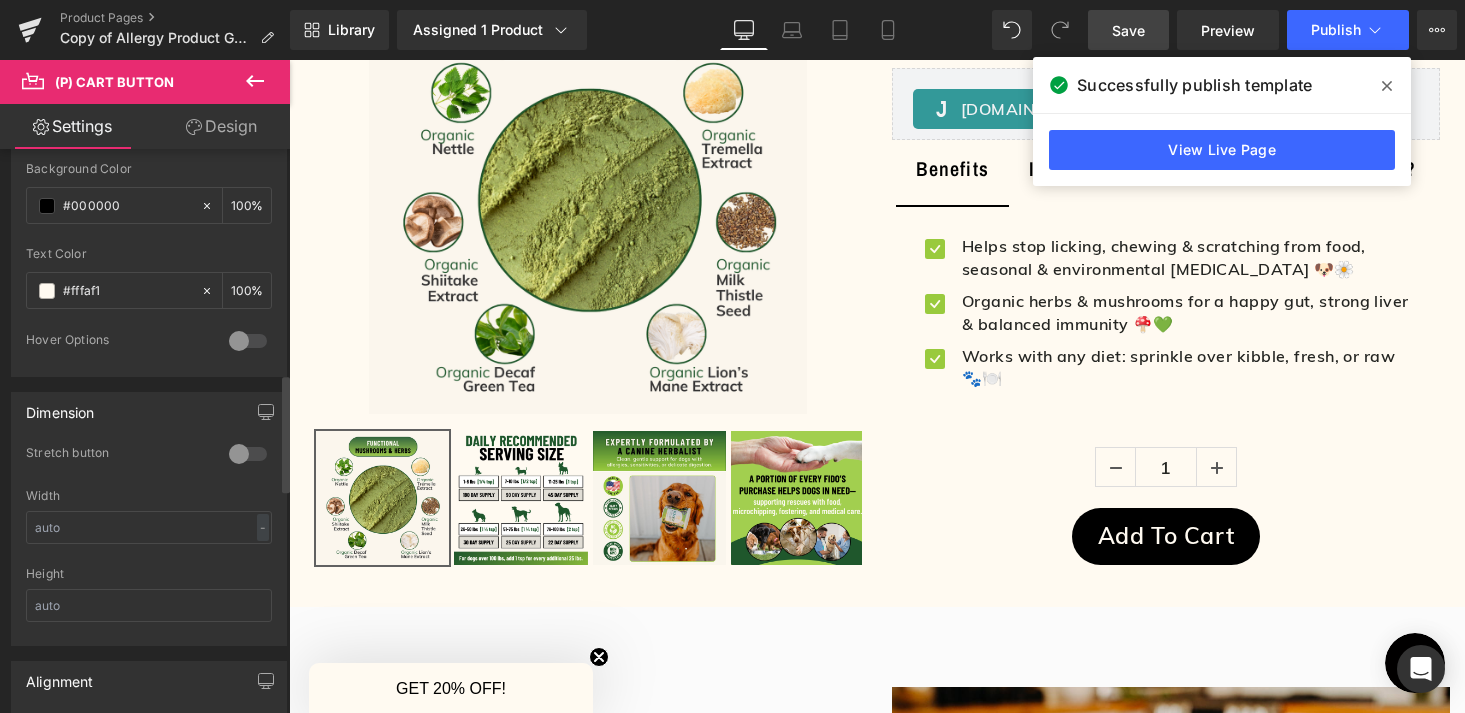 click at bounding box center [248, 454] 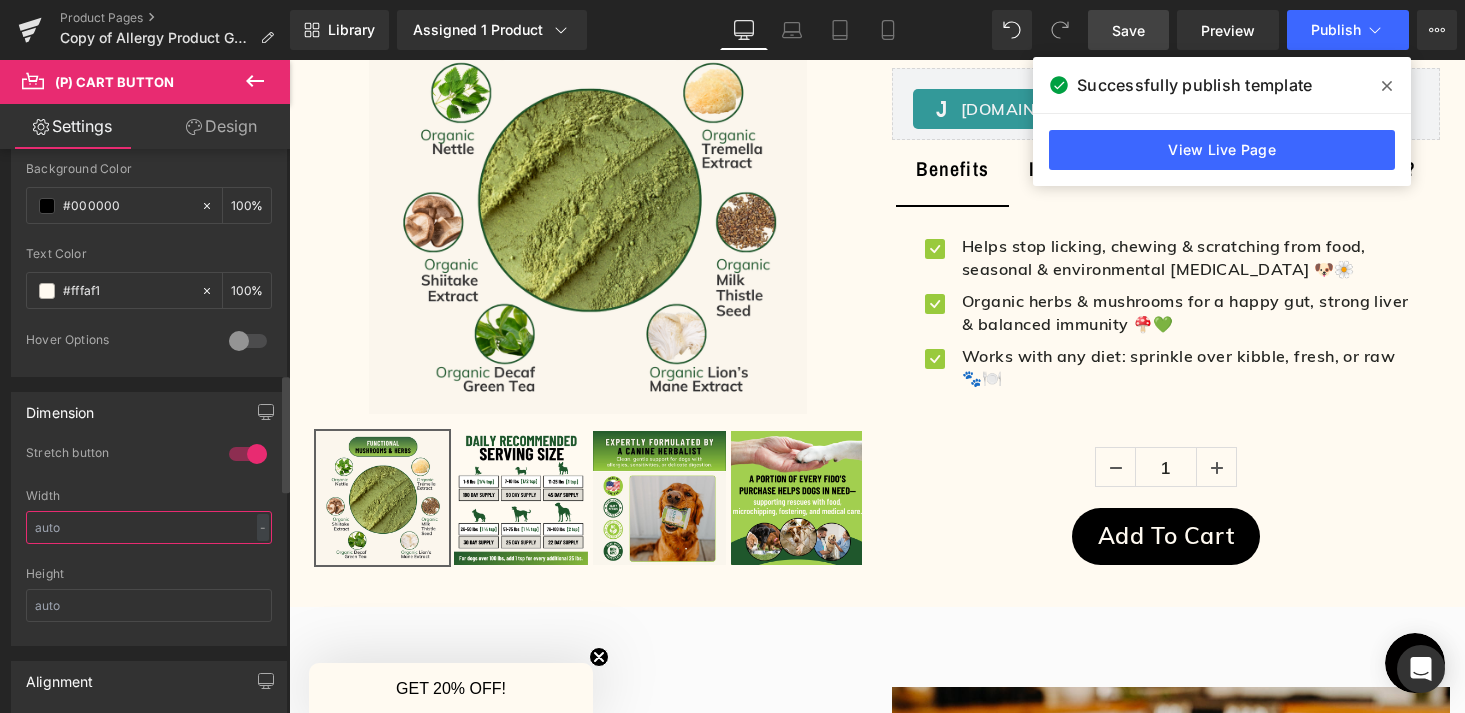 click at bounding box center [149, 527] 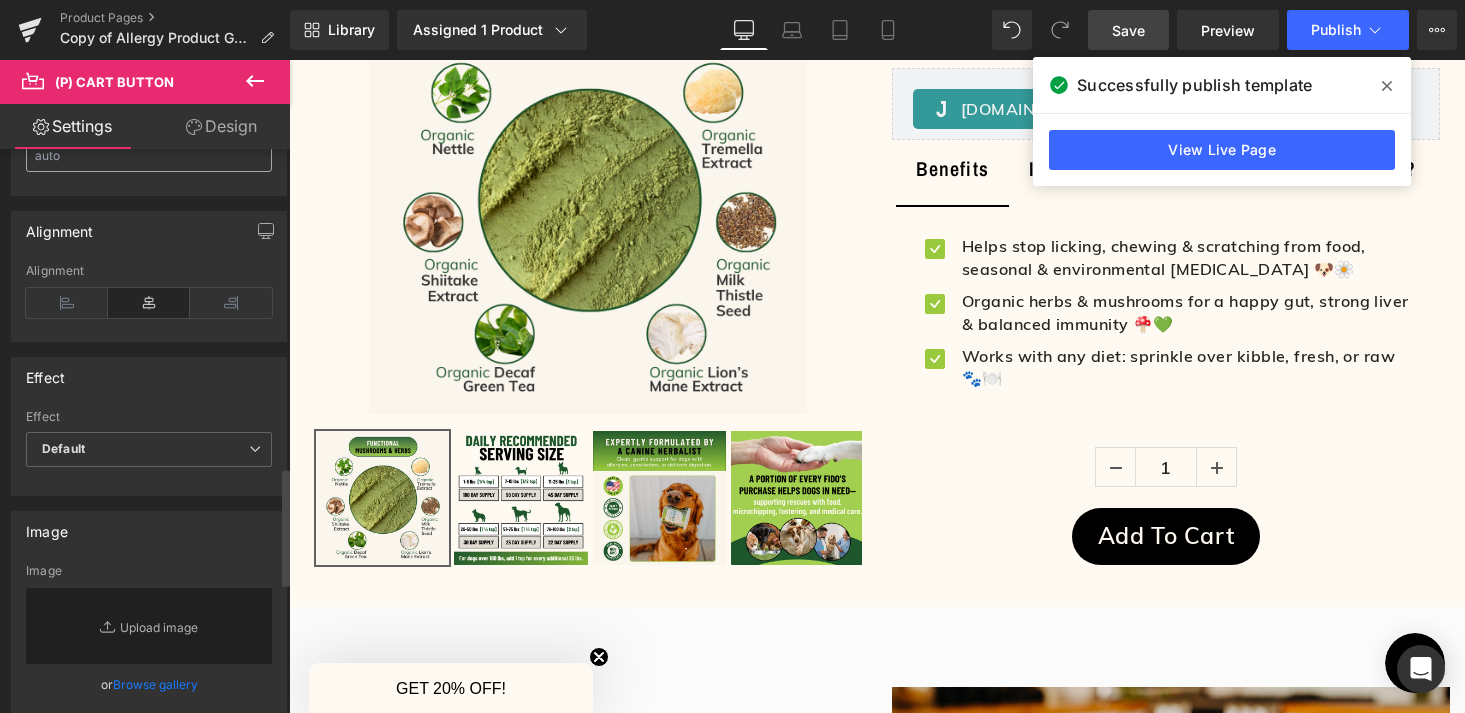 scroll, scrollTop: 1532, scrollLeft: 0, axis: vertical 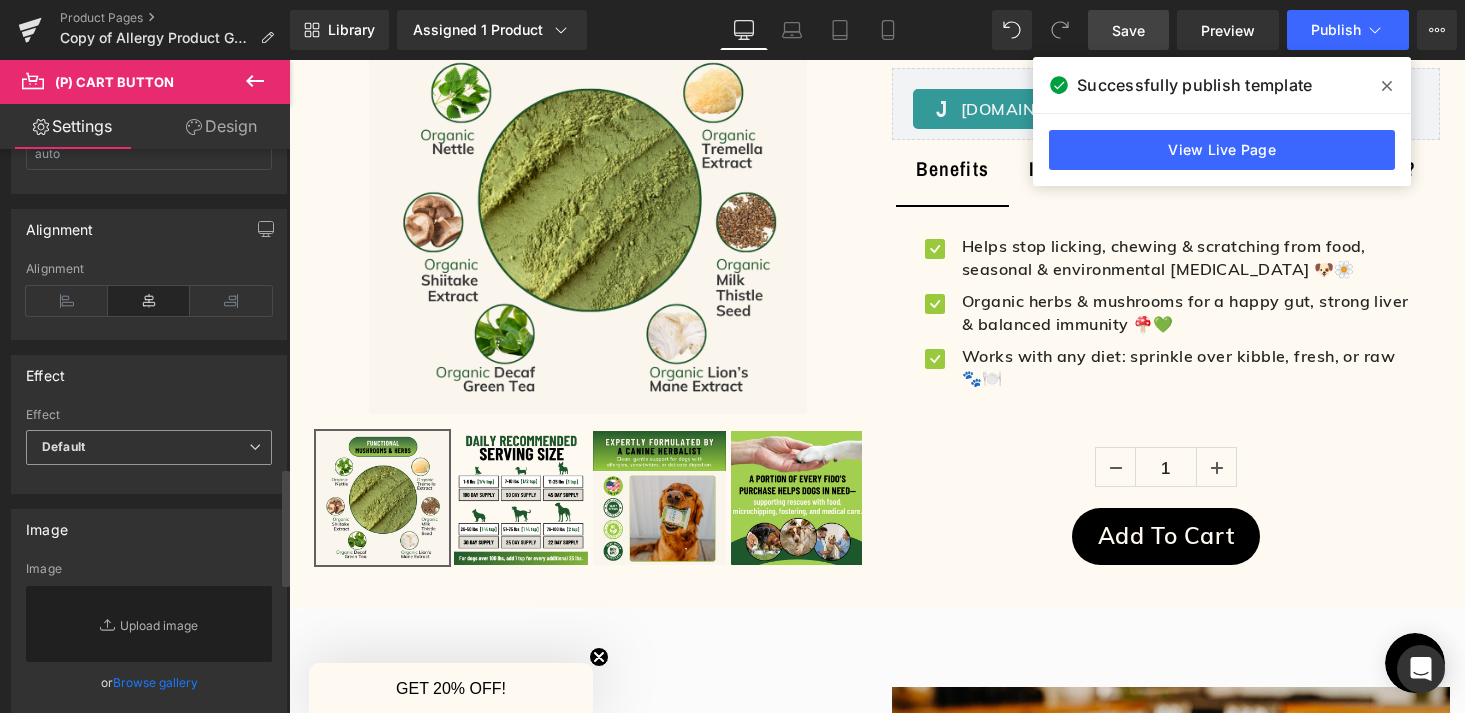click at bounding box center (255, 447) 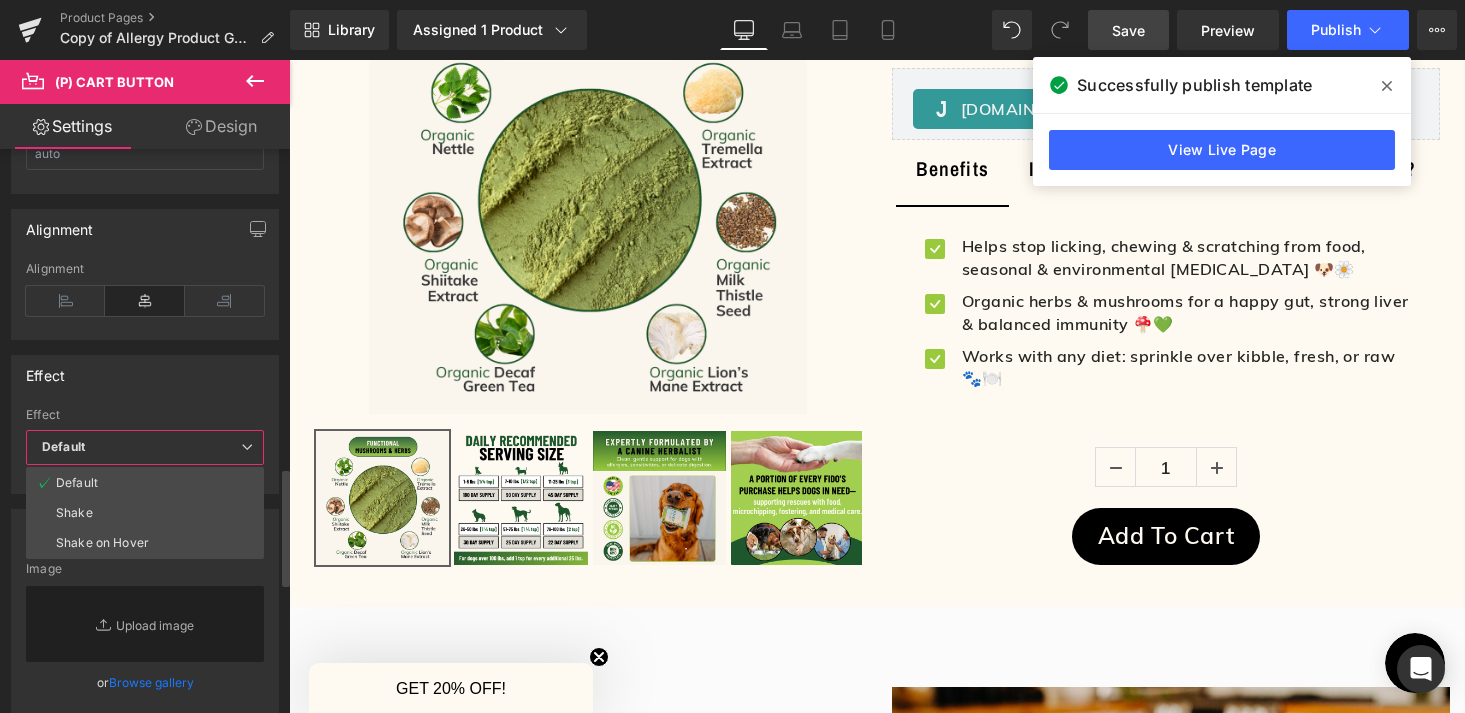click on "Effect Default Shake Shake on Hover Effect
Default
Default Shake Shake on Hover None Shake Left and Right Shake Up and Down Wobble Animation
Shake Left and Right
None Shake Left and Right Shake Up and Down Wobble 4000 Animation Interval 4000 Animates every x seconds you enter, eg: 5000 = 5s" at bounding box center [145, 424] 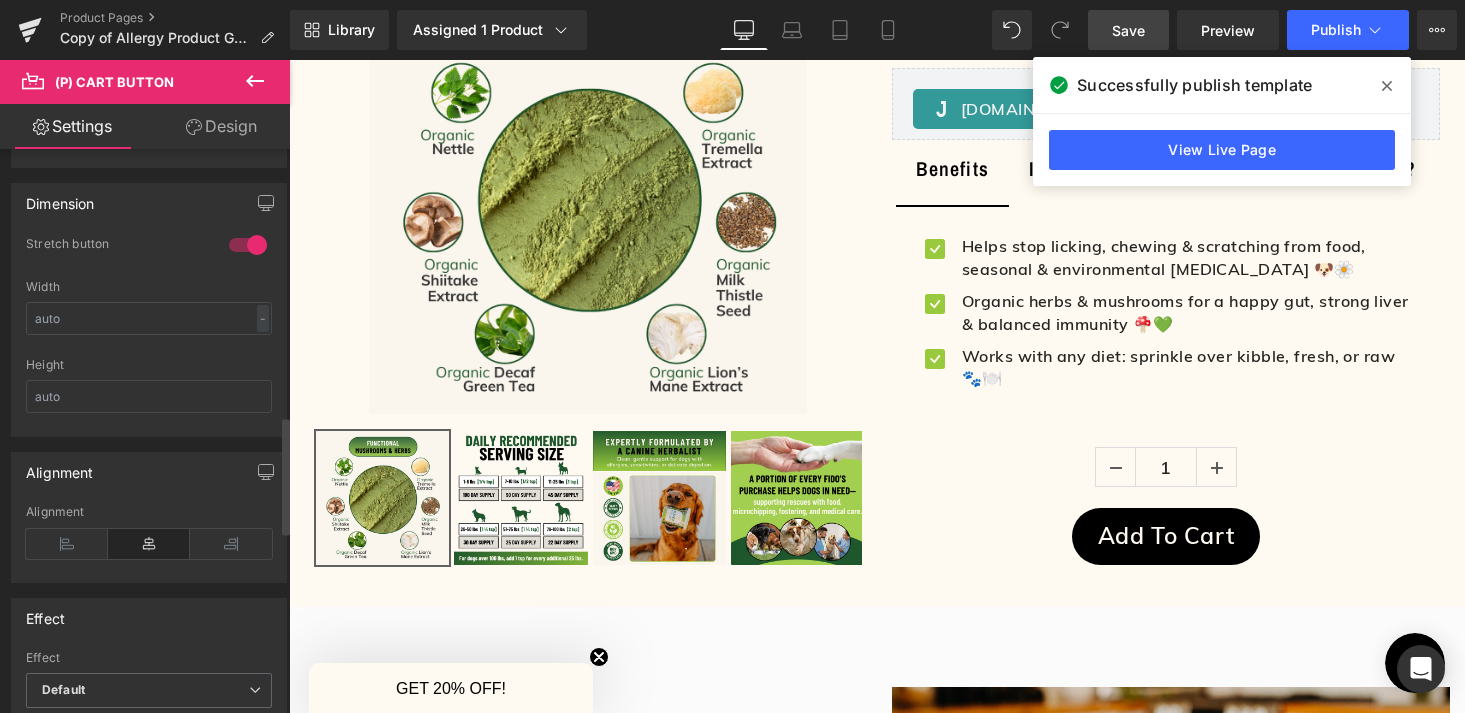 scroll, scrollTop: 1284, scrollLeft: 0, axis: vertical 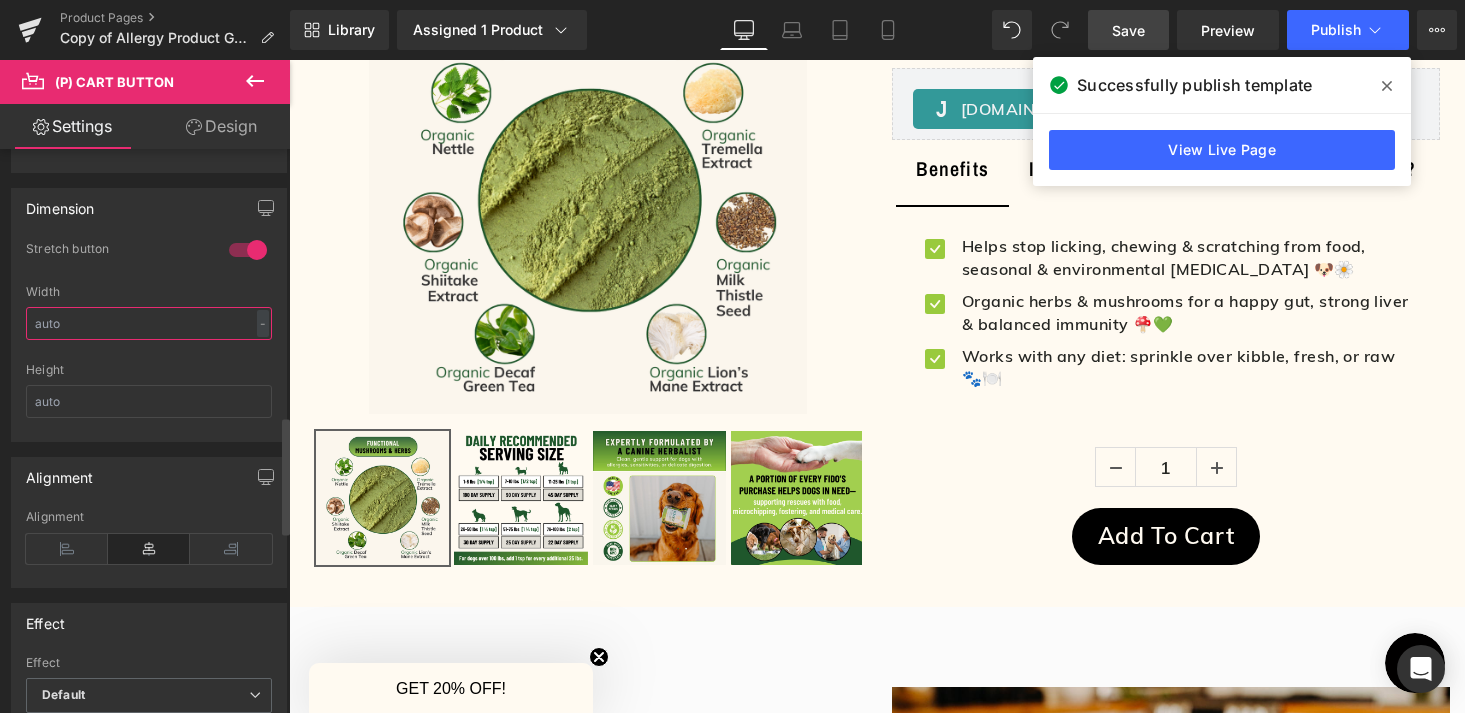 click at bounding box center [149, 323] 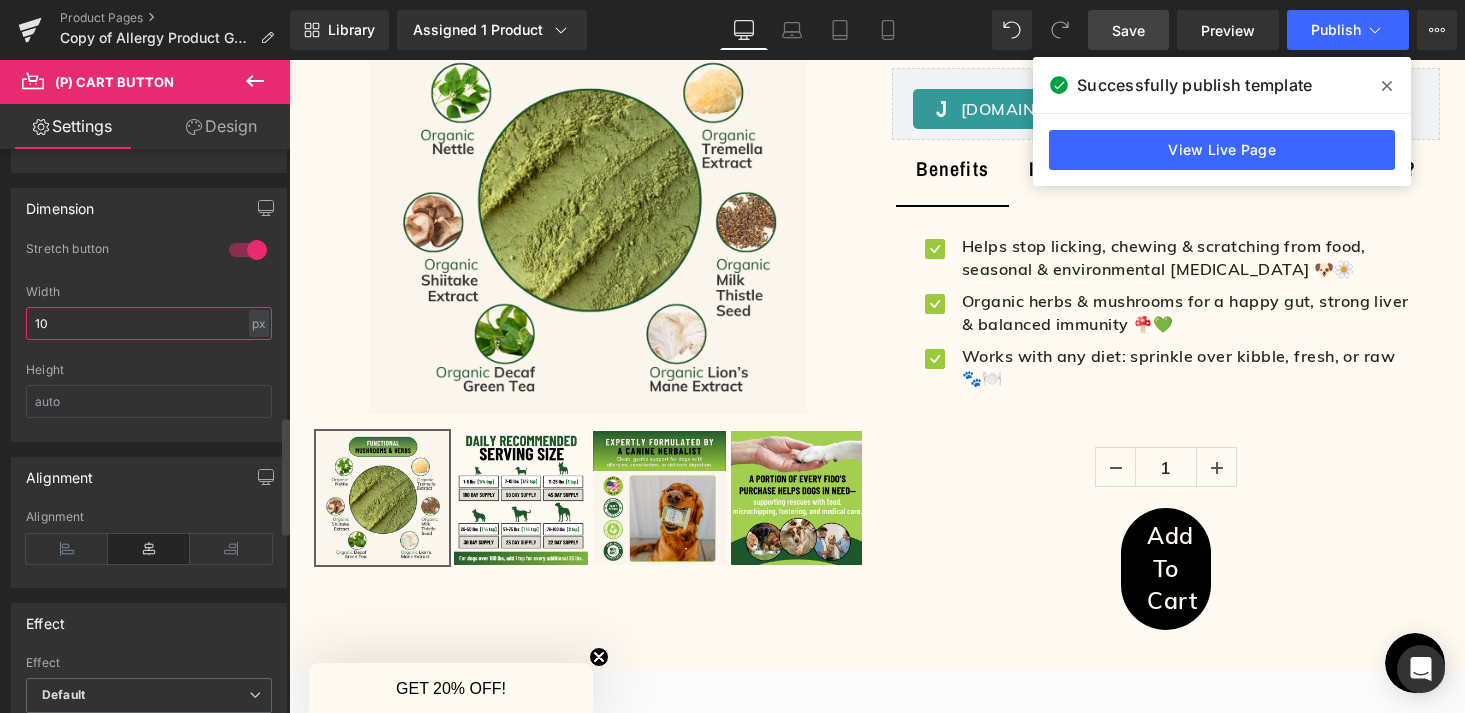 type on "1" 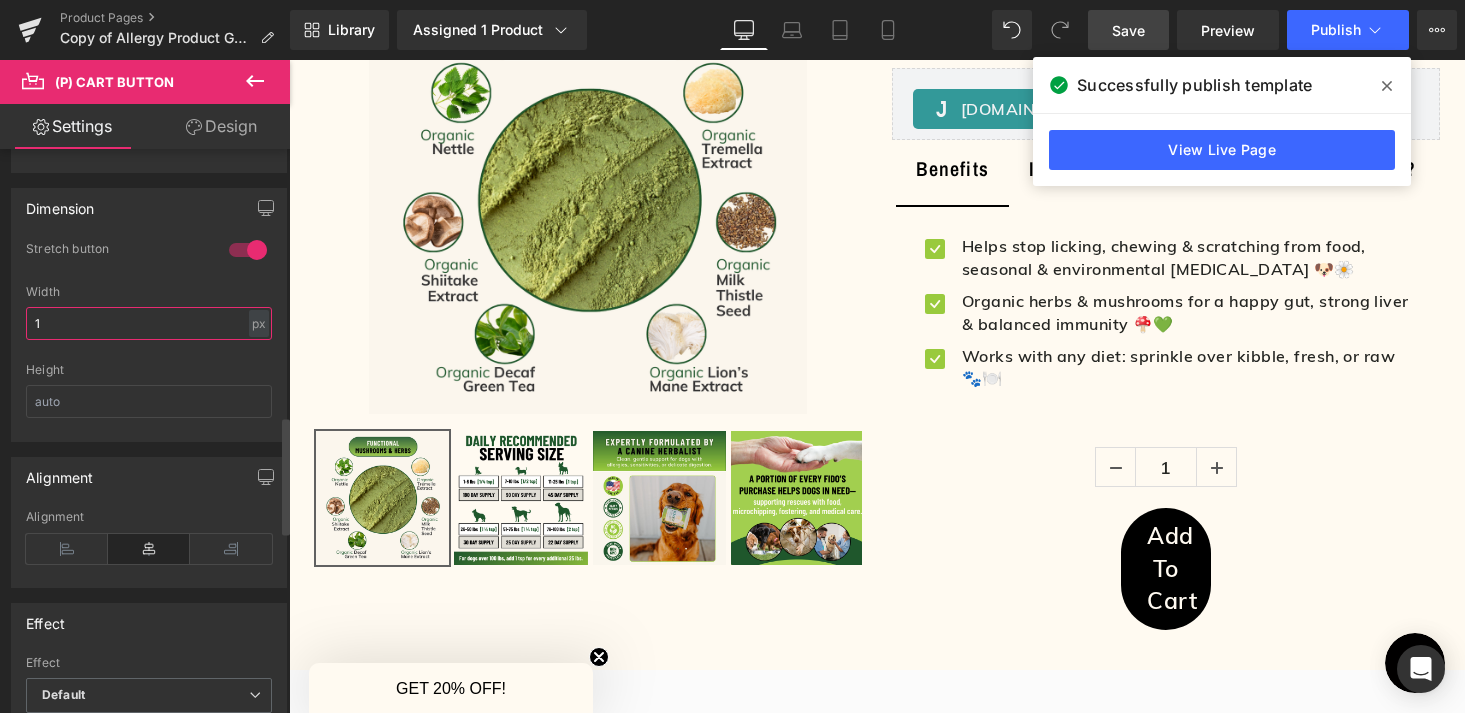 type 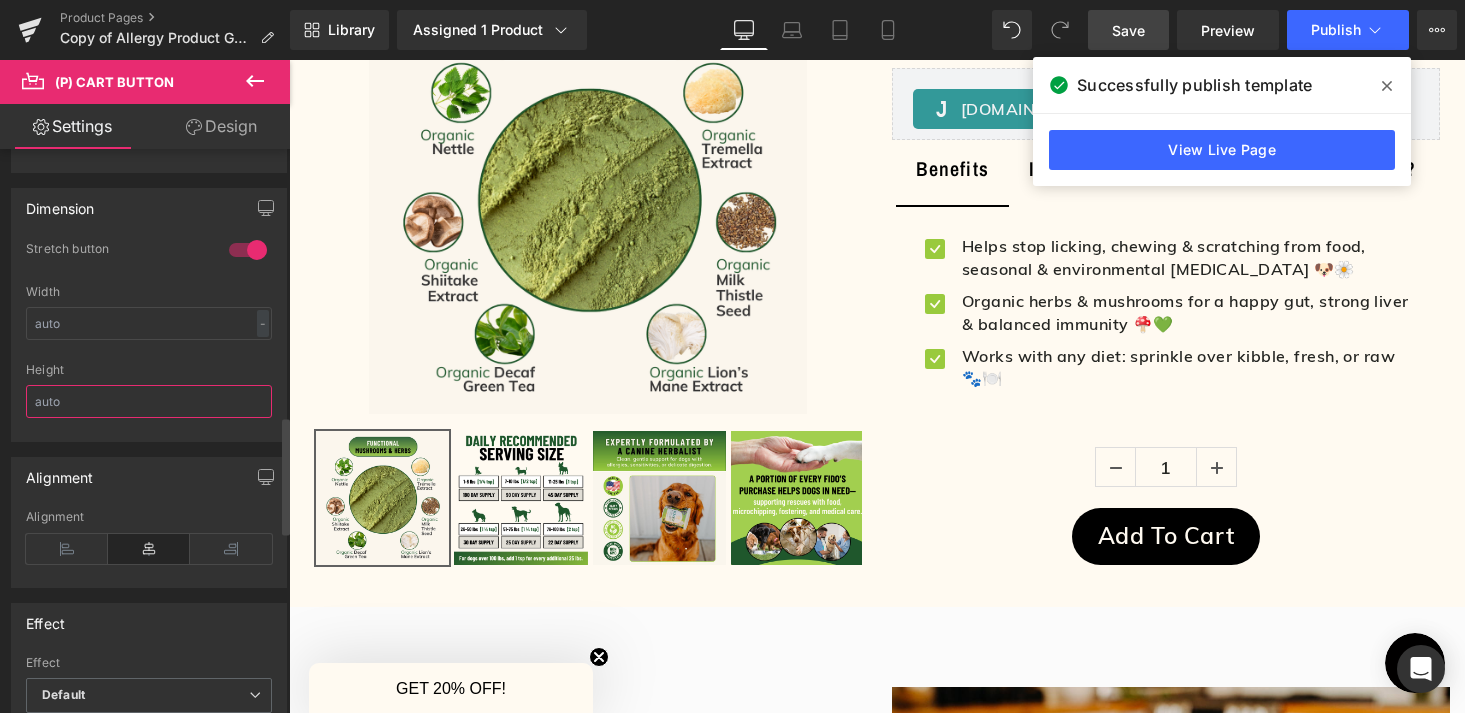 click at bounding box center [149, 401] 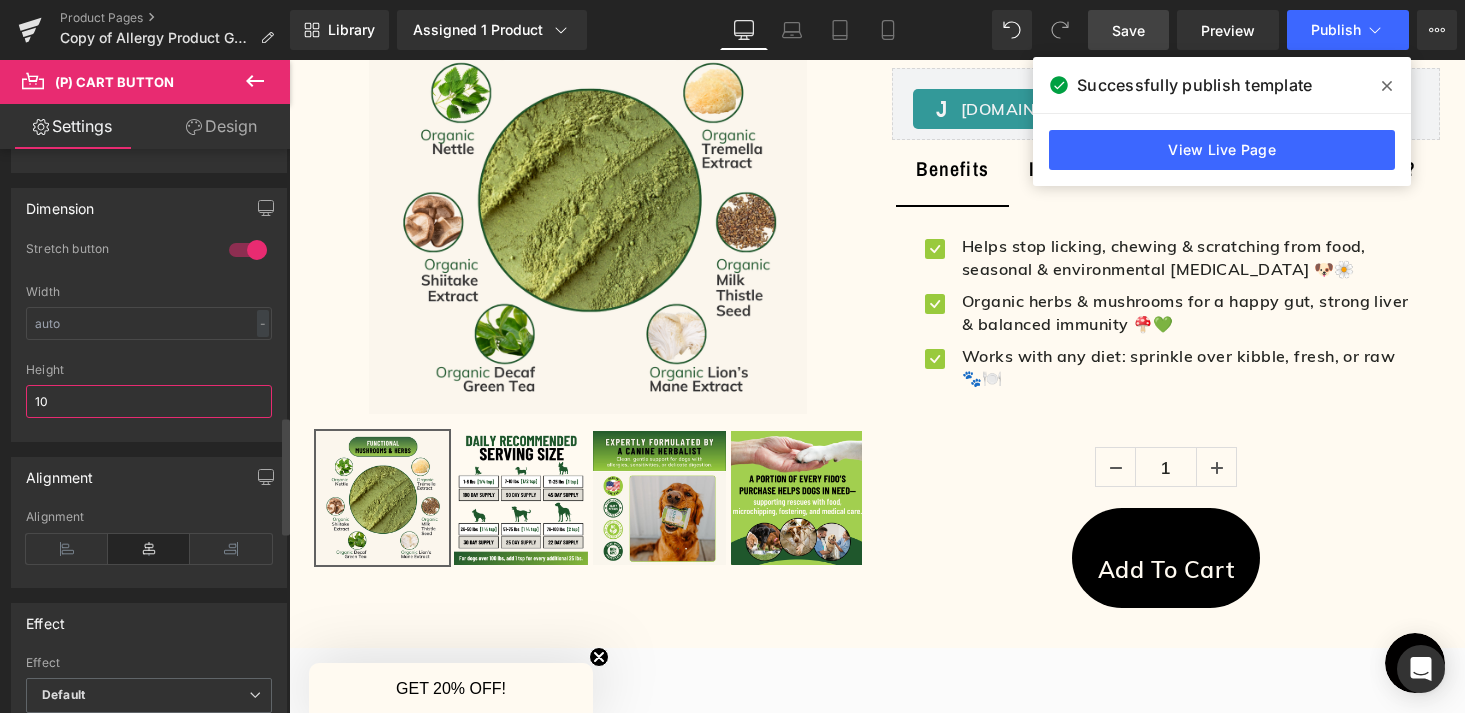type on "1" 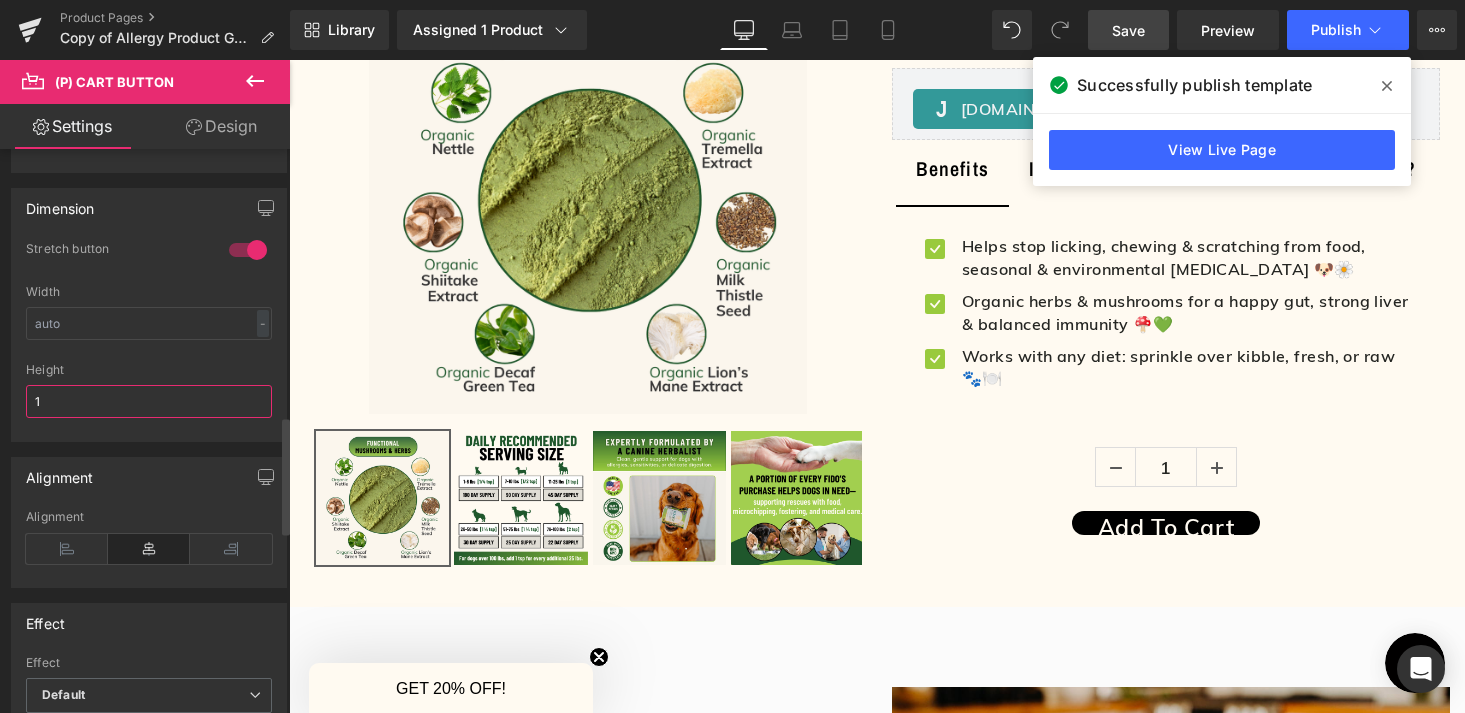 type 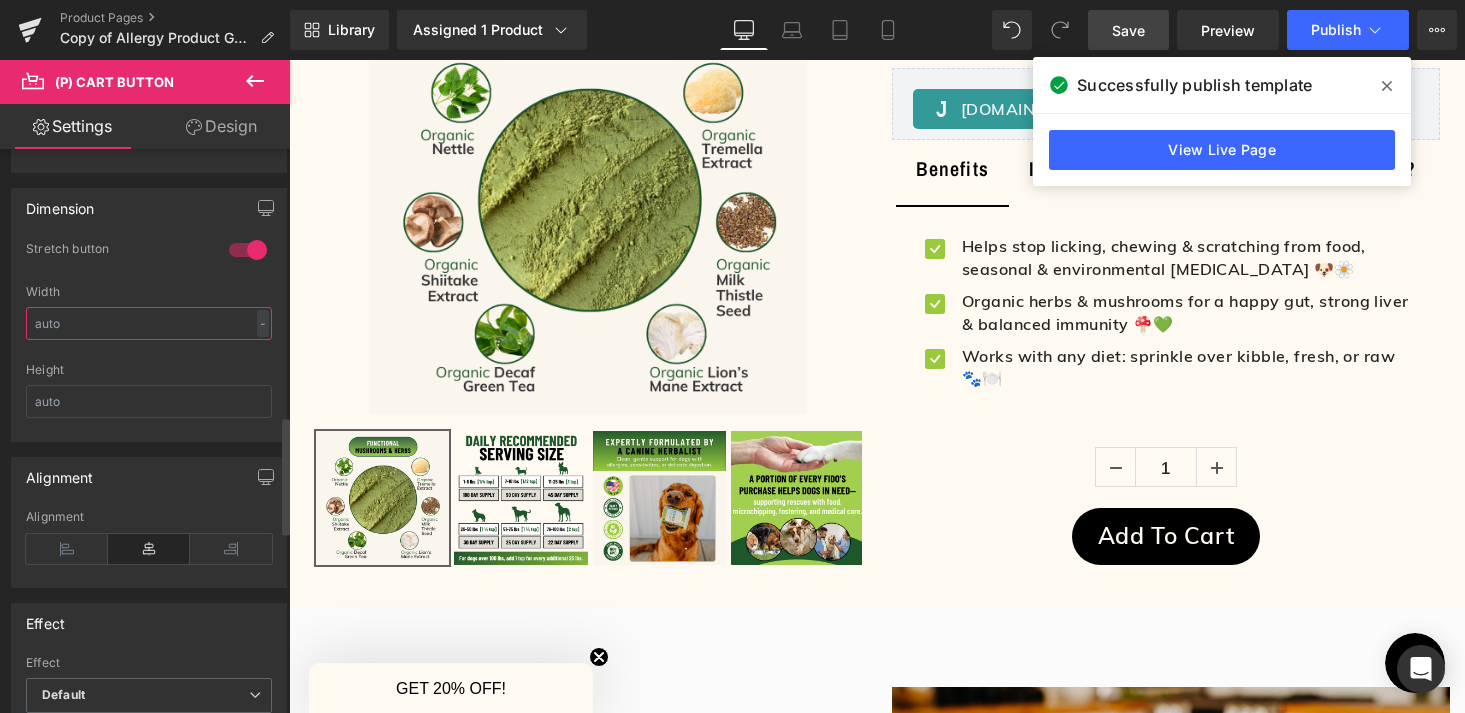 click at bounding box center [149, 323] 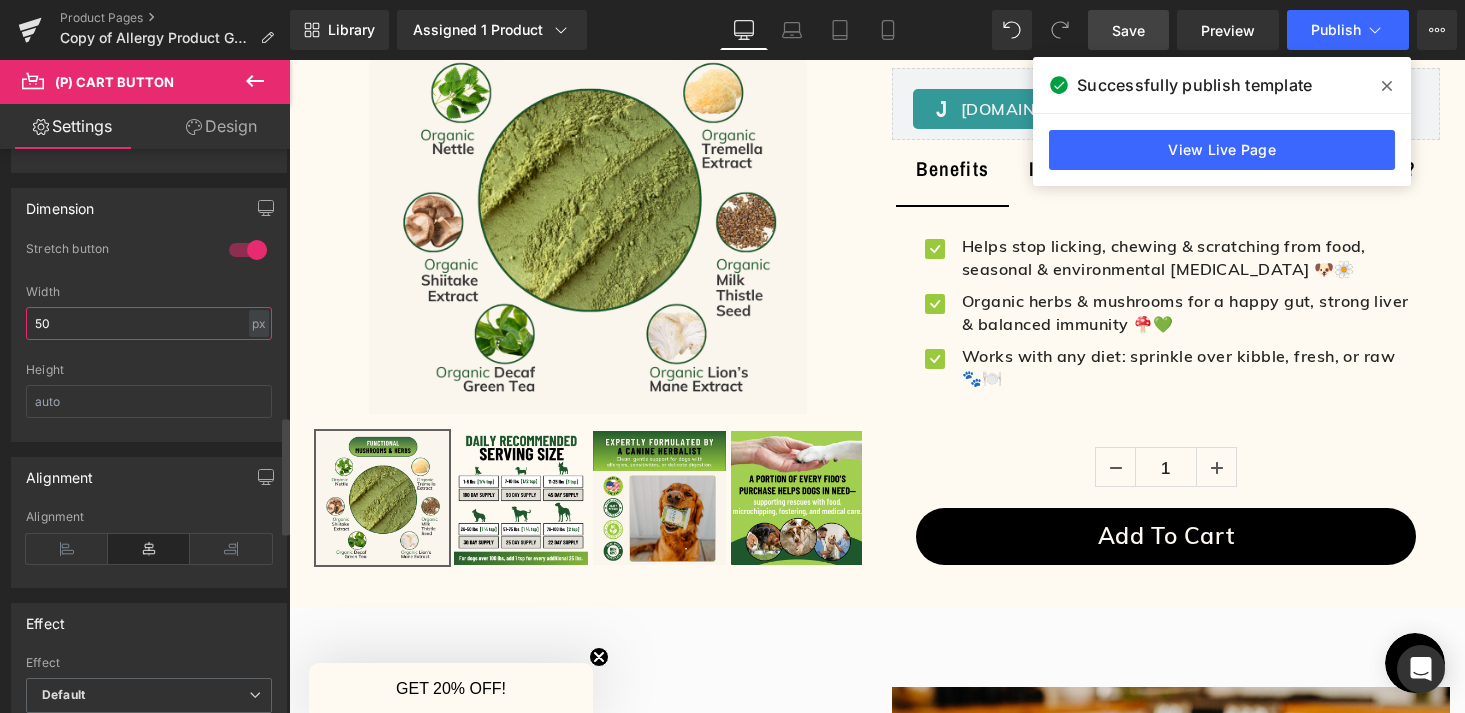 type on "5" 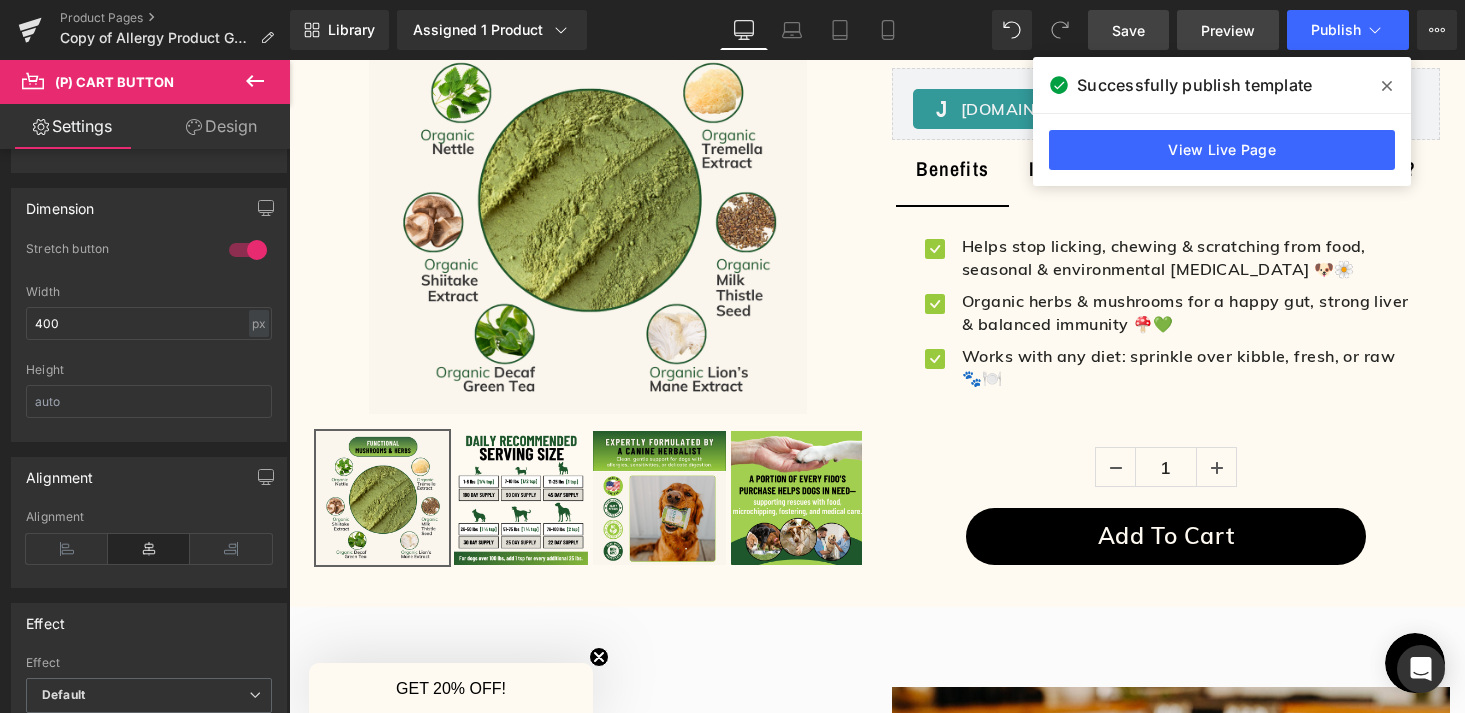 click on "Preview" at bounding box center (1228, 30) 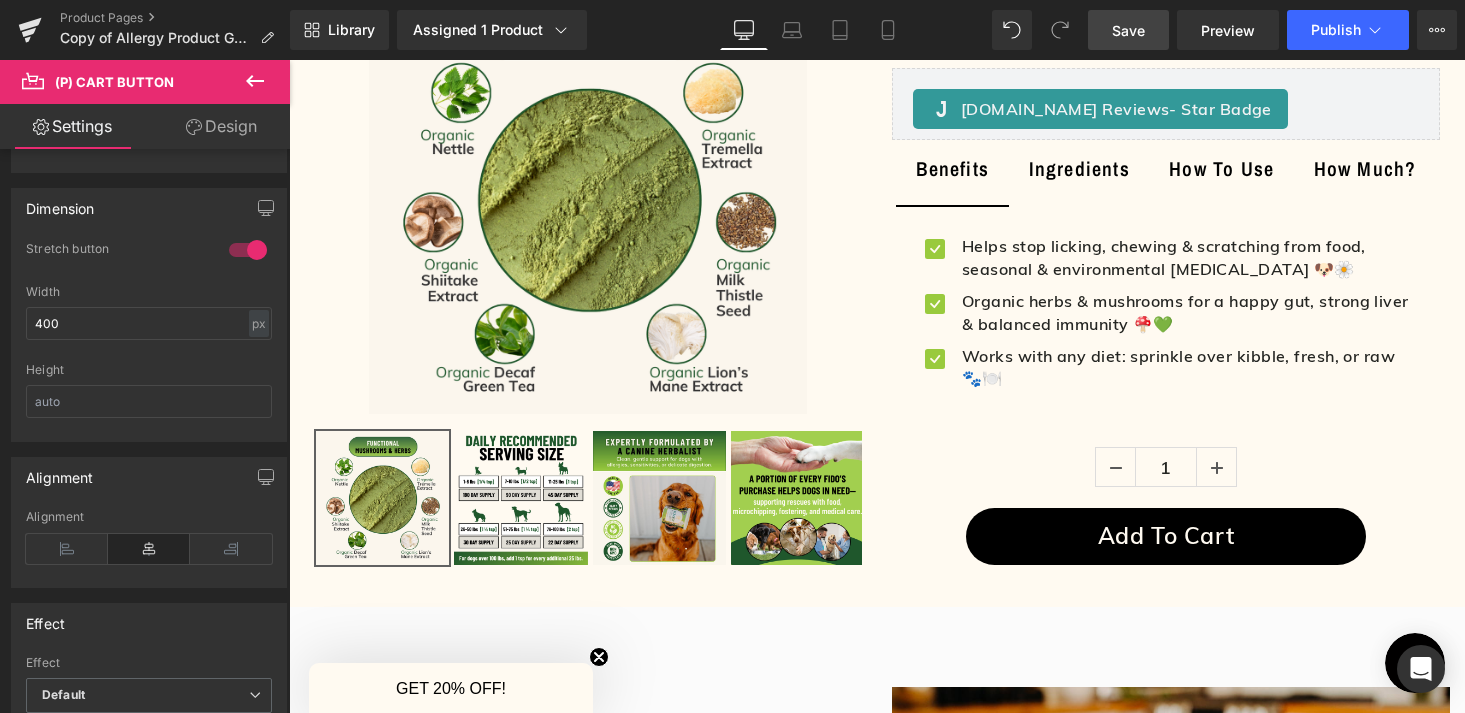 click on "Save" at bounding box center [1128, 30] 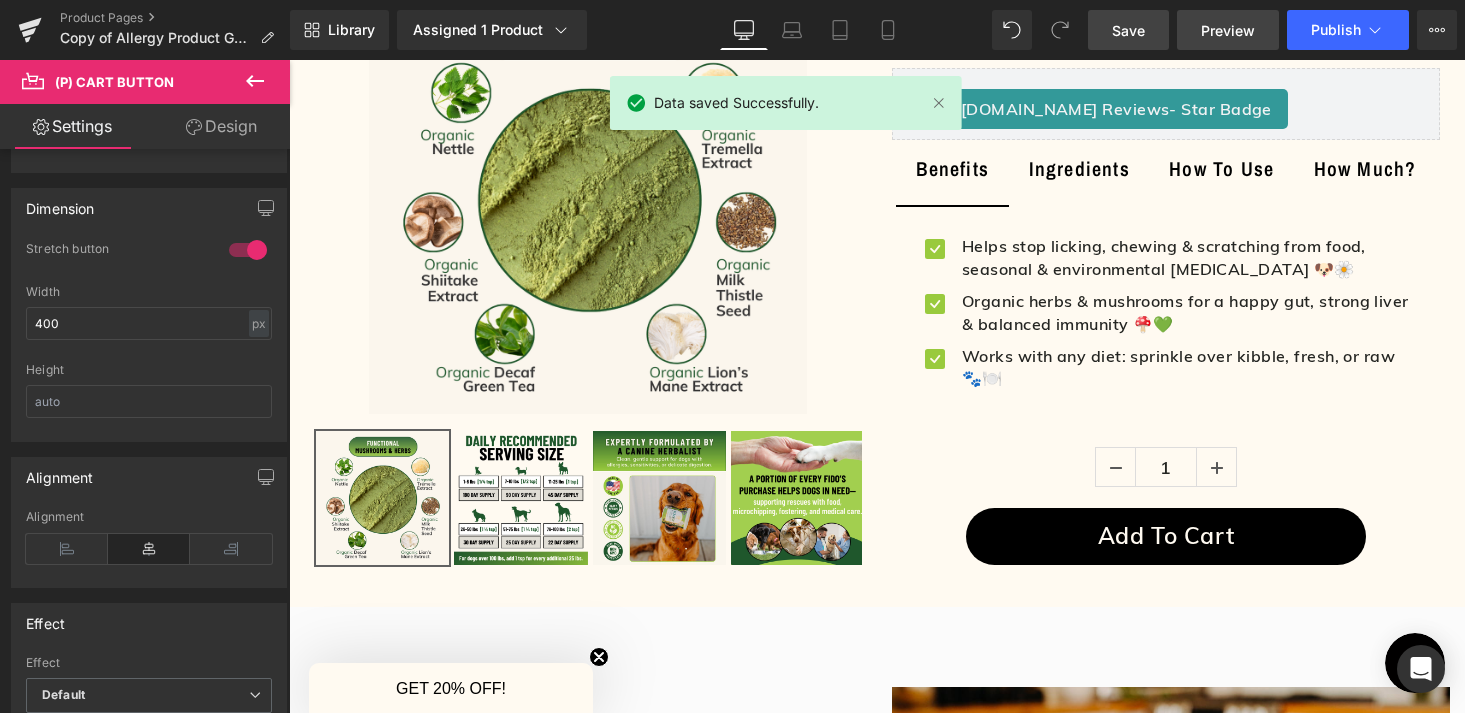 click on "Preview" at bounding box center (1228, 30) 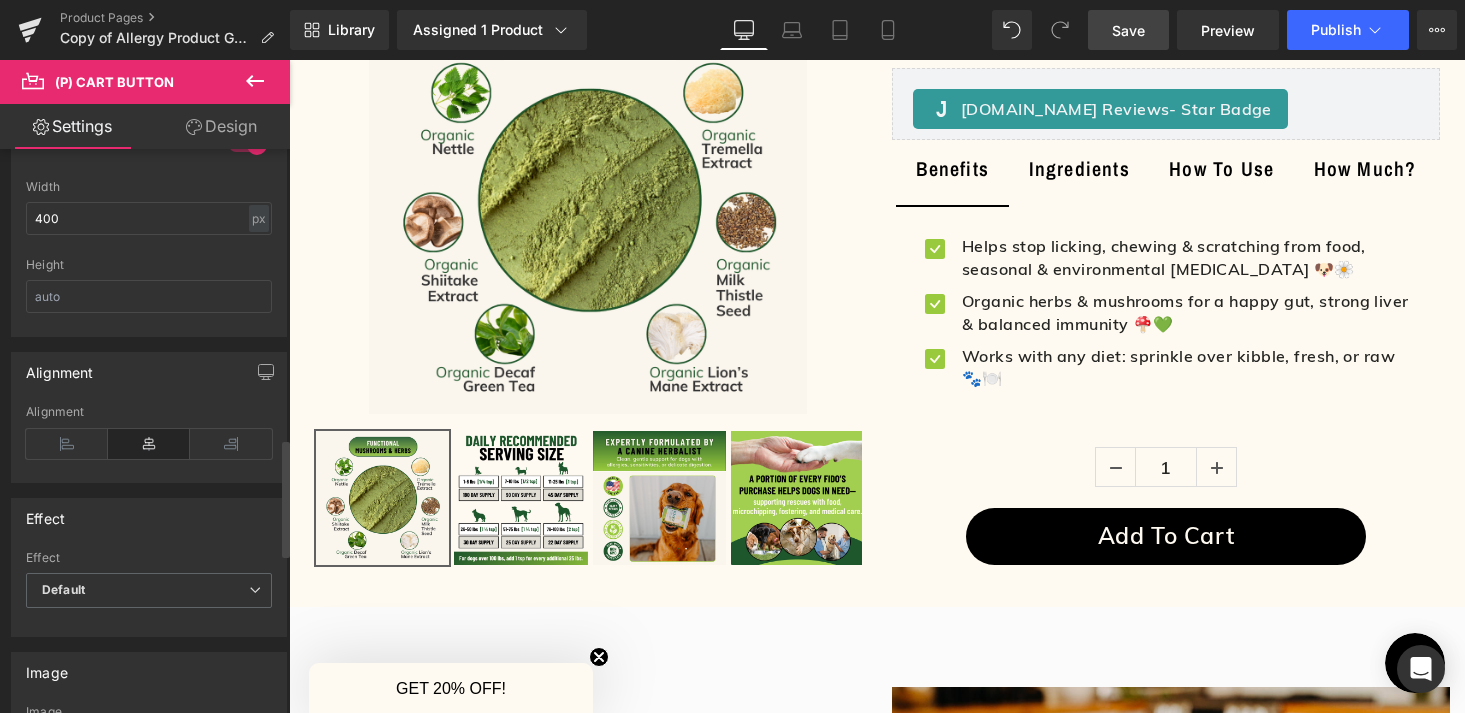scroll, scrollTop: 1342, scrollLeft: 0, axis: vertical 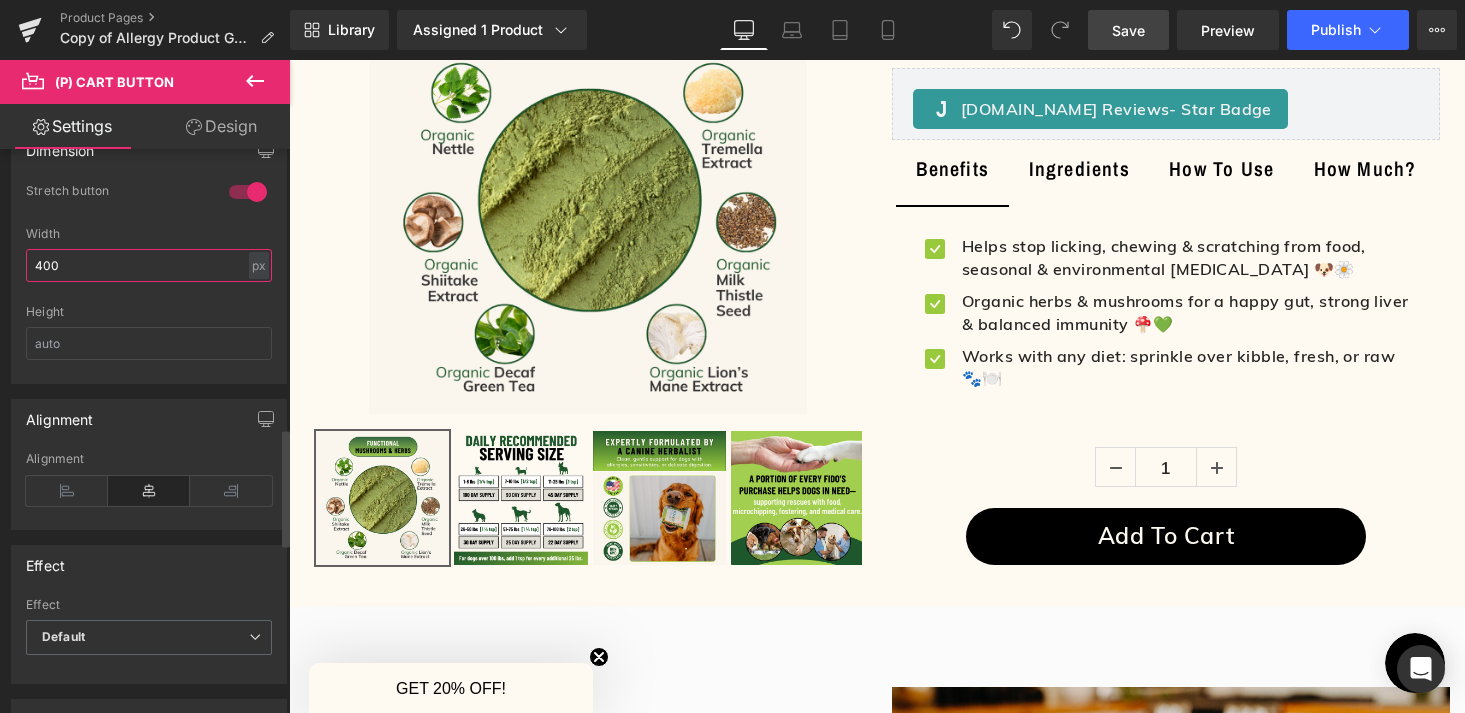 click on "400" at bounding box center (149, 265) 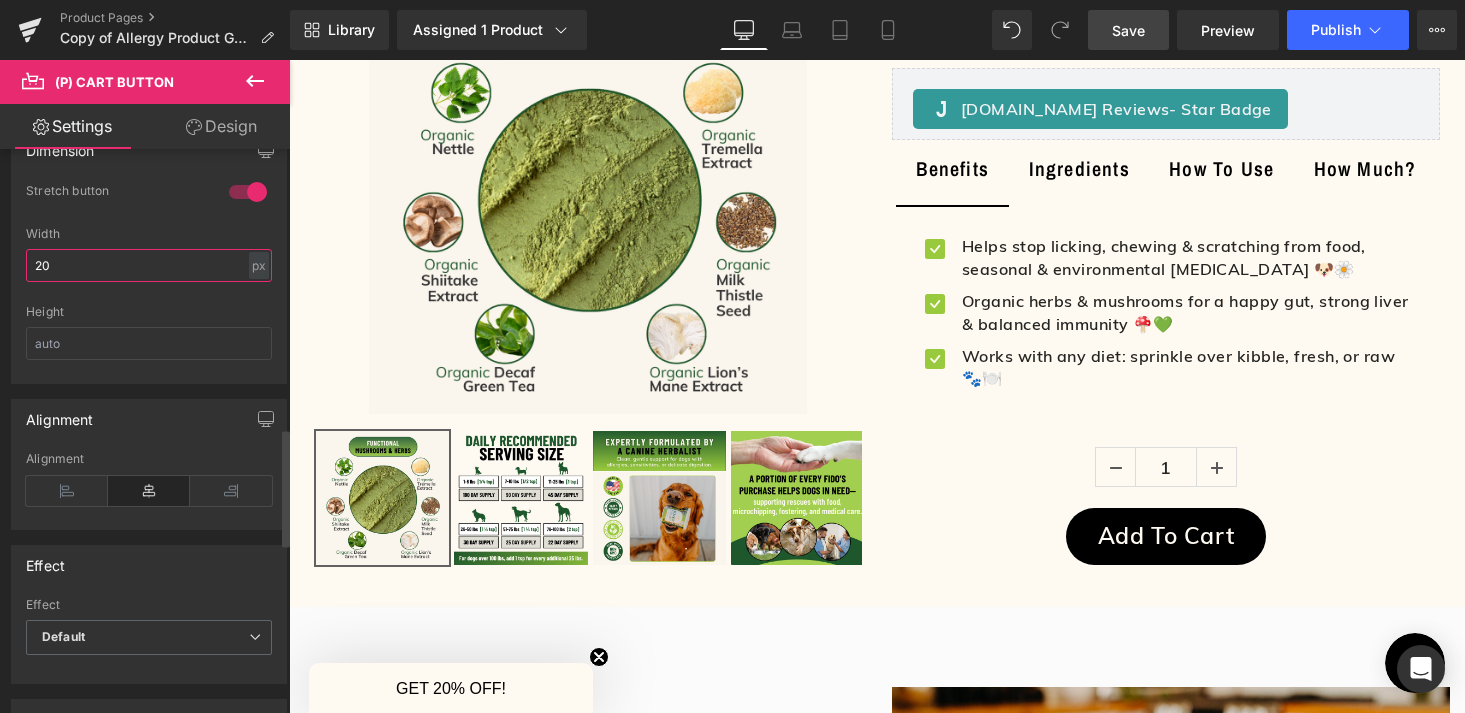type on "2" 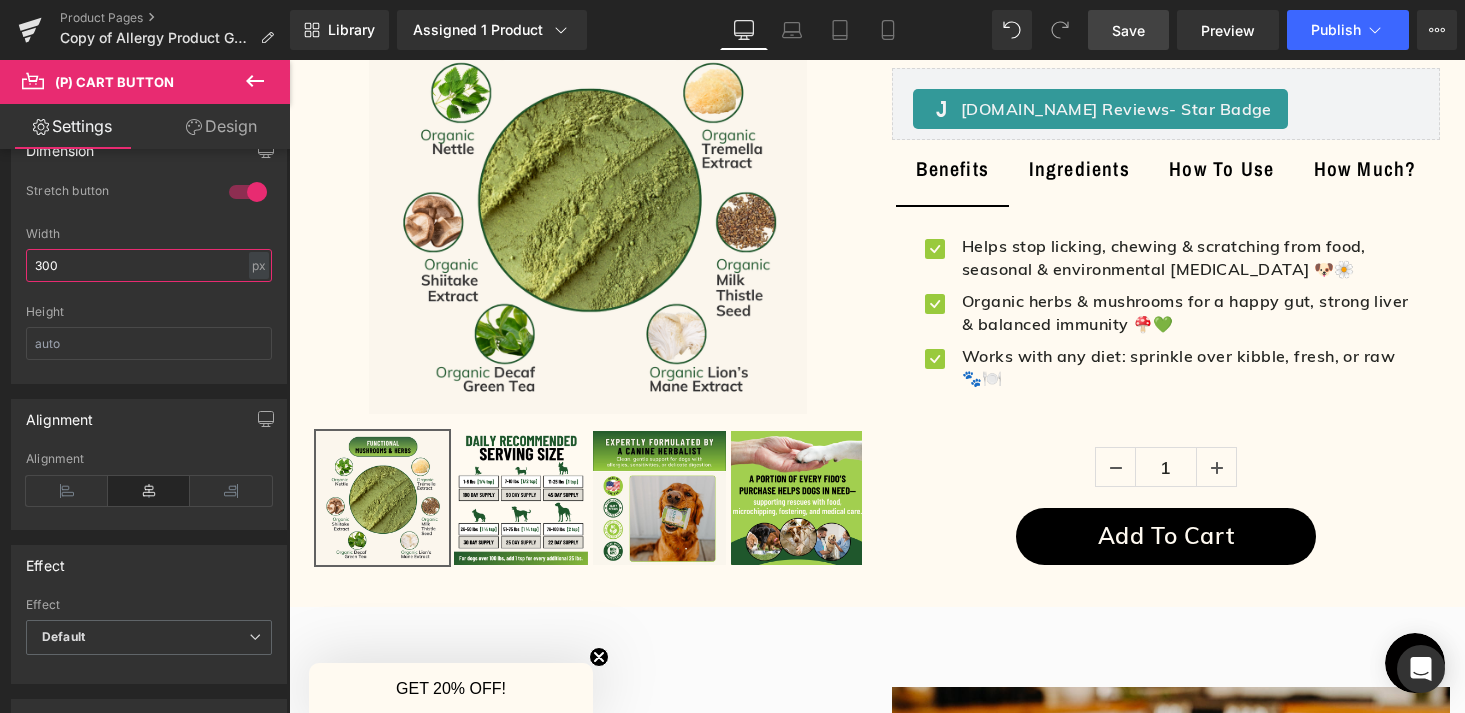 type on "300" 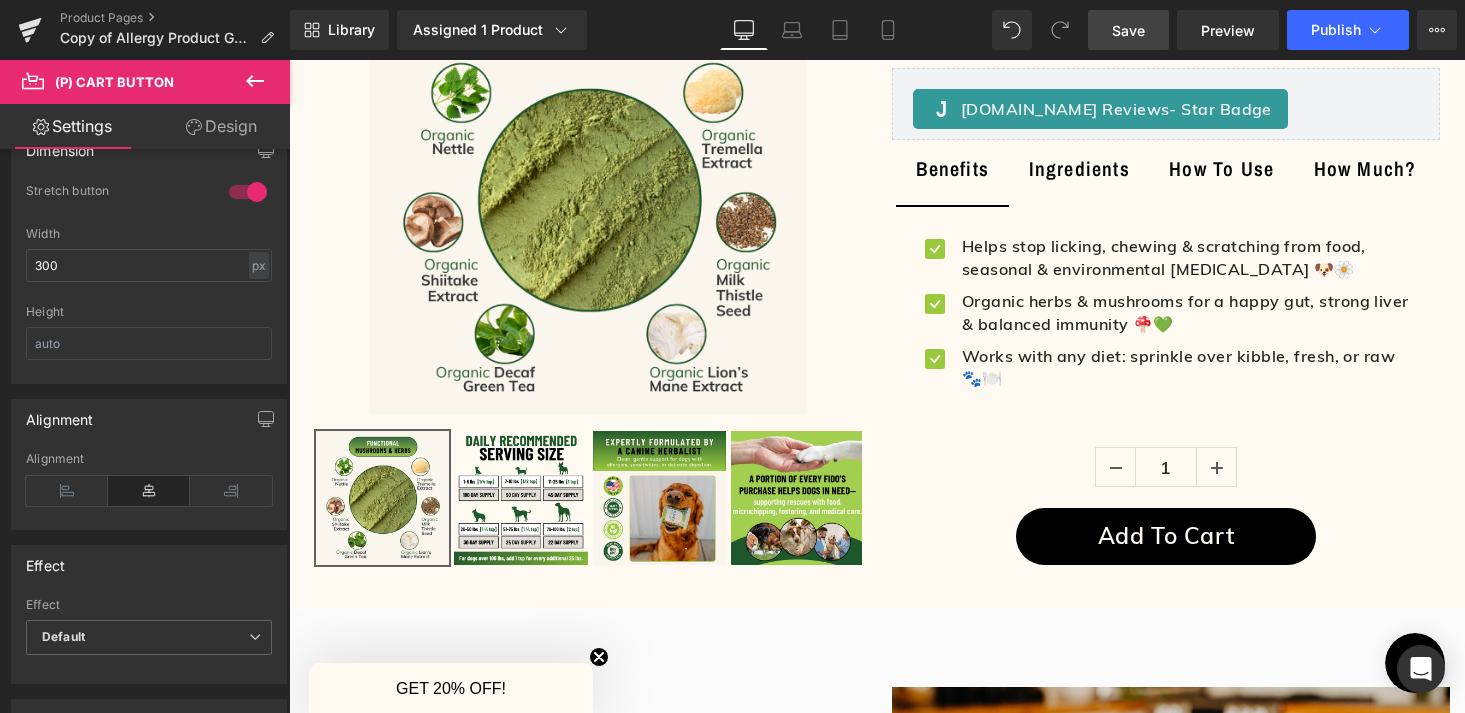 click on "Save" at bounding box center (1128, 30) 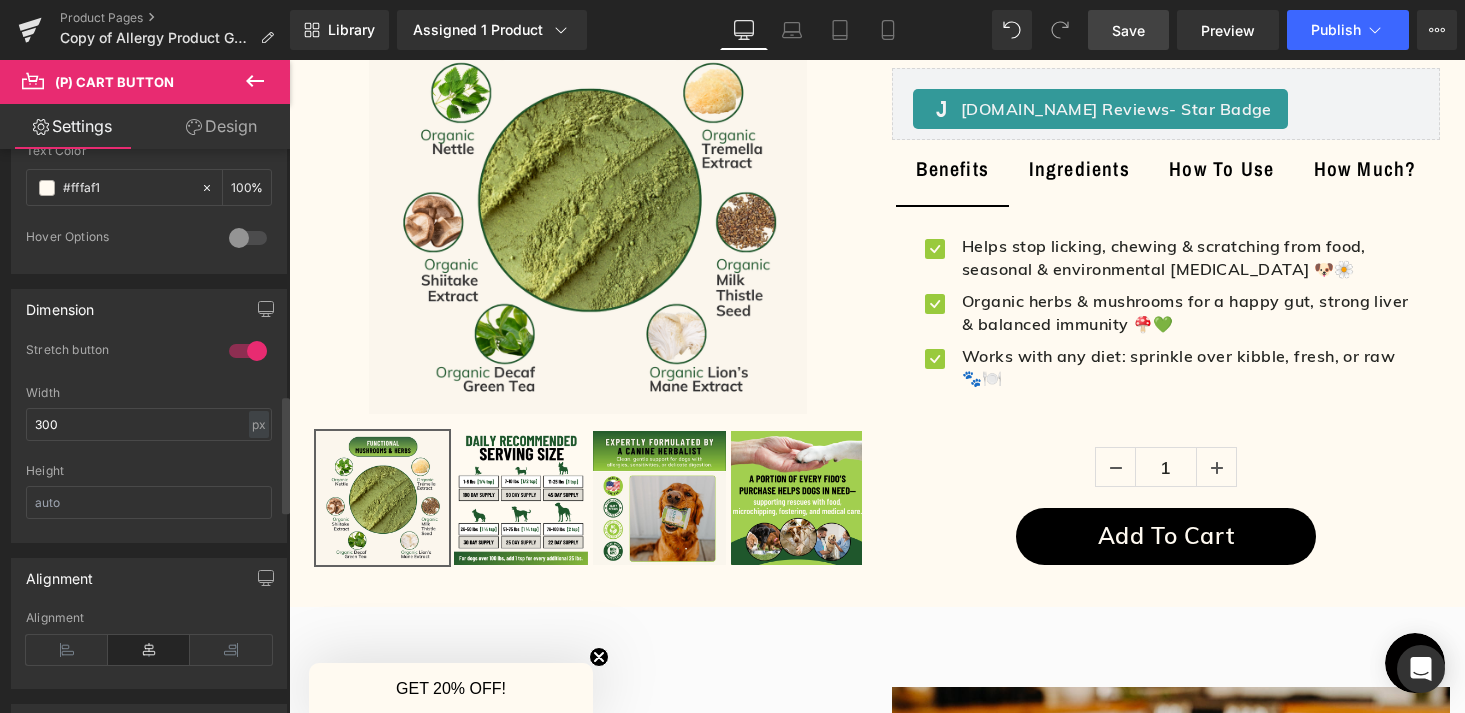 scroll, scrollTop: 1181, scrollLeft: 0, axis: vertical 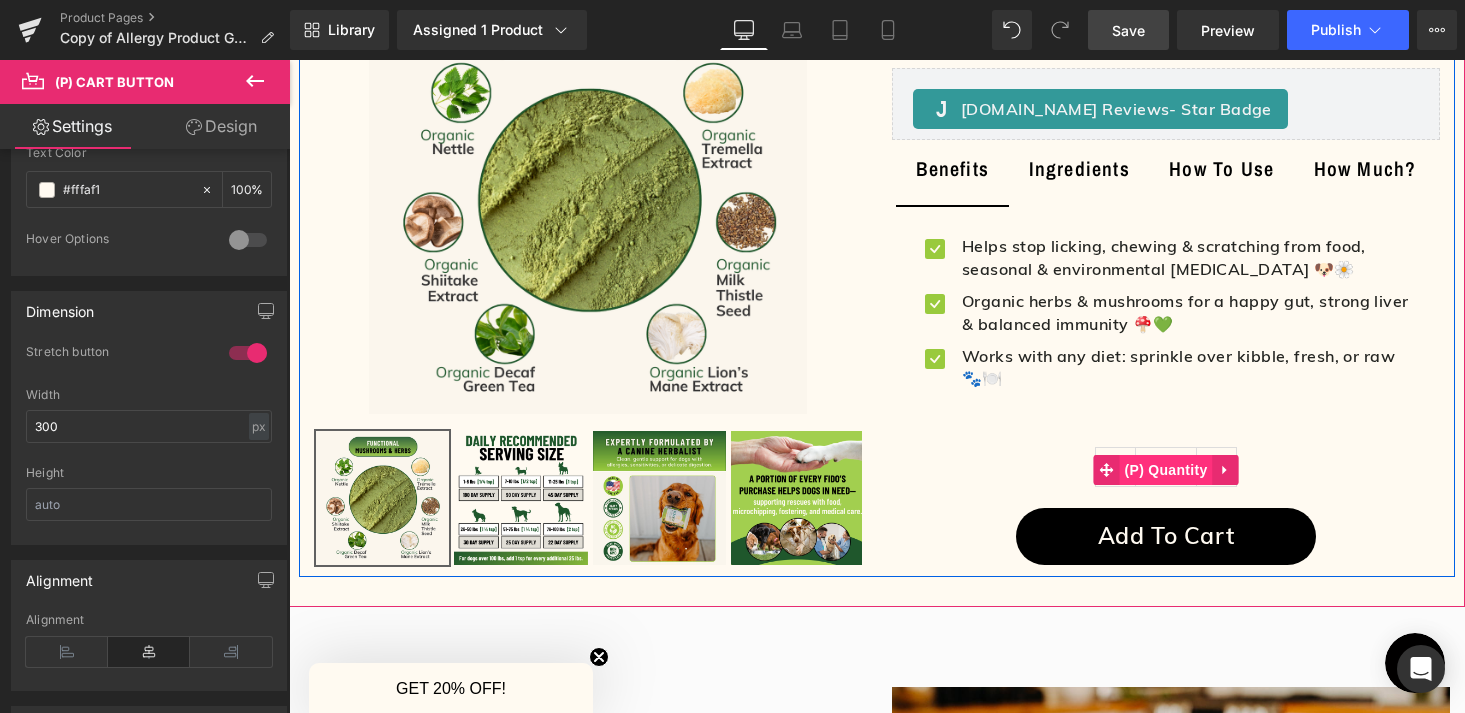 click on "(P) Quantity" at bounding box center [1166, 470] 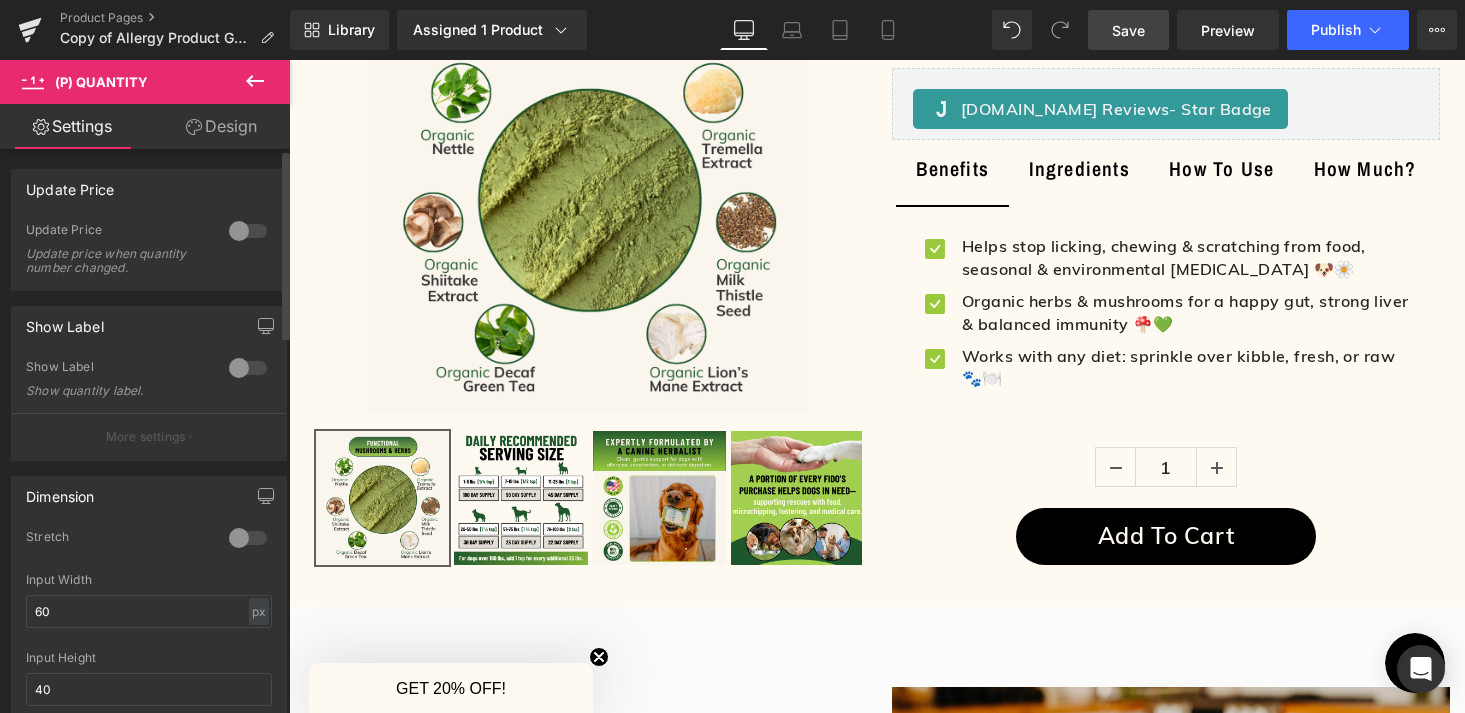 click at bounding box center [248, 368] 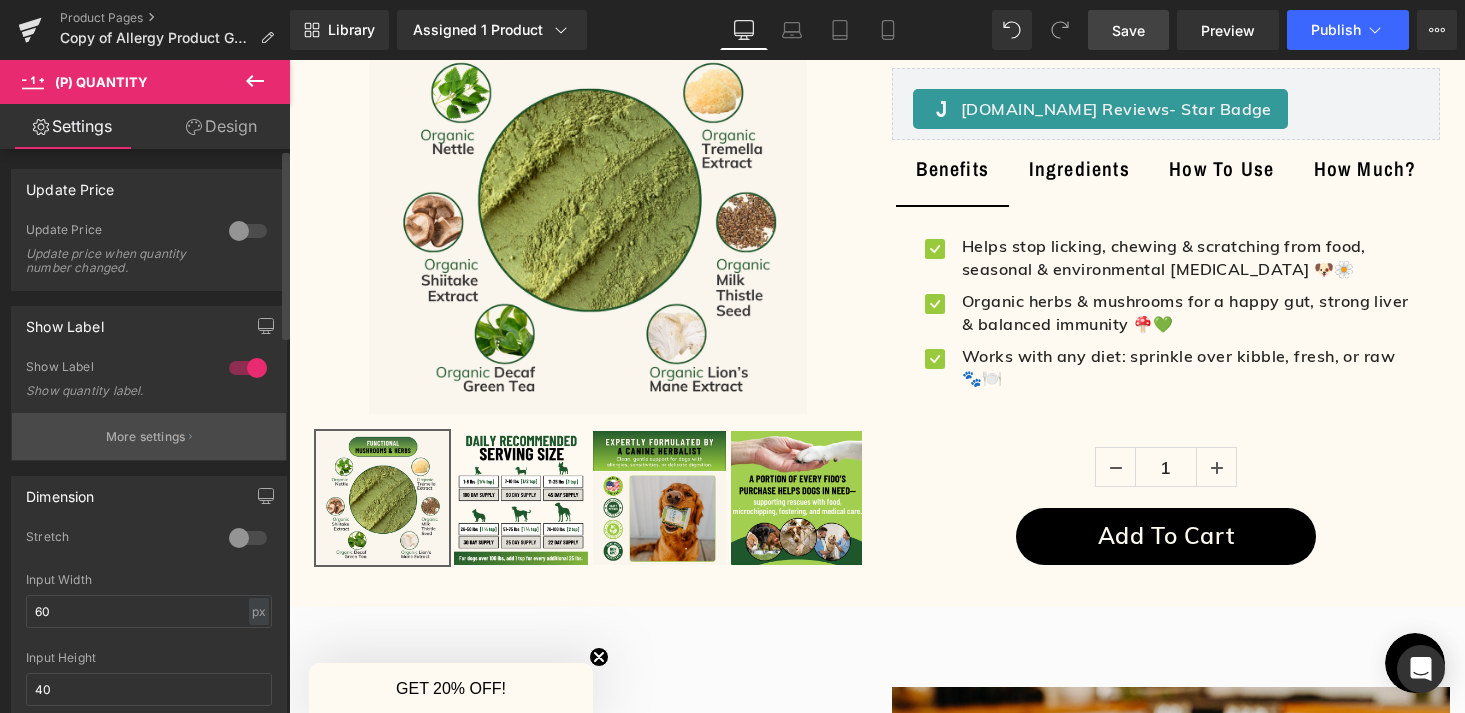 click on "More settings" at bounding box center (146, 437) 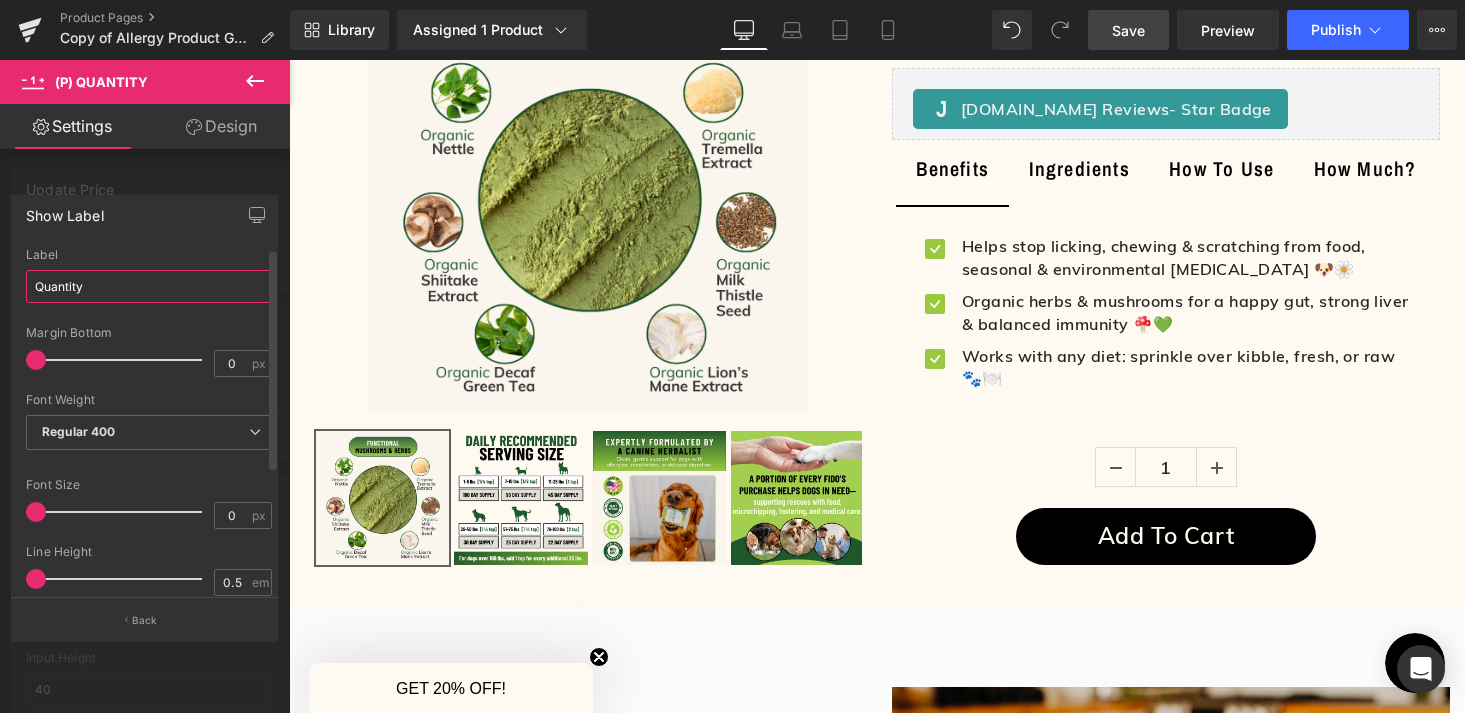 click on "Quantity" at bounding box center (149, 286) 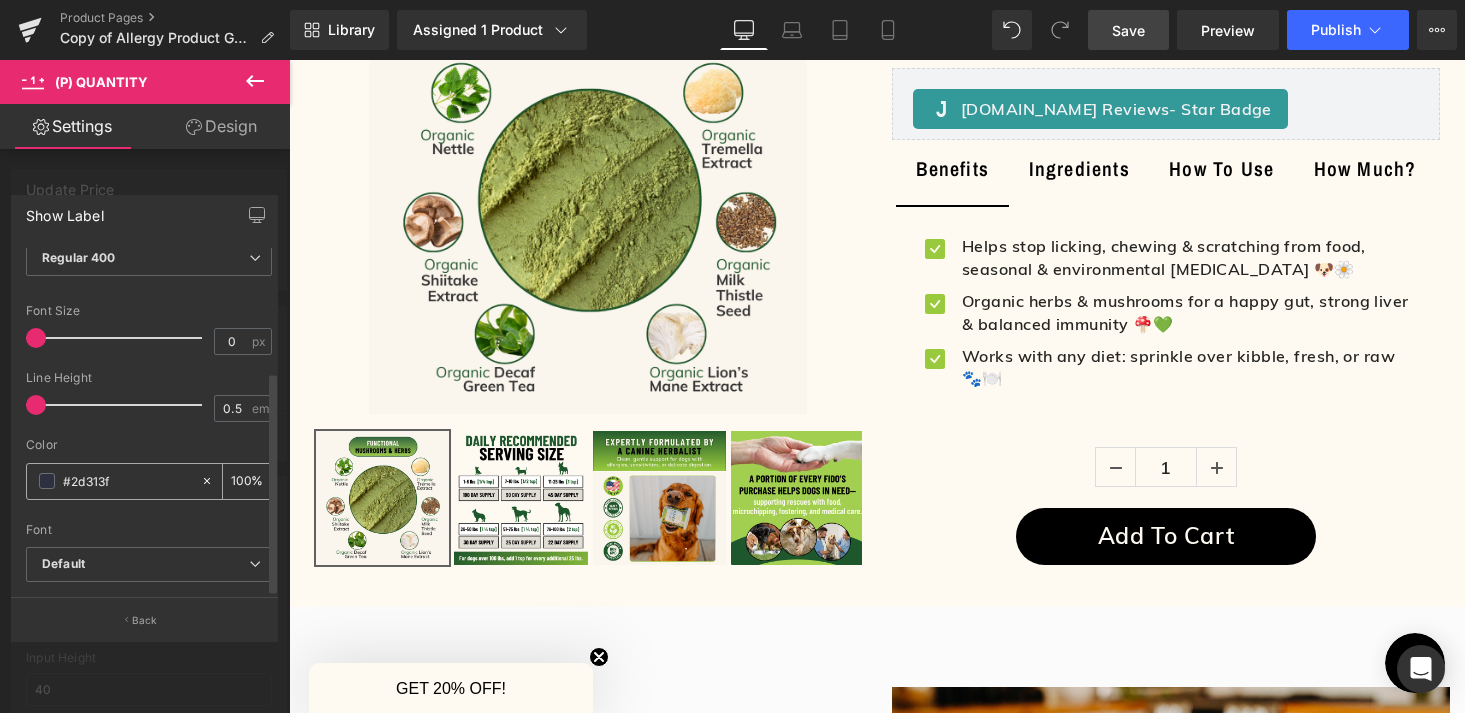 scroll, scrollTop: 0, scrollLeft: 0, axis: both 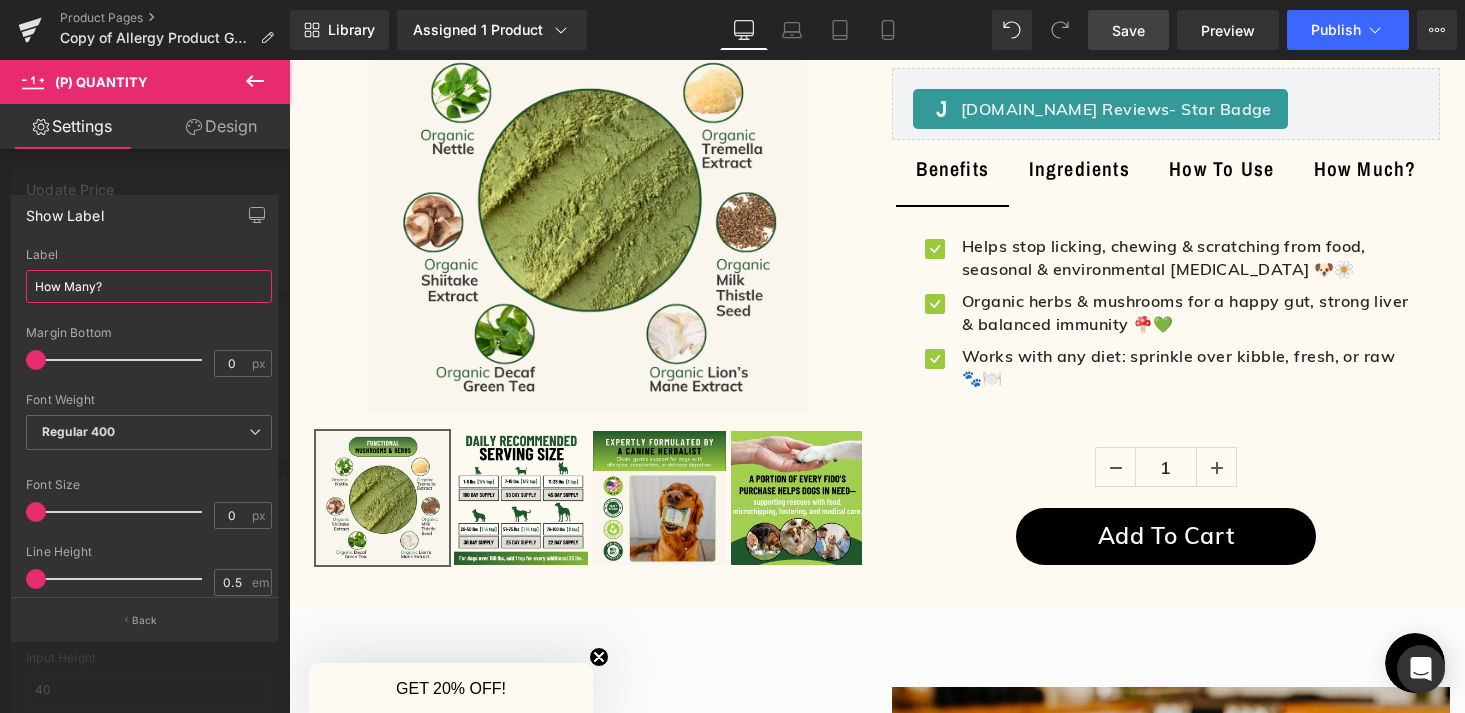 type on "How Many?" 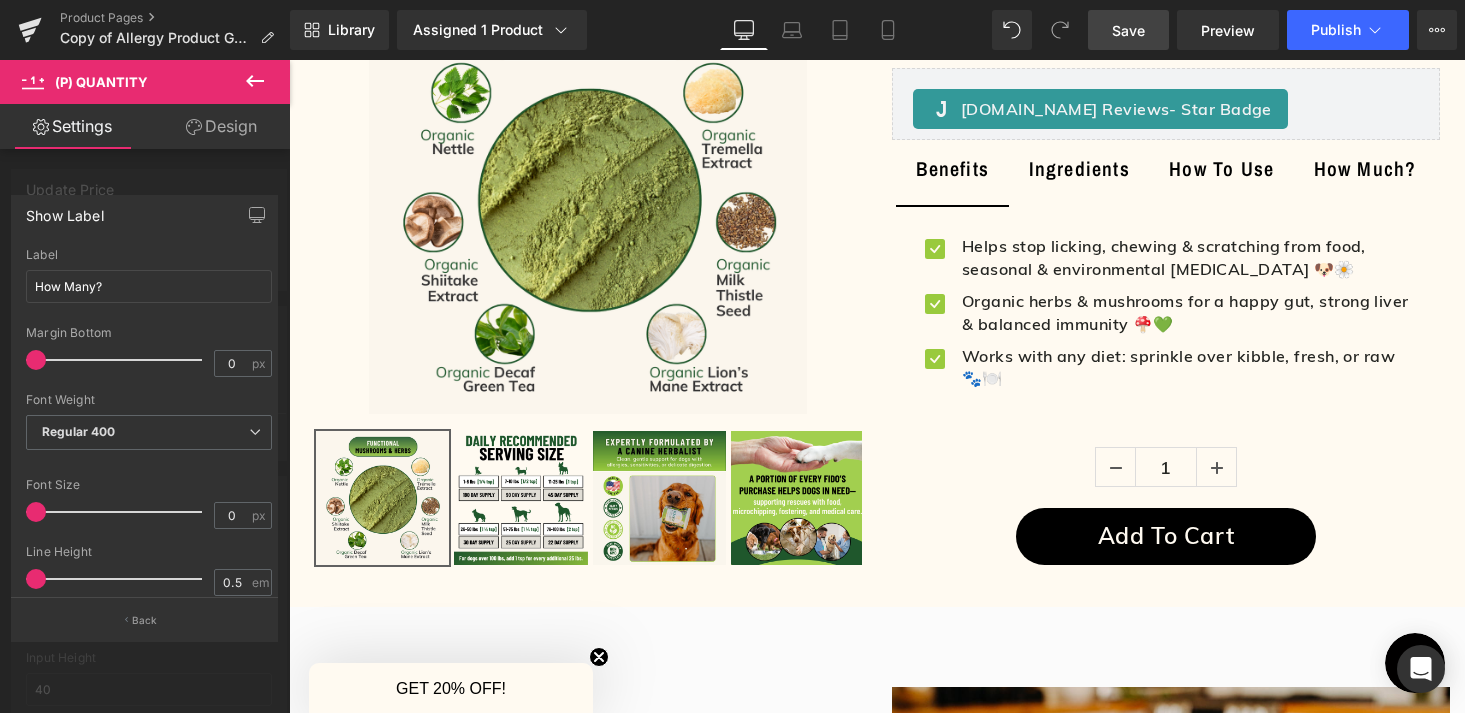 click on "Save" at bounding box center (1128, 30) 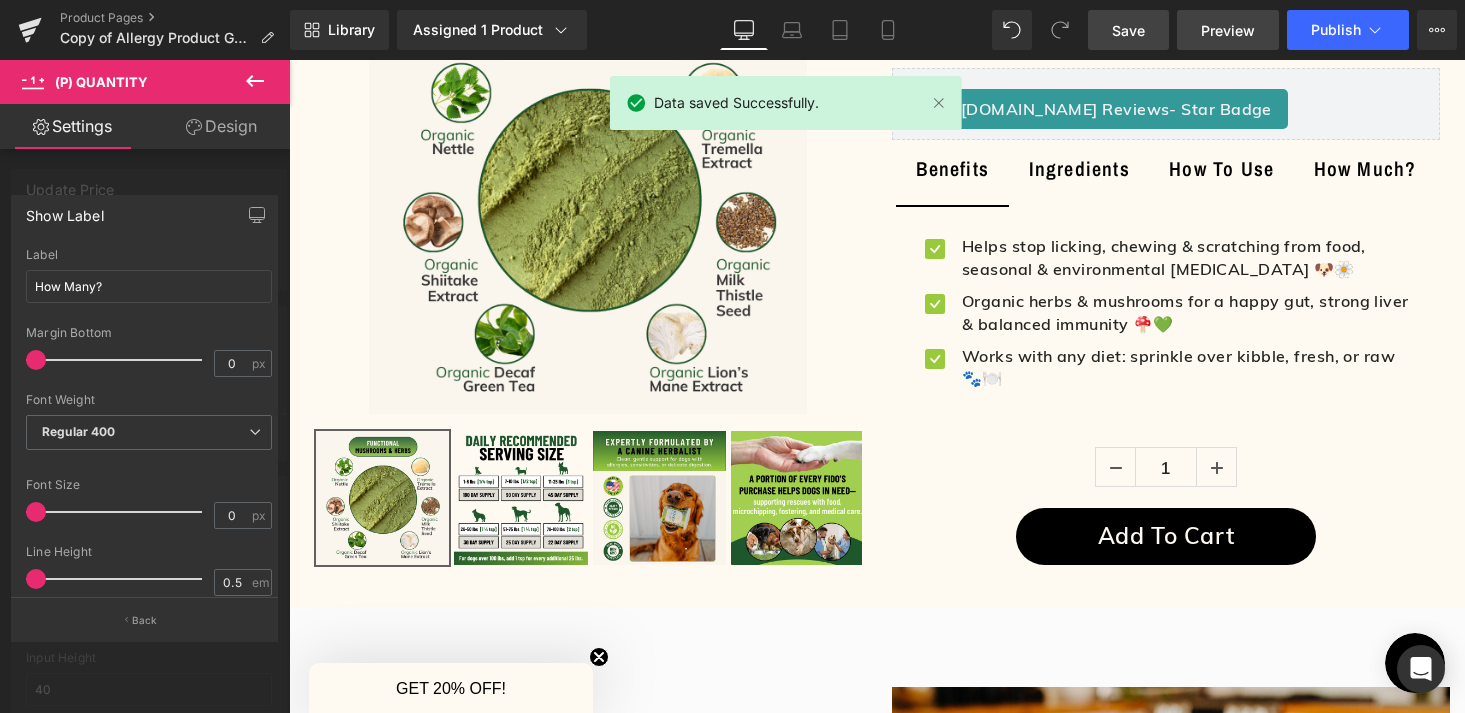 click on "Preview" at bounding box center (1228, 30) 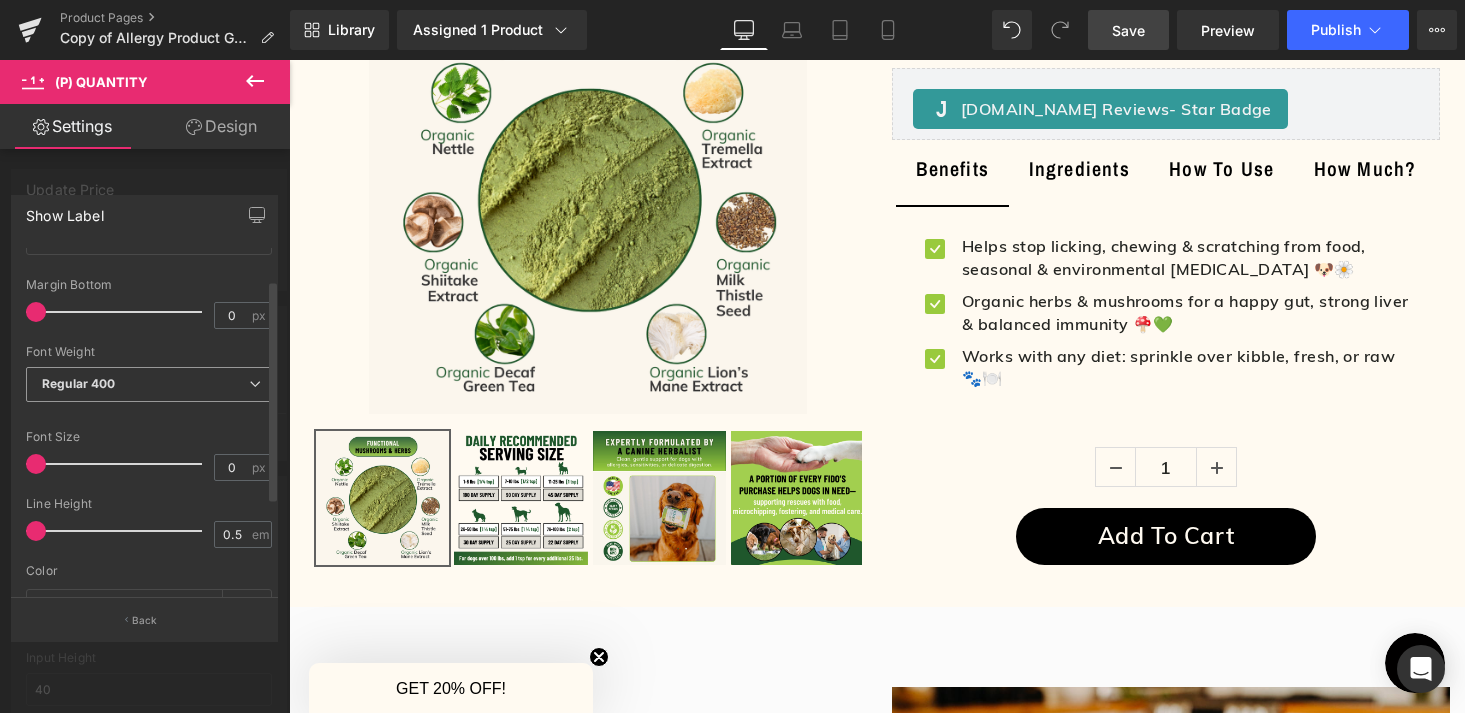 scroll, scrollTop: 54, scrollLeft: 0, axis: vertical 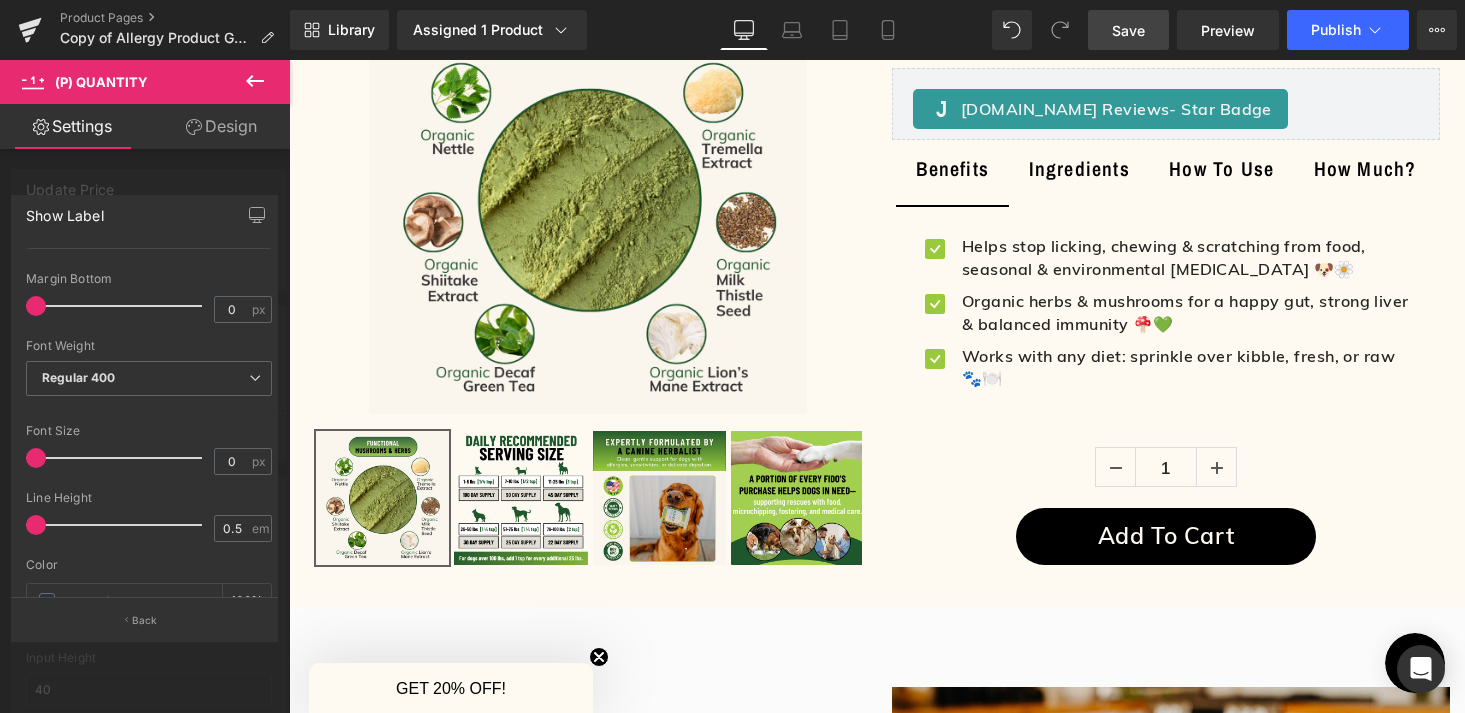 drag, startPoint x: 32, startPoint y: 304, endPoint x: 3, endPoint y: 308, distance: 29.274563 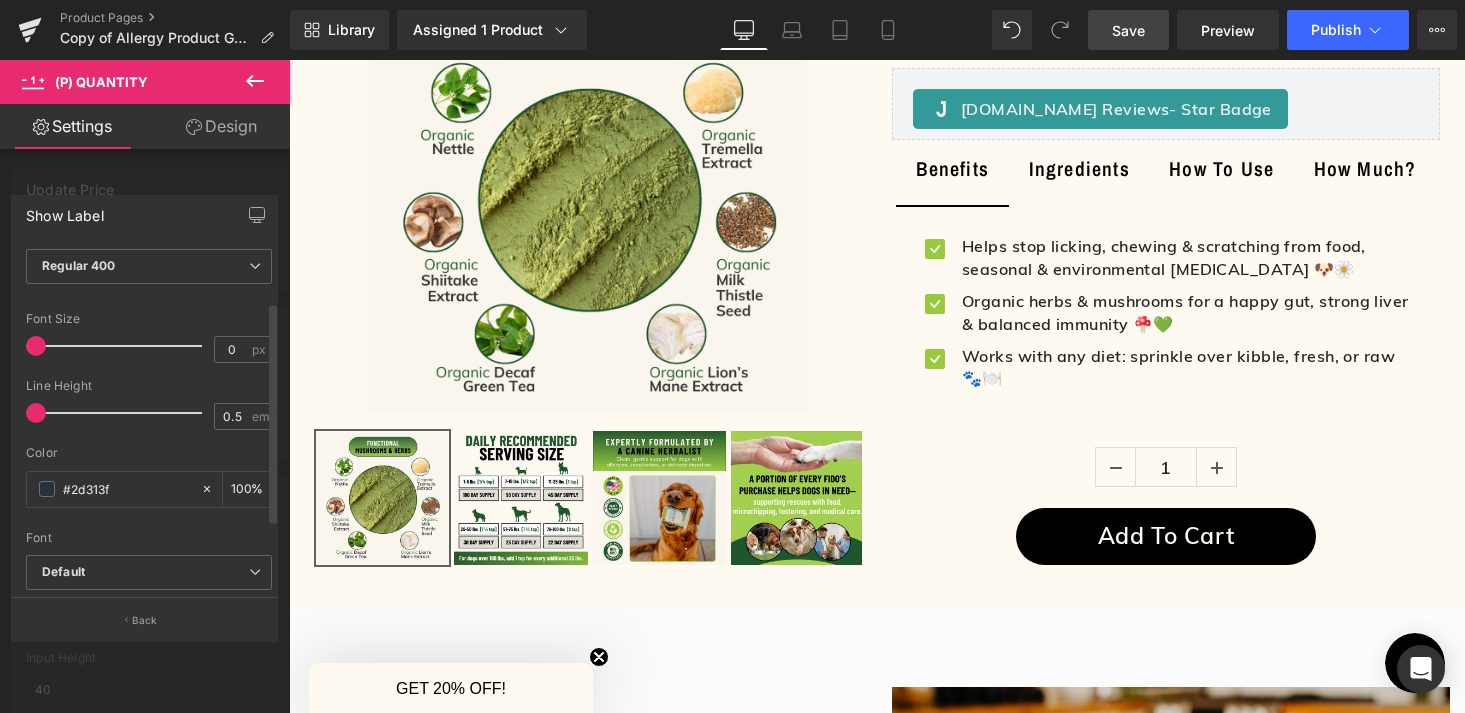 scroll, scrollTop: 174, scrollLeft: 0, axis: vertical 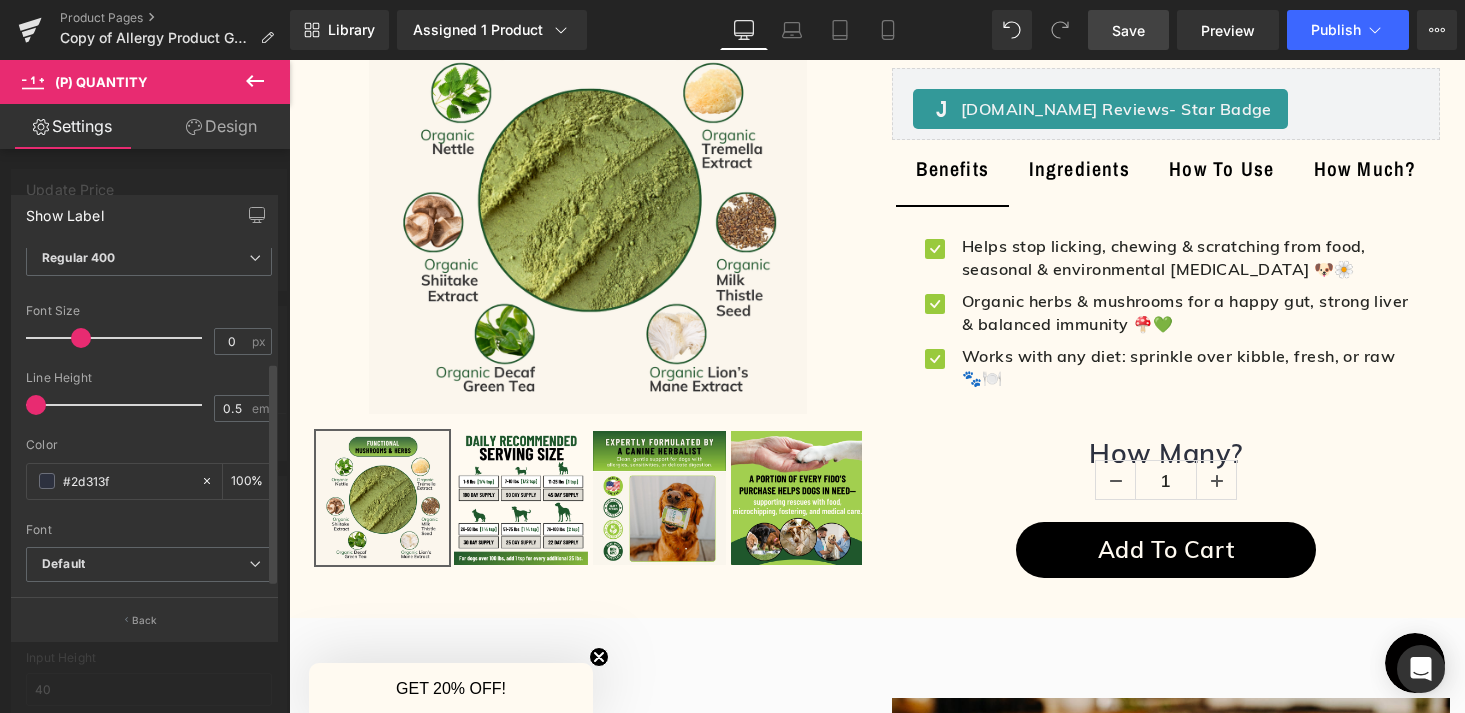 drag, startPoint x: 42, startPoint y: 339, endPoint x: 84, endPoint y: 346, distance: 42.579338 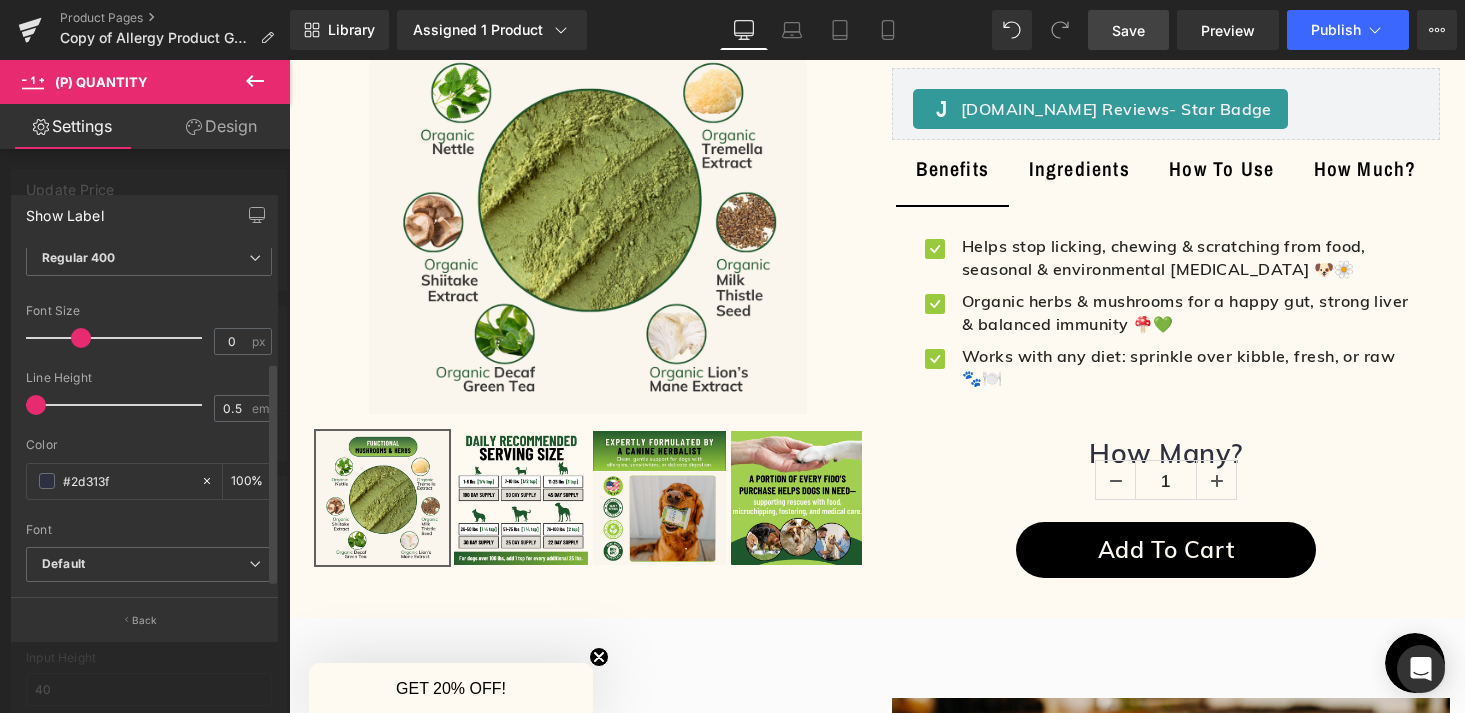 click at bounding box center (119, 338) 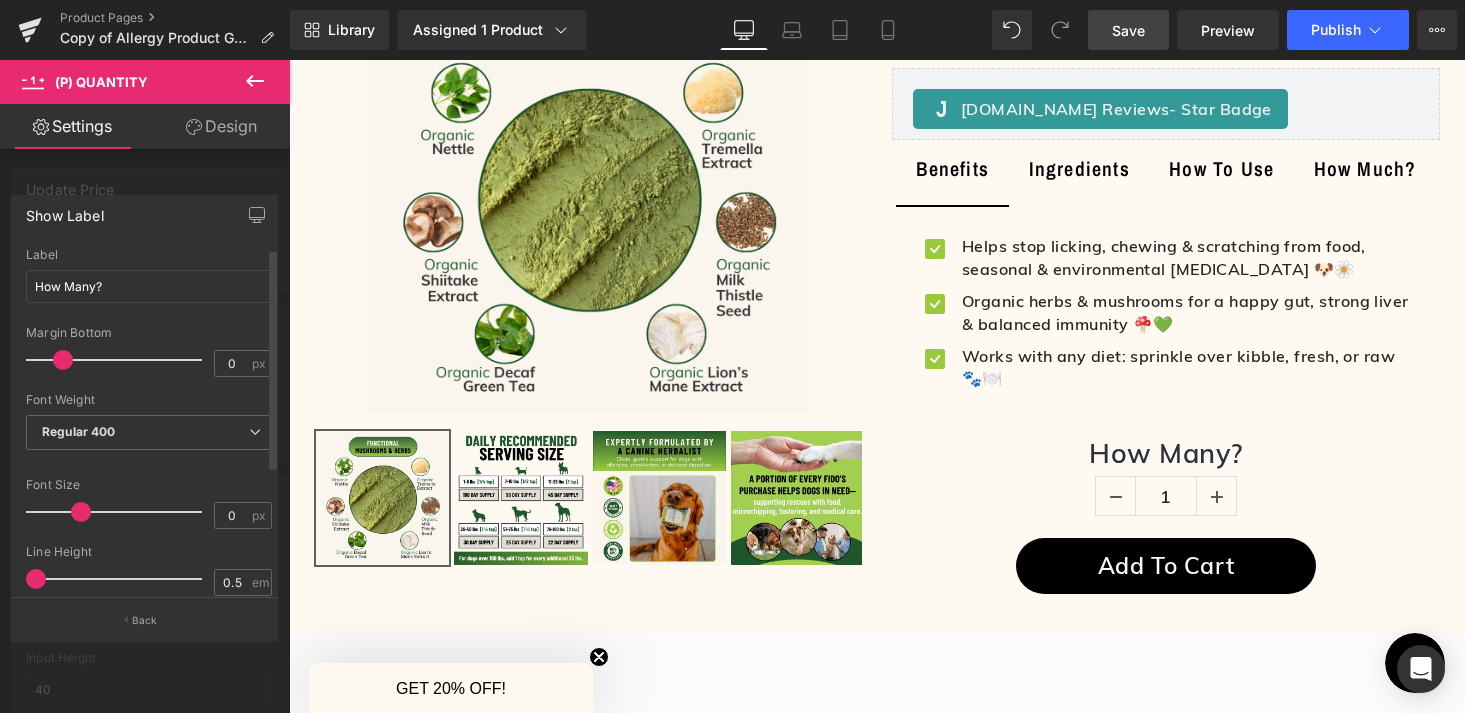 drag, startPoint x: 36, startPoint y: 363, endPoint x: 62, endPoint y: 374, distance: 28.231188 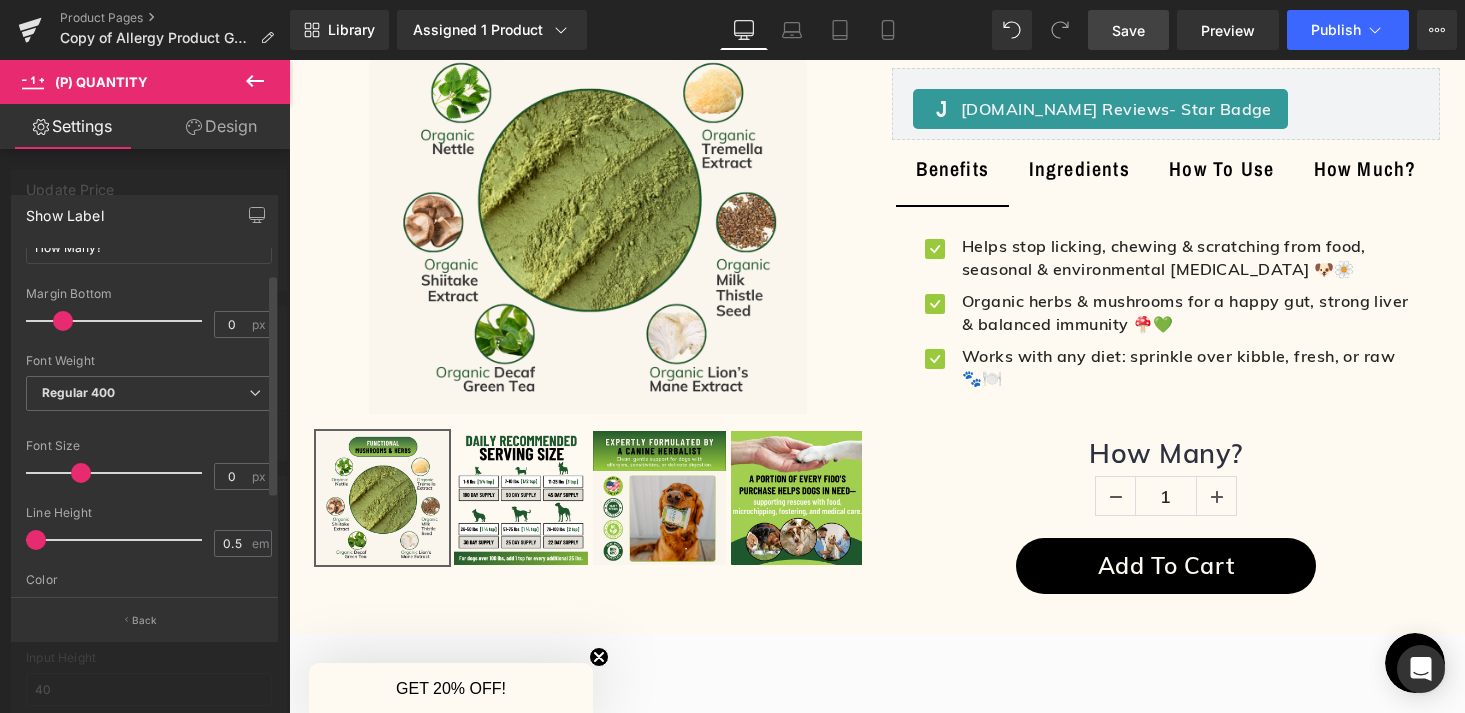 scroll, scrollTop: 0, scrollLeft: 0, axis: both 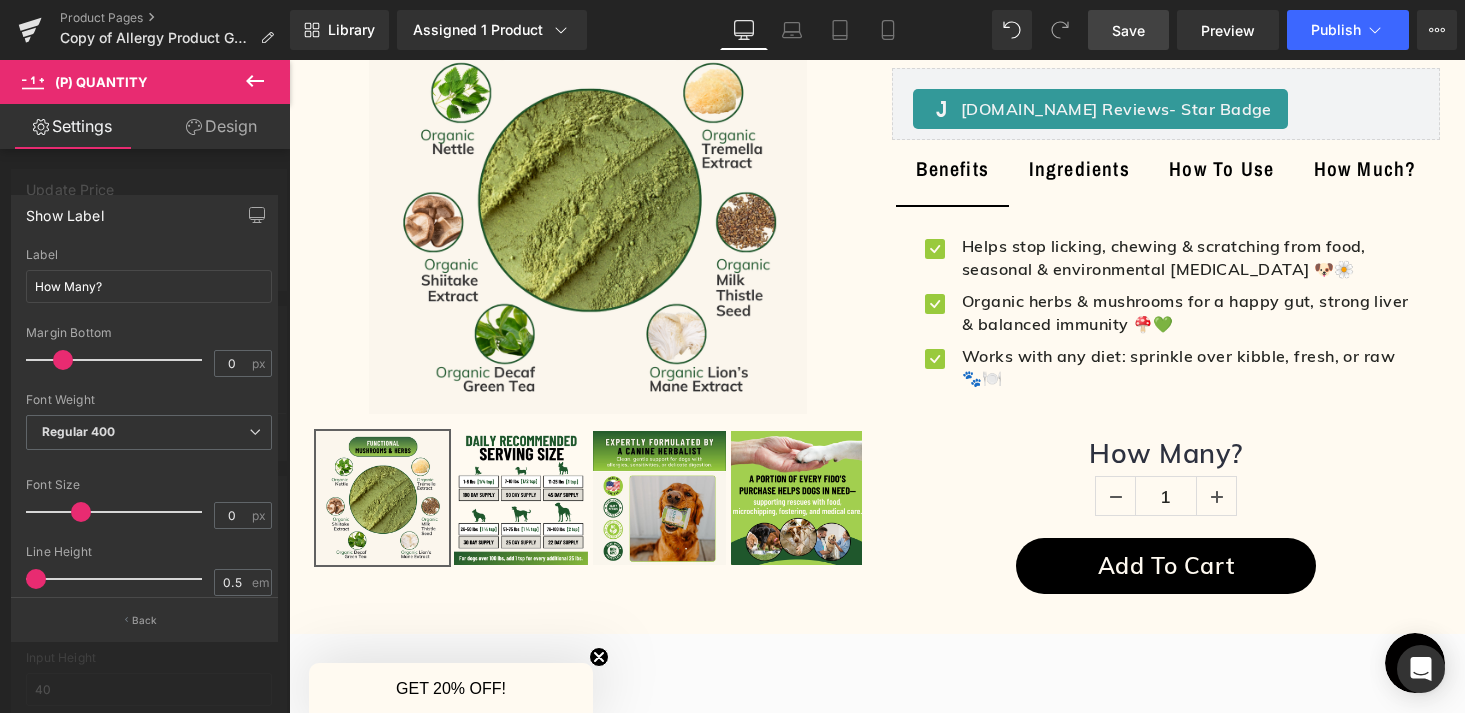 click 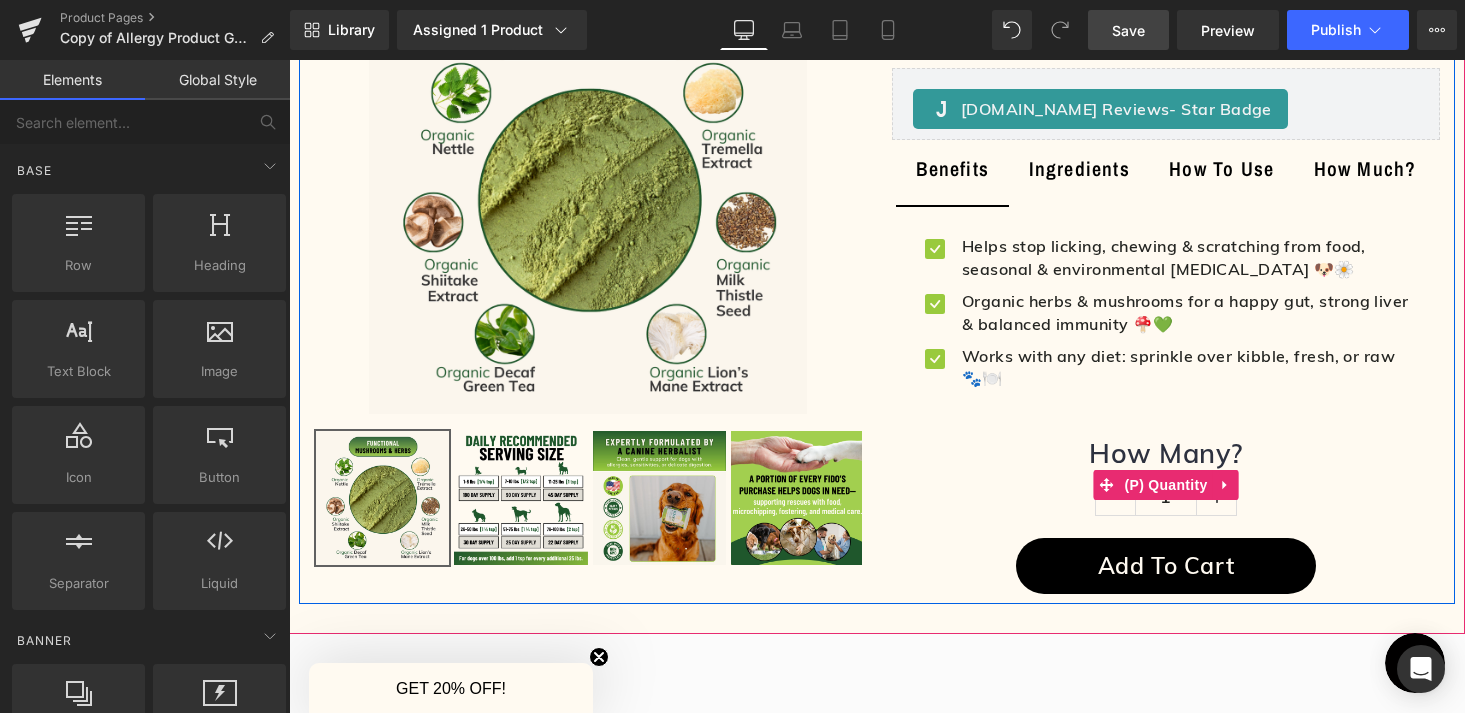 click on "How Many?" at bounding box center [1166, 462] 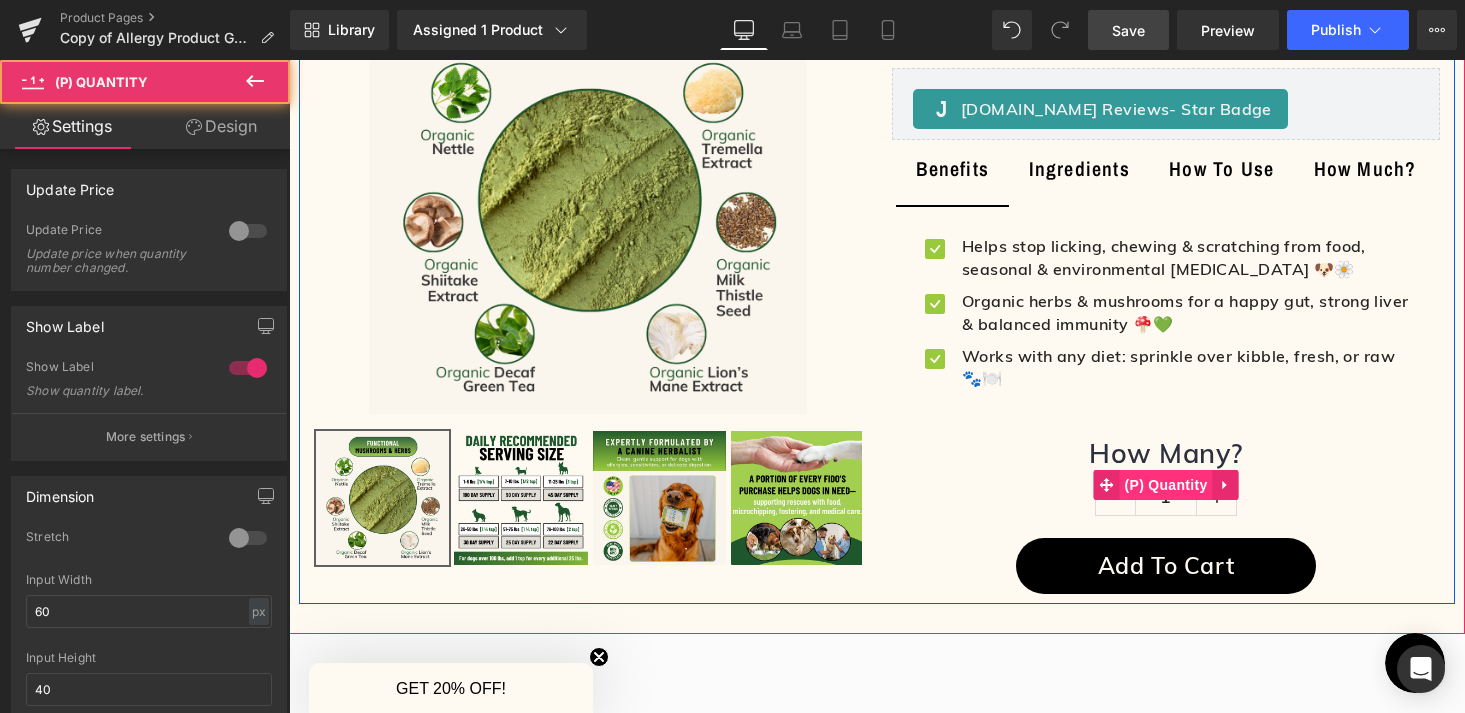 click on "(P) Quantity" at bounding box center [1166, 485] 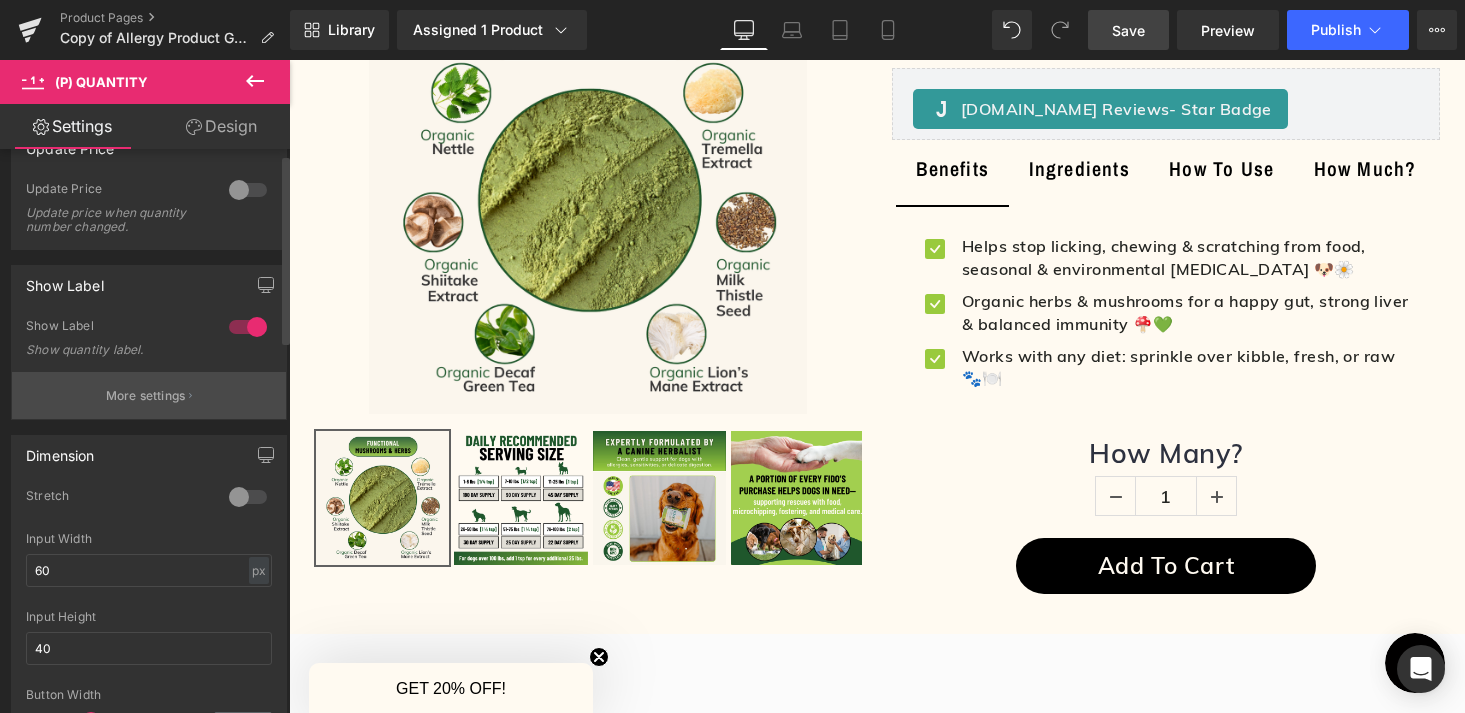scroll, scrollTop: 0, scrollLeft: 0, axis: both 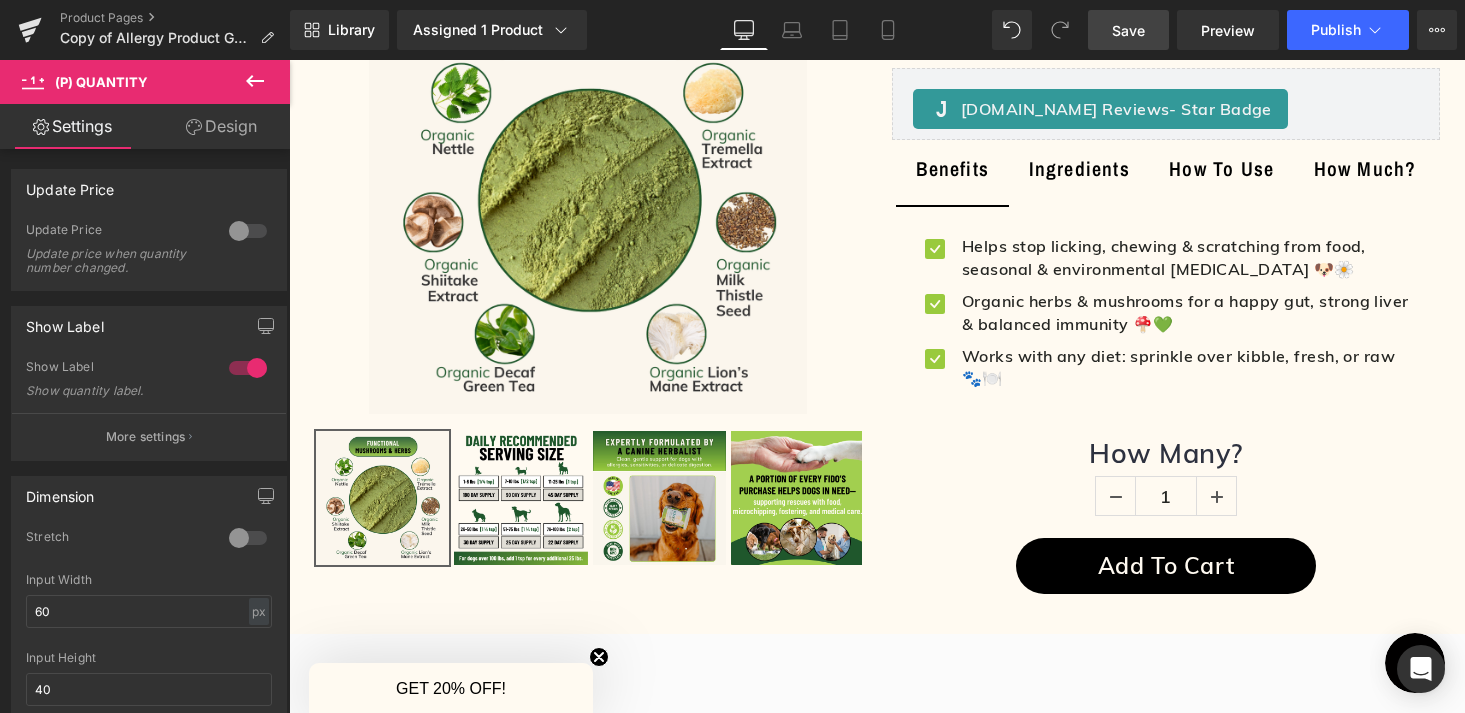 click on "Save" at bounding box center [1128, 30] 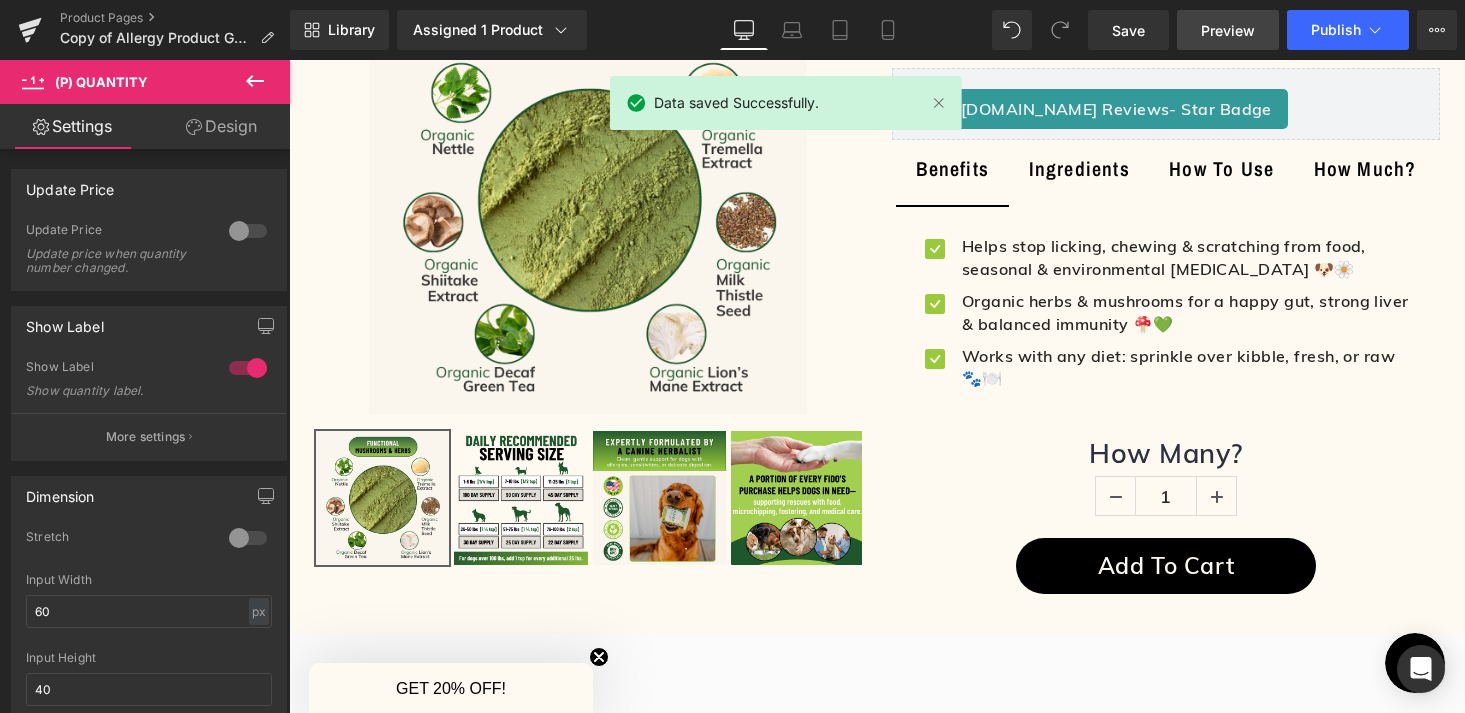 click on "Preview" at bounding box center (1228, 30) 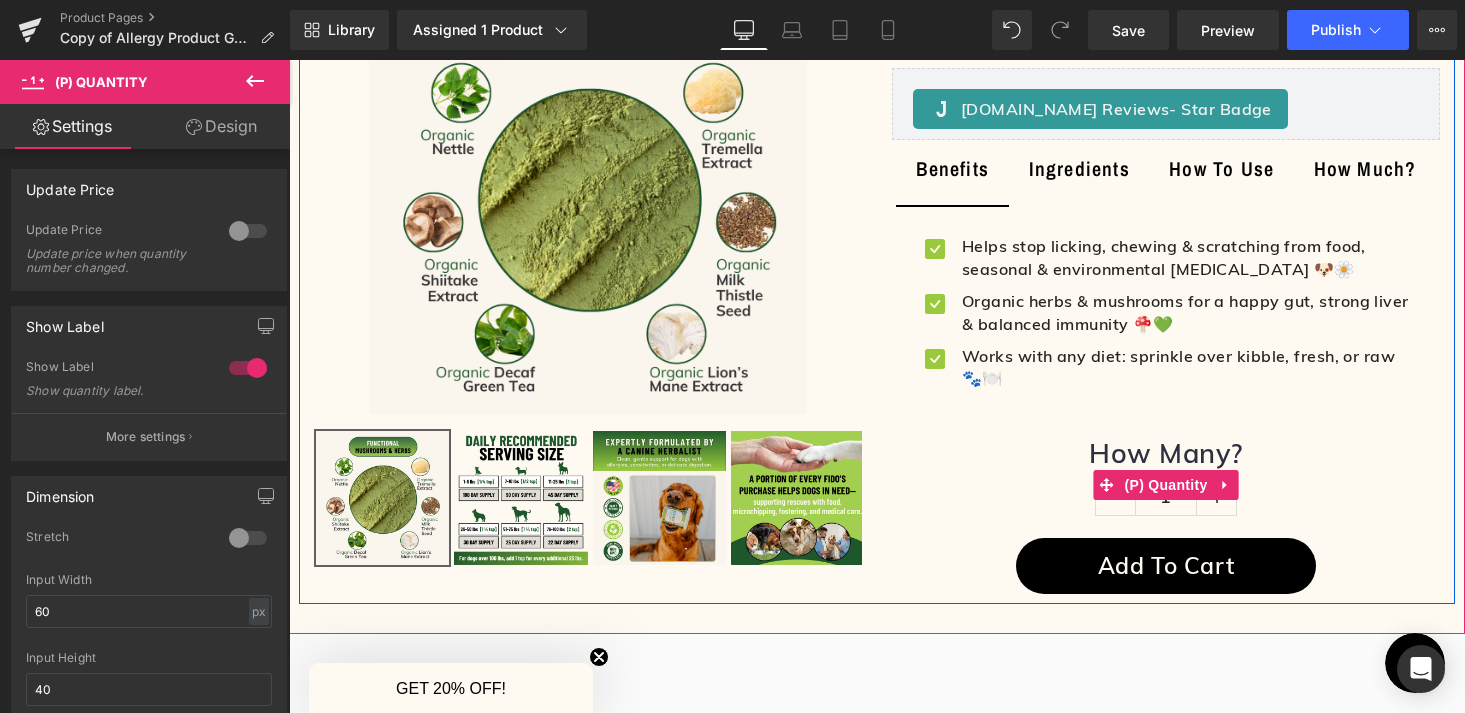 click on "How Many?" at bounding box center (1166, 462) 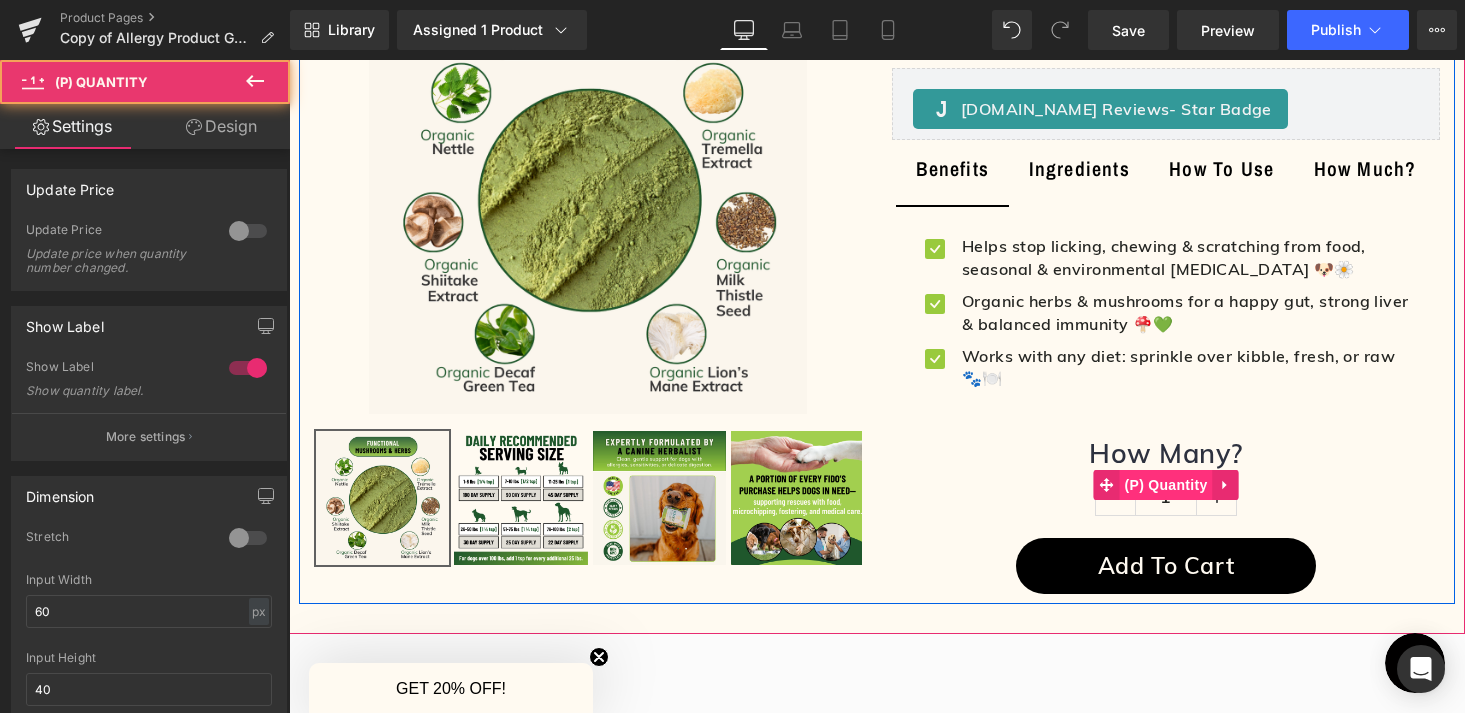 click on "(P) Quantity" at bounding box center (1166, 485) 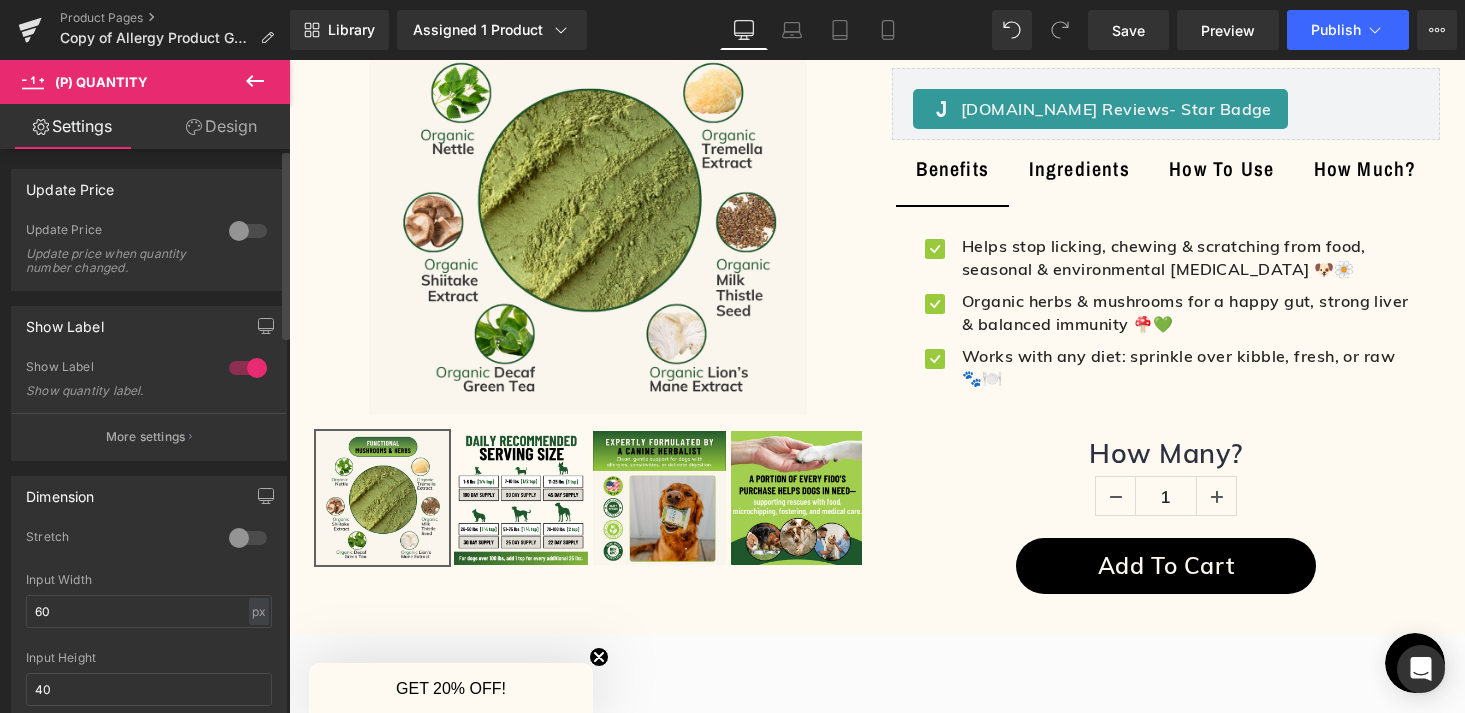 click at bounding box center (248, 368) 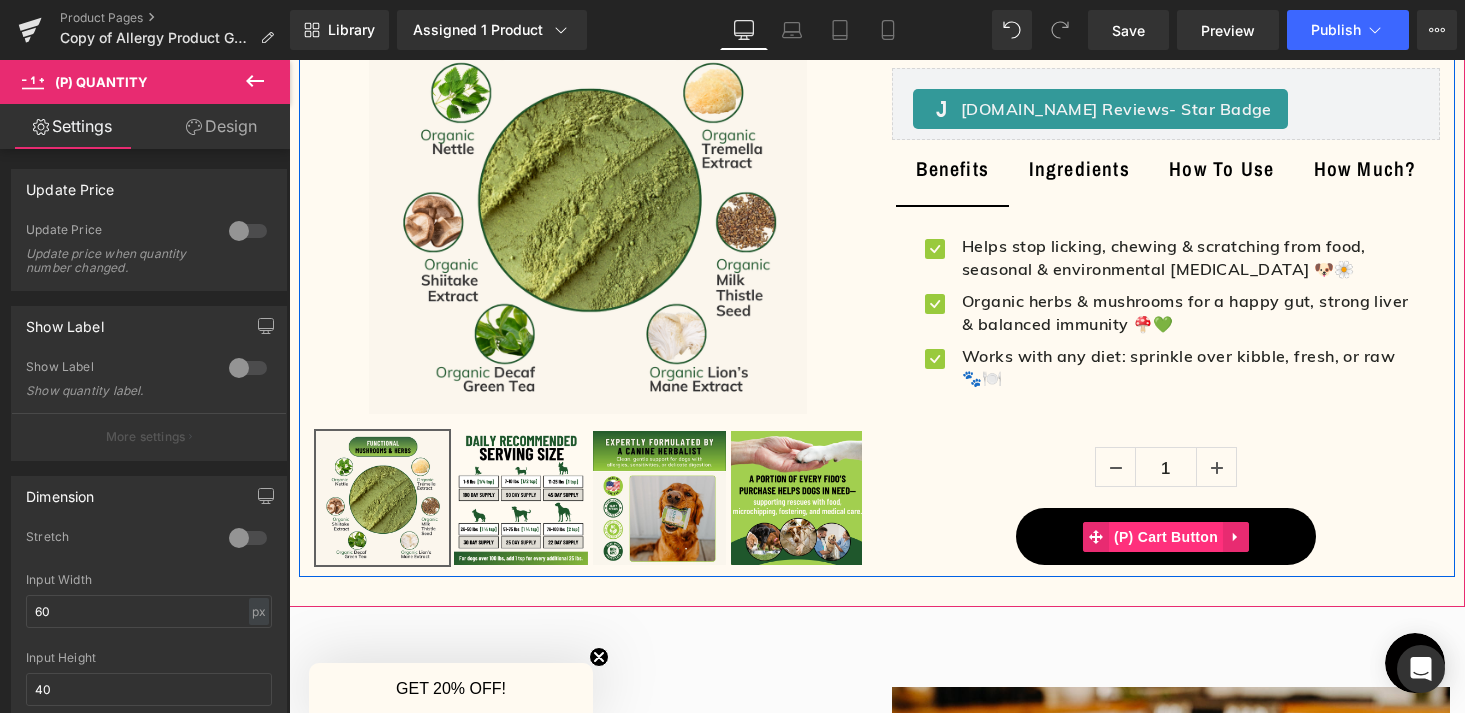 click on "(P) Cart Button" at bounding box center [1166, 537] 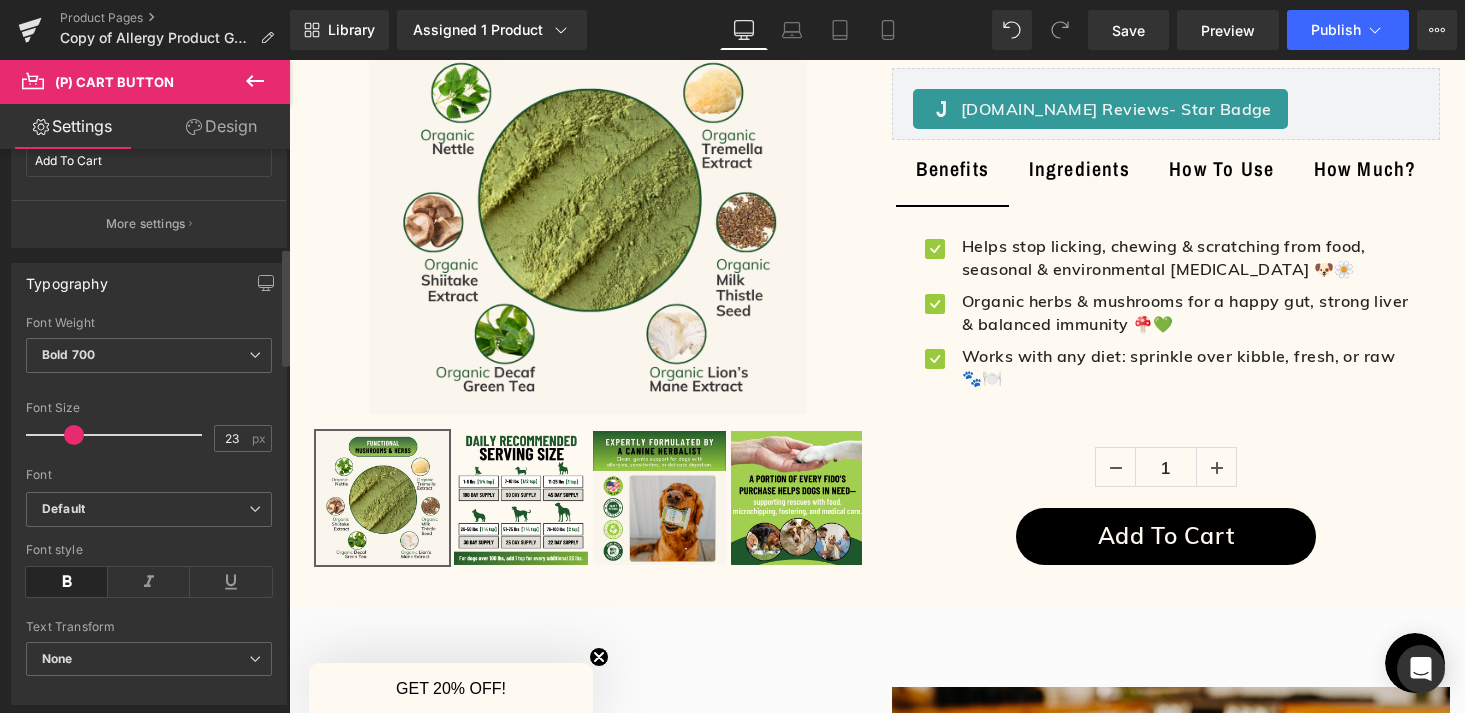 scroll, scrollTop: 471, scrollLeft: 0, axis: vertical 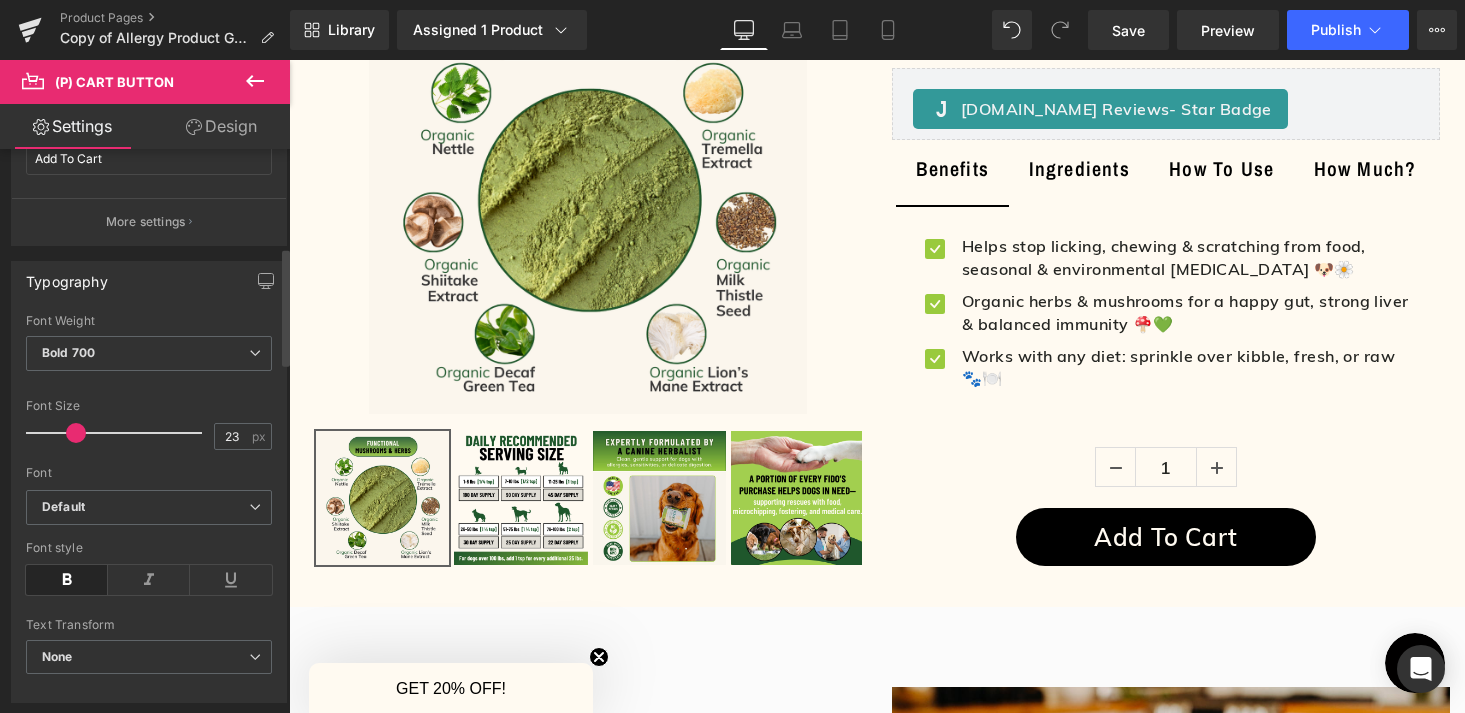 click at bounding box center (76, 433) 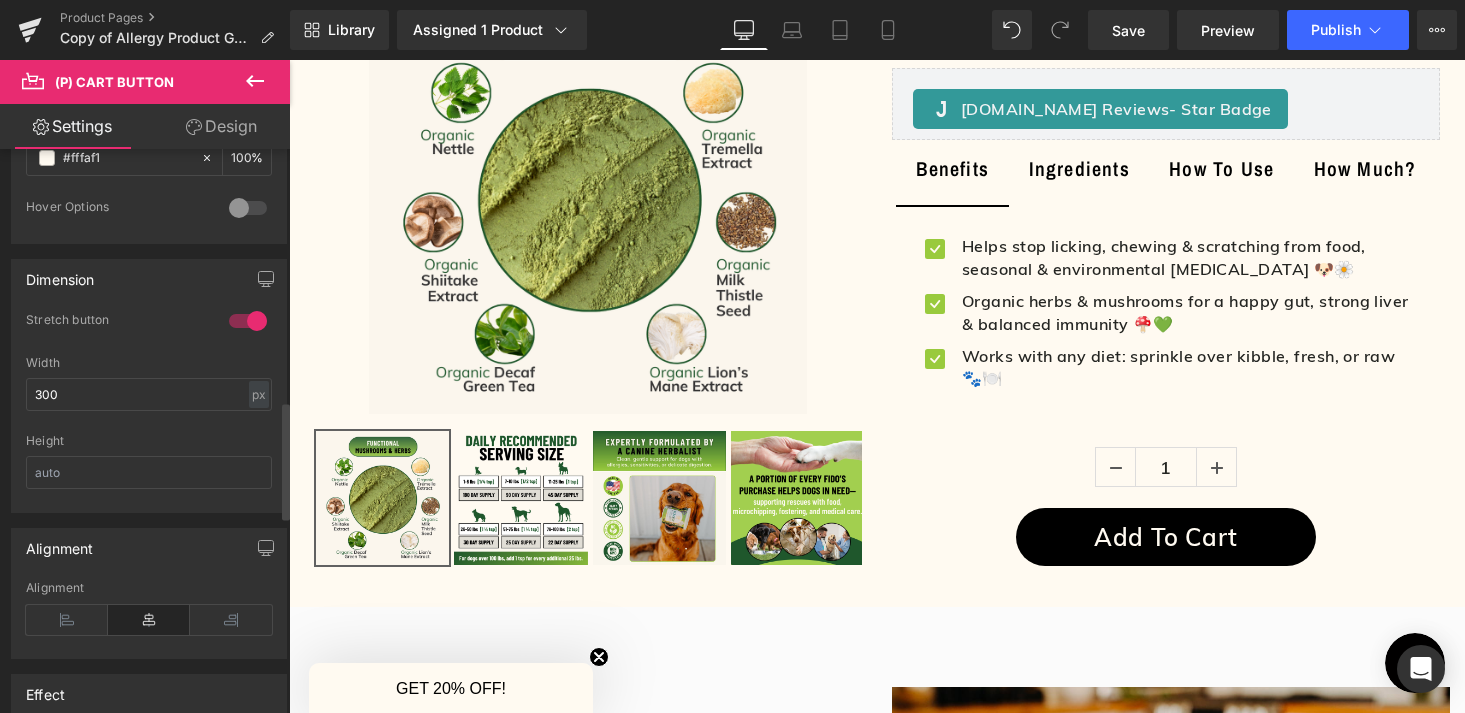 scroll, scrollTop: 1216, scrollLeft: 0, axis: vertical 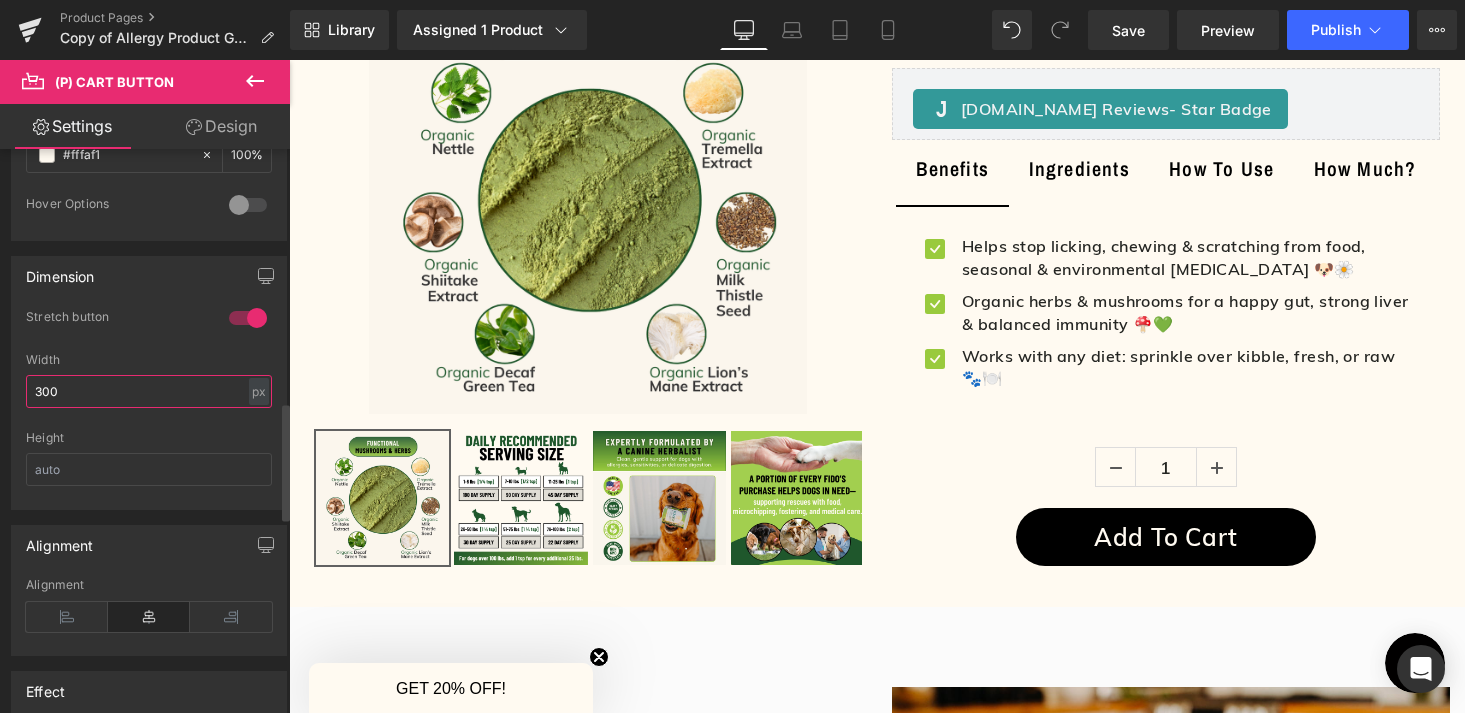 click on "300" at bounding box center (149, 391) 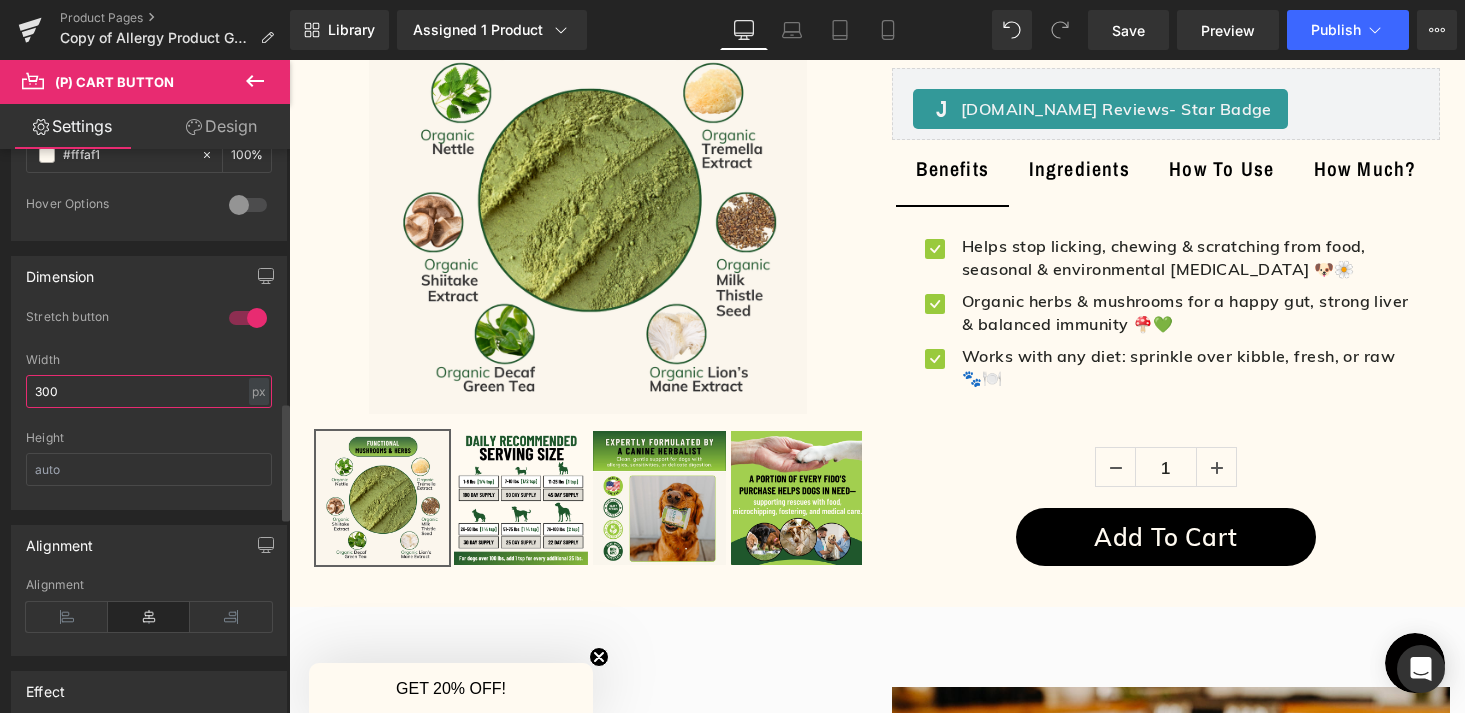 click on "300" at bounding box center [149, 391] 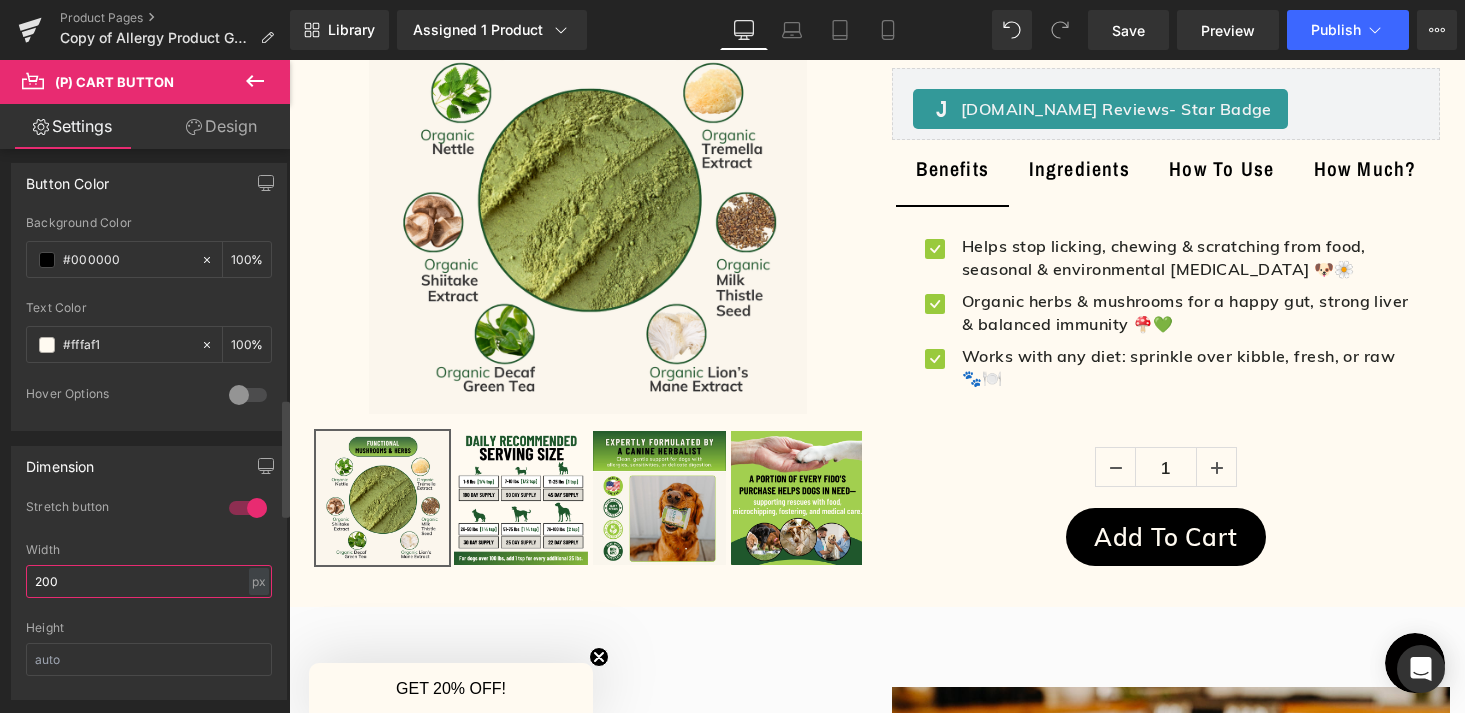 scroll, scrollTop: 987, scrollLeft: 0, axis: vertical 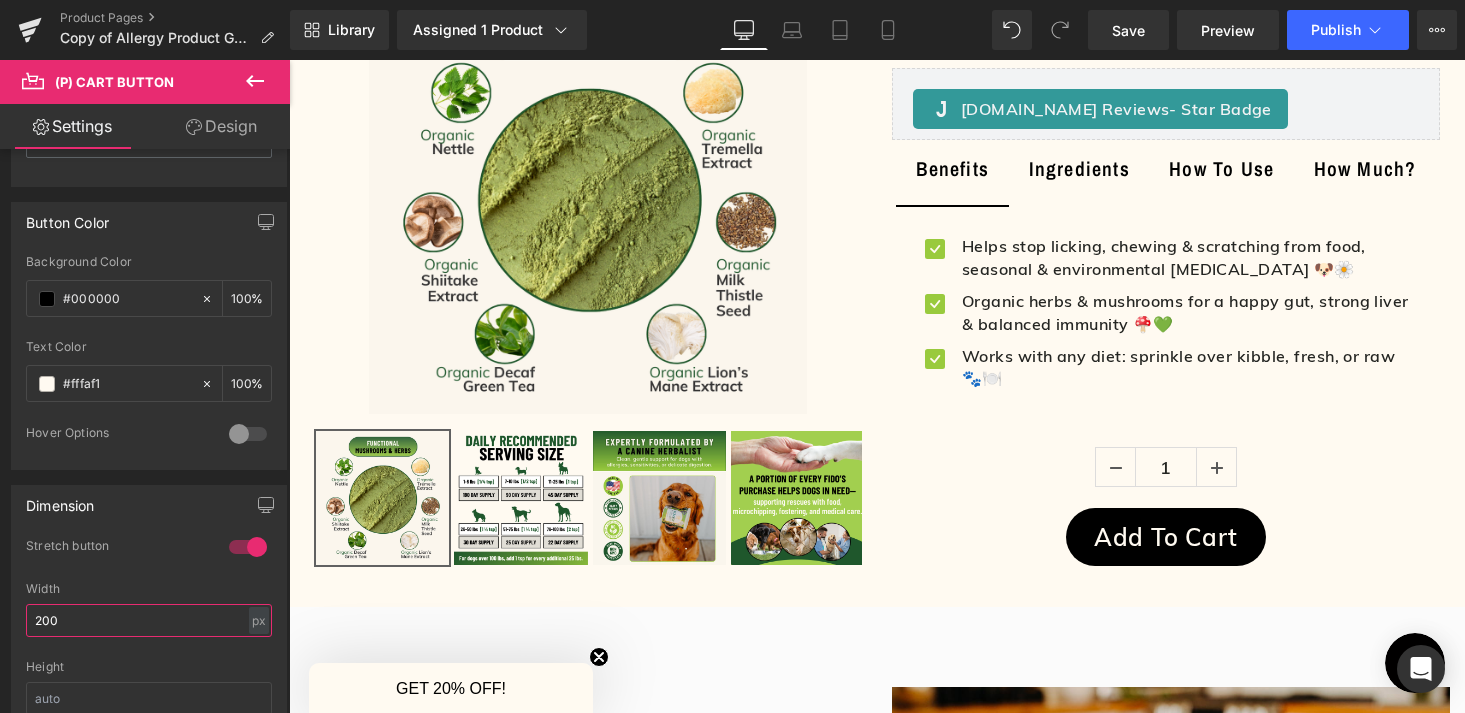 type on "200" 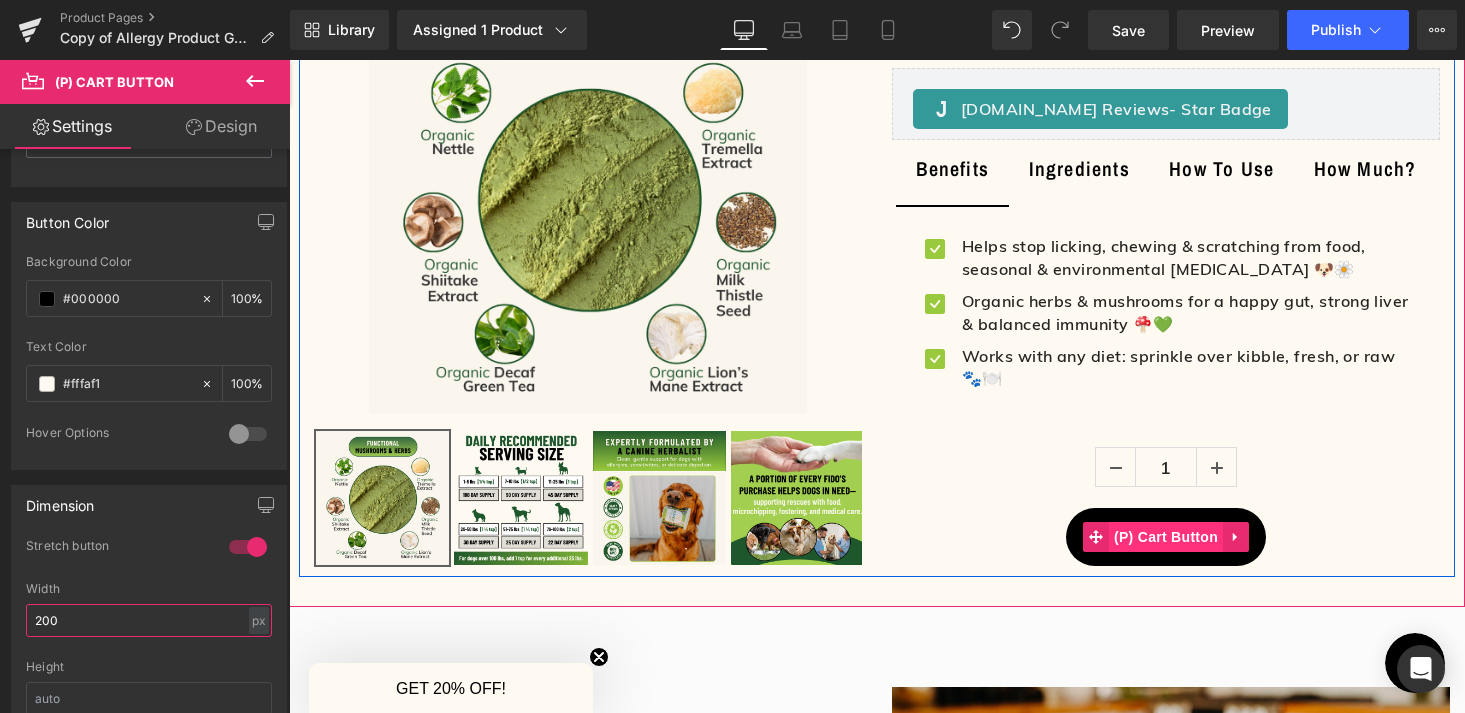click on "(P) Cart Button" at bounding box center (1166, 537) 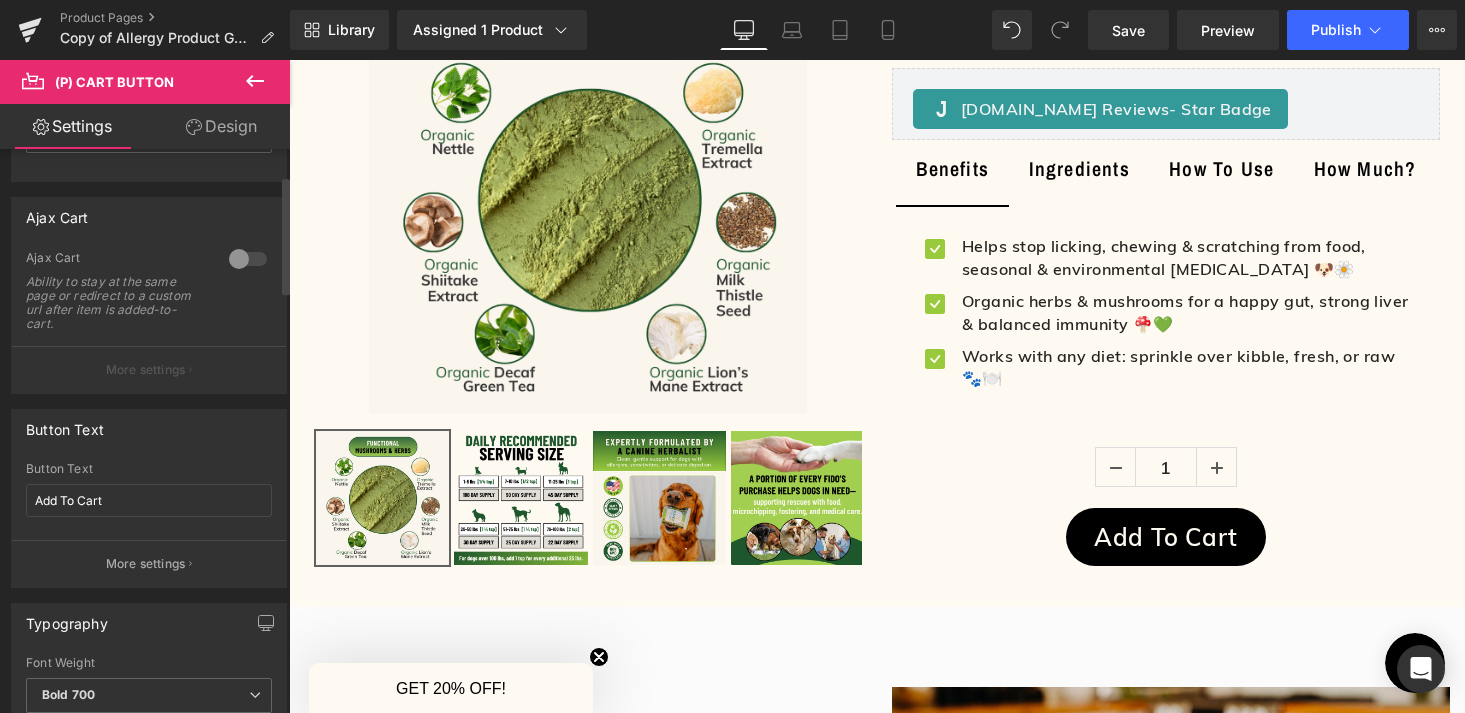 scroll, scrollTop: 130, scrollLeft: 0, axis: vertical 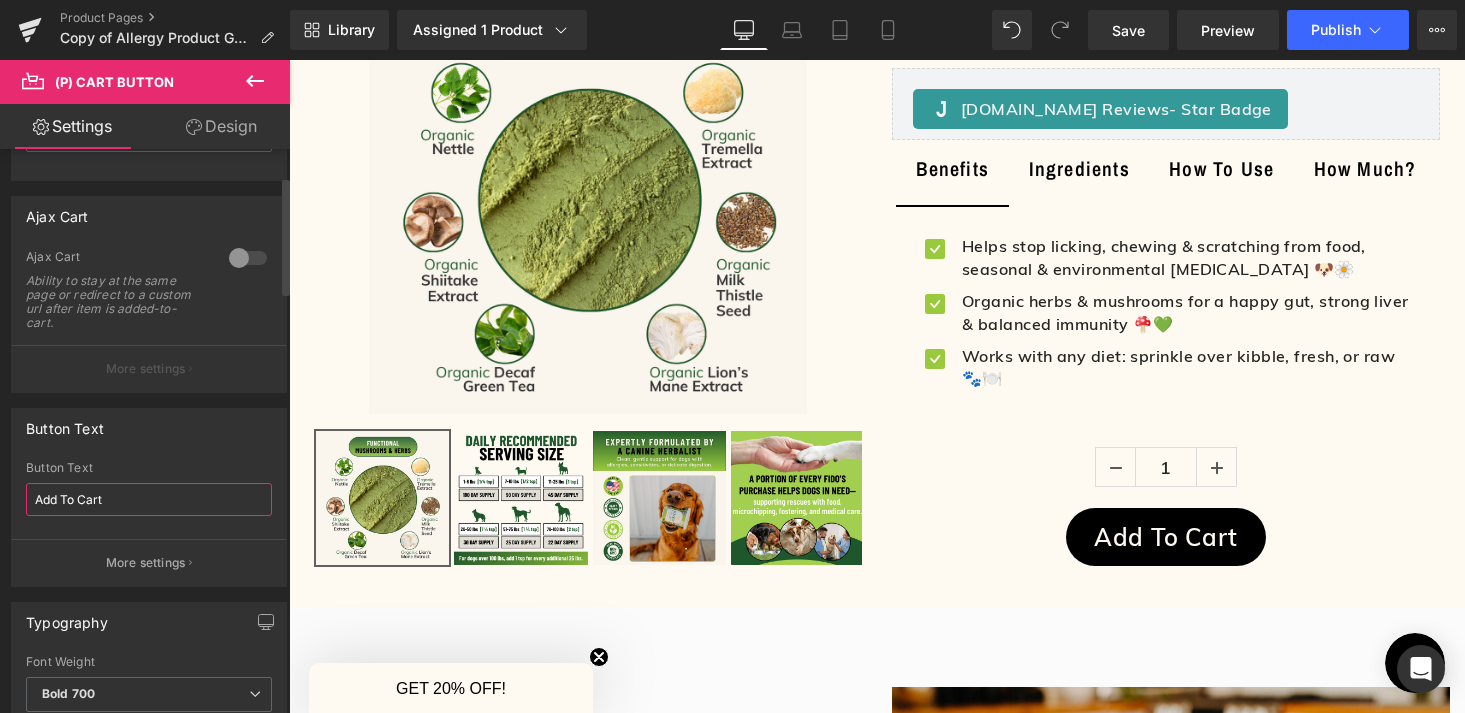 click on "Add To Cart" at bounding box center [149, 499] 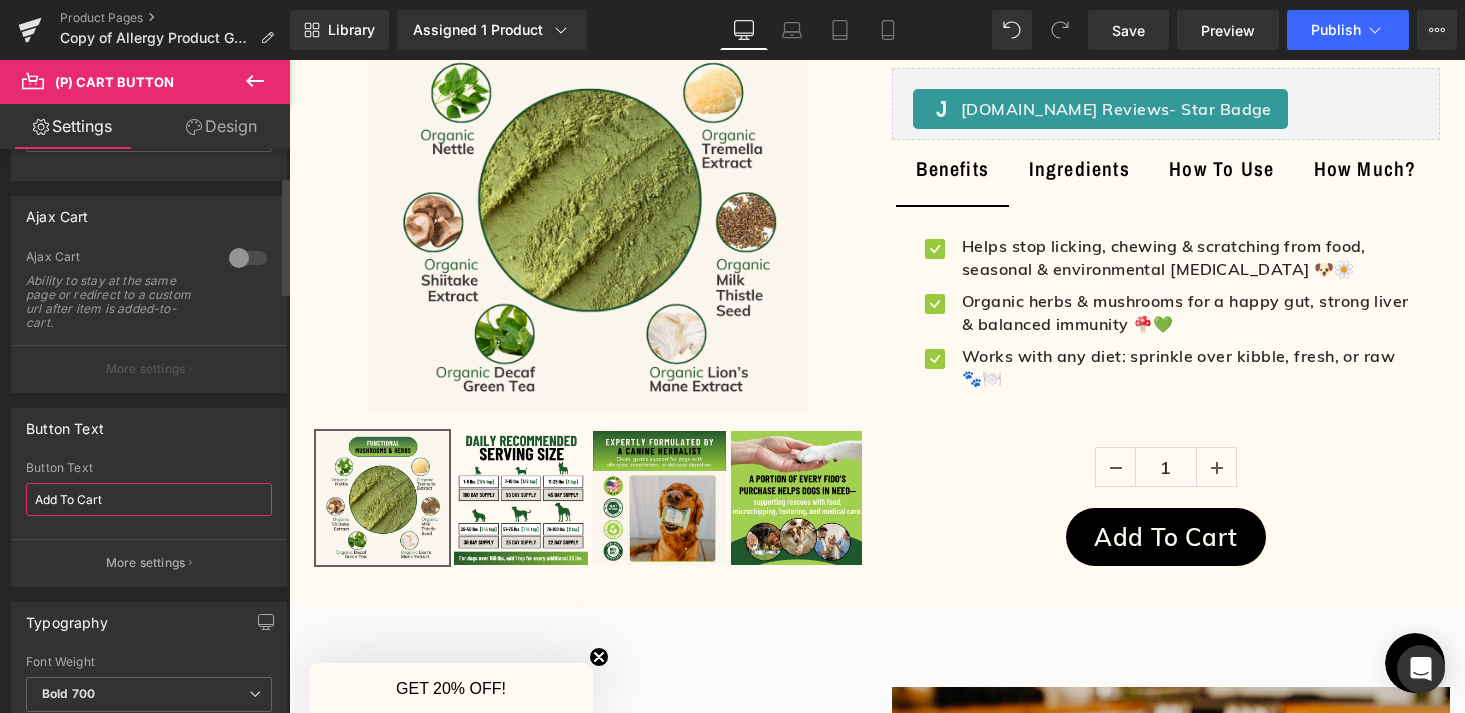 paste on "🛒" 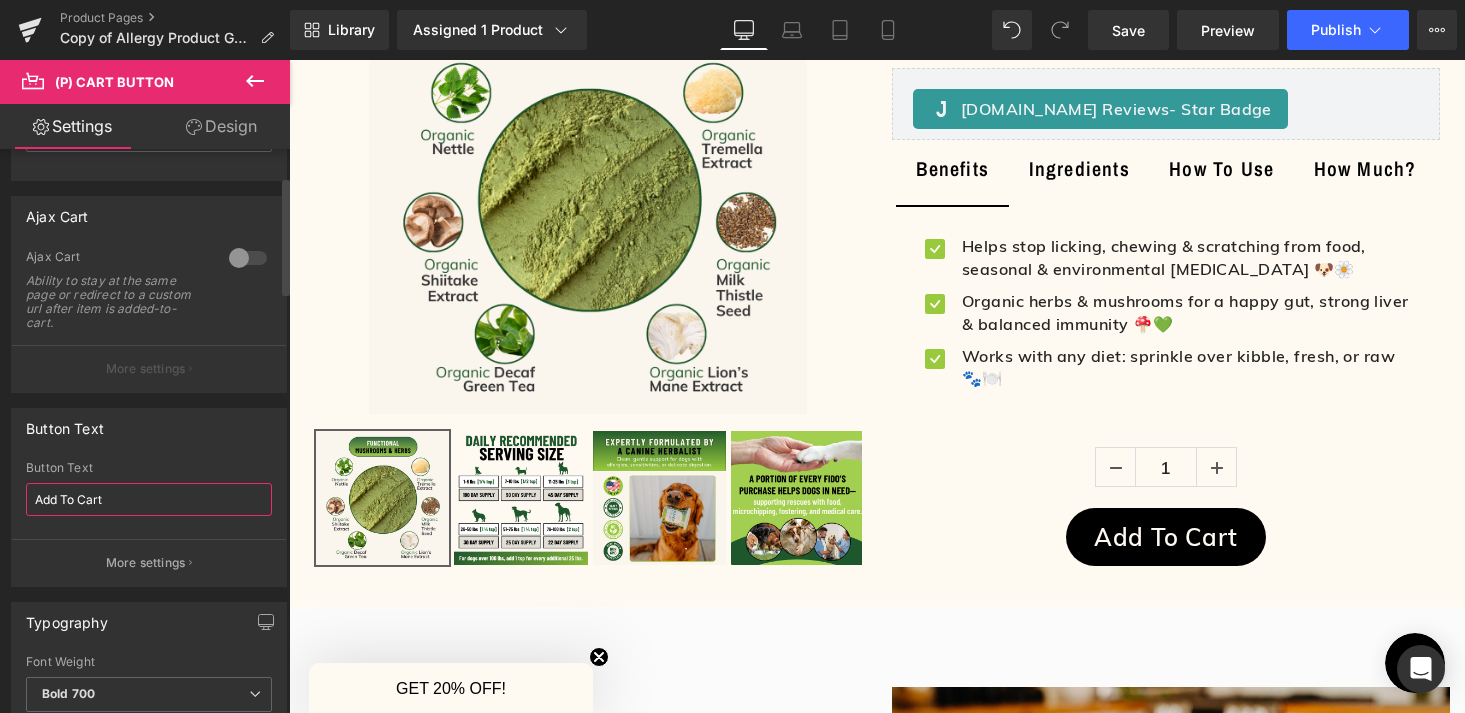 paste on "🛒" 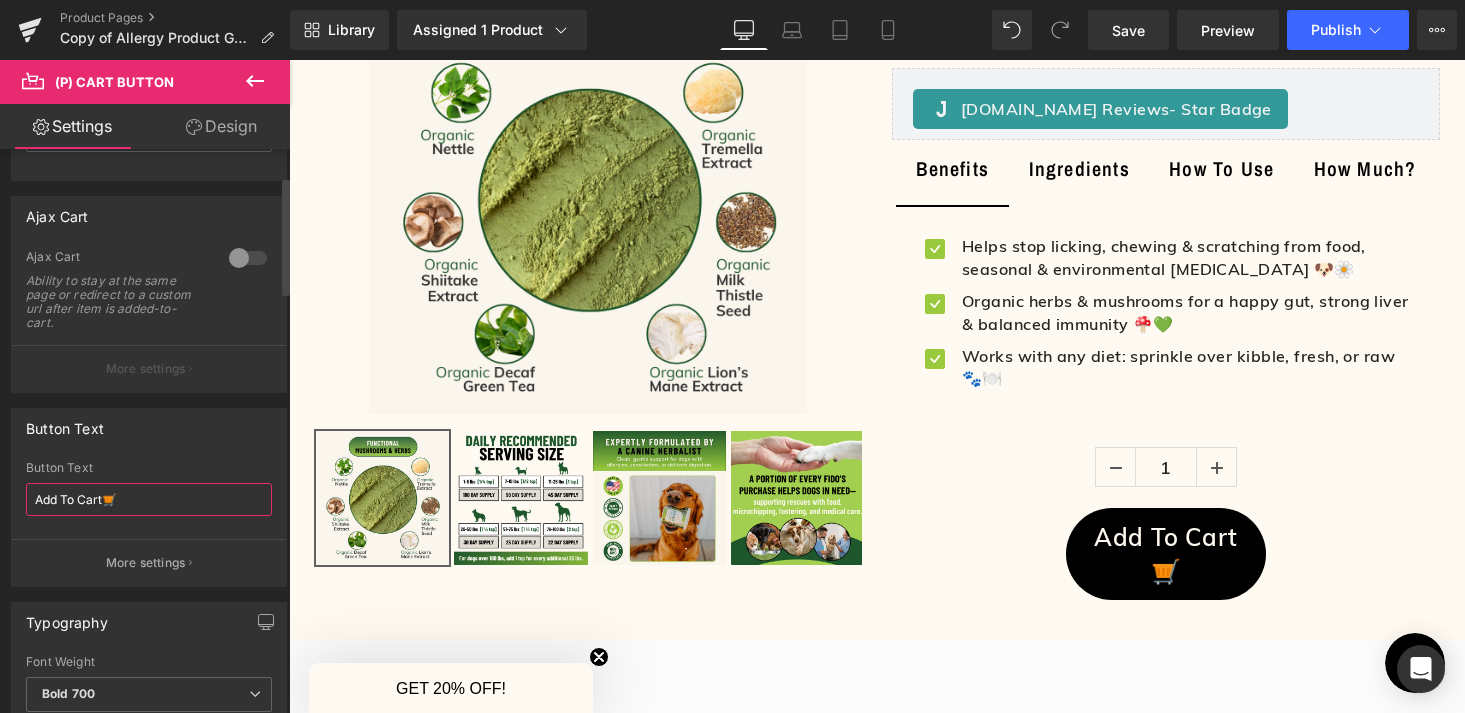 click on "Add To Cart🛒" at bounding box center (149, 499) 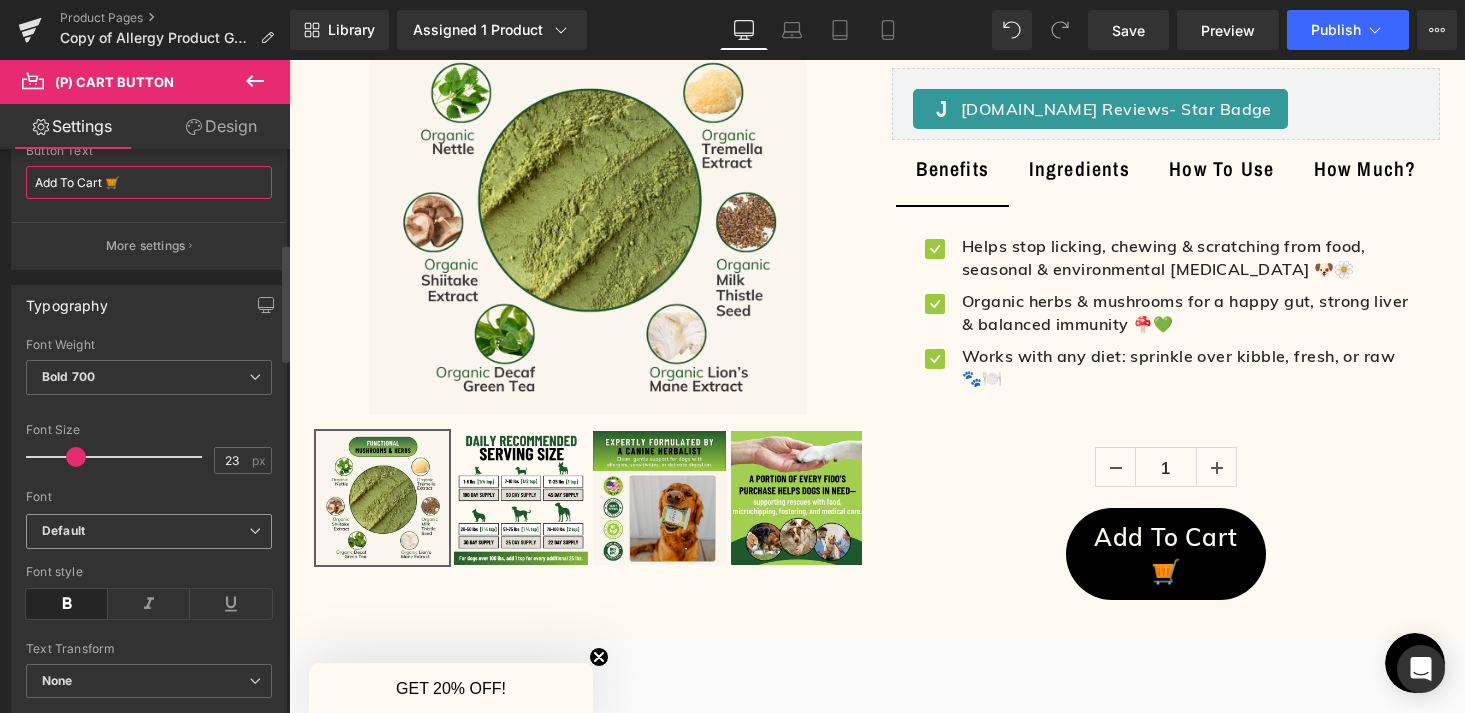 scroll, scrollTop: 452, scrollLeft: 0, axis: vertical 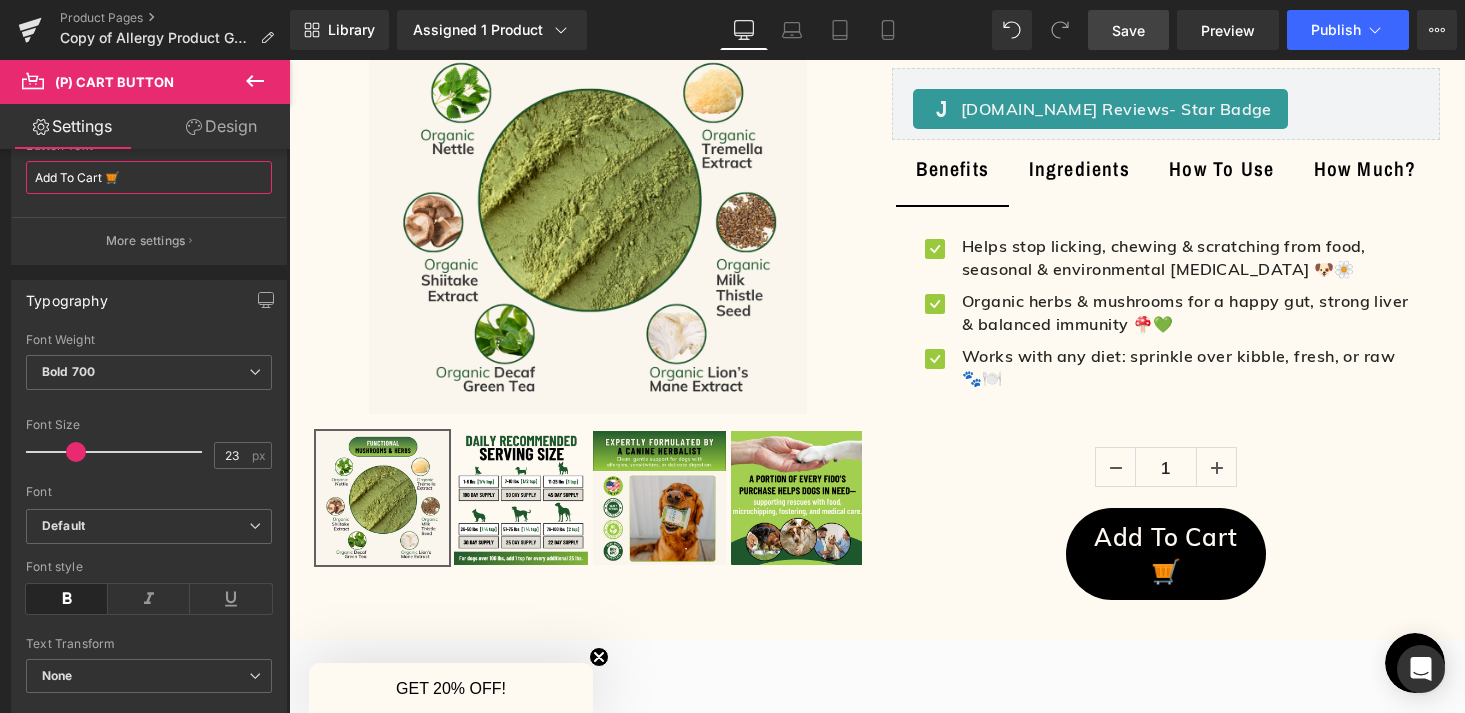 type on "Add To Cart 🛒" 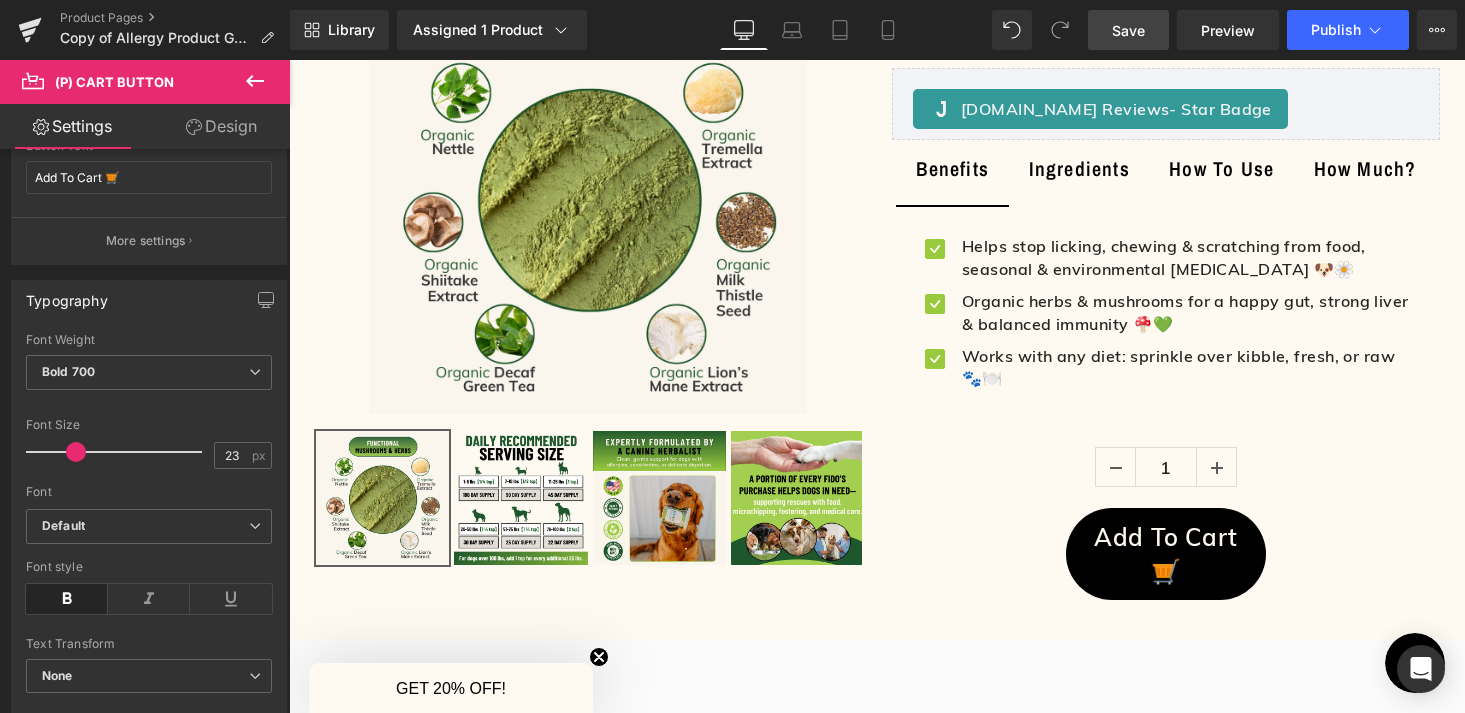 click on "Save" at bounding box center [1128, 30] 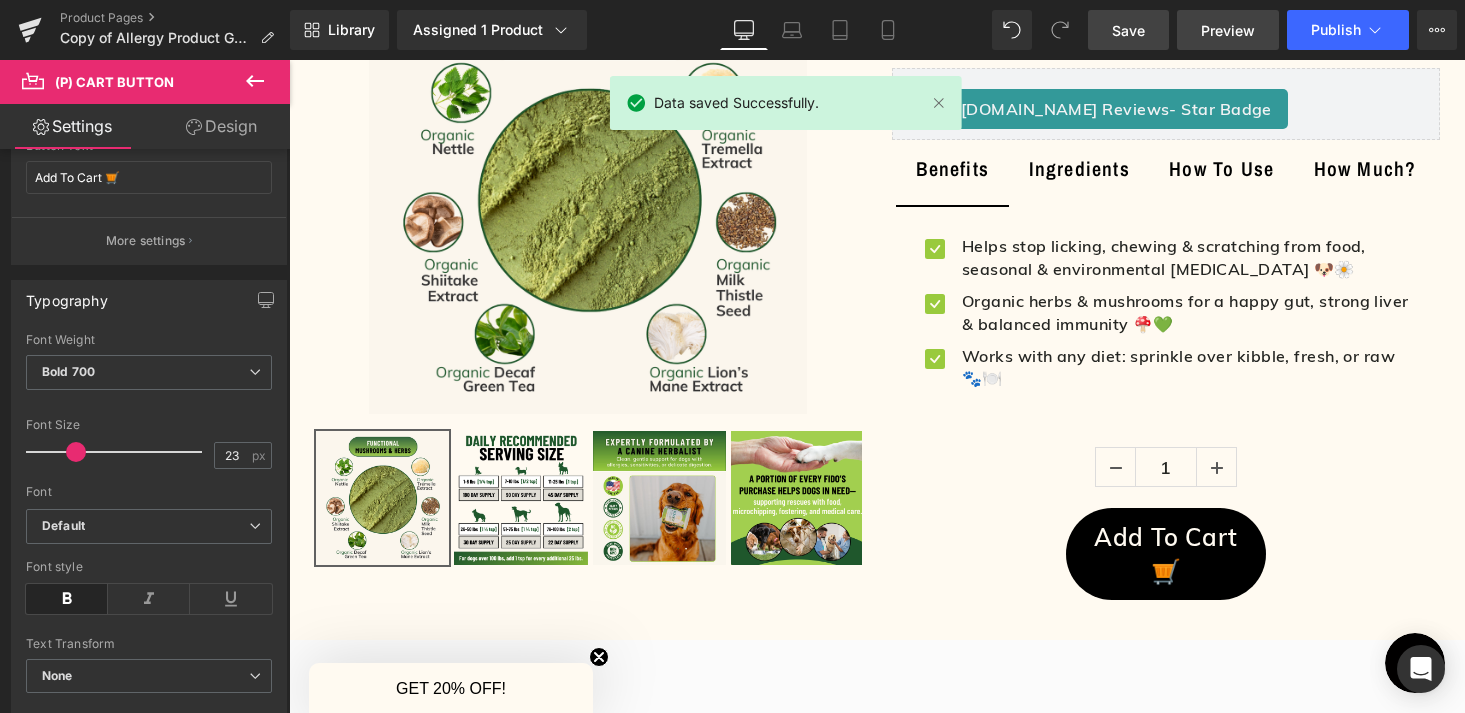 click on "Preview" at bounding box center [1228, 30] 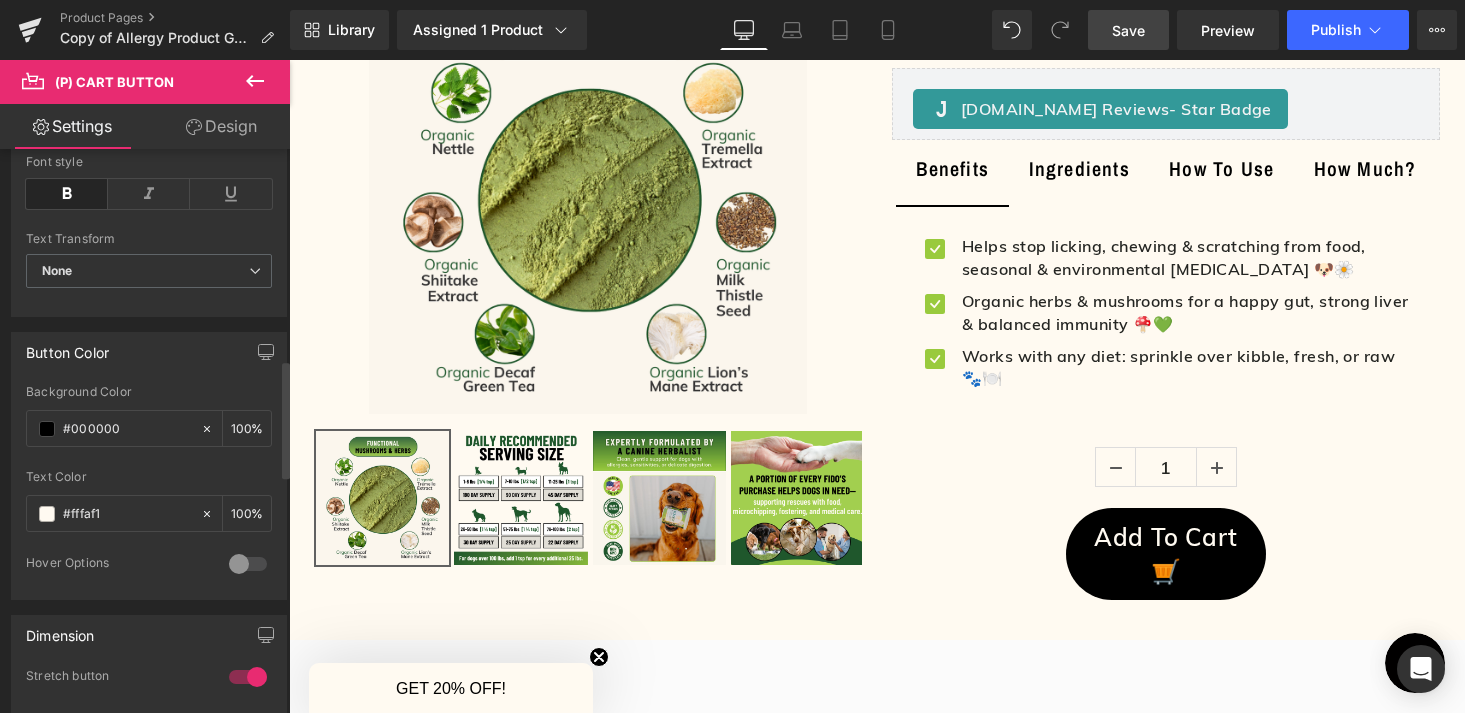 scroll, scrollTop: 1013, scrollLeft: 0, axis: vertical 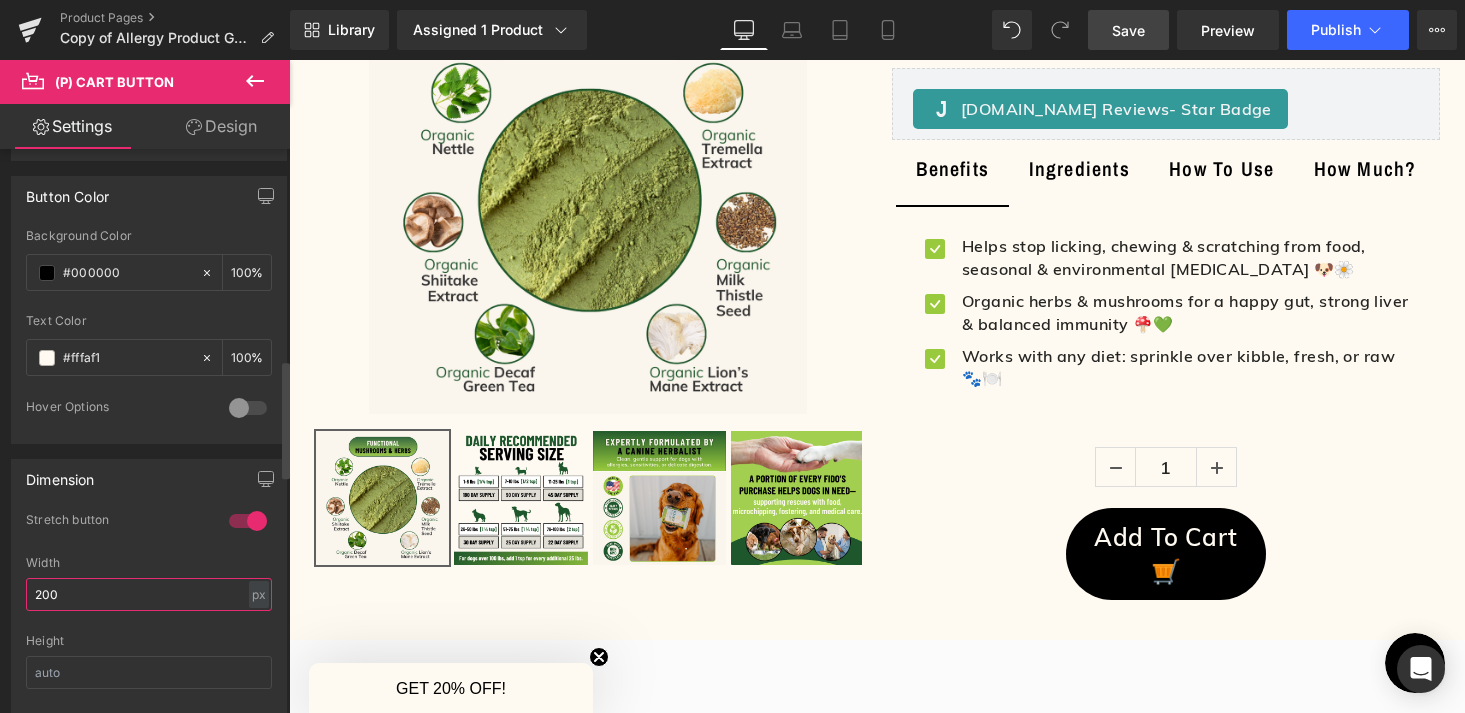 click on "200" at bounding box center (149, 594) 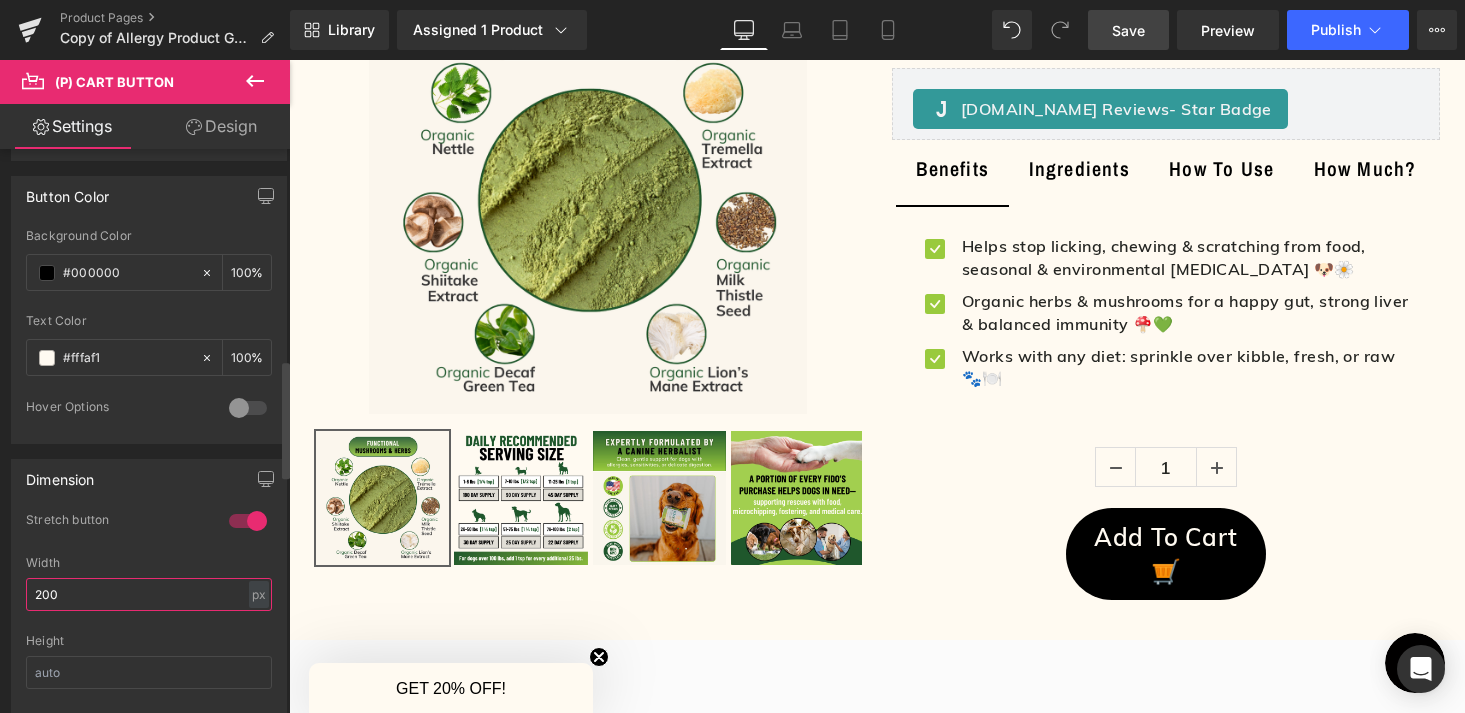click on "200" at bounding box center [149, 594] 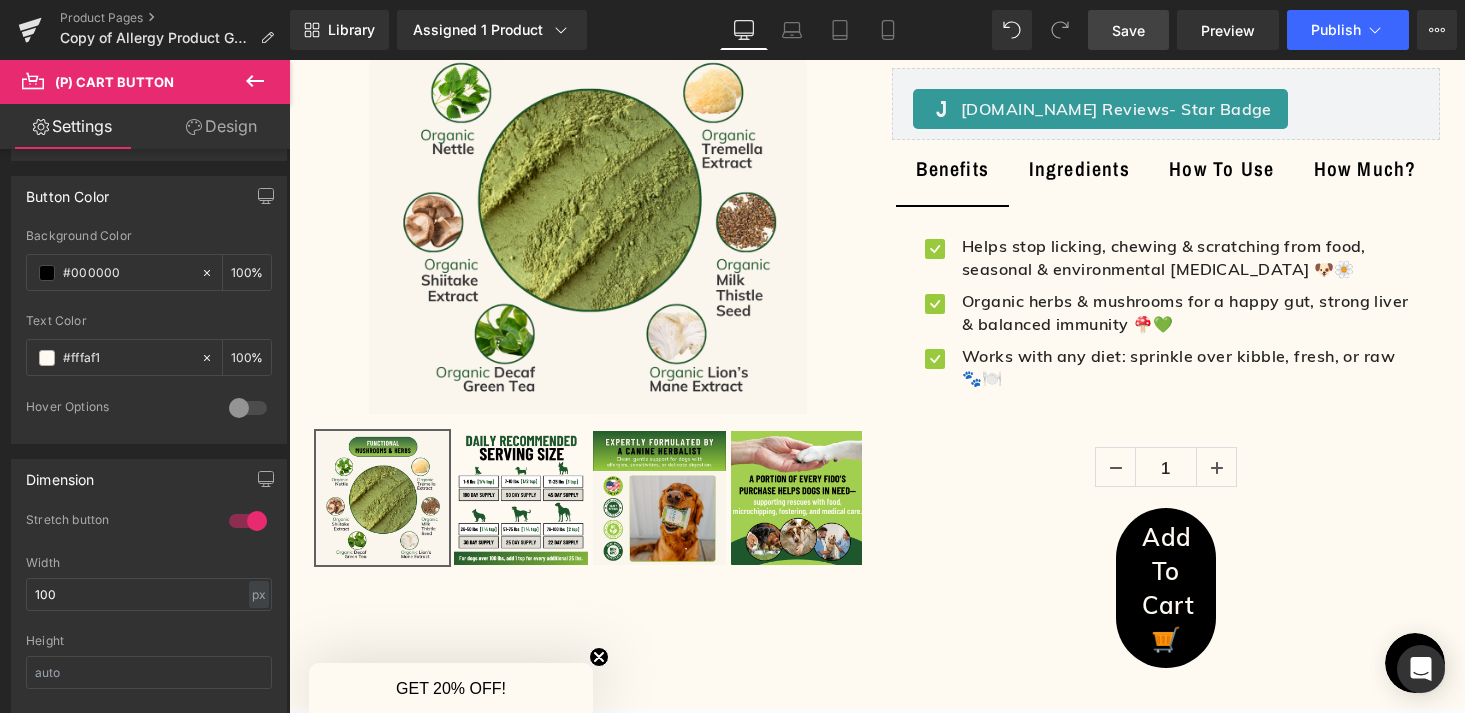 click on "Save" at bounding box center [1128, 30] 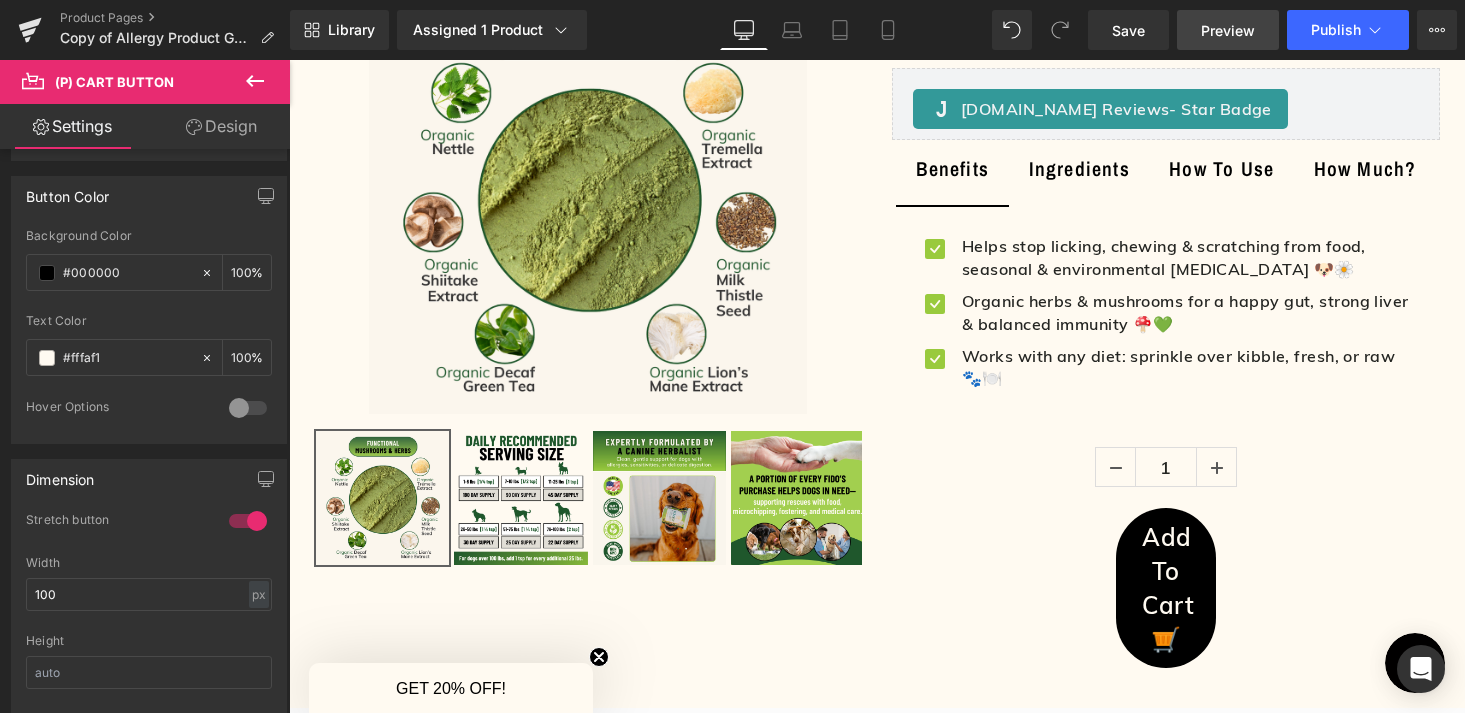 click on "Preview" at bounding box center (1228, 30) 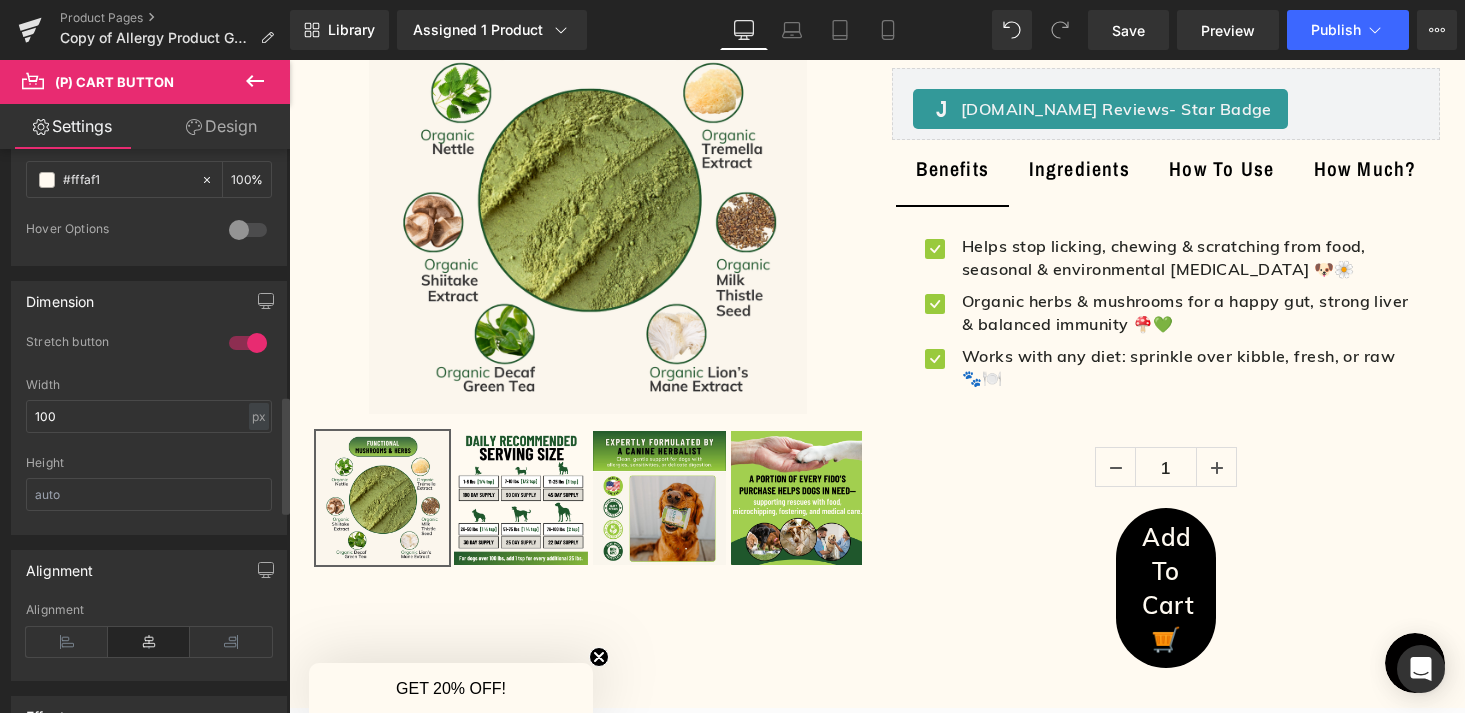 scroll, scrollTop: 1192, scrollLeft: 0, axis: vertical 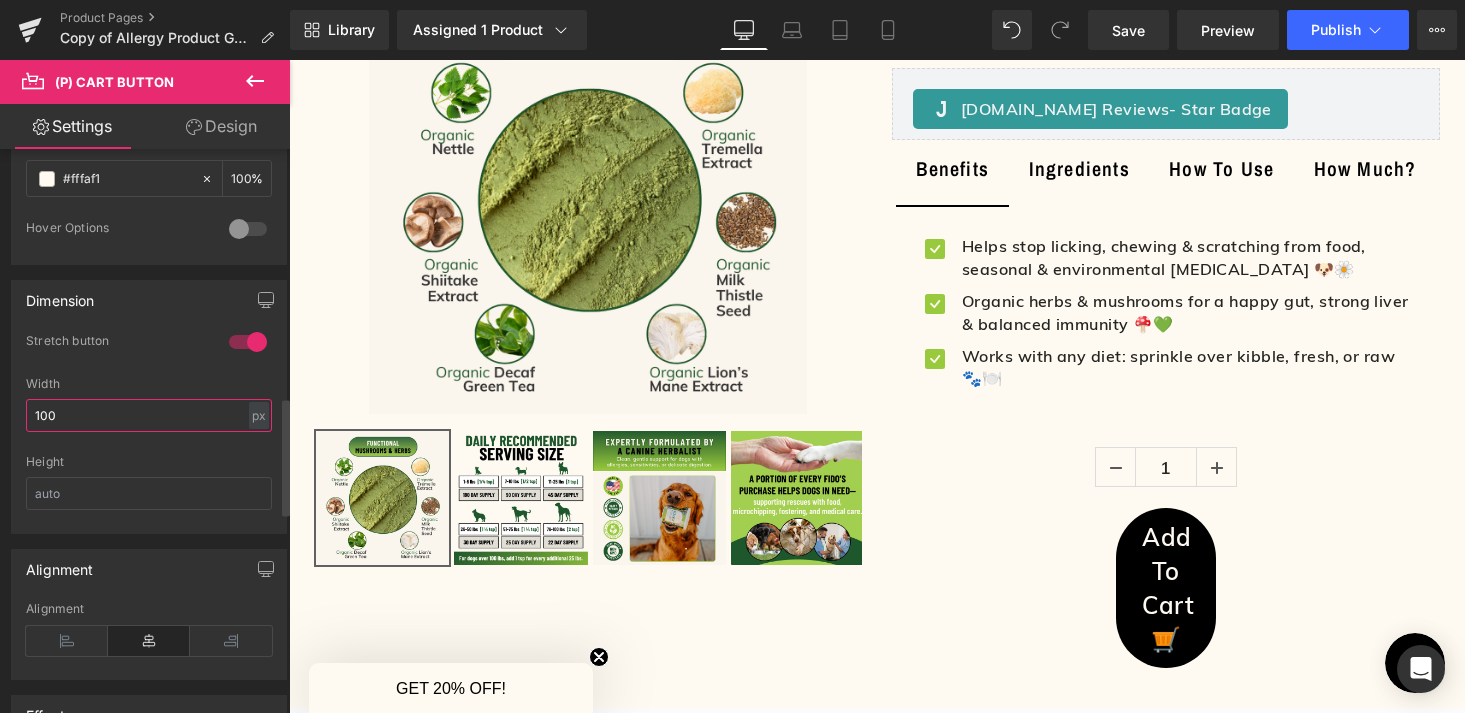 click on "100" at bounding box center (149, 415) 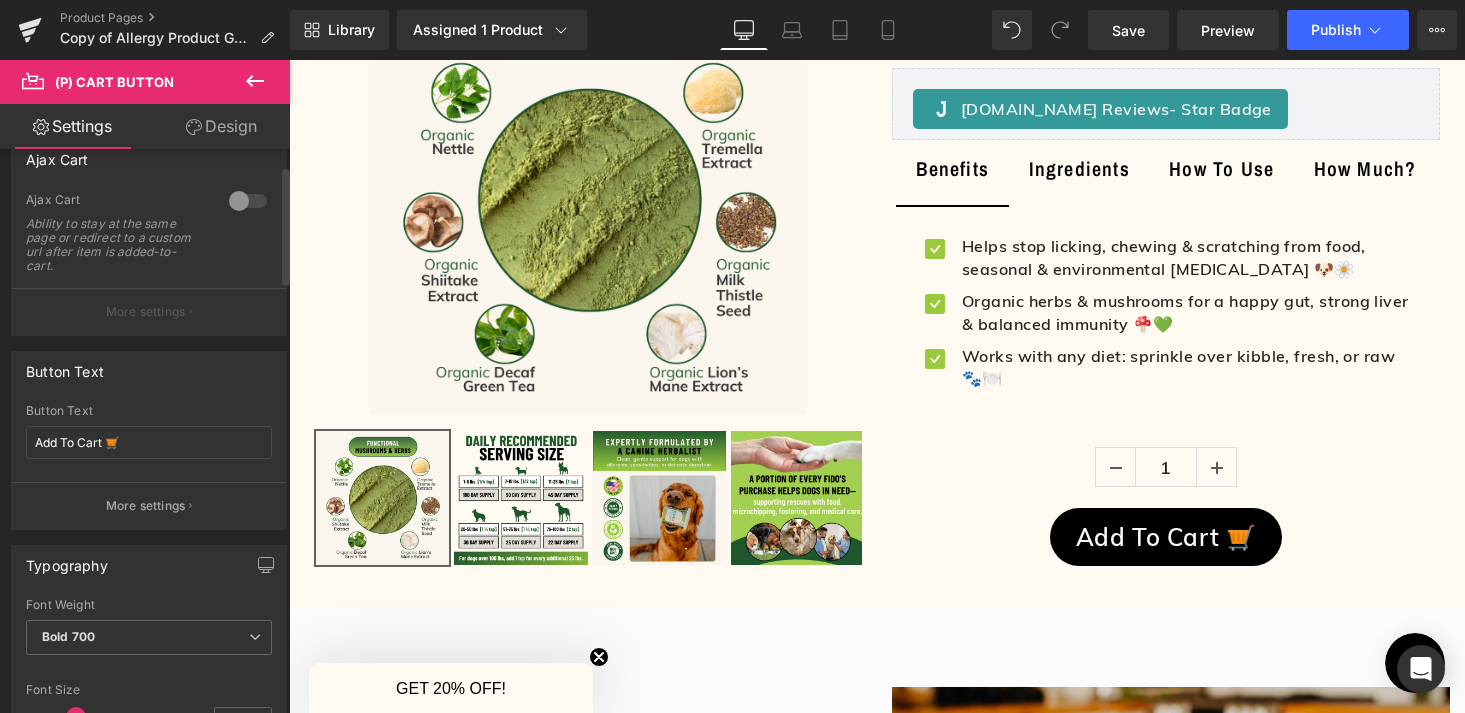 scroll, scrollTop: 282, scrollLeft: 0, axis: vertical 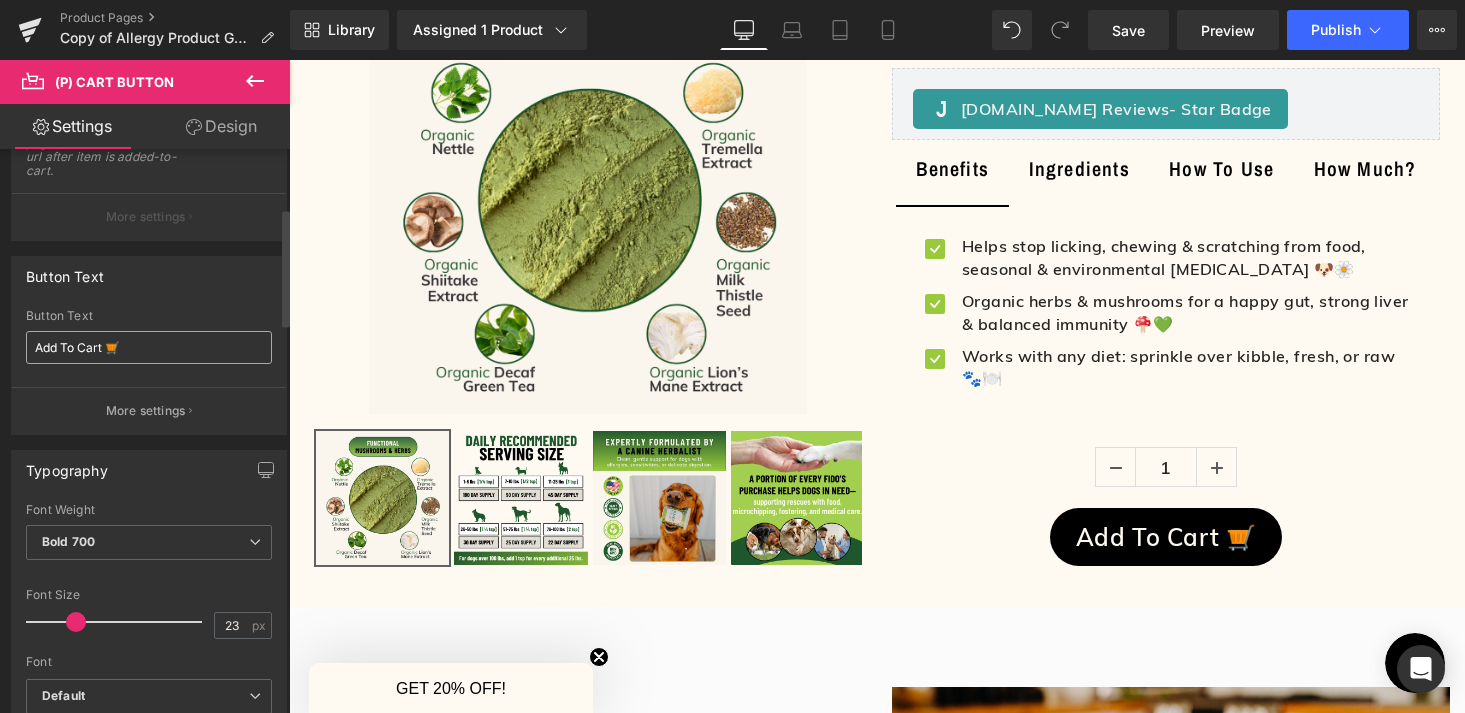 type on "auto" 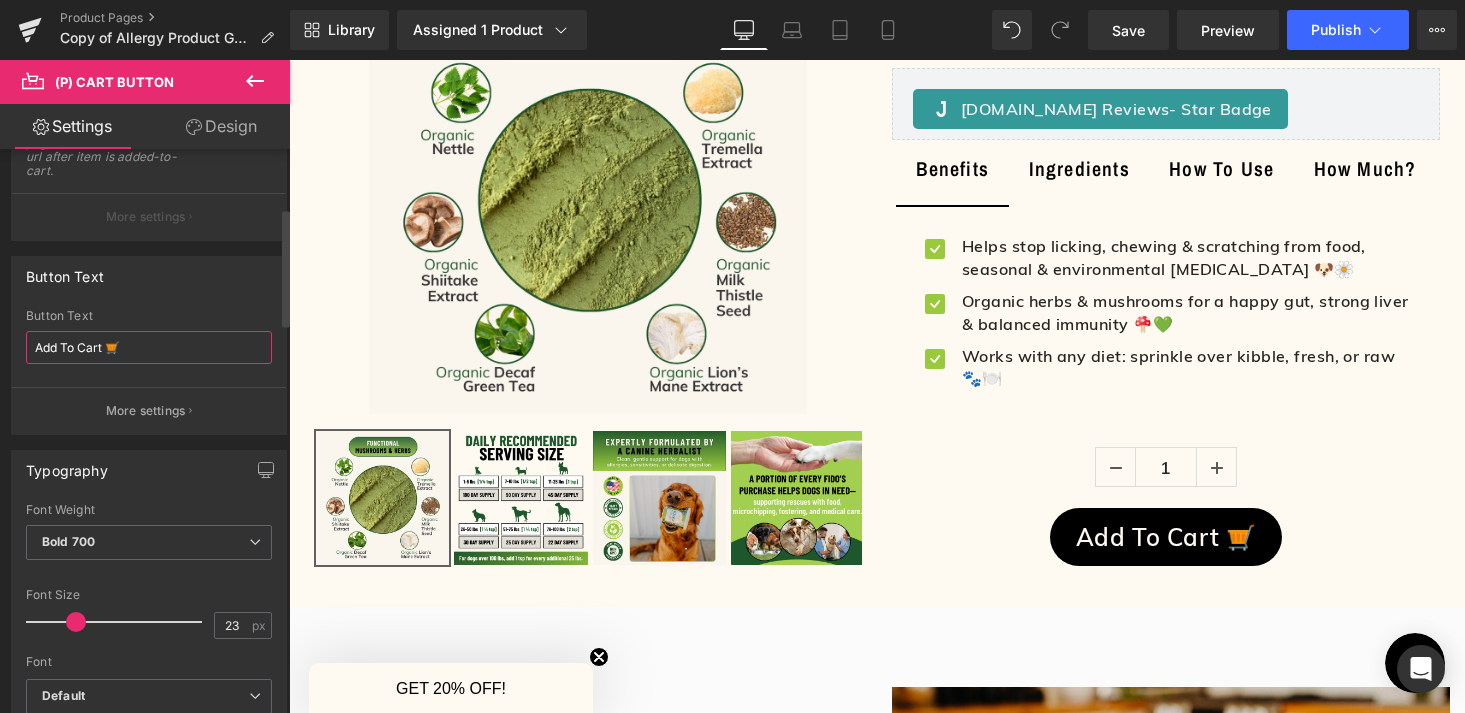 click on "Add To Cart 🛒" at bounding box center [149, 347] 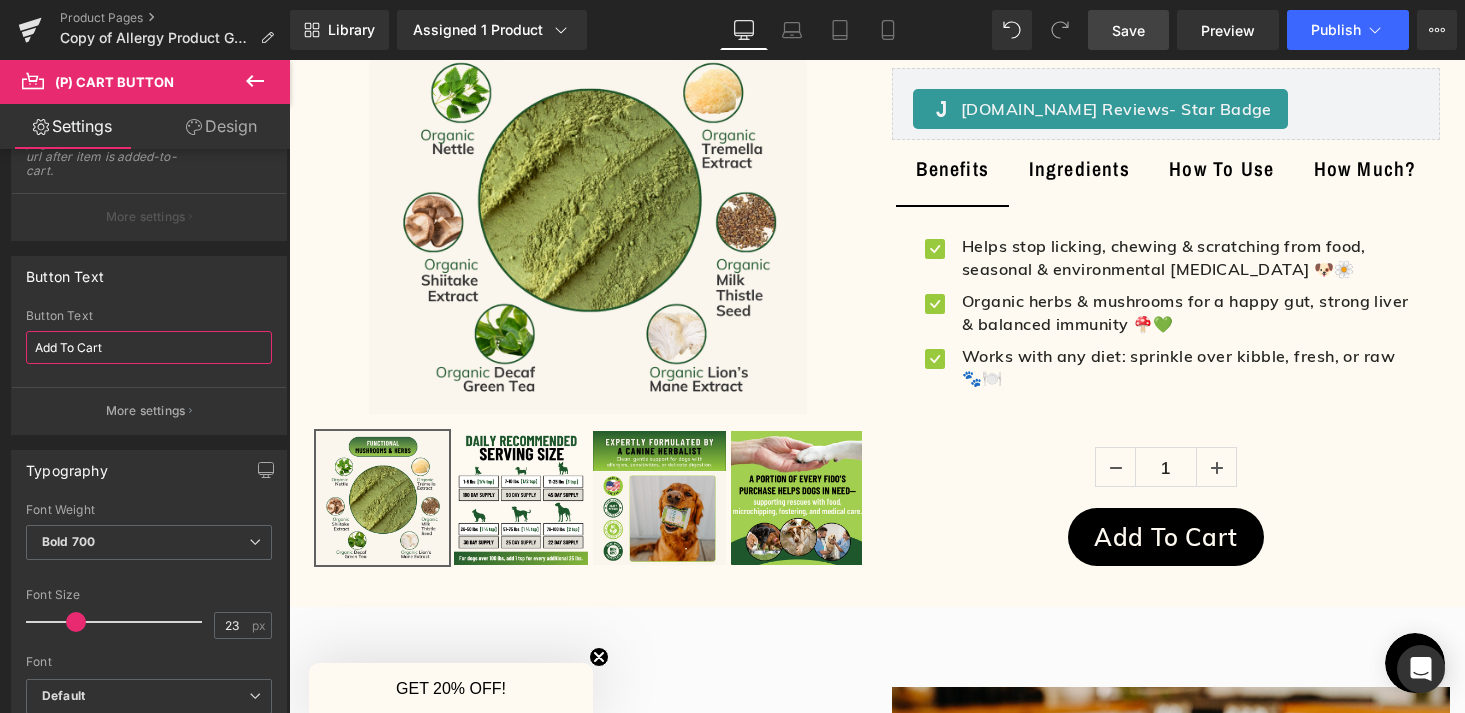 type on "Add To Cart" 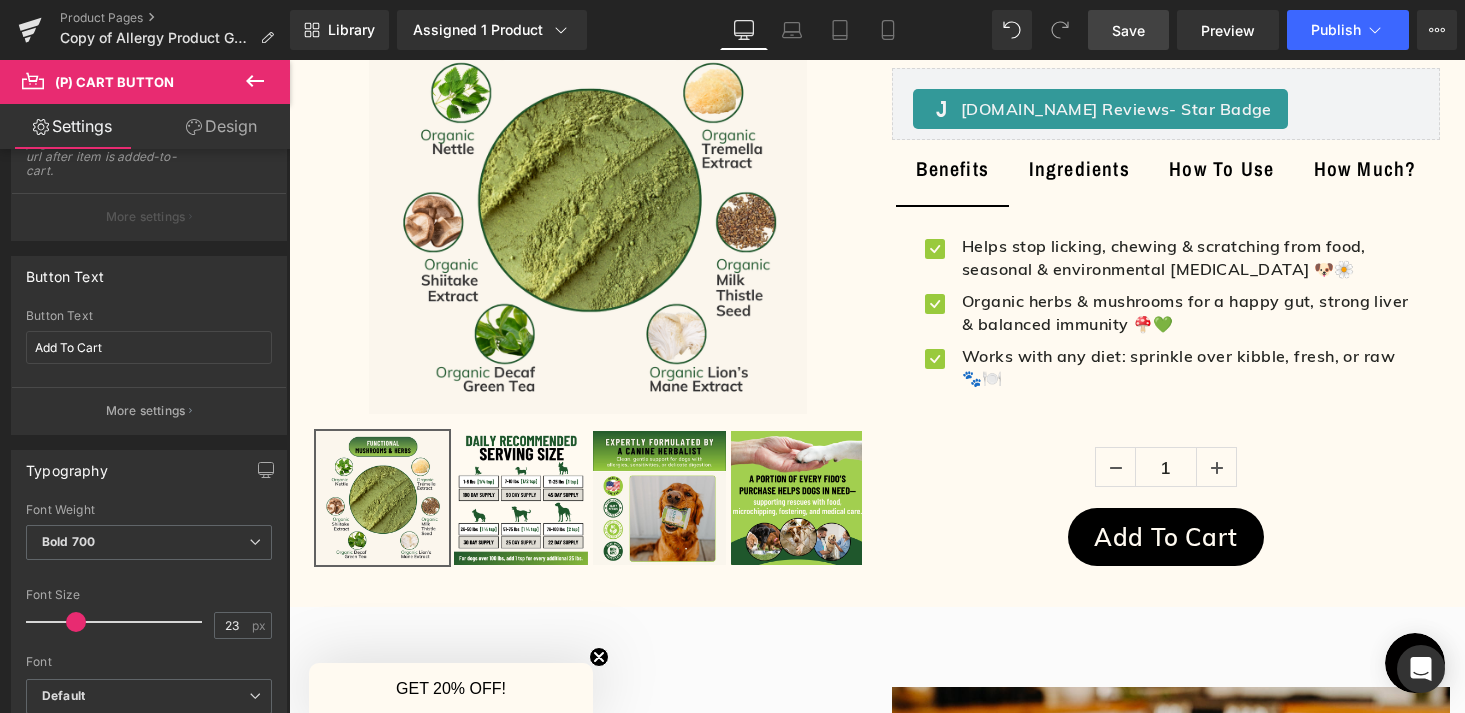 click on "Save" at bounding box center (1128, 30) 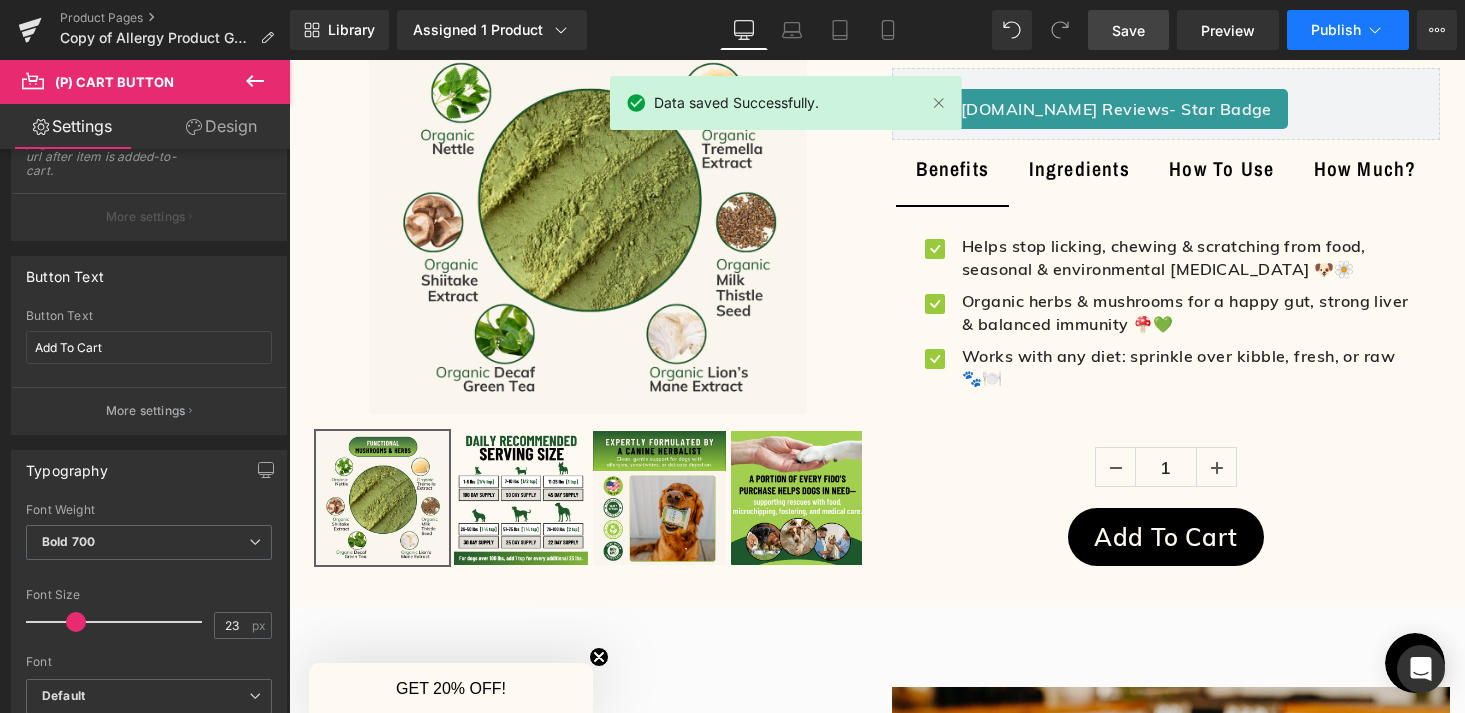 click on "Publish" at bounding box center [1336, 30] 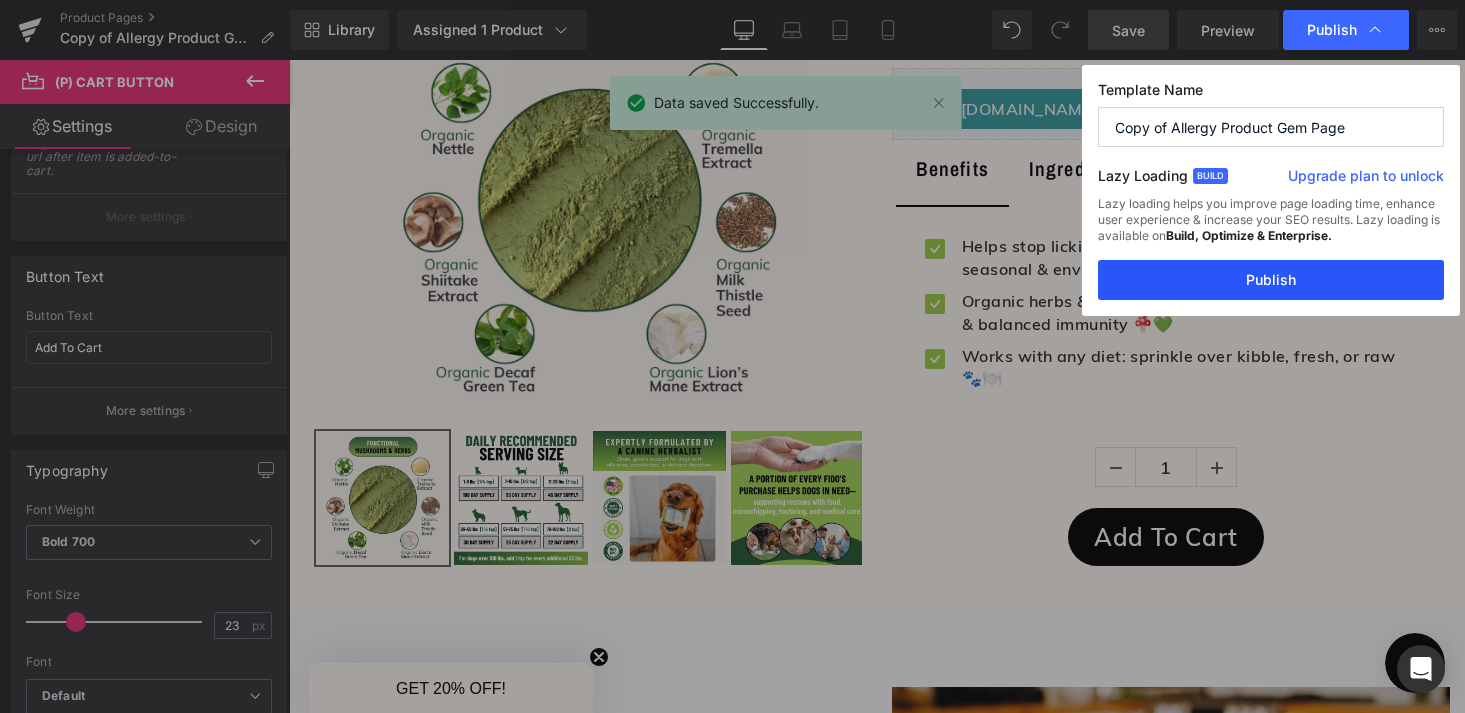 click on "Publish" at bounding box center [1271, 280] 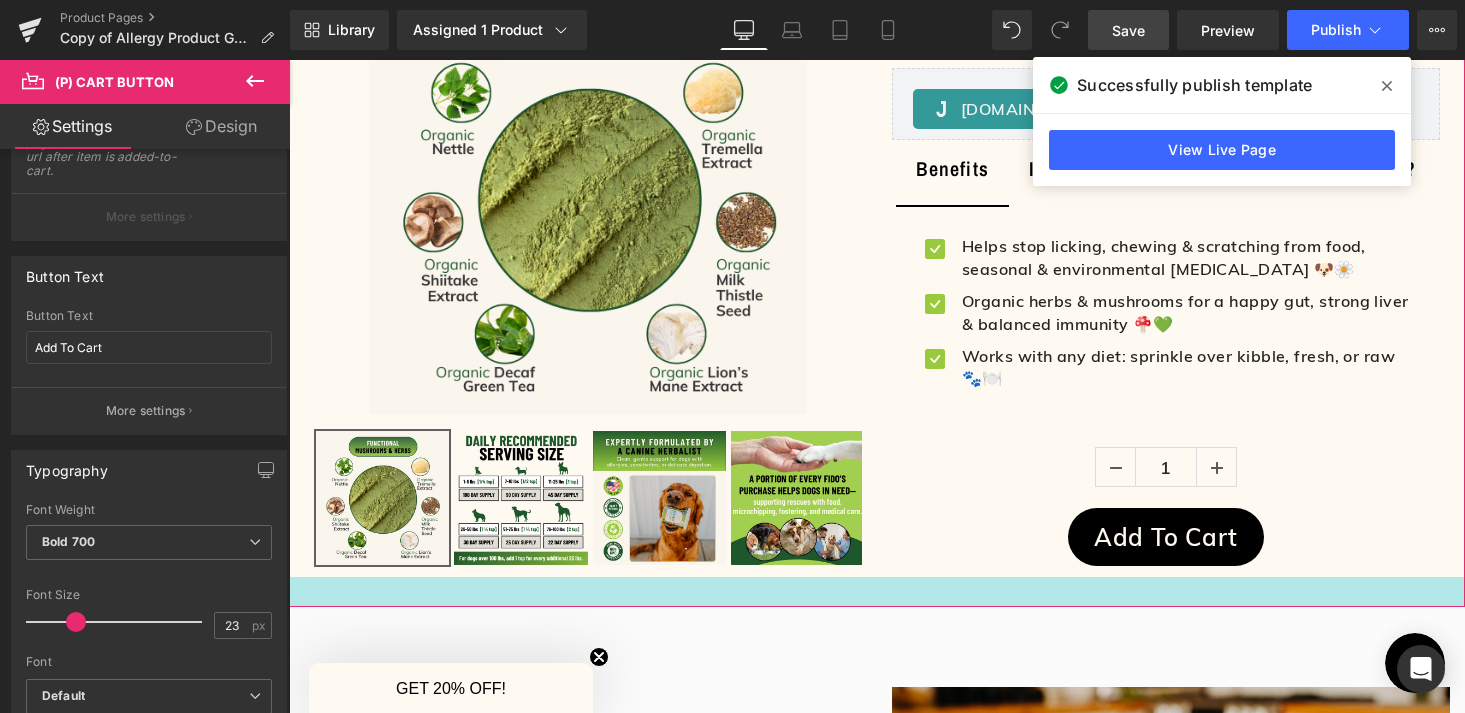 click at bounding box center [877, 592] 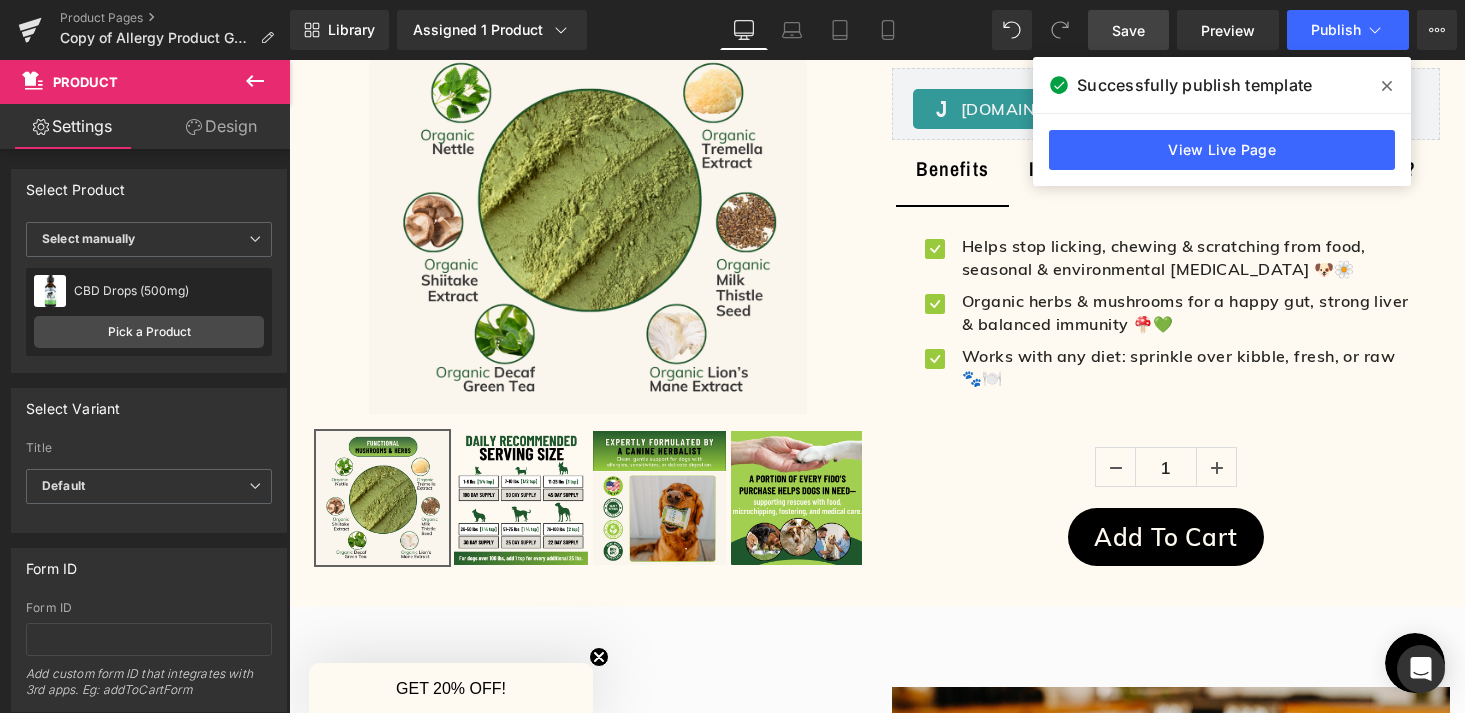 click 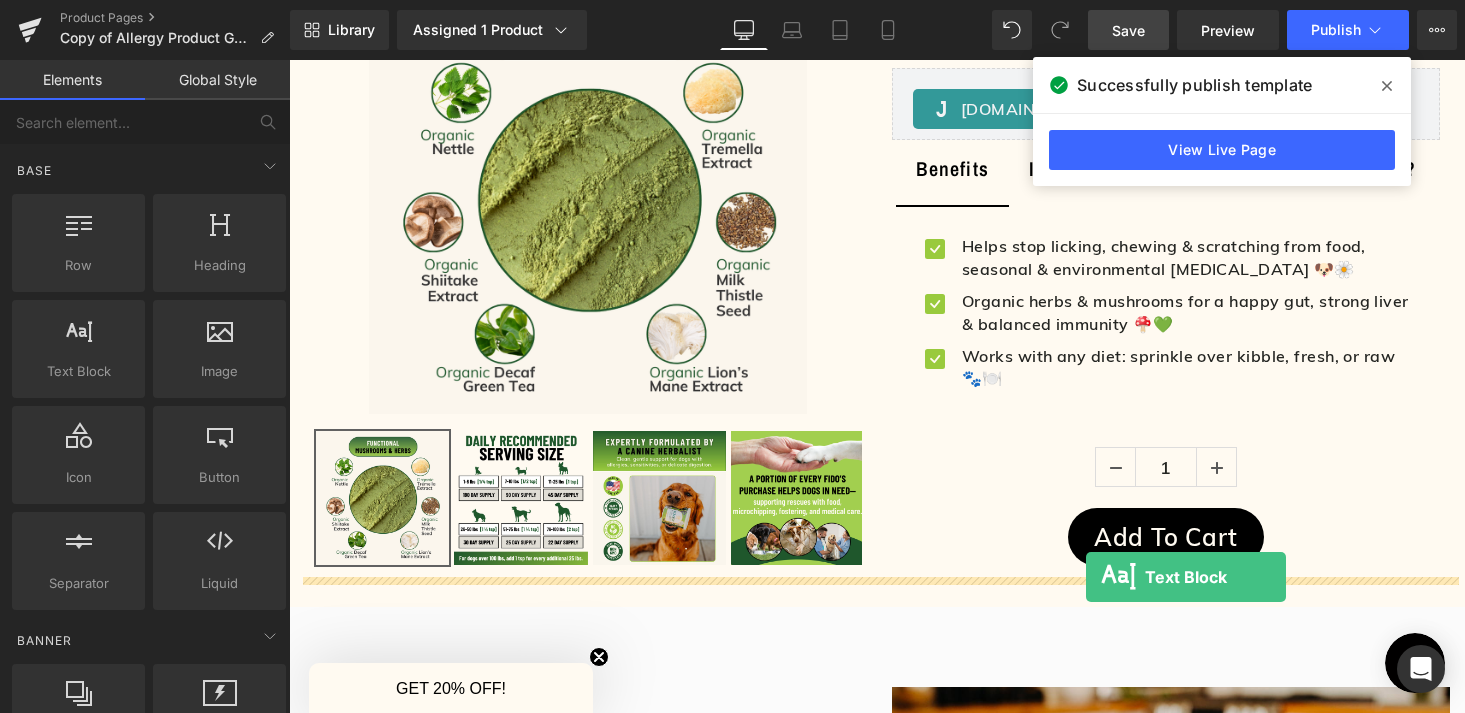 drag, startPoint x: 372, startPoint y: 401, endPoint x: 1086, endPoint y: 577, distance: 735.372 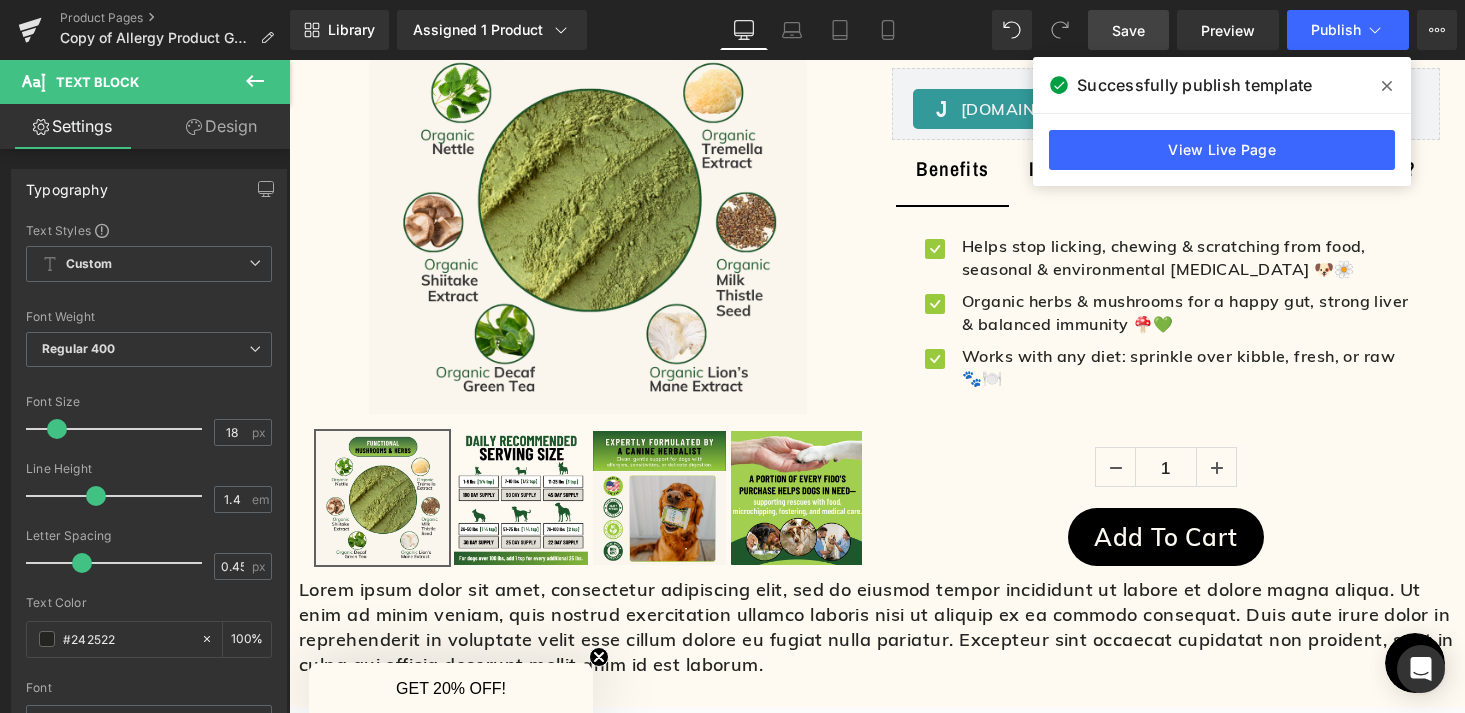 click 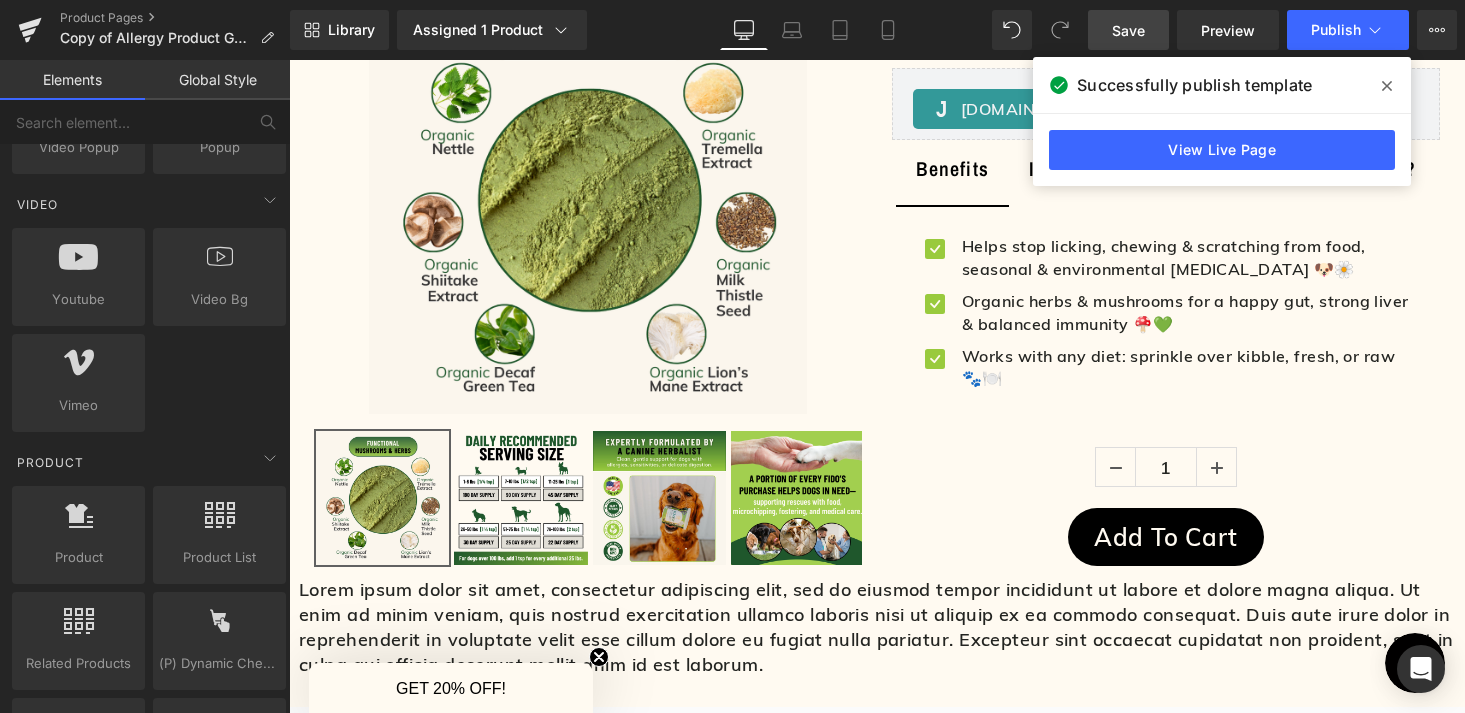 scroll, scrollTop: 1418, scrollLeft: 0, axis: vertical 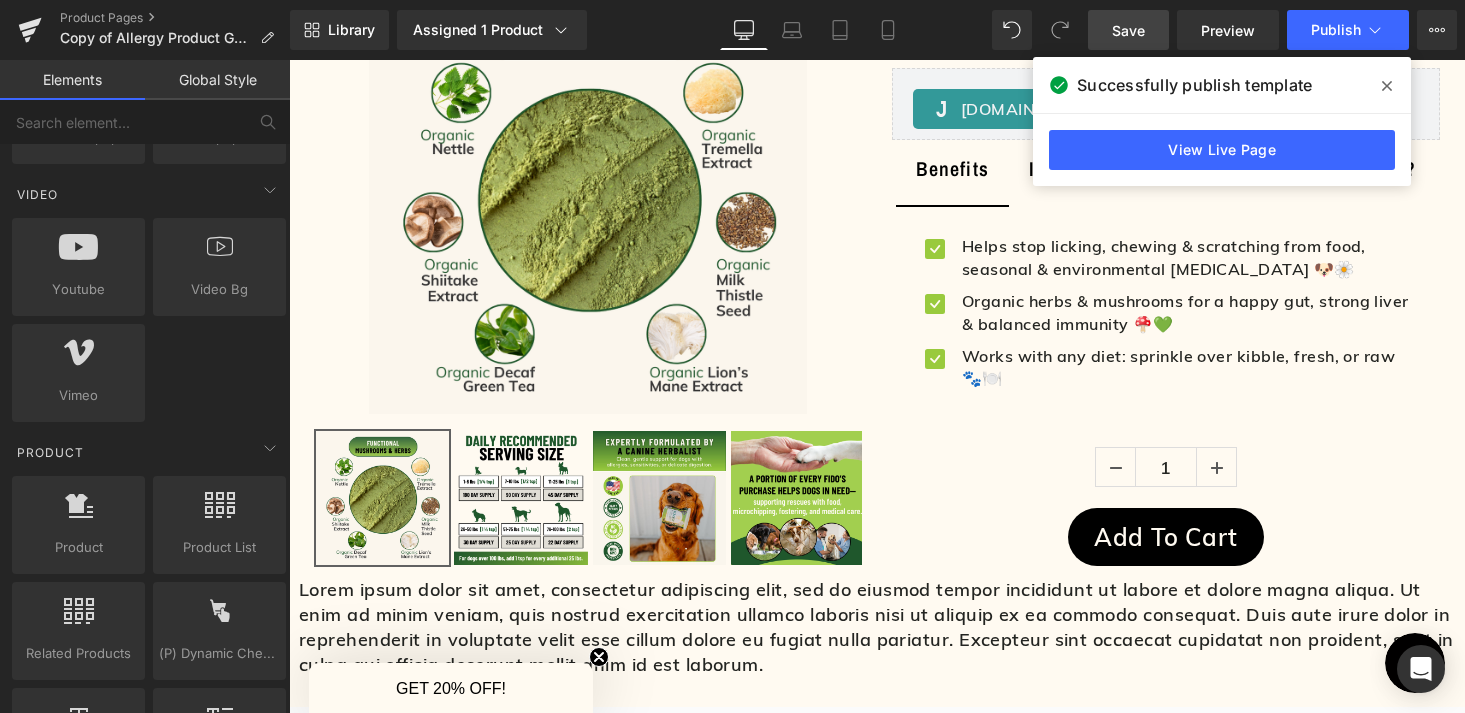 click on "Rendering Content" at bounding box center (732, 634) 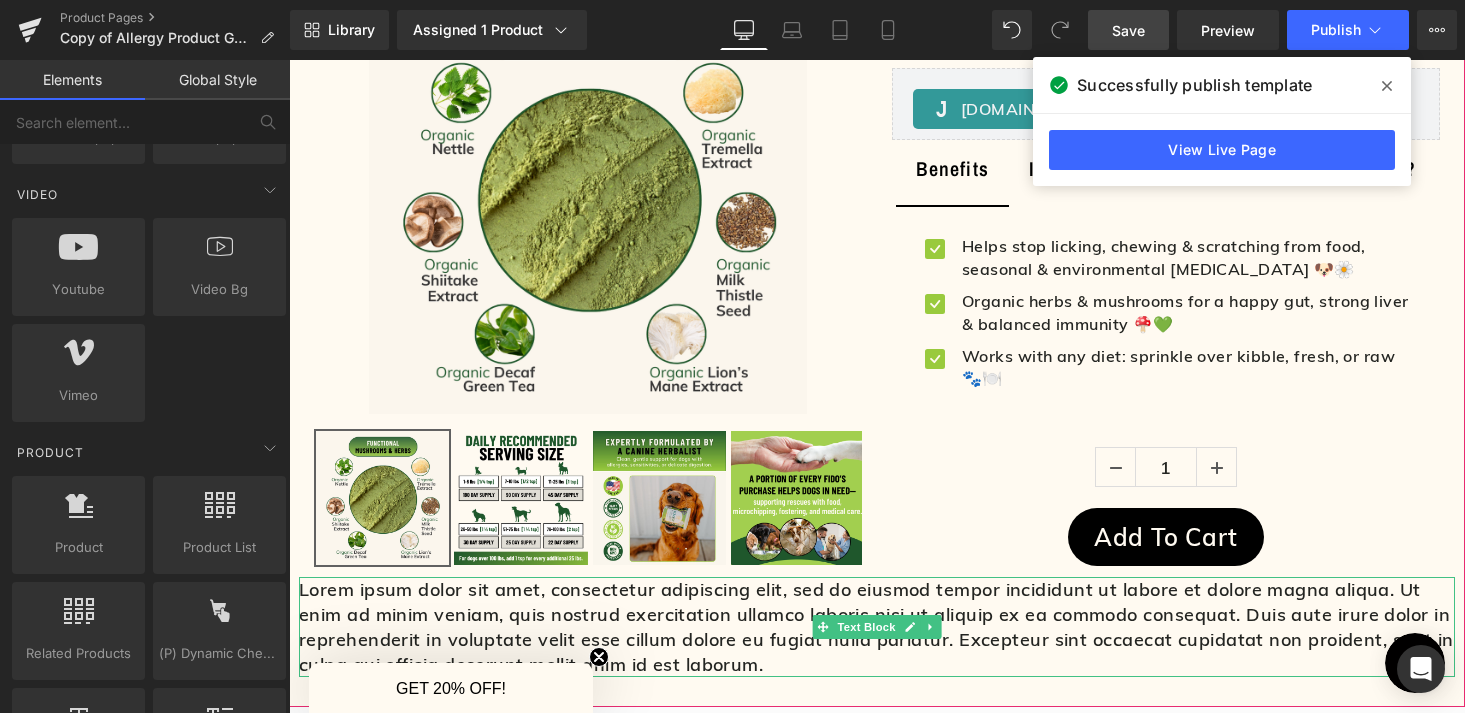 click on "Lorem ipsum dolor sit amet, consectetur adipiscing elit, sed do eiusmod tempor incididunt ut labore et dolore magna aliqua. Ut enim ad minim veniam, quis nostrud exercitation ullamco laboris nisi ut aliquip ex ea commodo consequat. Duis aute irure dolor in reprehenderit in voluptate velit esse cillum dolore eu fugiat nulla pariatur. Excepteur sint occaecat cupidatat non proident, sunt in culpa qui officia deserunt mollit anim id est laborum." at bounding box center (877, 627) 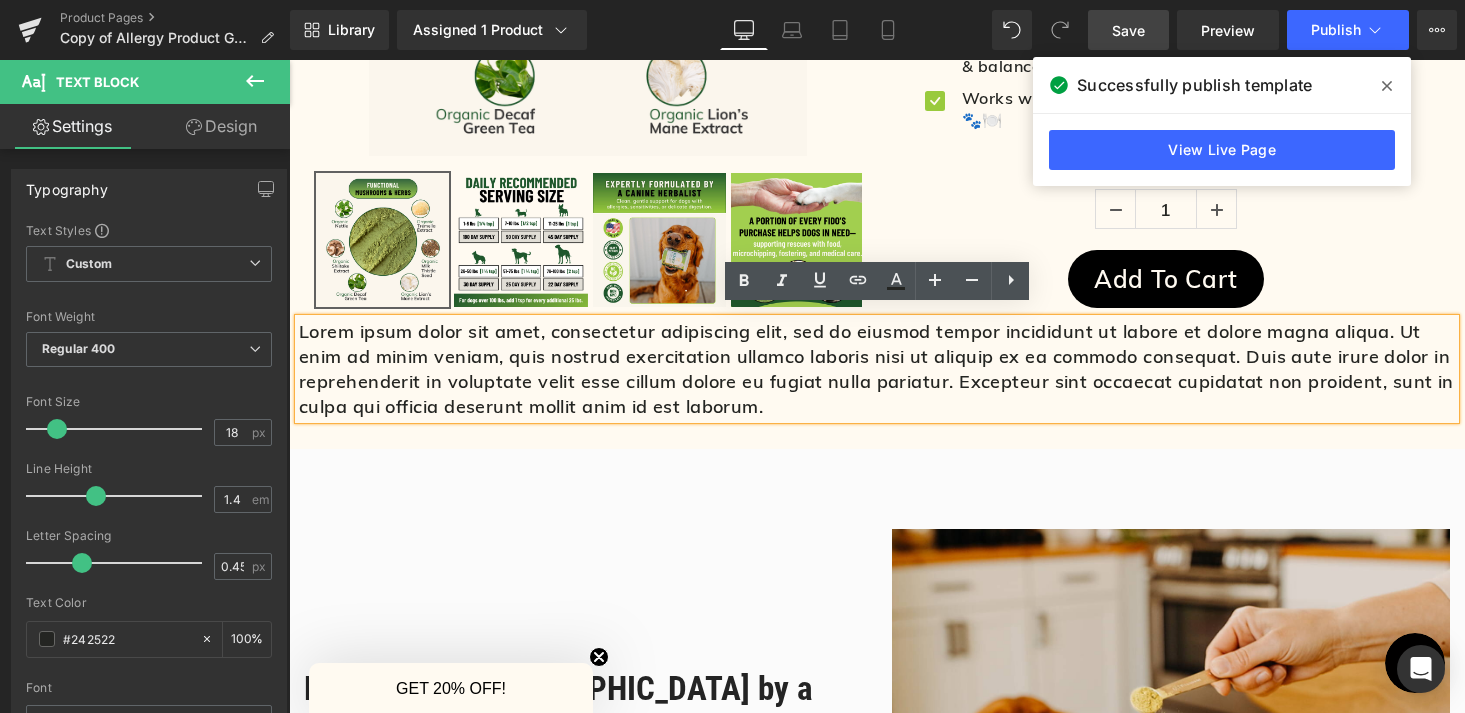 scroll, scrollTop: 496, scrollLeft: 0, axis: vertical 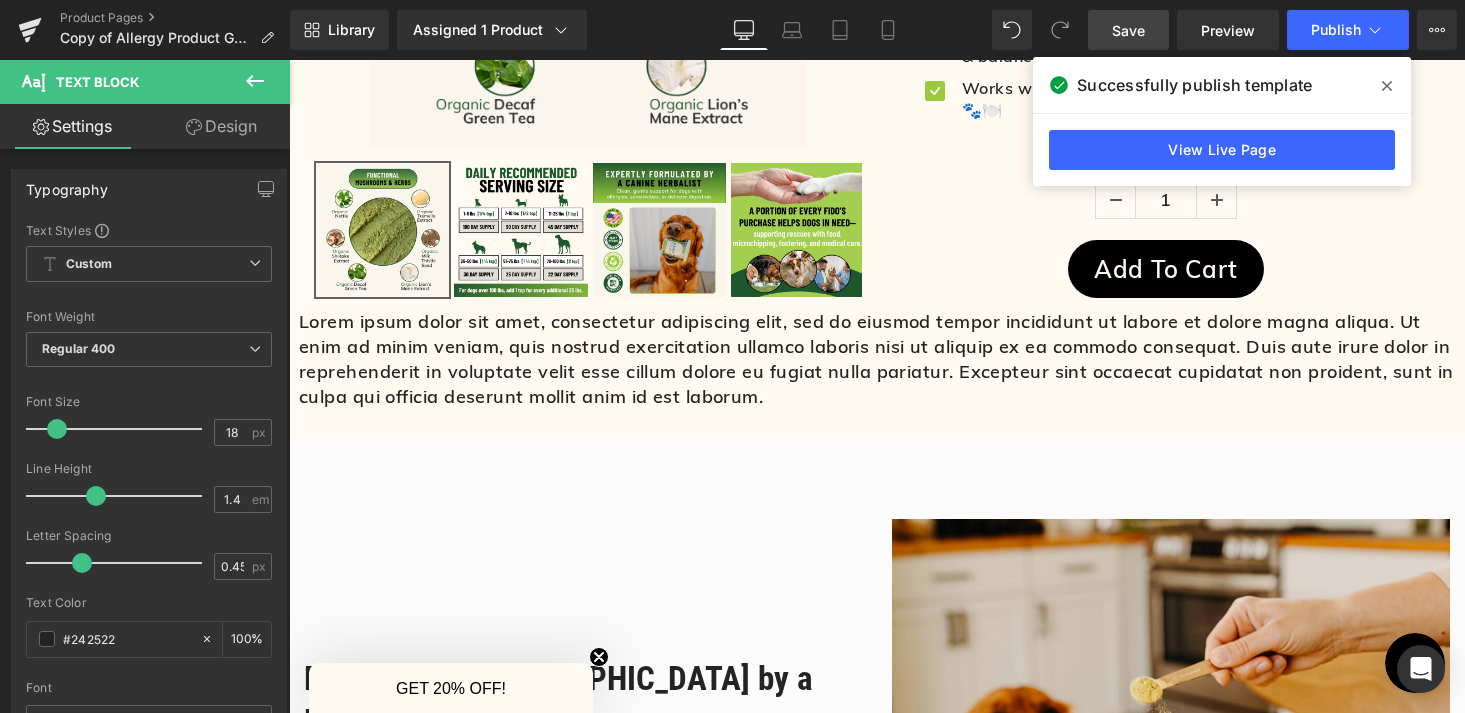 click on "Design" at bounding box center (221, 126) 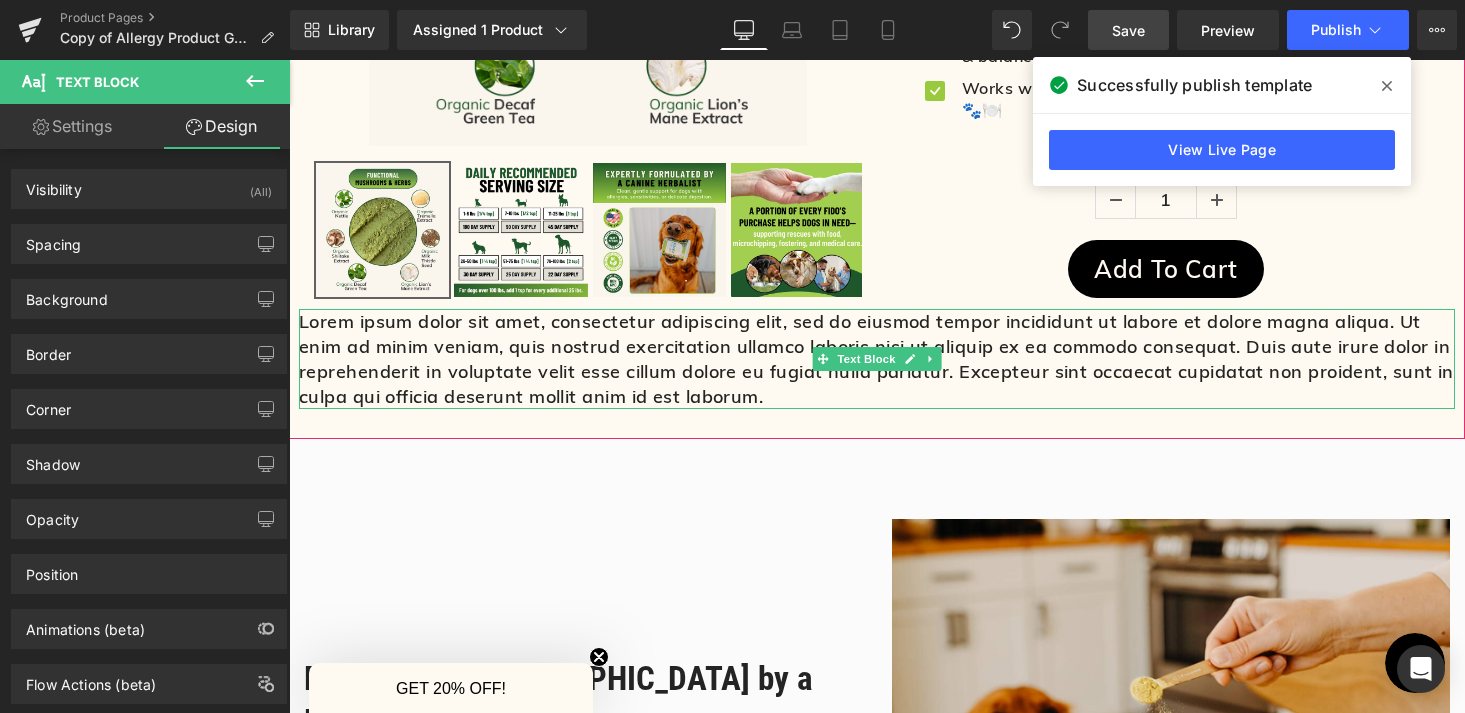 click on "Lorem ipsum dolor sit amet, consectetur adipiscing elit, sed do eiusmod tempor incididunt ut labore et dolore magna aliqua. Ut enim ad minim veniam, quis nostrud exercitation ullamco laboris nisi ut aliquip ex ea commodo consequat. Duis aute irure dolor in reprehenderit in voluptate velit esse cillum dolore eu fugiat nulla pariatur. Excepteur sint occaecat cupidatat non proident, sunt in culpa qui officia deserunt mollit anim id est laborum." at bounding box center [877, 359] 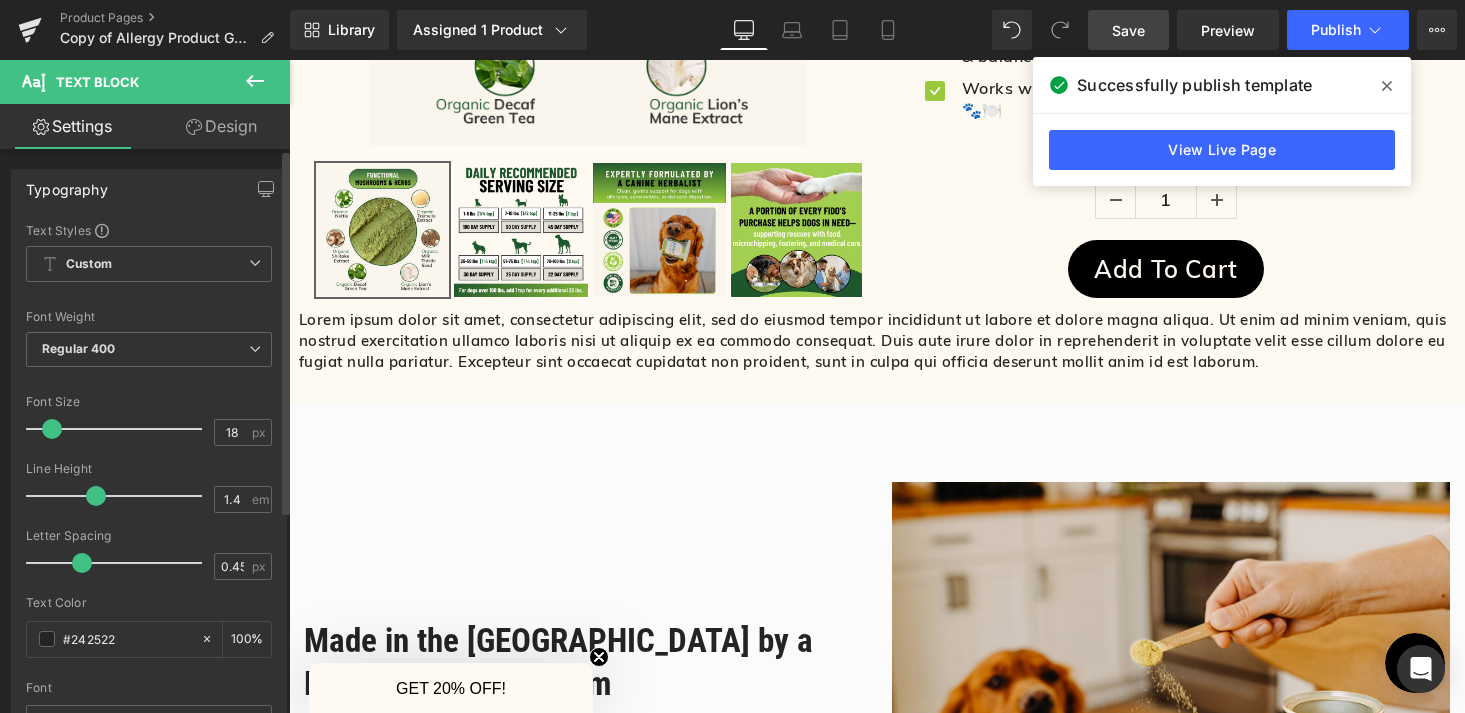 click at bounding box center [52, 429] 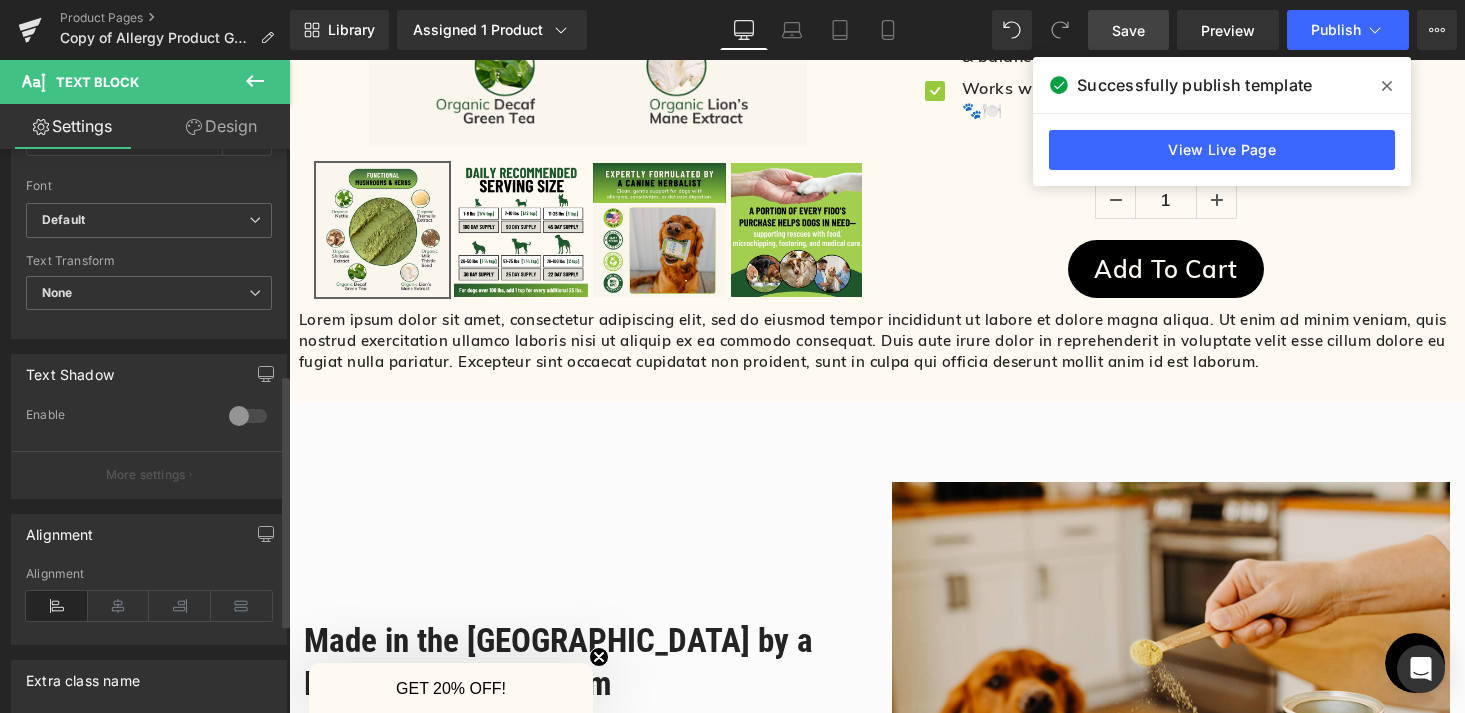 scroll, scrollTop: 550, scrollLeft: 0, axis: vertical 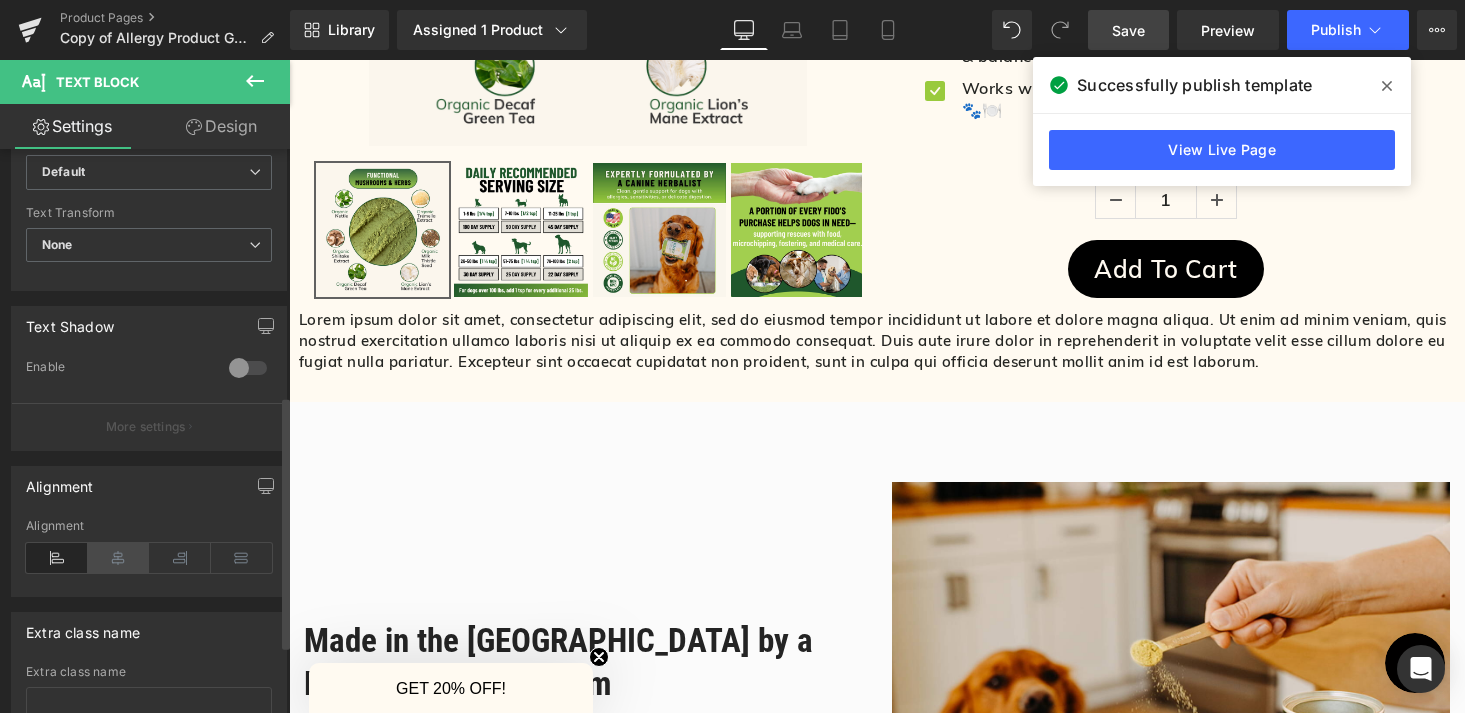 click at bounding box center [119, 558] 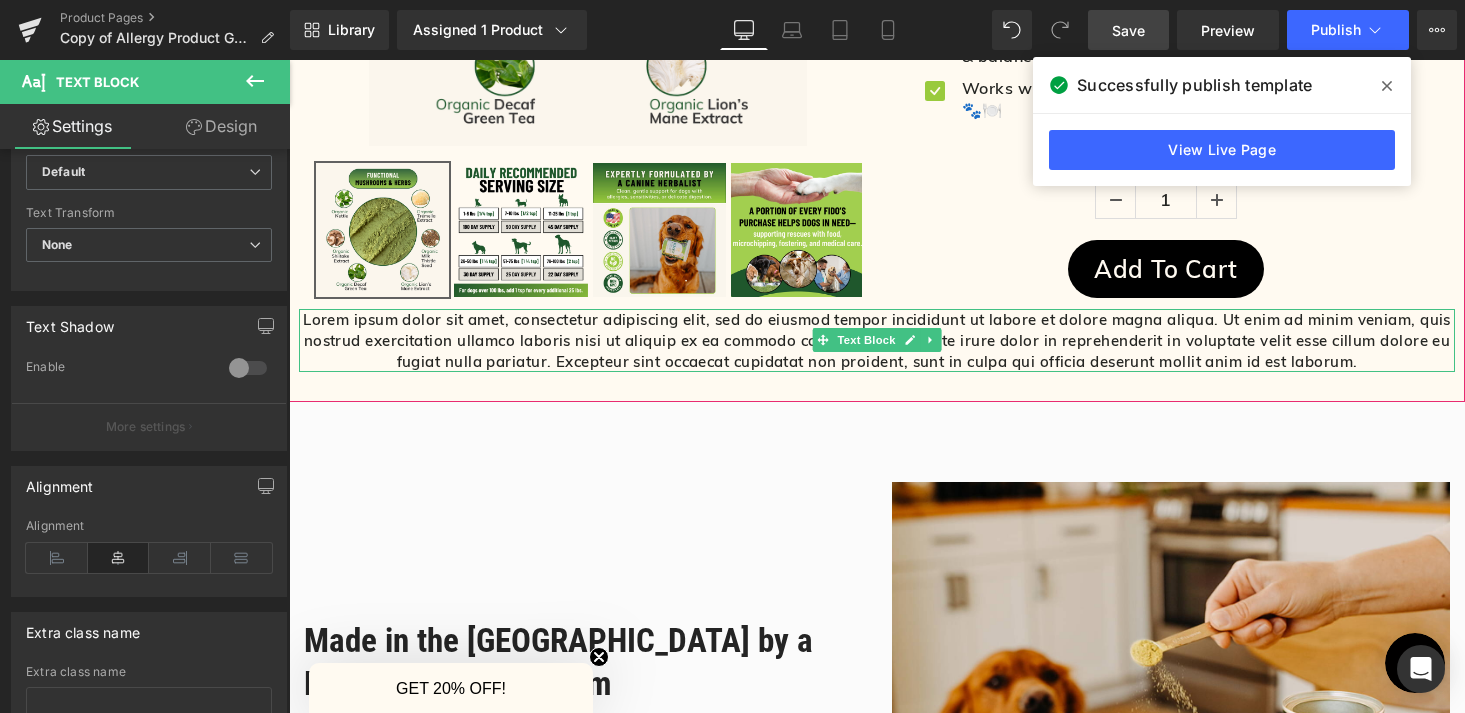 click on "Lorem ipsum dolor sit amet, consectetur adipiscing elit, sed do eiusmod tempor incididunt ut labore et dolore magna aliqua. Ut enim ad minim veniam, quis nostrud exercitation ullamco laboris nisi ut aliquip ex ea commodo consequat. Duis aute irure dolor in reprehenderit in voluptate velit esse cillum dolore eu fugiat nulla pariatur. Excepteur sint occaecat cupidatat non proident, sunt in culpa qui officia deserunt mollit anim id est laborum." at bounding box center [877, 340] 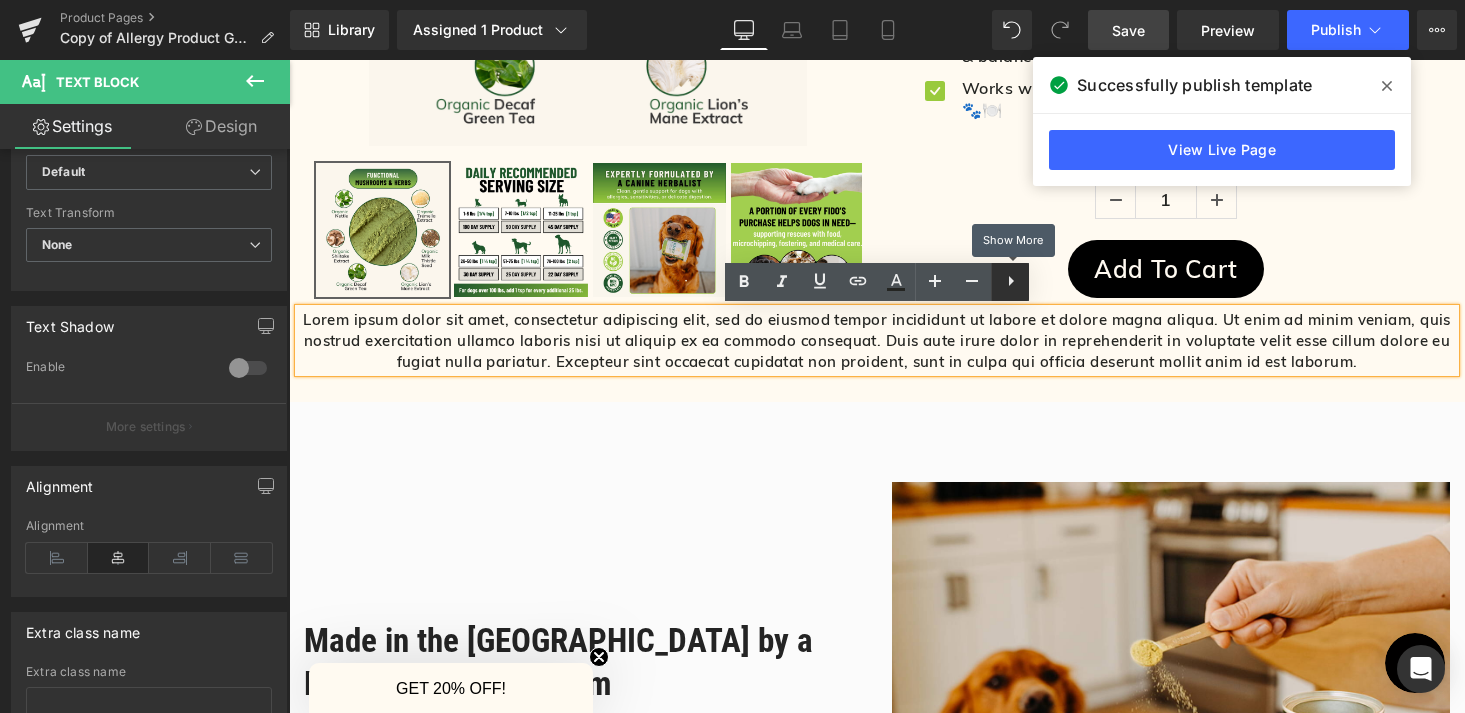 click at bounding box center [1010, 282] 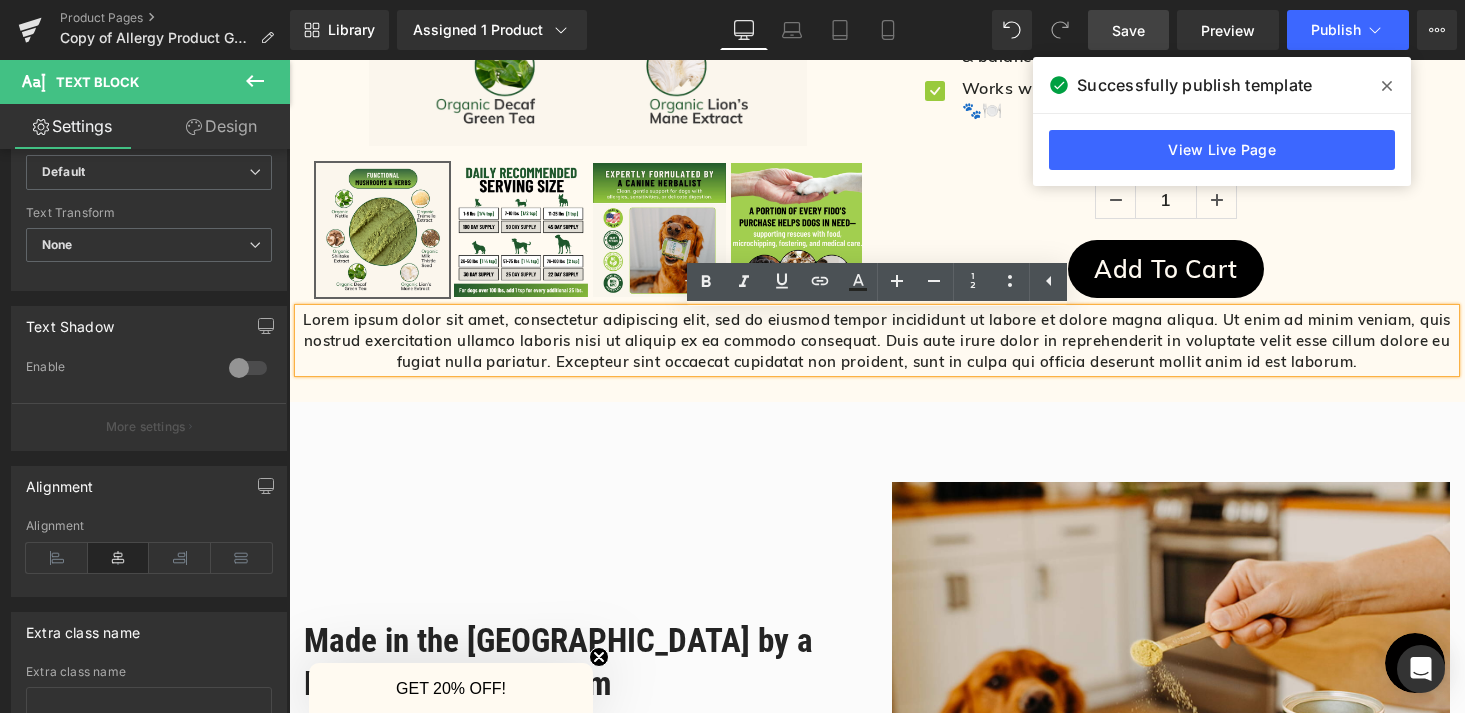 click on "Lorem ipsum dolor sit amet, consectetur adipiscing elit, sed do eiusmod tempor incididunt ut labore et dolore magna aliqua. Ut enim ad minim veniam, quis nostrud exercitation ullamco laboris nisi ut aliquip ex ea commodo consequat. Duis aute irure dolor in reprehenderit in voluptate velit esse cillum dolore eu fugiat nulla pariatur. Excepteur sint occaecat cupidatat non proident, sunt in culpa qui officia deserunt mollit anim id est laborum." at bounding box center [877, 340] 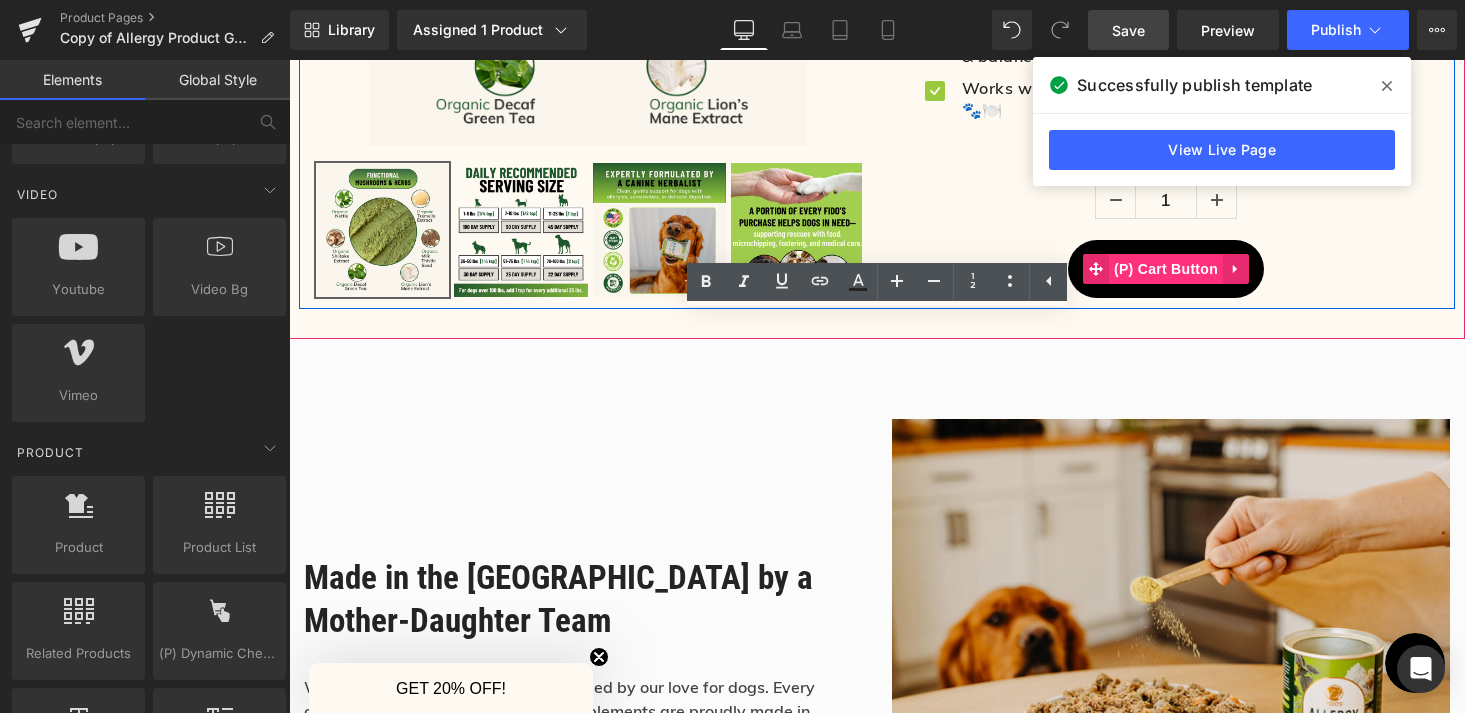 click on "(P) Cart Button" at bounding box center [1166, 269] 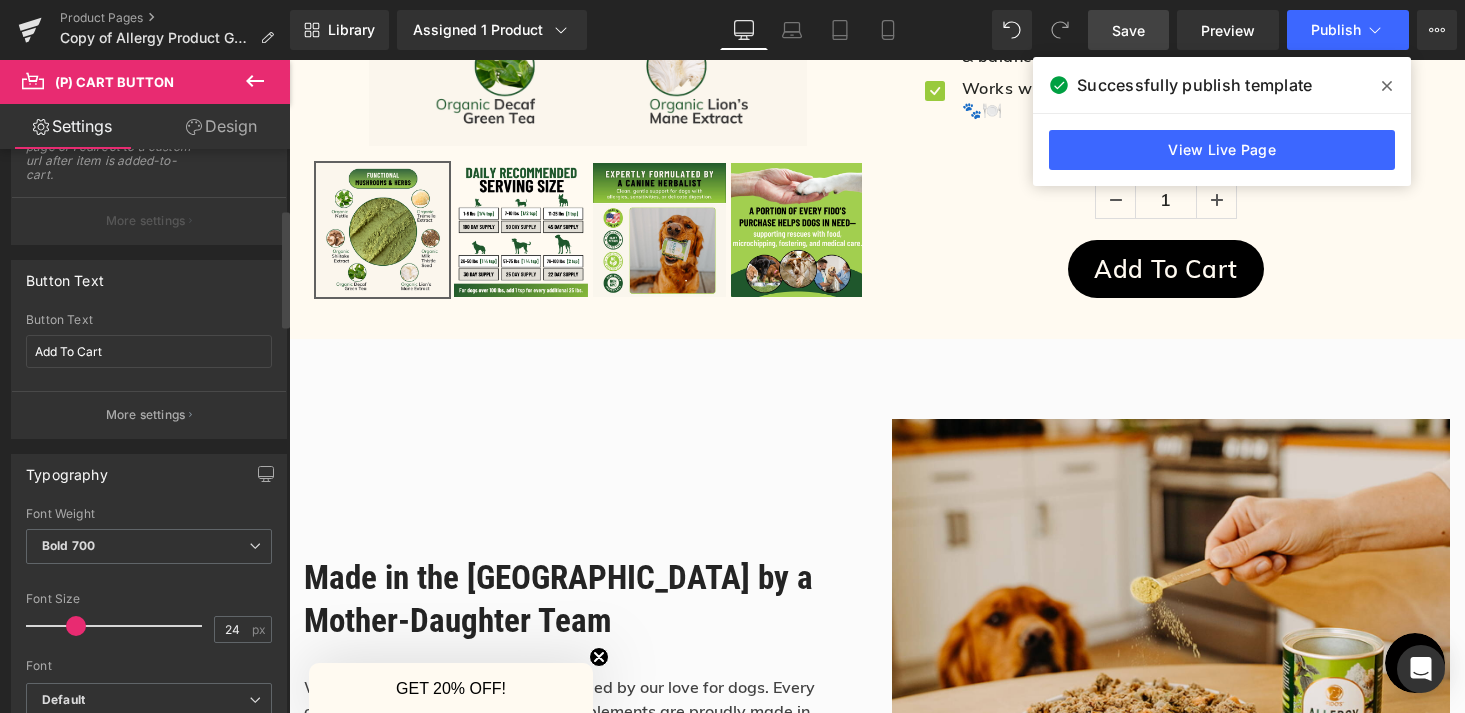 scroll, scrollTop: 290, scrollLeft: 0, axis: vertical 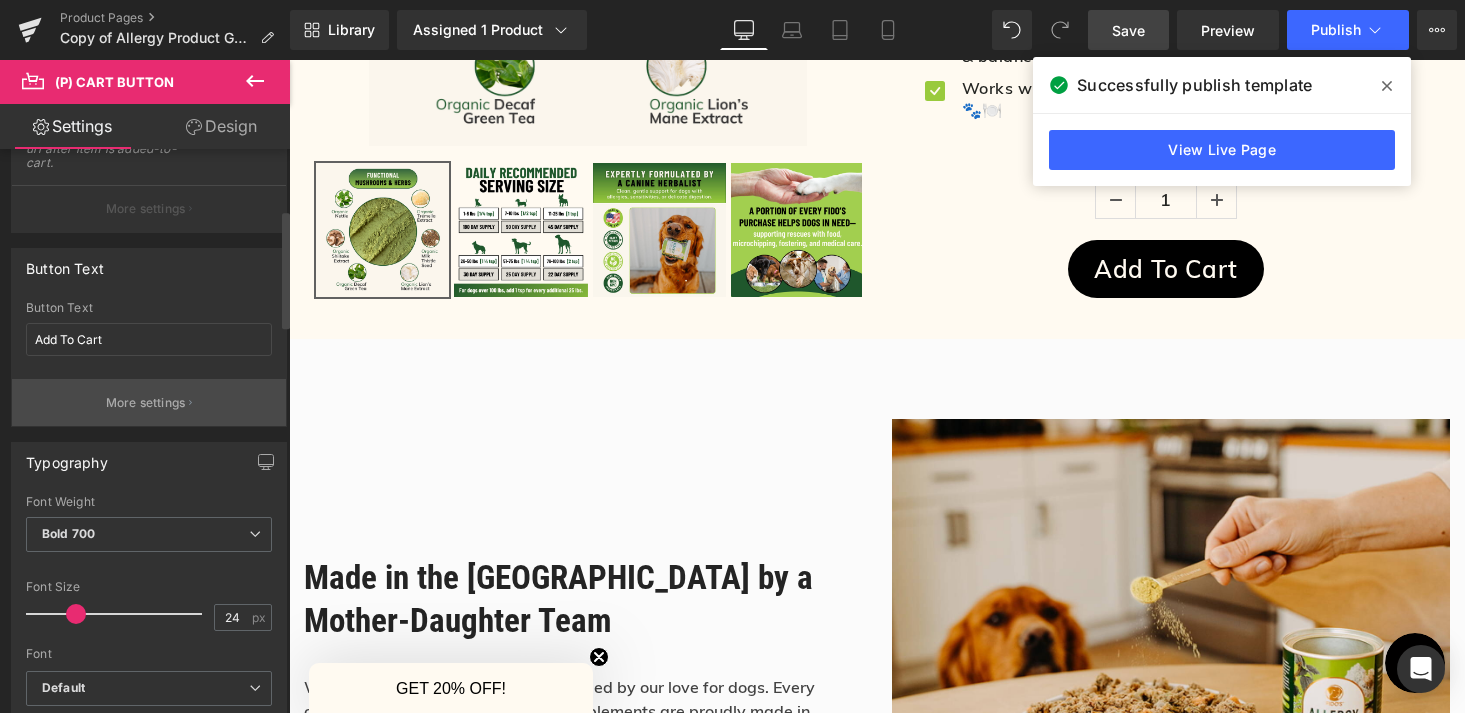 click on "More settings" at bounding box center (146, 403) 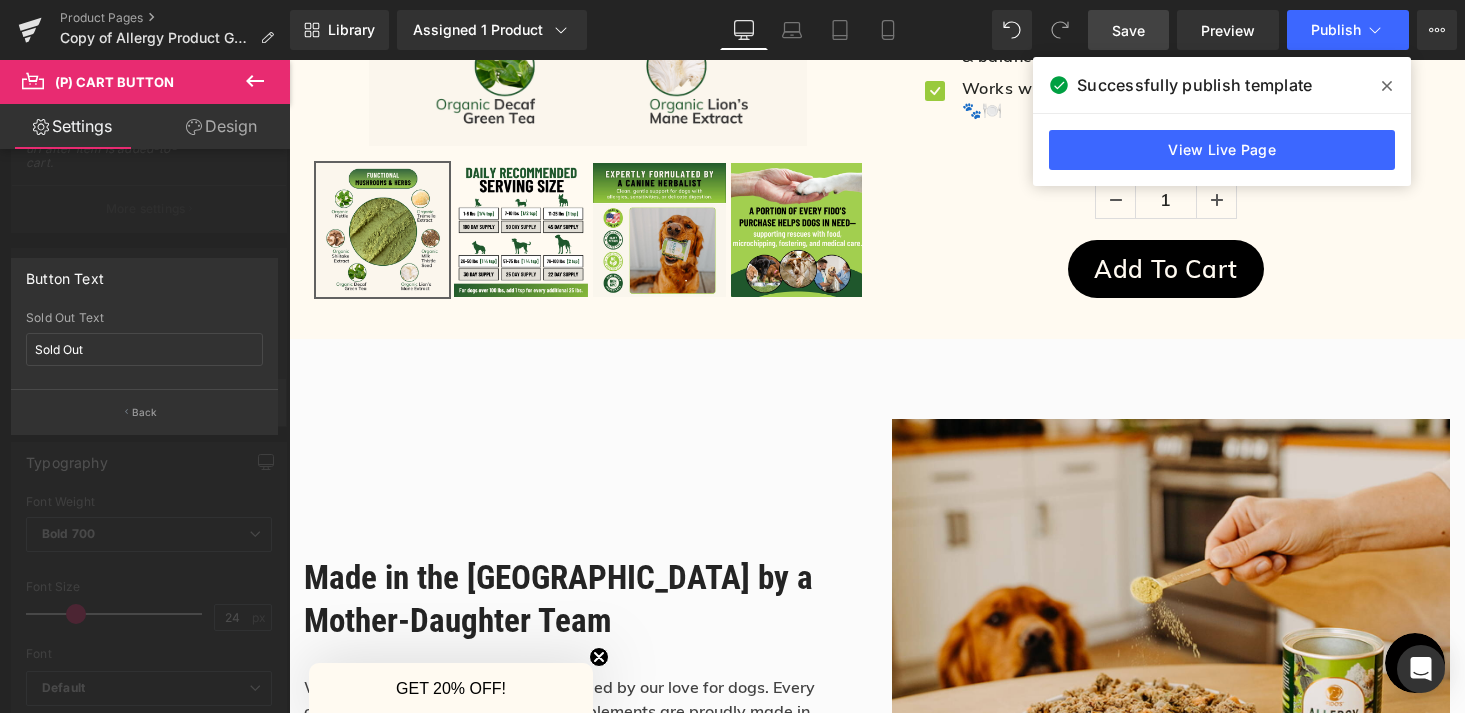 click on "Back" at bounding box center (144, 411) 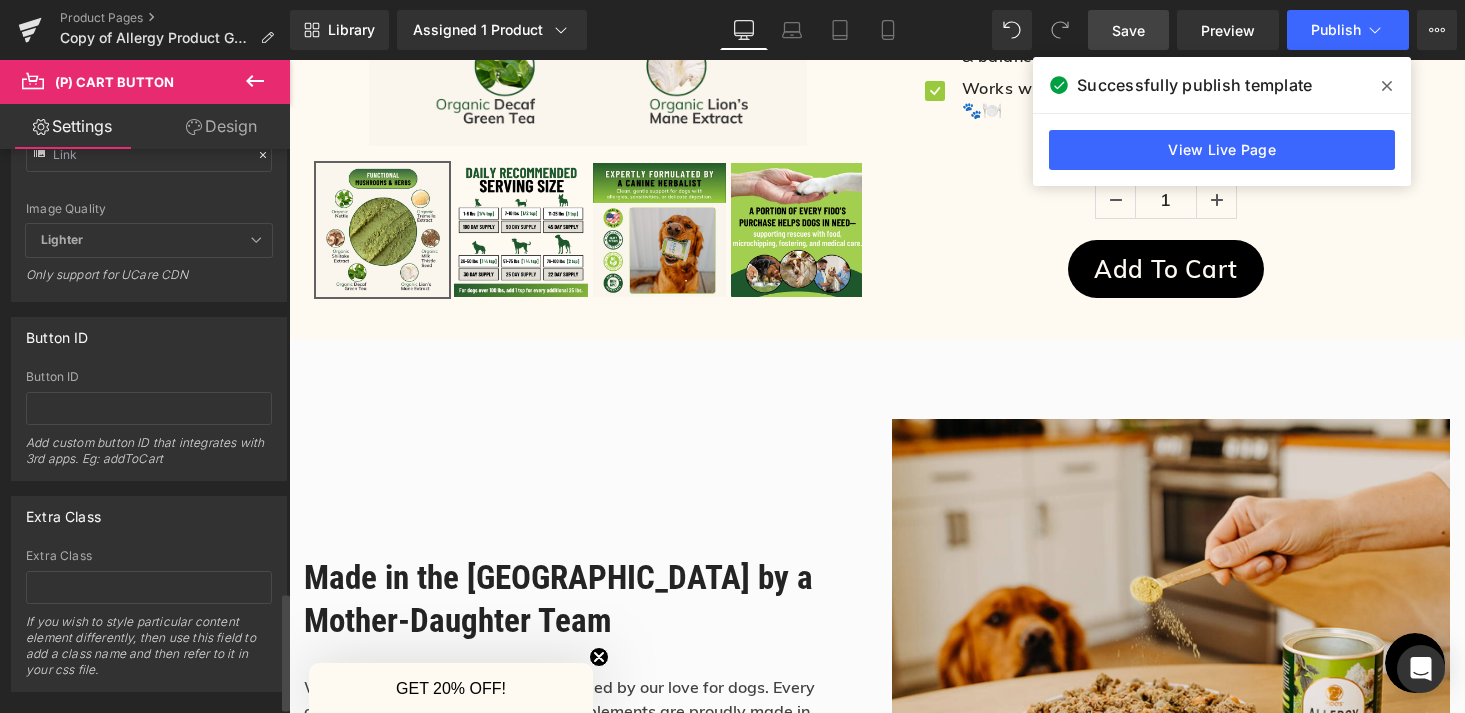 scroll, scrollTop: 2133, scrollLeft: 0, axis: vertical 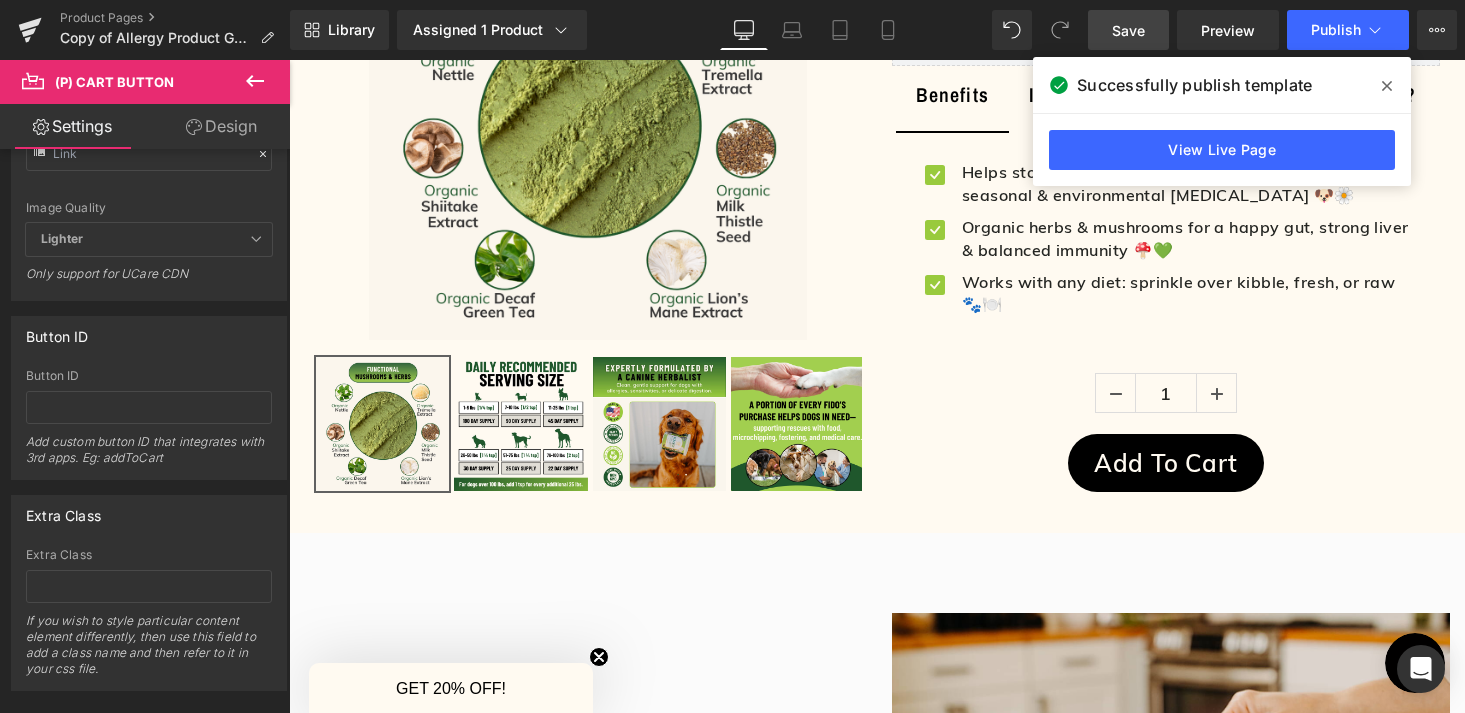 click 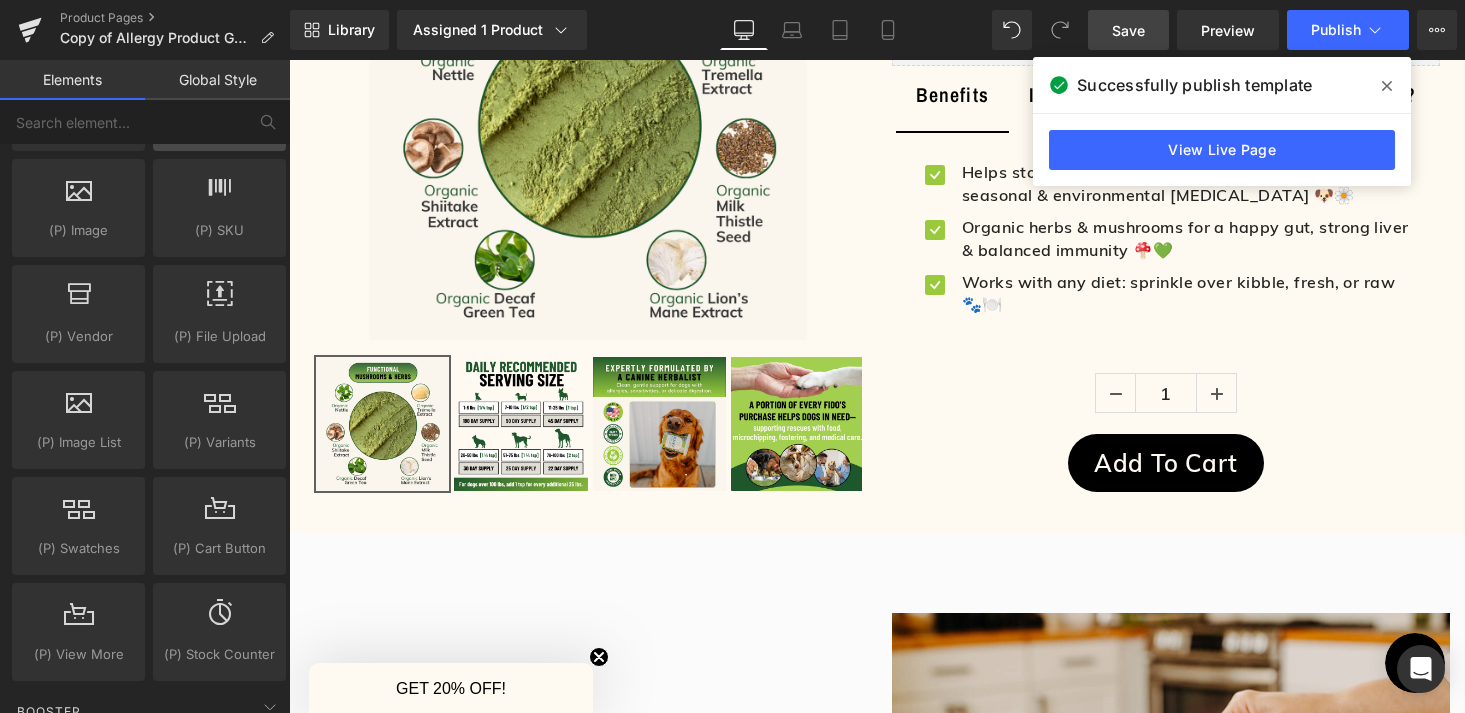 scroll, scrollTop: 2169, scrollLeft: 0, axis: vertical 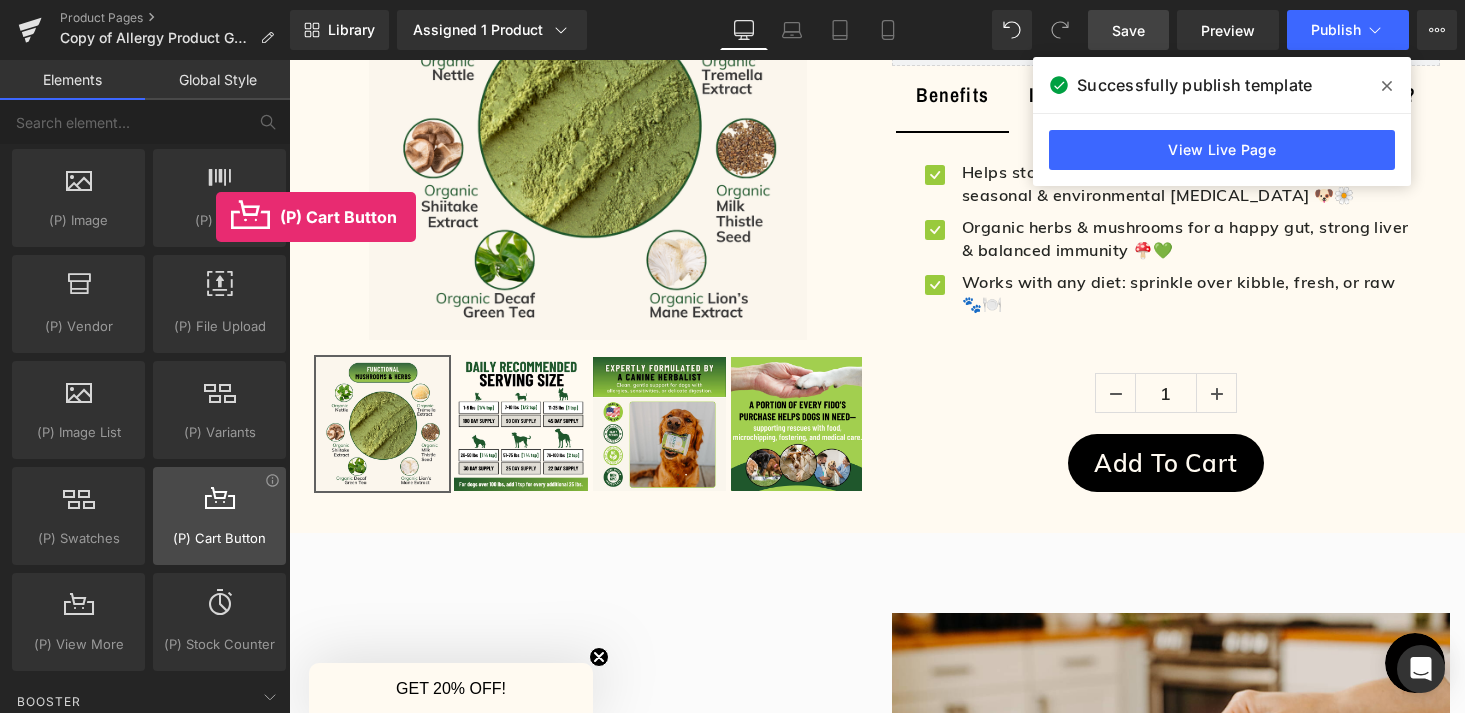 click at bounding box center (219, 505) 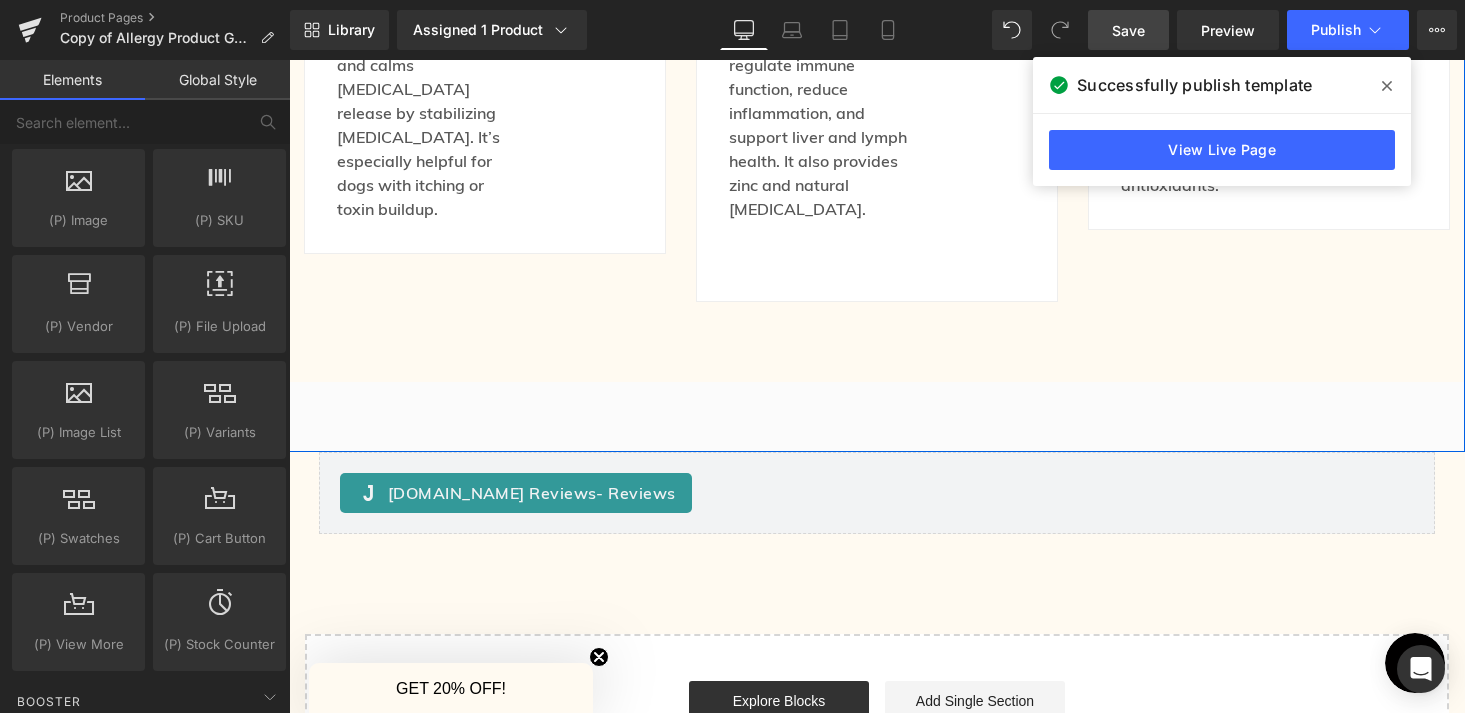 scroll, scrollTop: 3376, scrollLeft: 0, axis: vertical 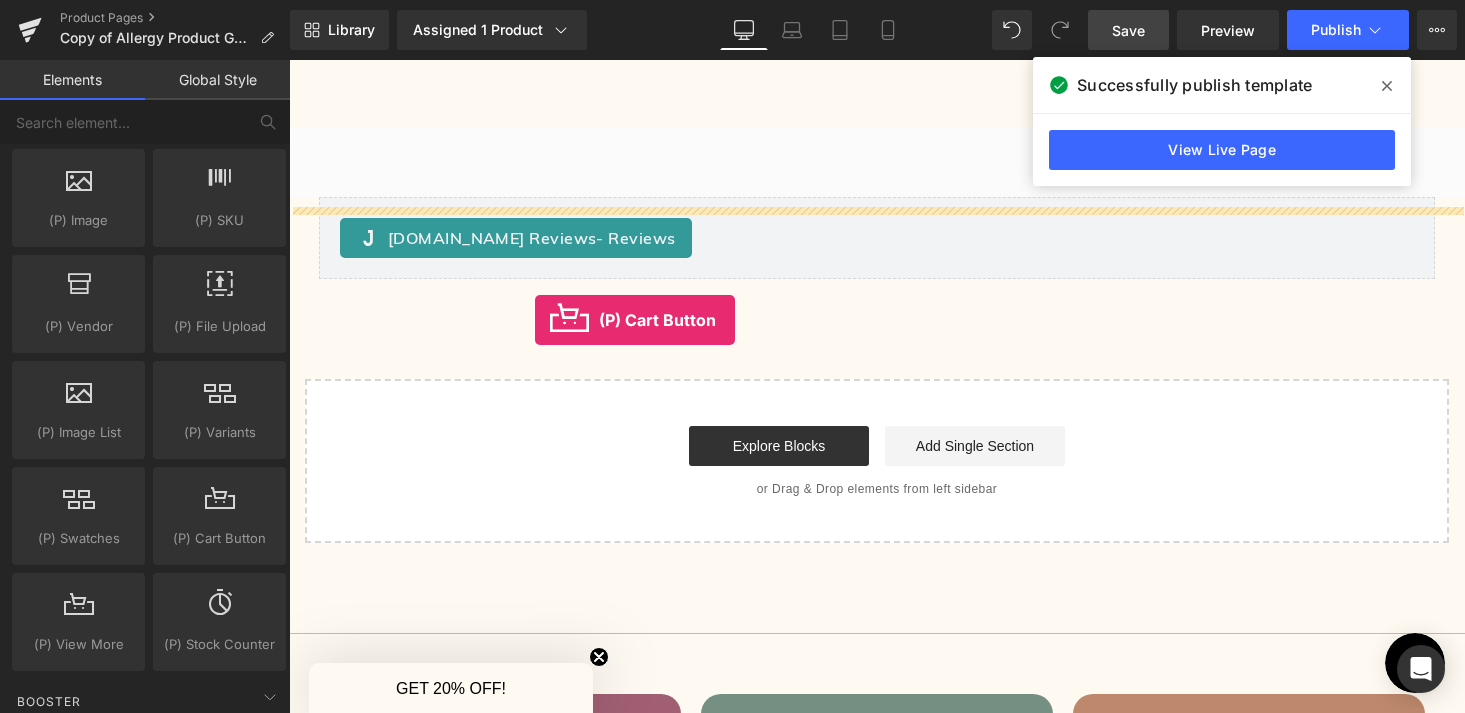 drag, startPoint x: 514, startPoint y: 575, endPoint x: 535, endPoint y: 320, distance: 255.86325 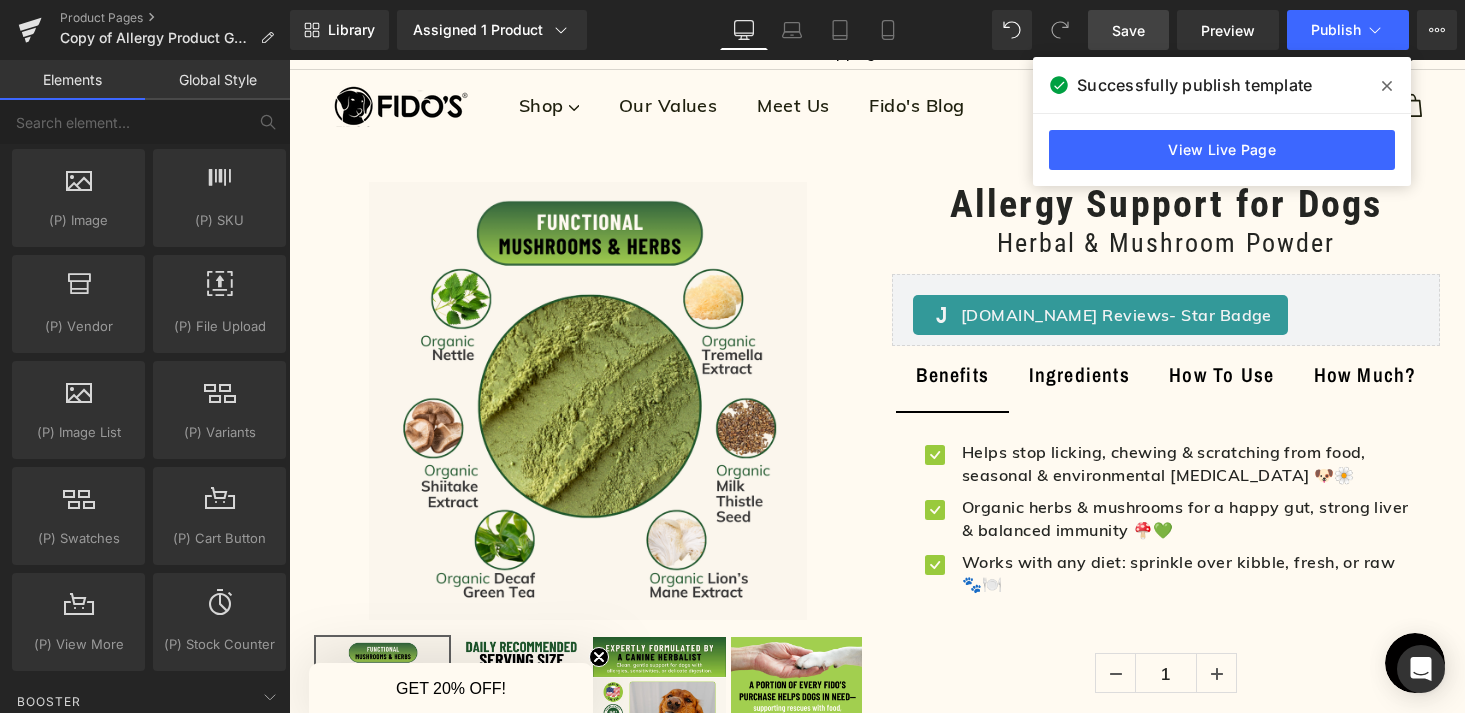 scroll, scrollTop: 0, scrollLeft: 0, axis: both 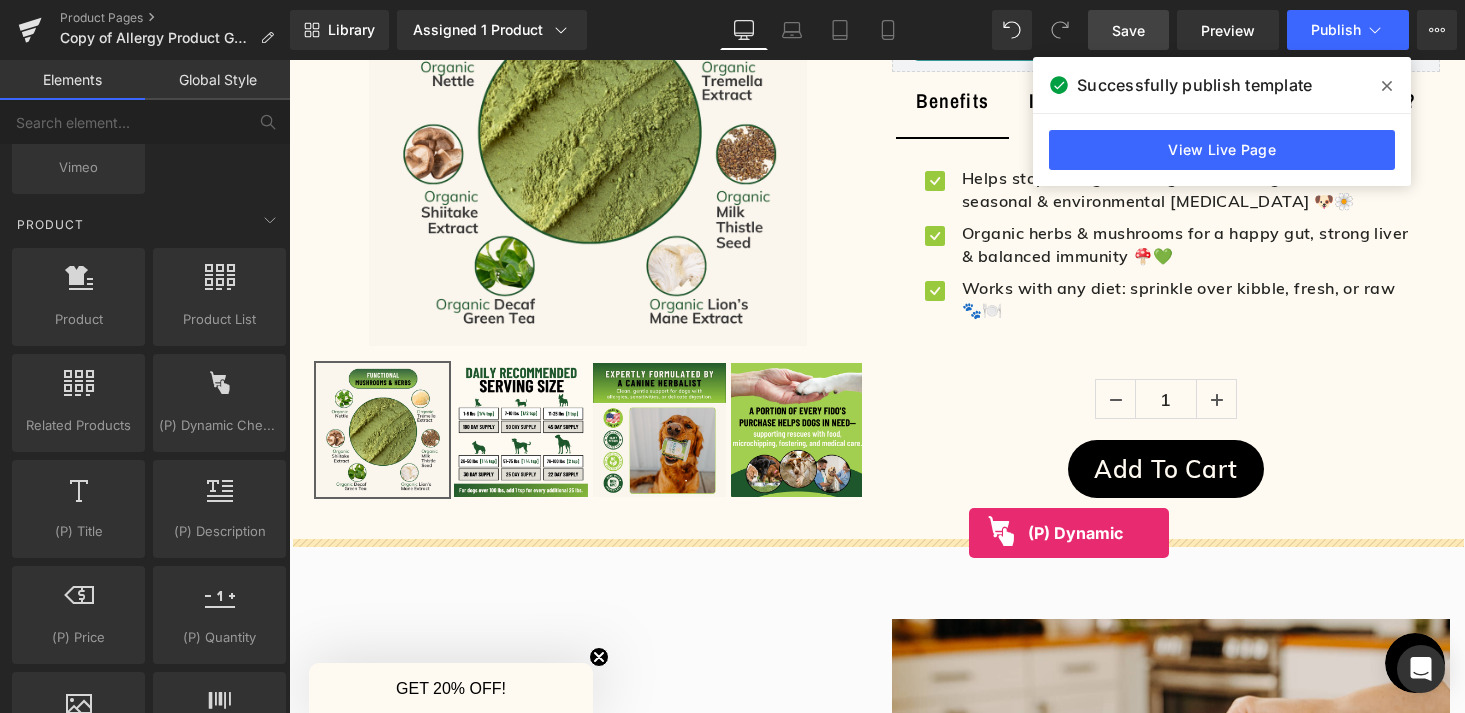 drag, startPoint x: 506, startPoint y: 485, endPoint x: 969, endPoint y: 533, distance: 465.48148 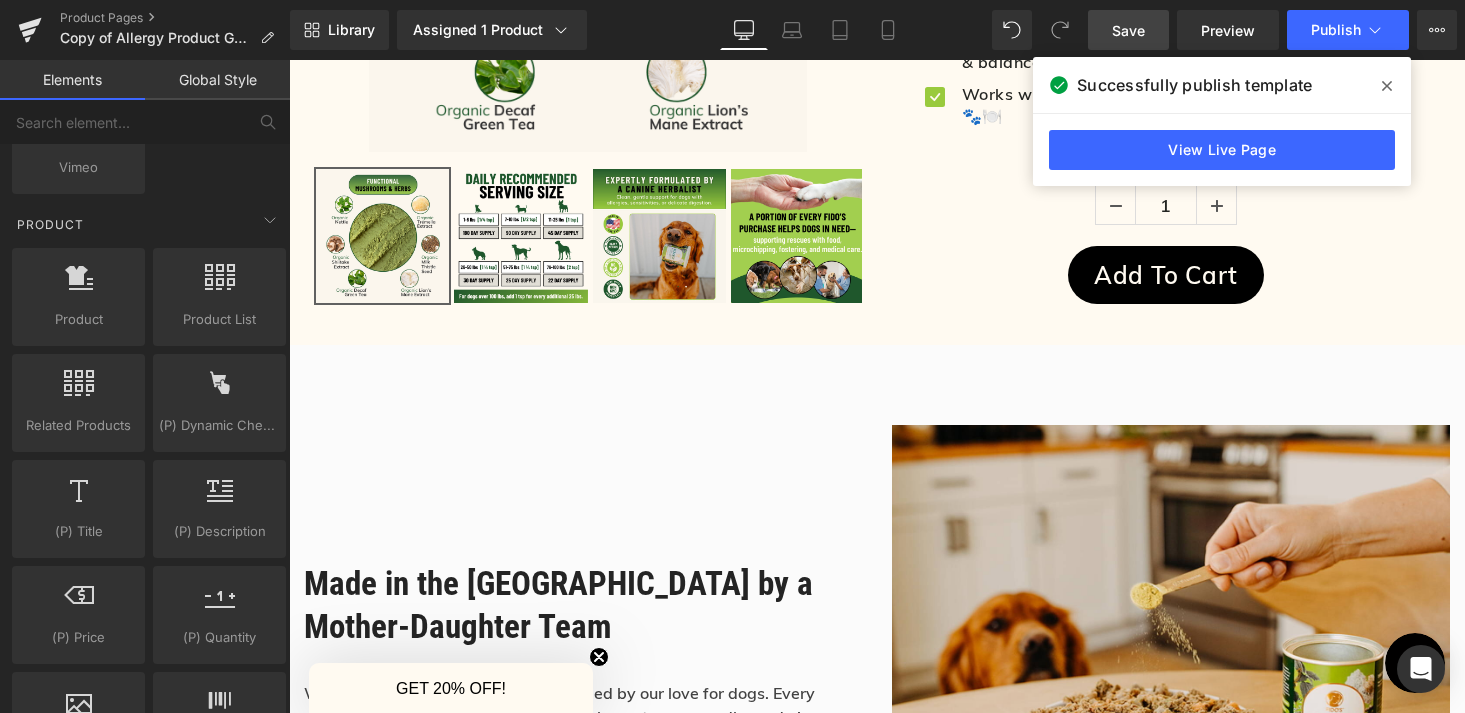 scroll, scrollTop: 549, scrollLeft: 0, axis: vertical 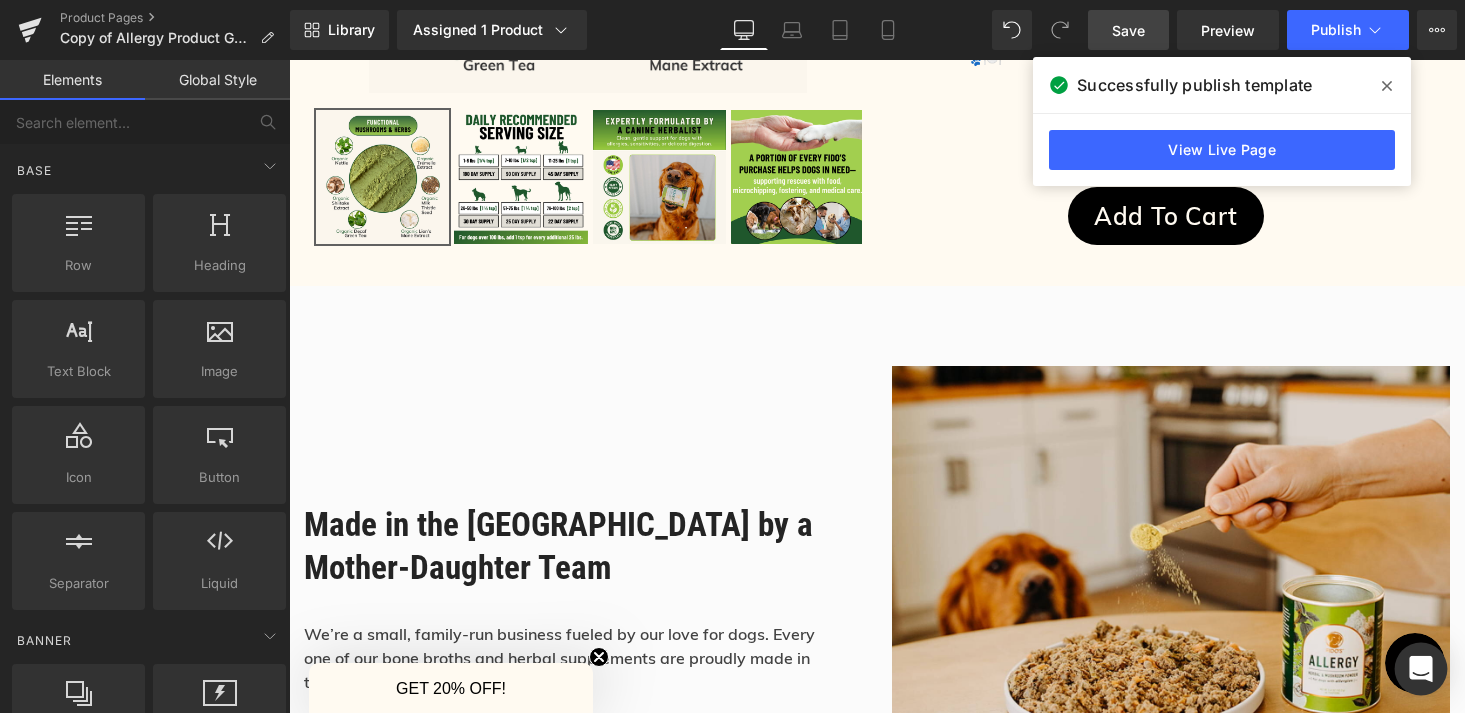 click 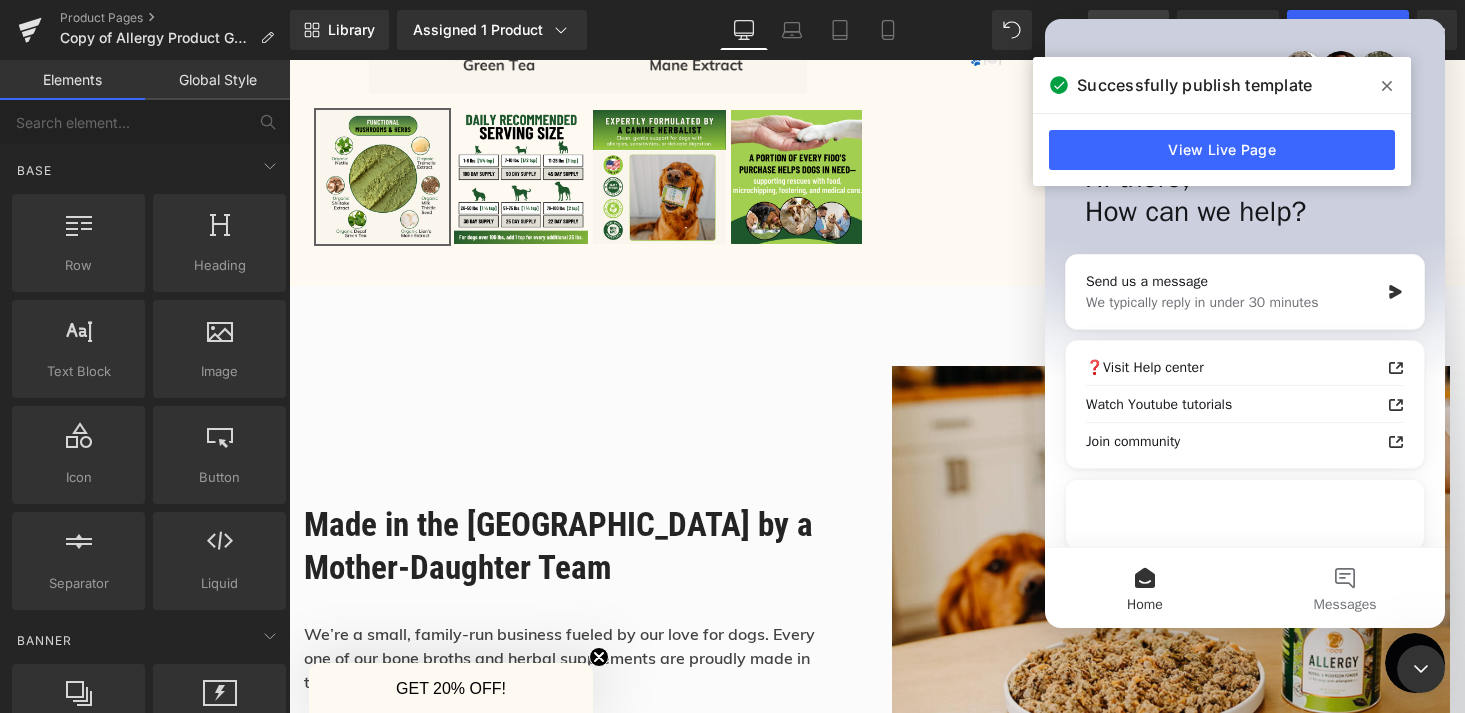 scroll, scrollTop: 0, scrollLeft: 0, axis: both 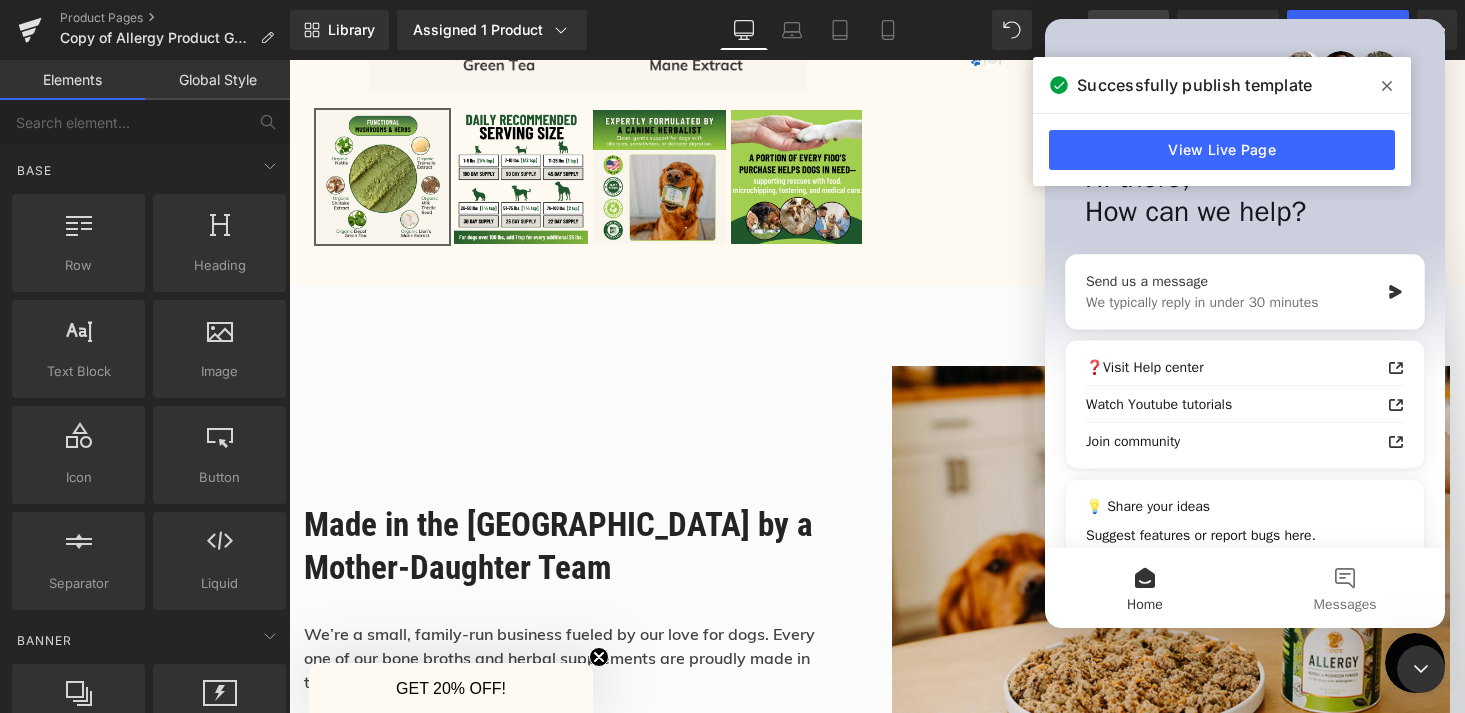 click on "We typically reply in under 30 minutes" at bounding box center (1232, 302) 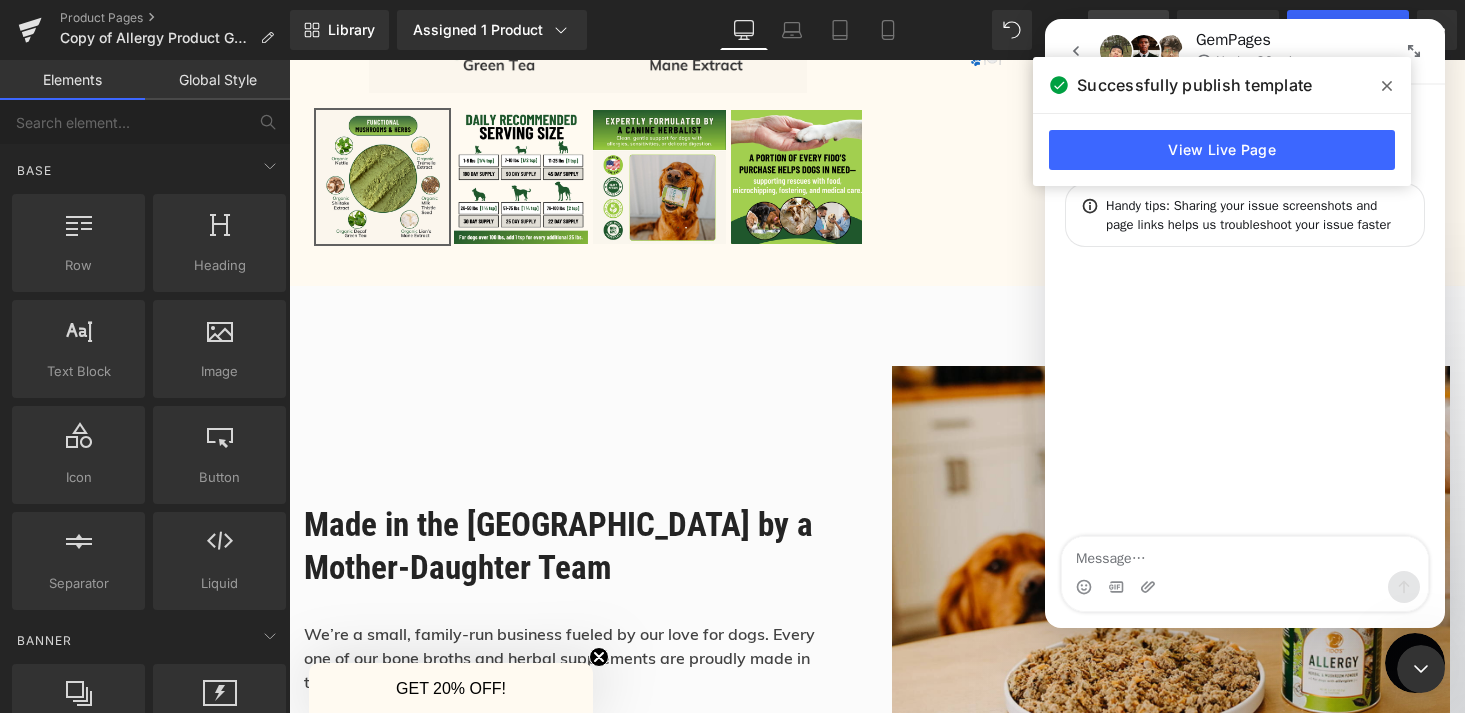 click at bounding box center [1245, 554] 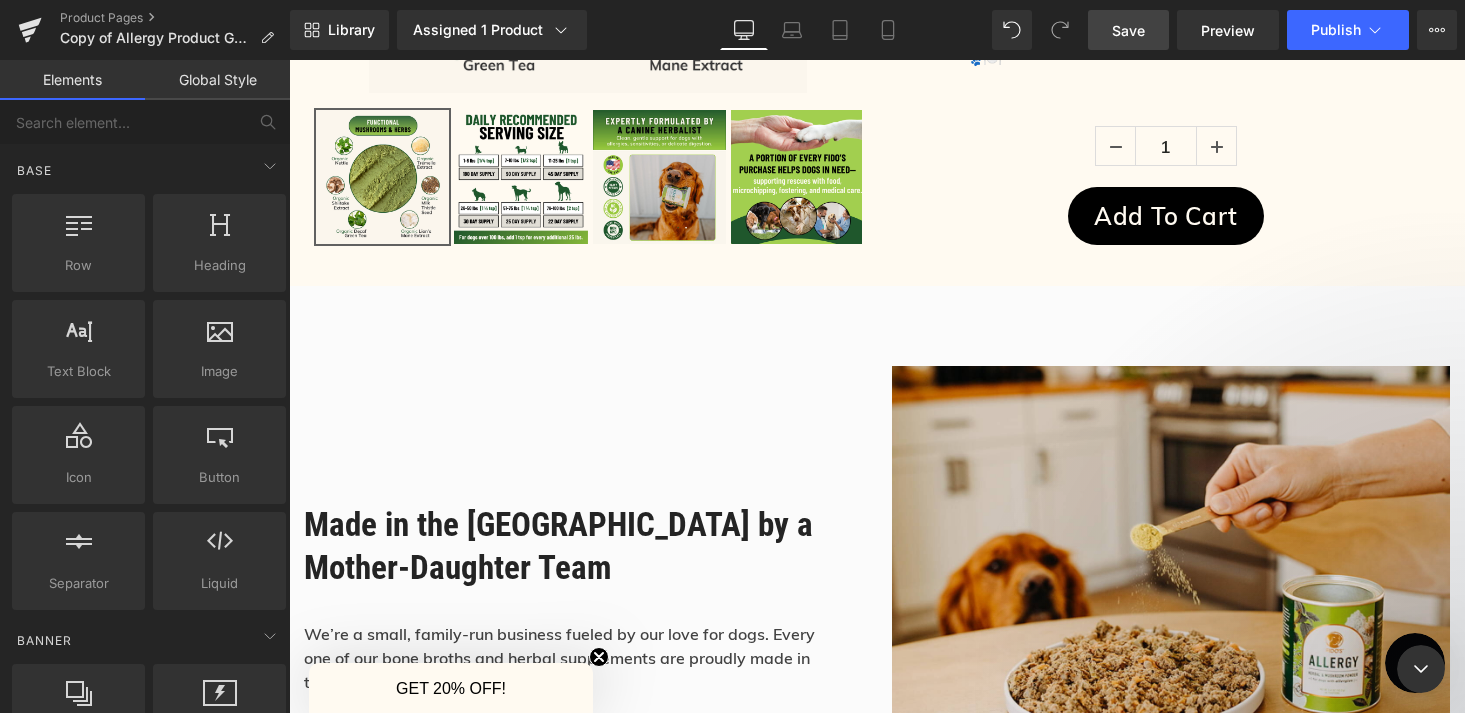 scroll, scrollTop: 0, scrollLeft: 0, axis: both 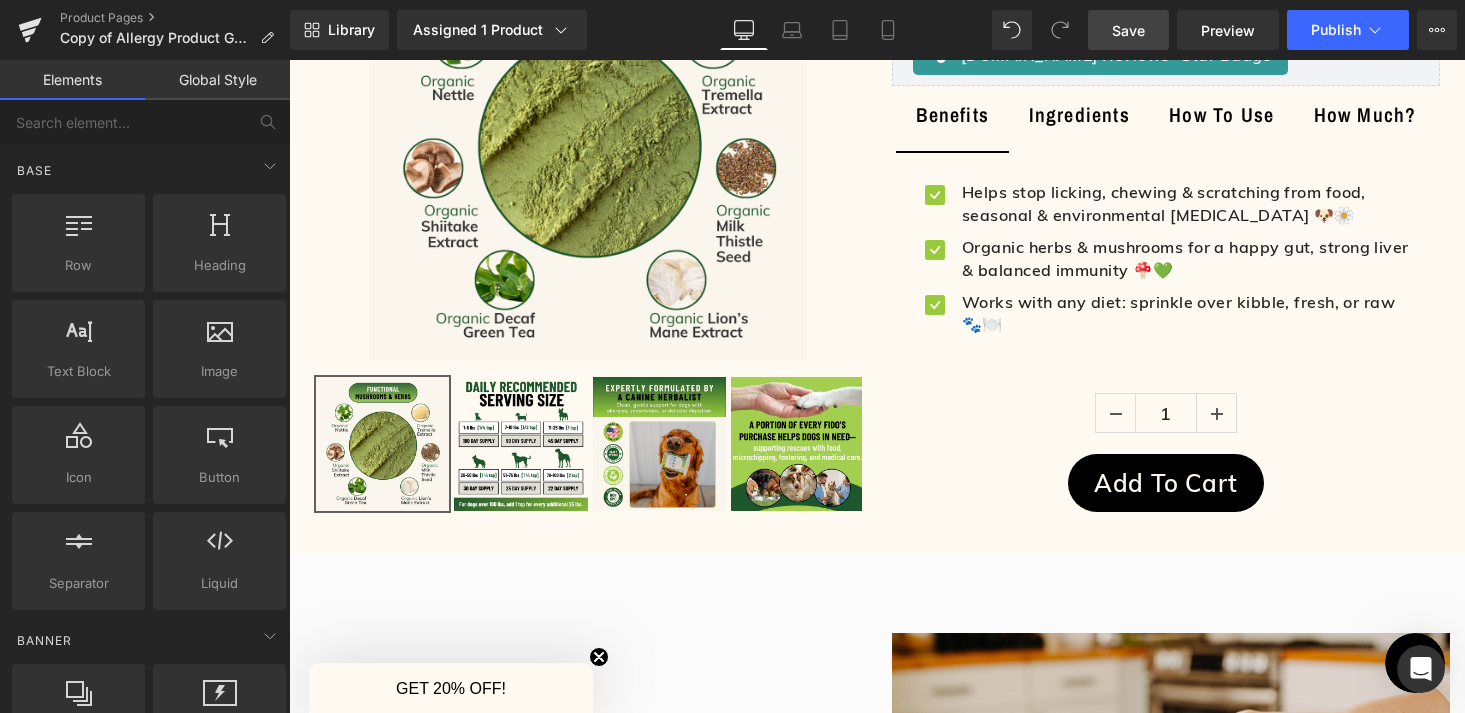 click 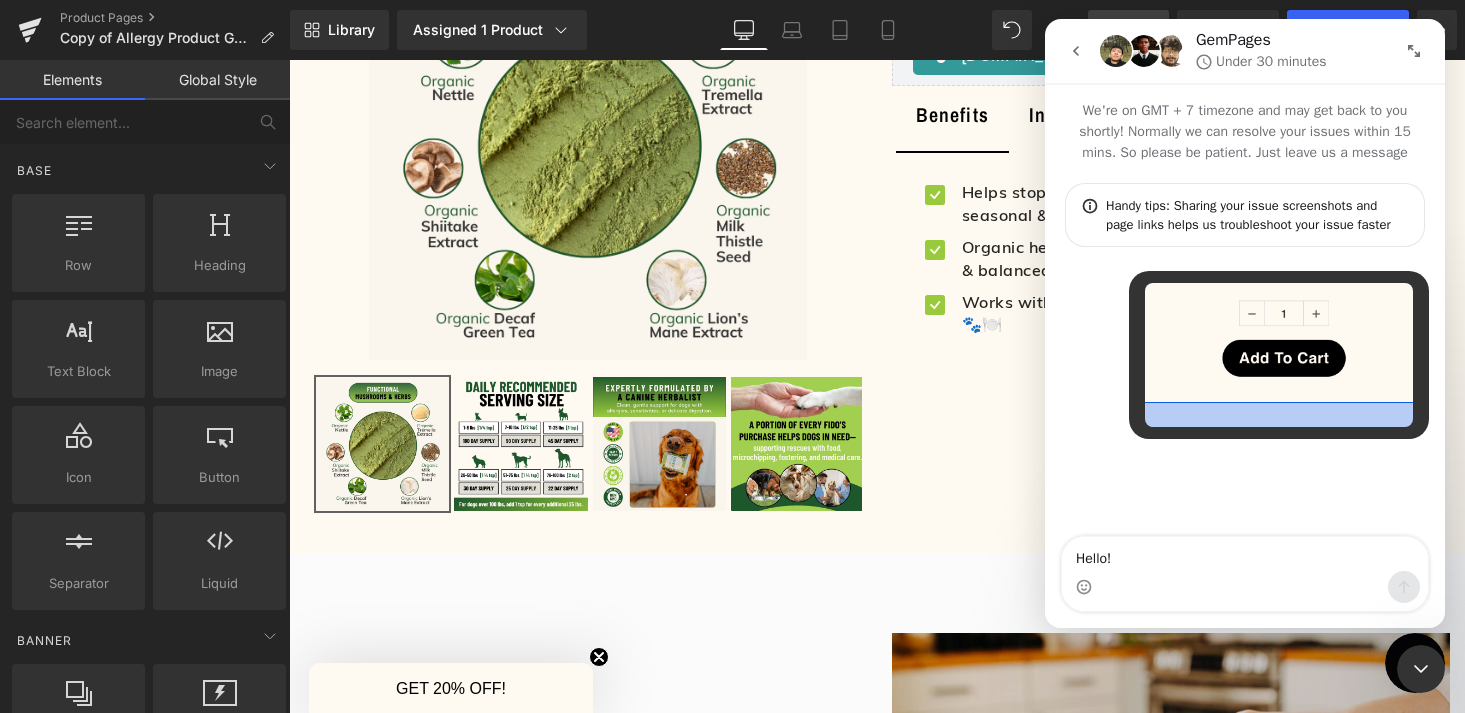 type on "Hello!" 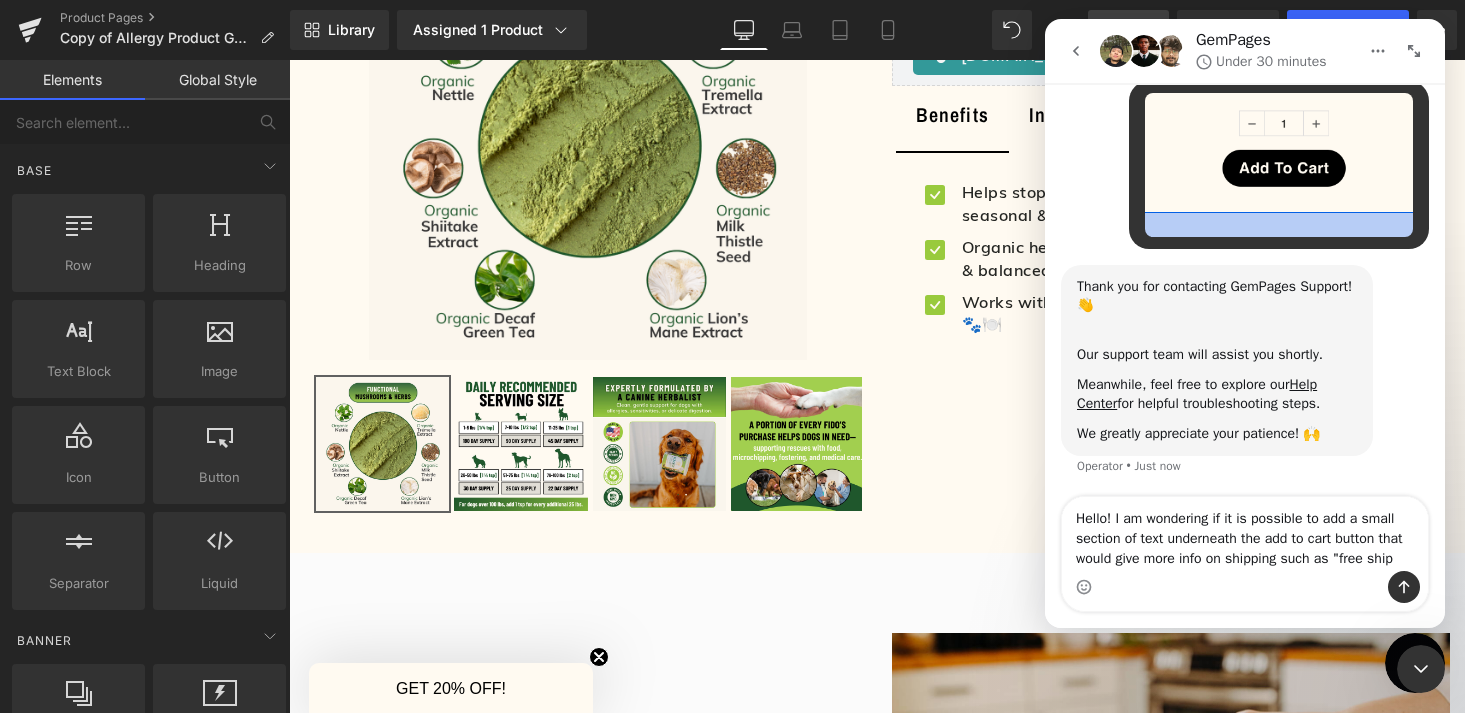 scroll, scrollTop: 210, scrollLeft: 0, axis: vertical 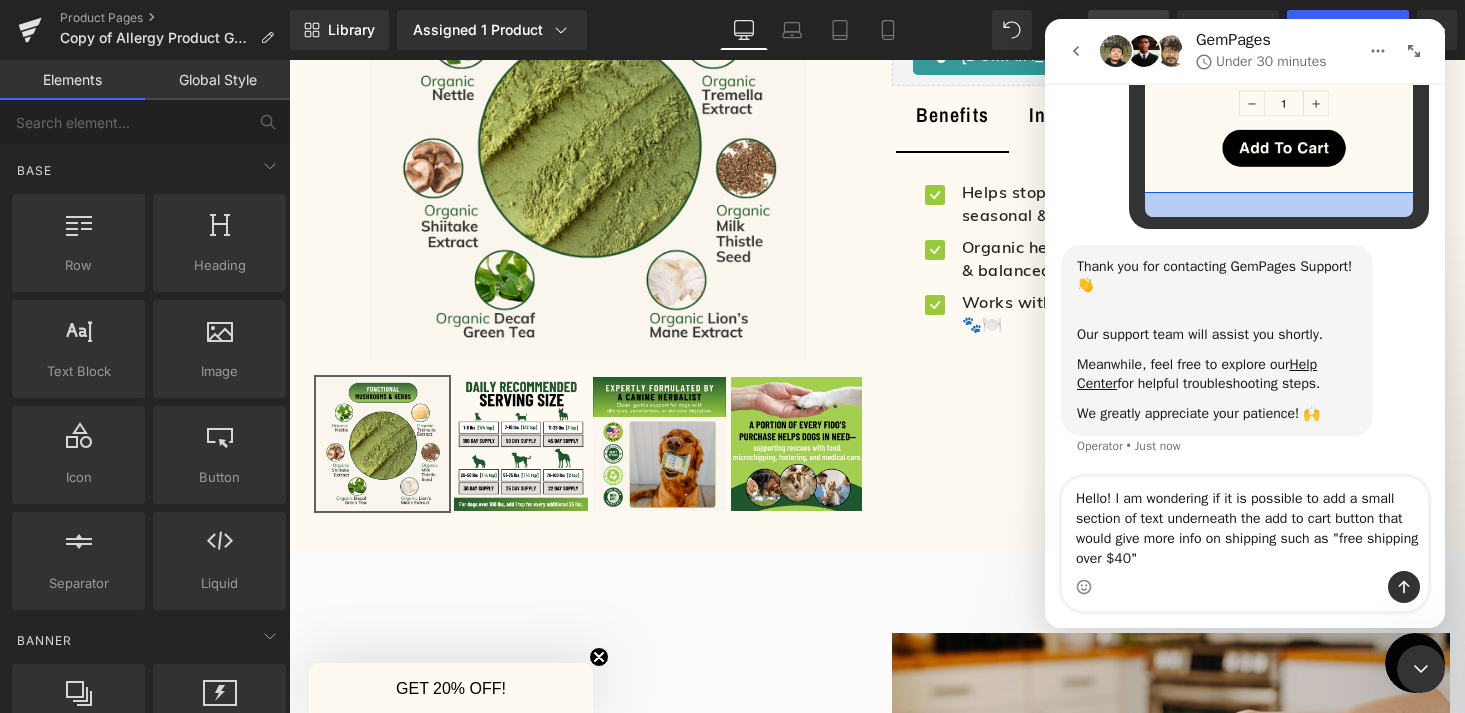 type on "Hello! I am wondering if it is possible to add a small section of text underneath the add to cart button that would give more info on shipping such as "free shipping over $40"." 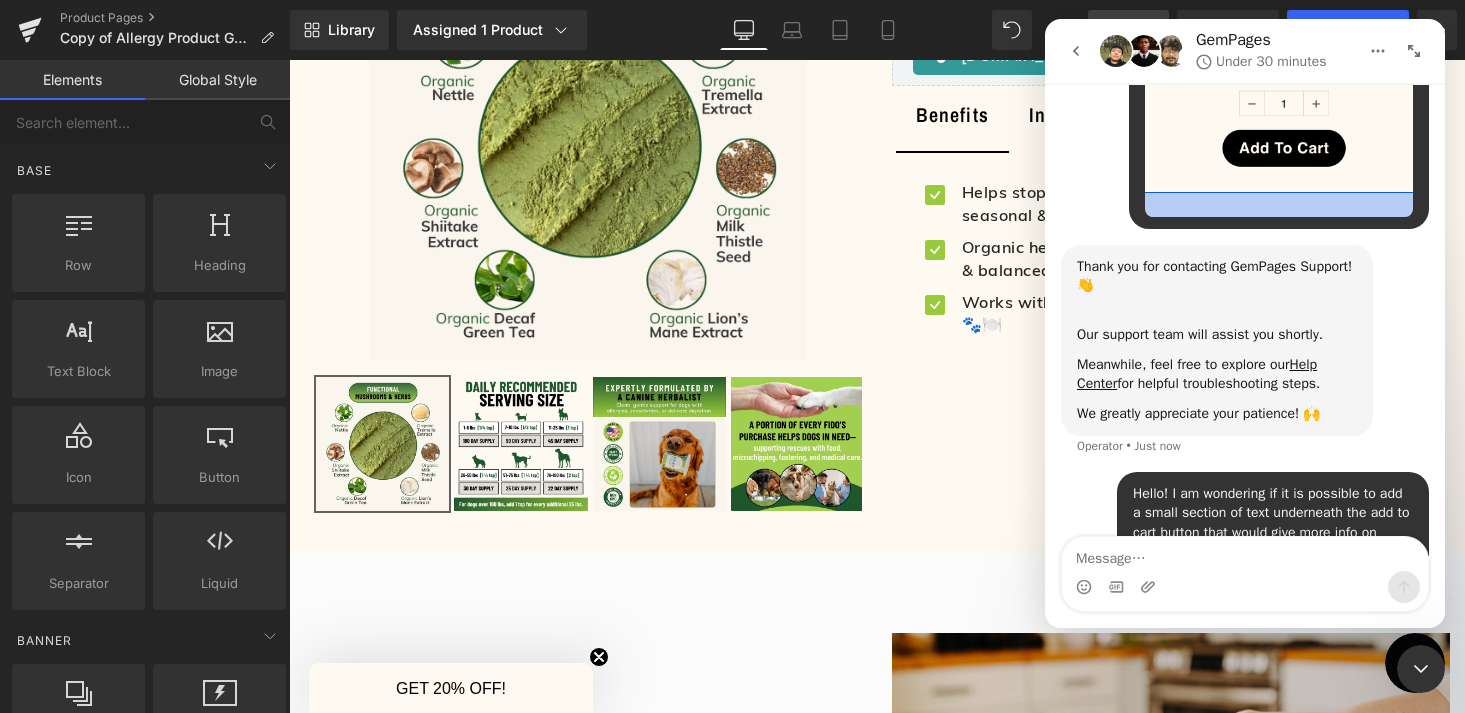scroll, scrollTop: 288, scrollLeft: 0, axis: vertical 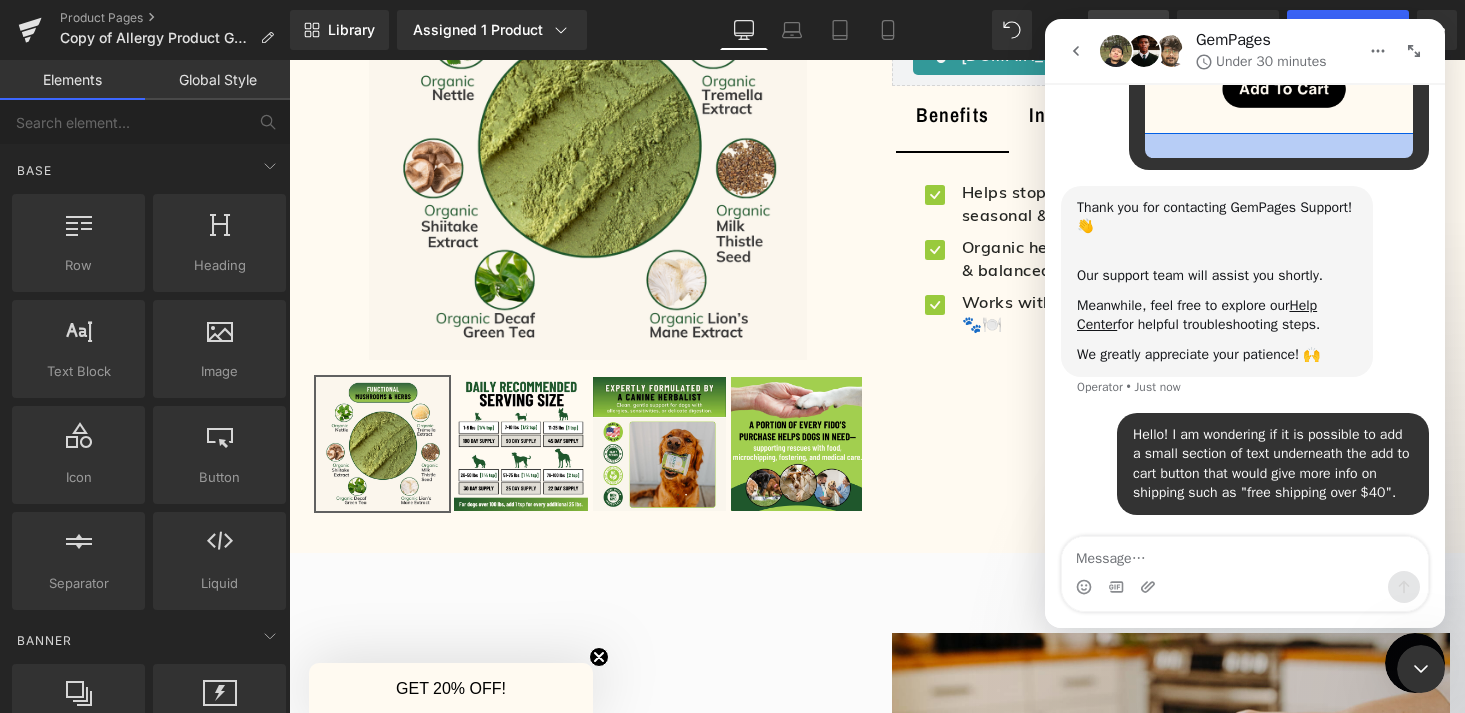 type 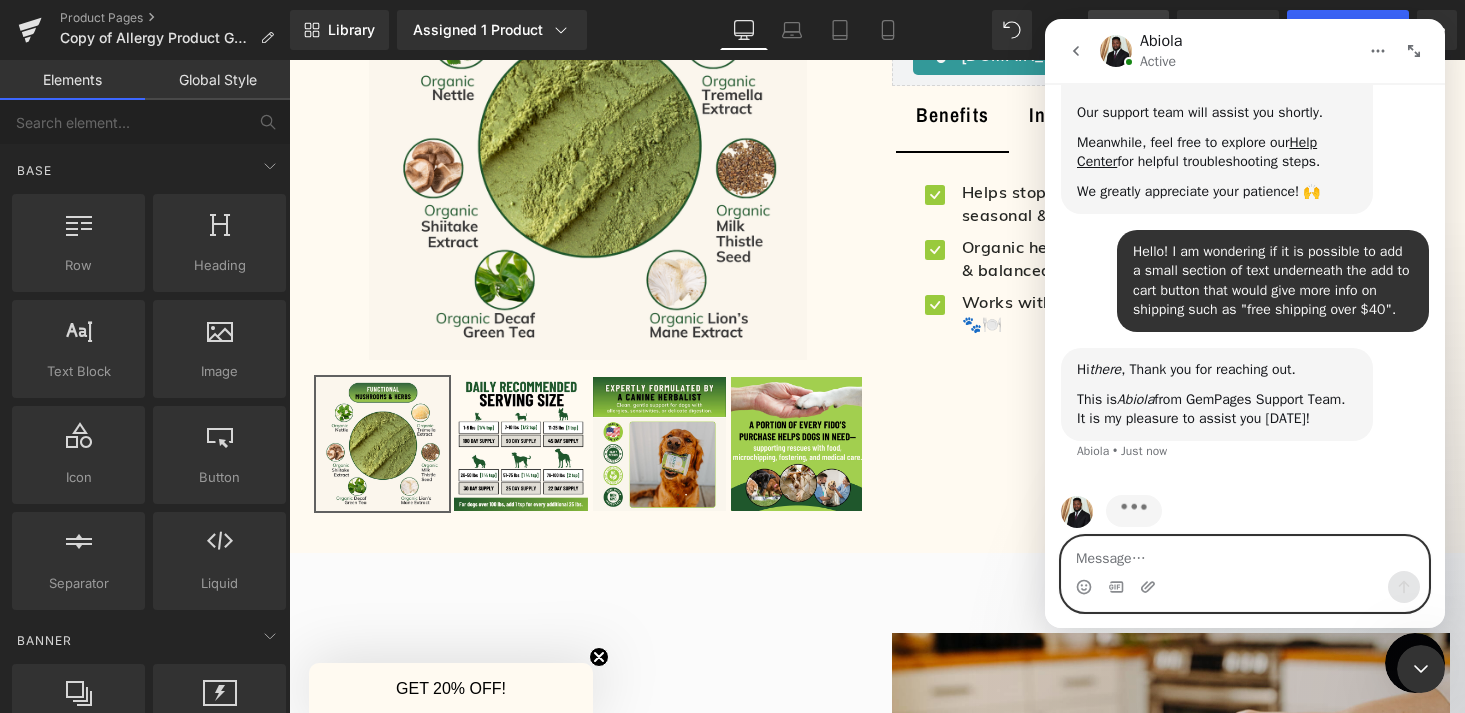 scroll, scrollTop: 474, scrollLeft: 0, axis: vertical 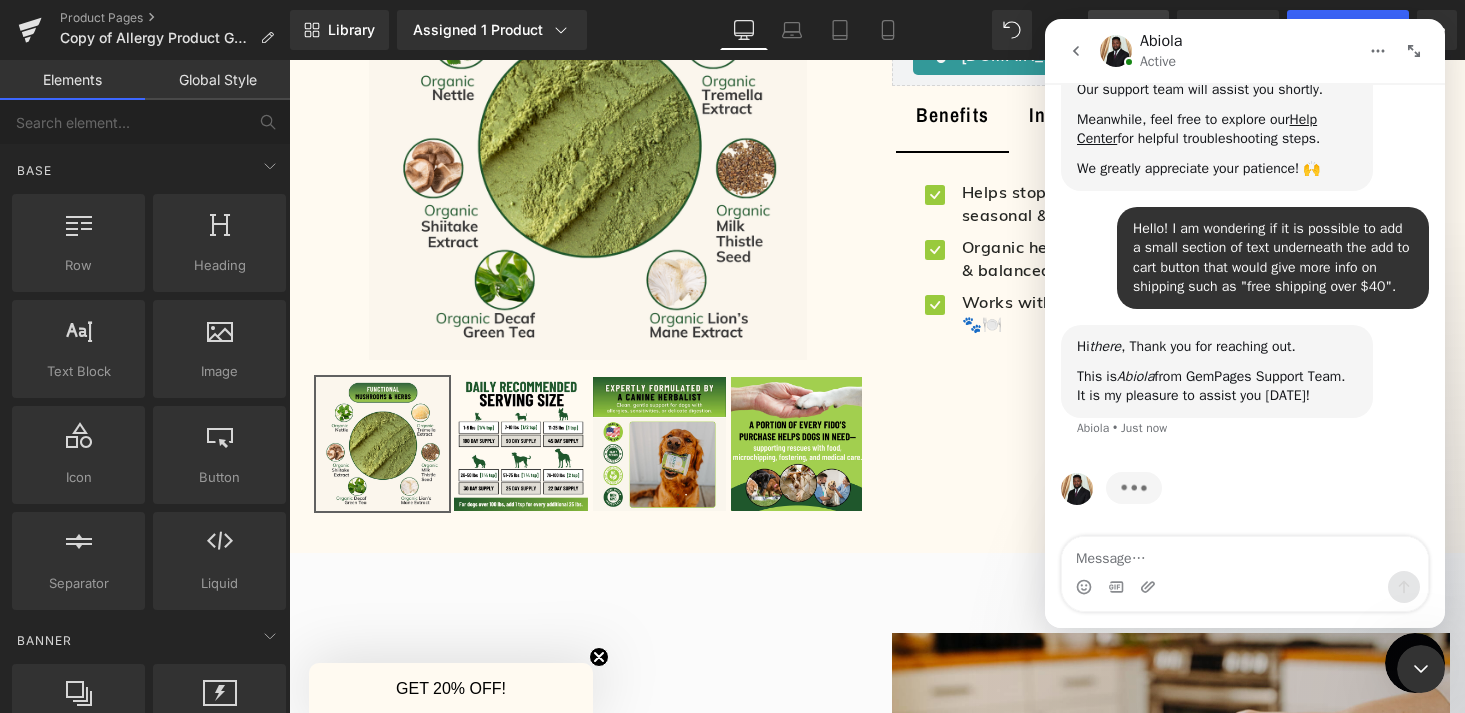 click at bounding box center [732, 326] 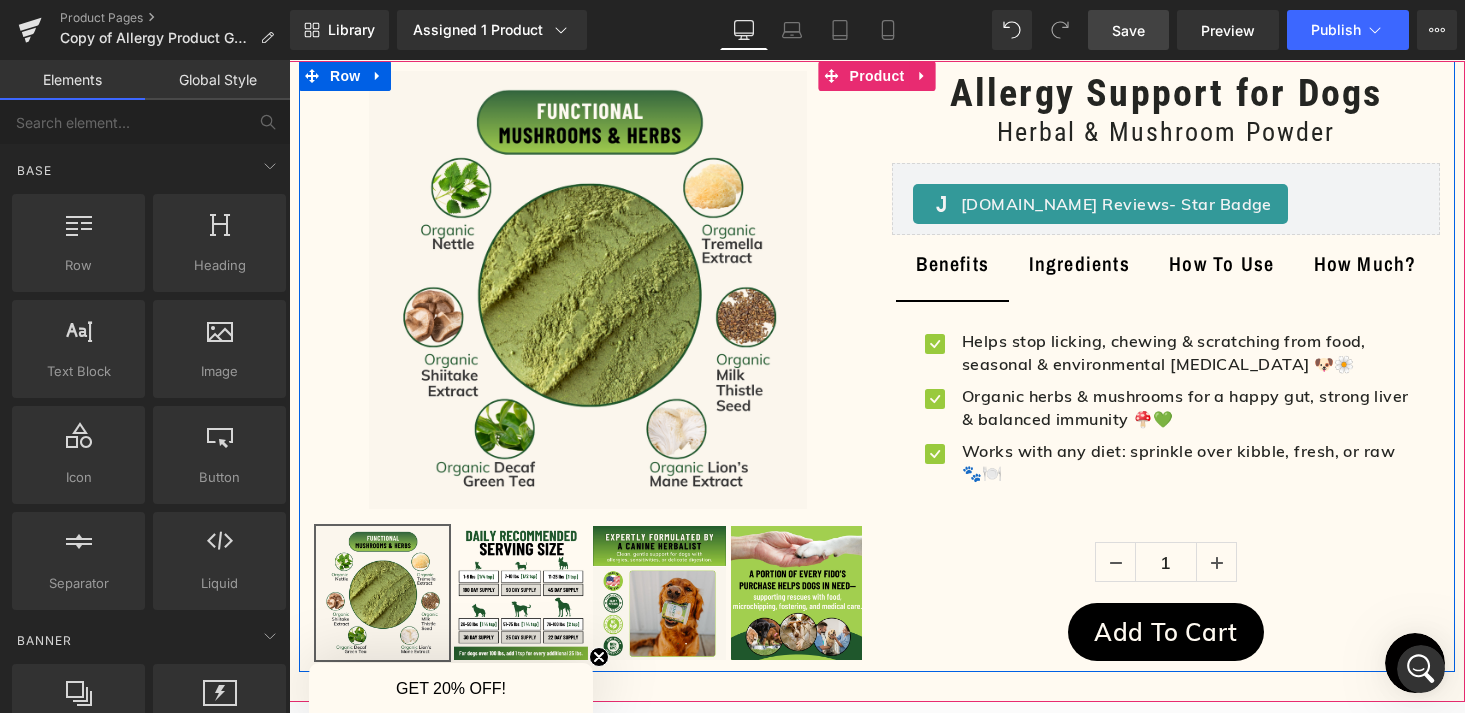 scroll, scrollTop: 0, scrollLeft: 0, axis: both 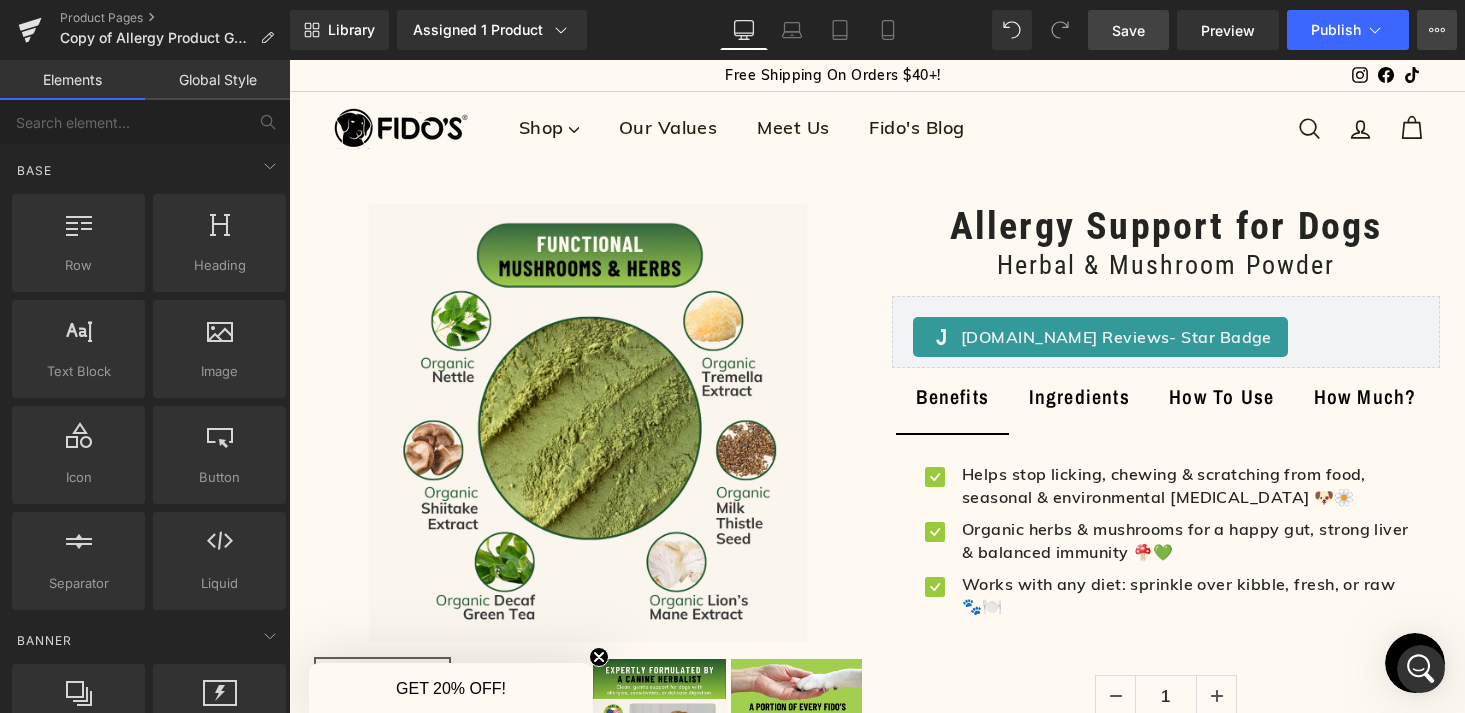 click 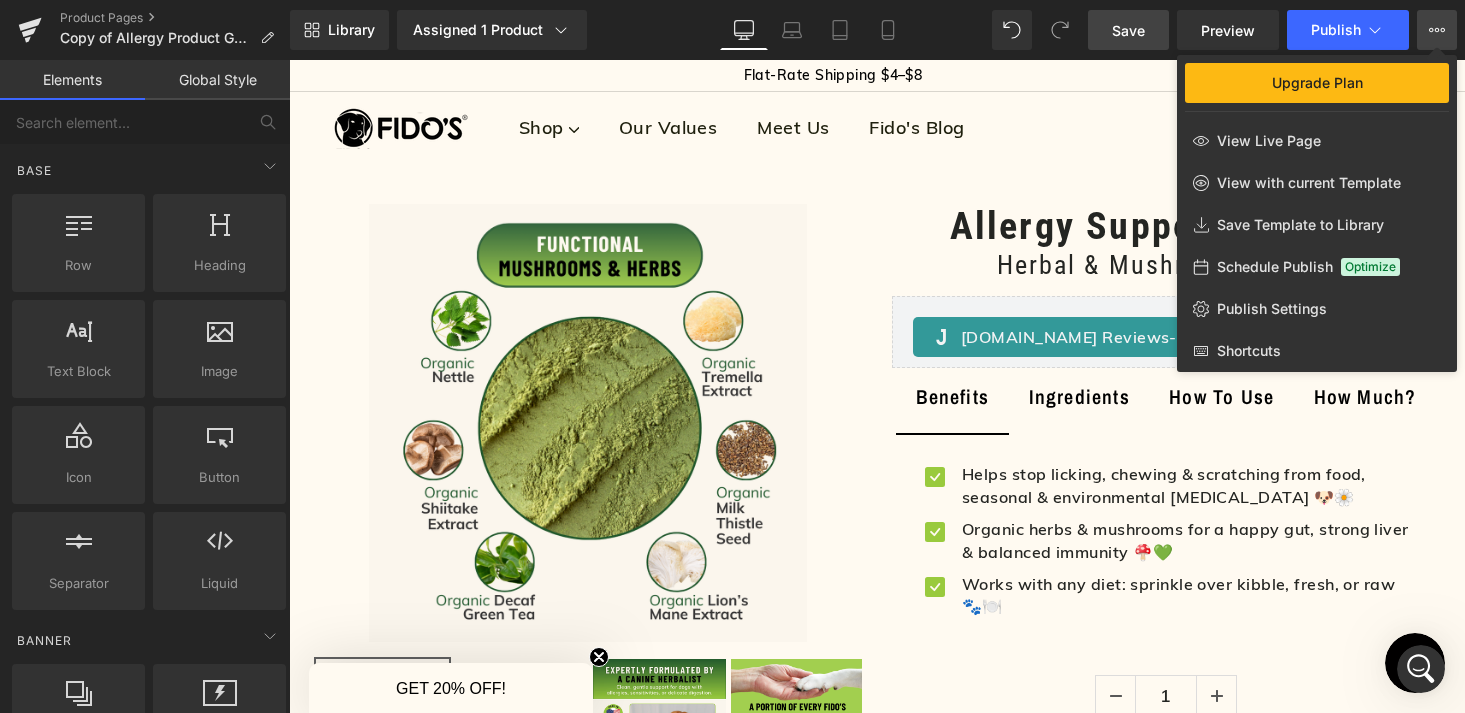 scroll, scrollTop: 397, scrollLeft: 0, axis: vertical 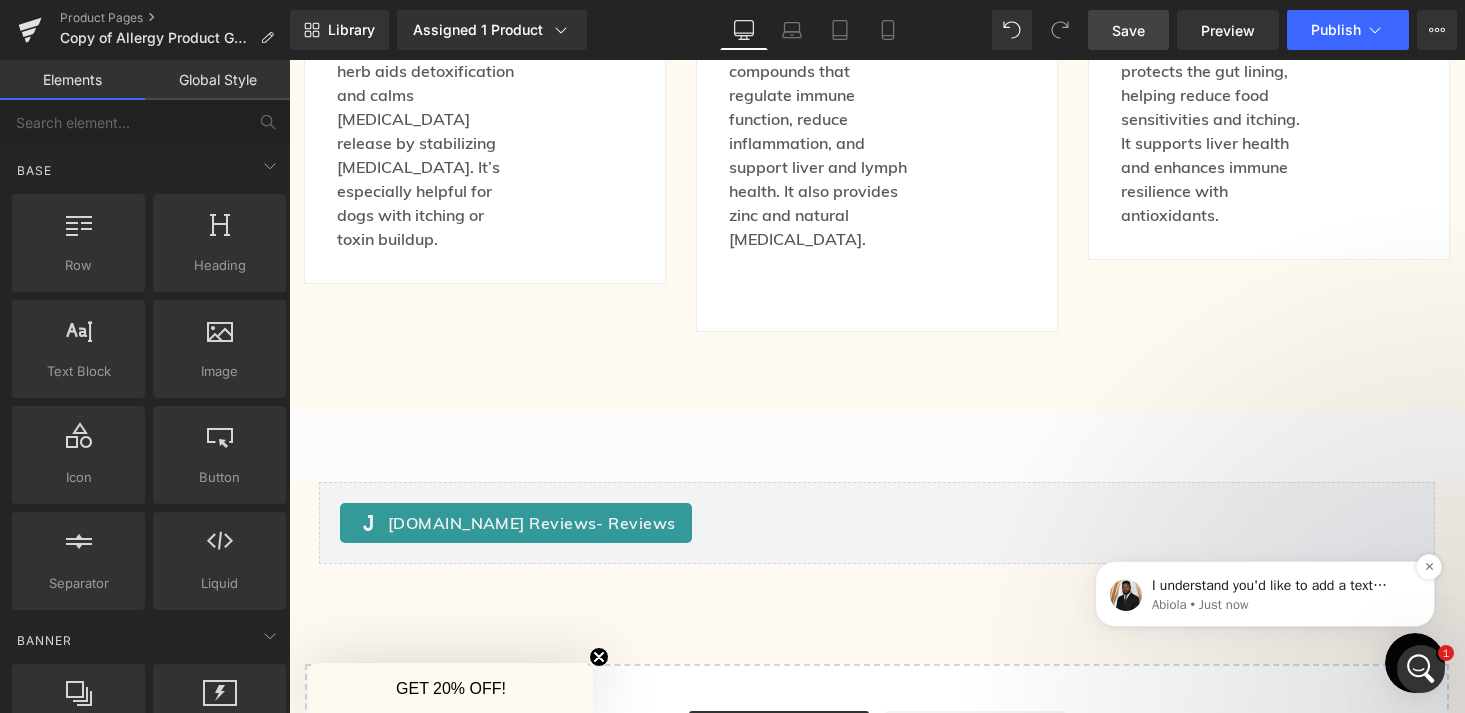 click on "I understand you'd like to add a text below the add-to-cart button" at bounding box center (1281, 586) 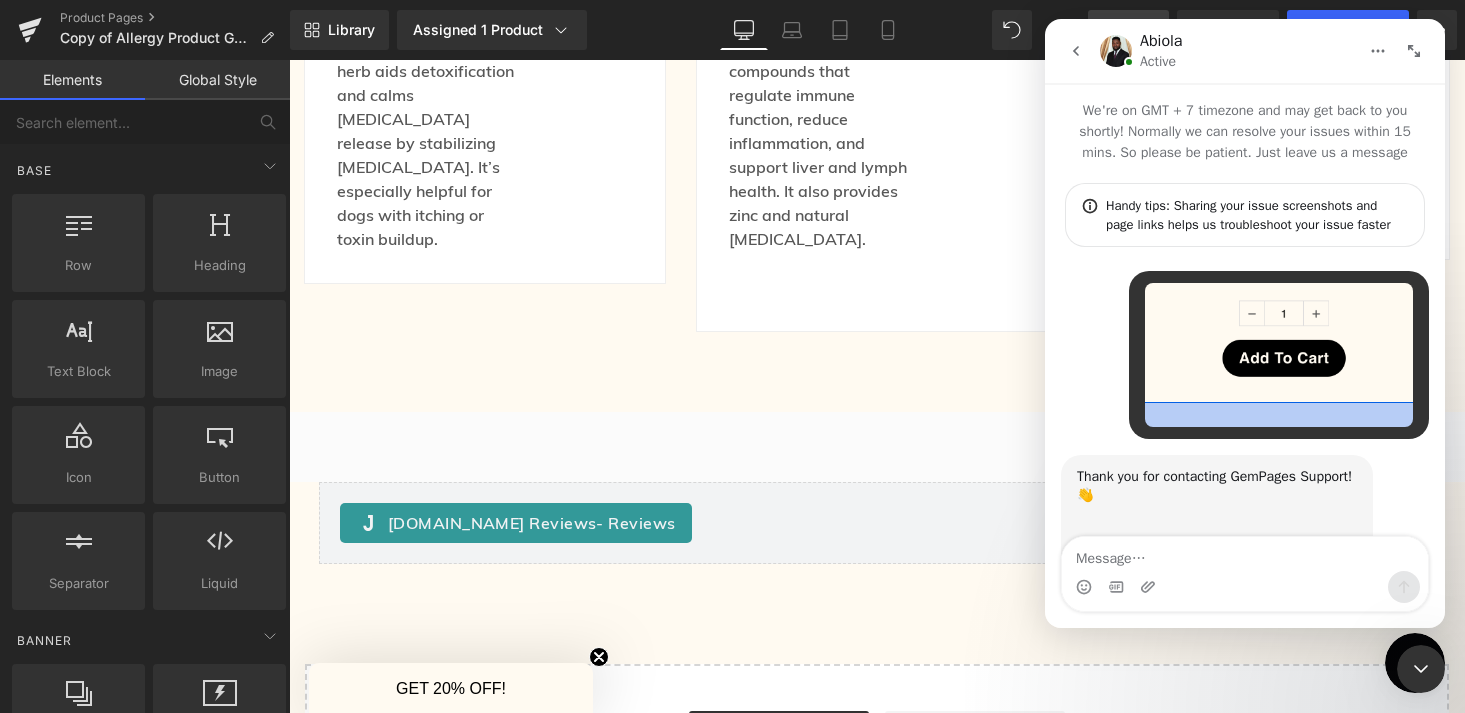 scroll, scrollTop: 426, scrollLeft: 0, axis: vertical 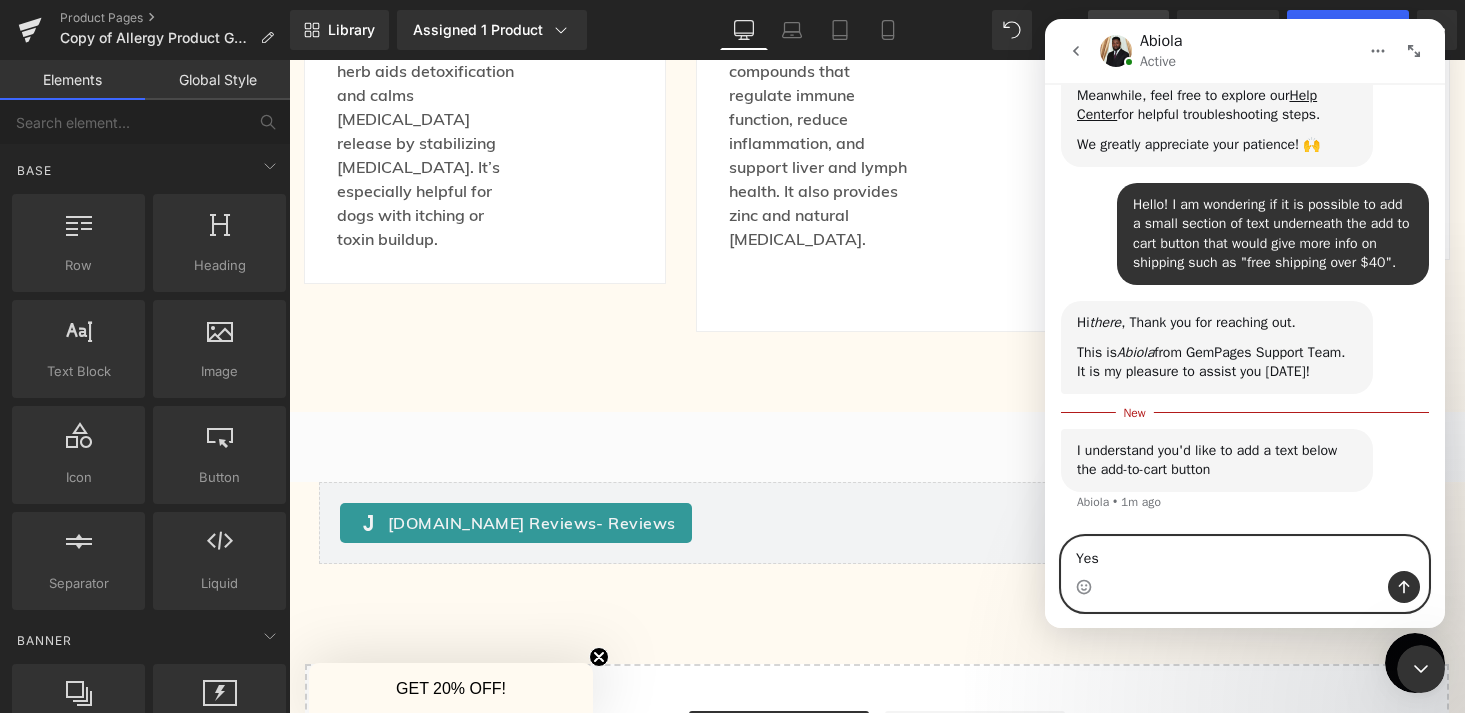 type on "Yes!" 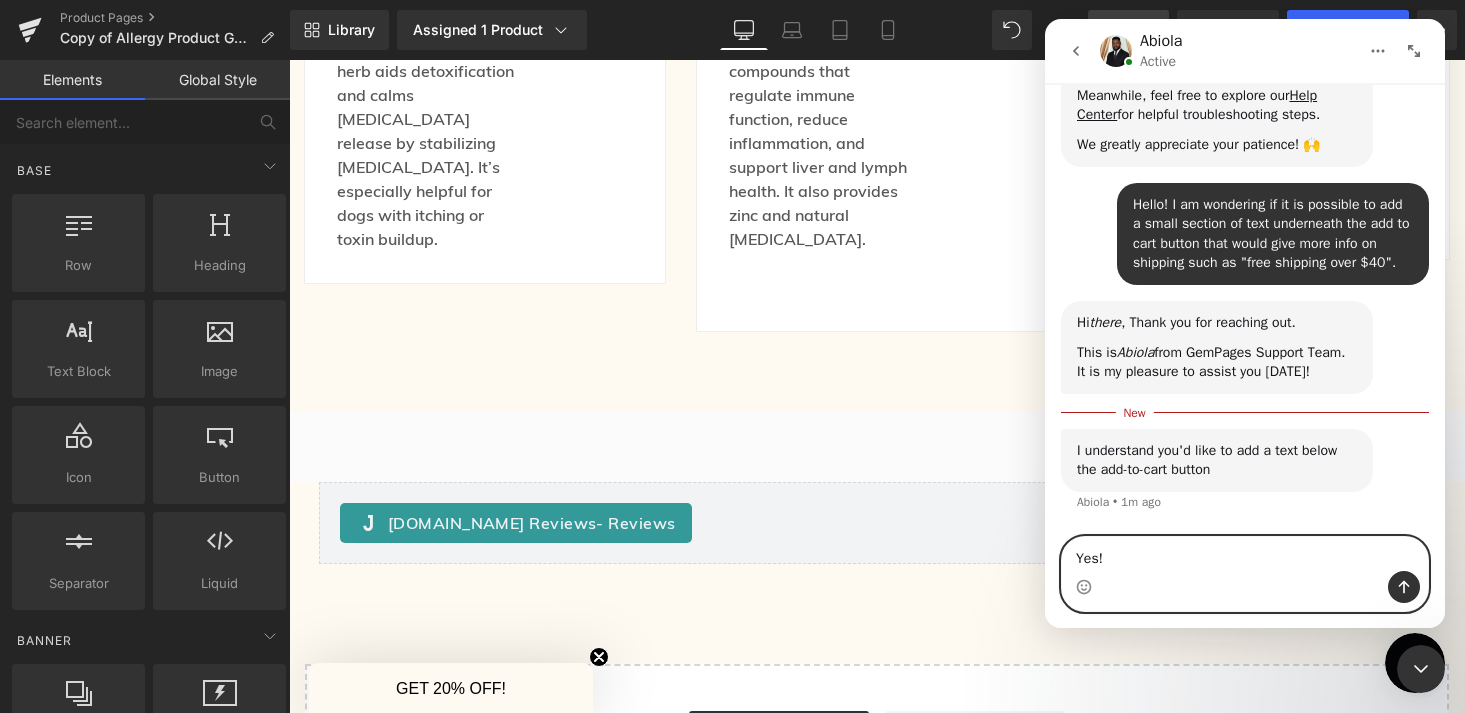 type 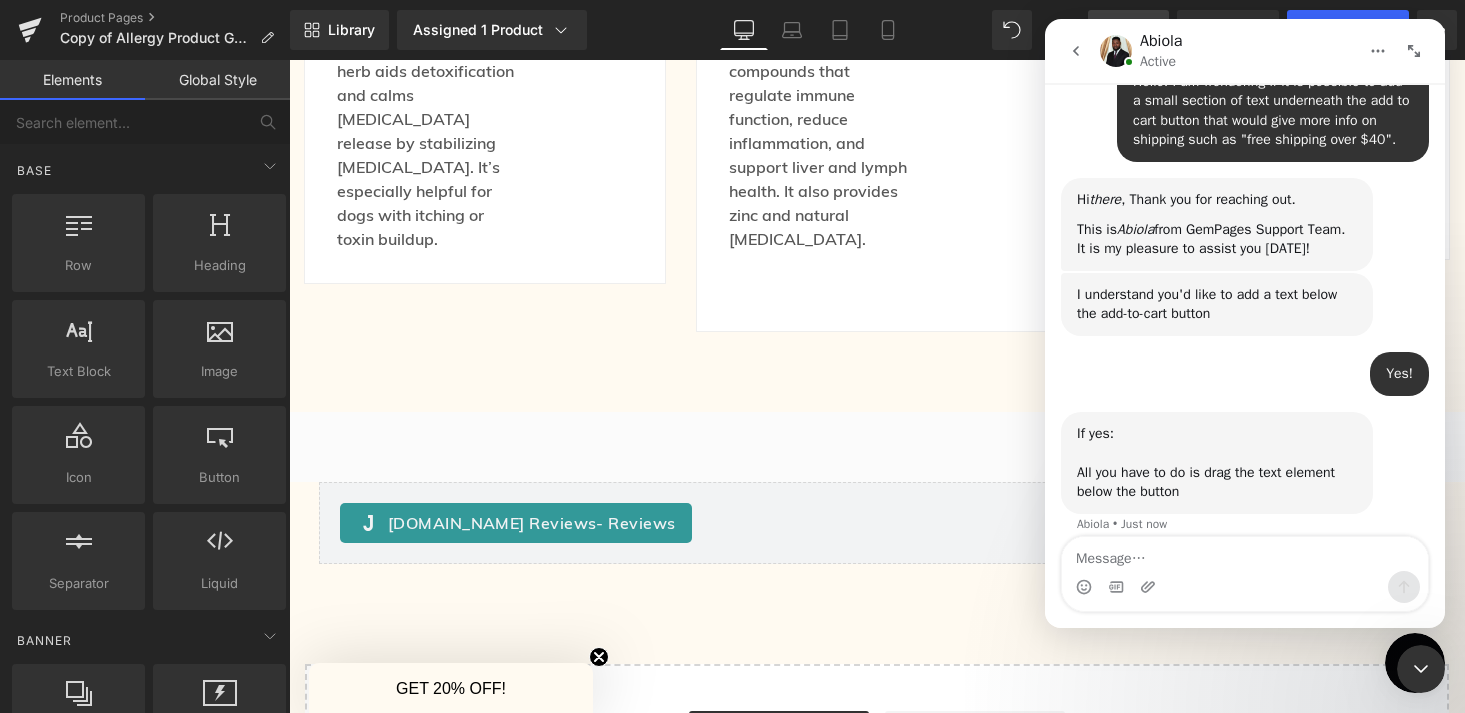 scroll, scrollTop: 640, scrollLeft: 0, axis: vertical 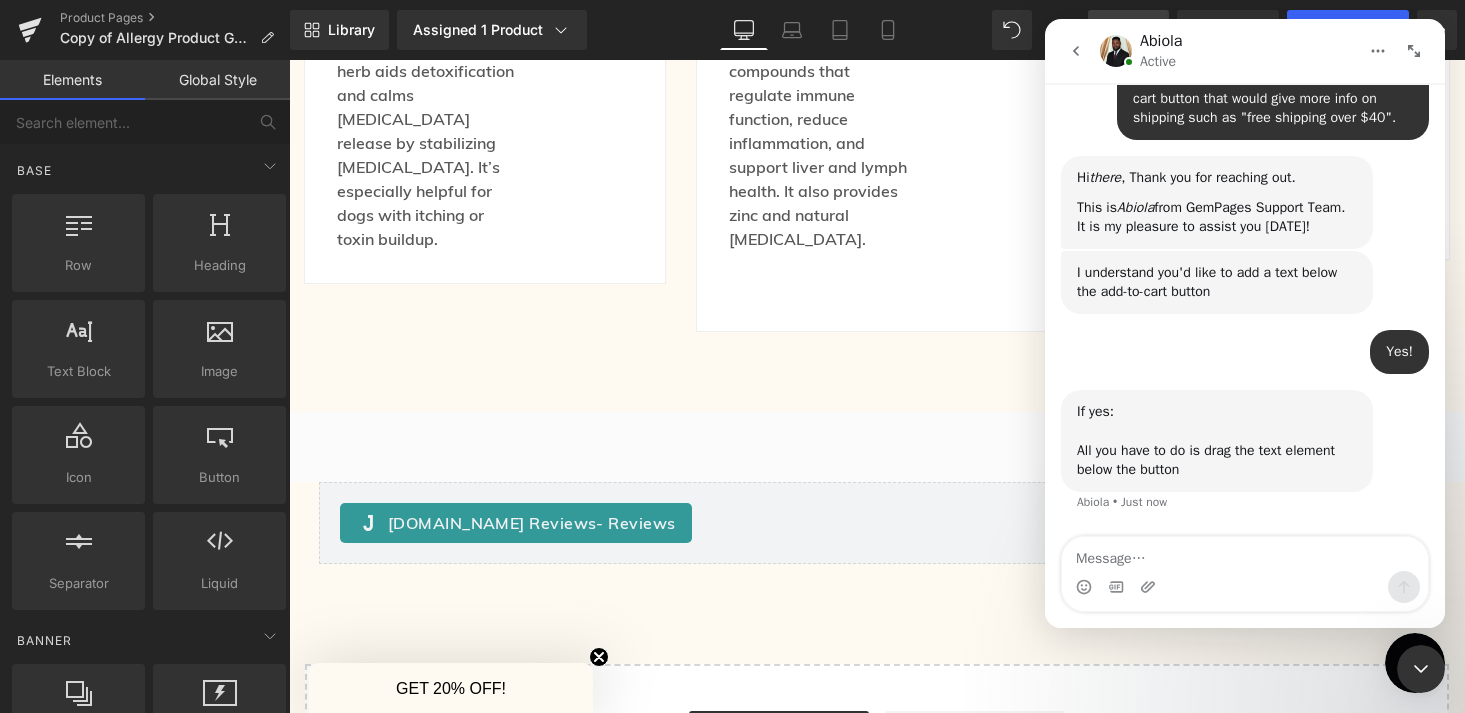 click at bounding box center (732, 326) 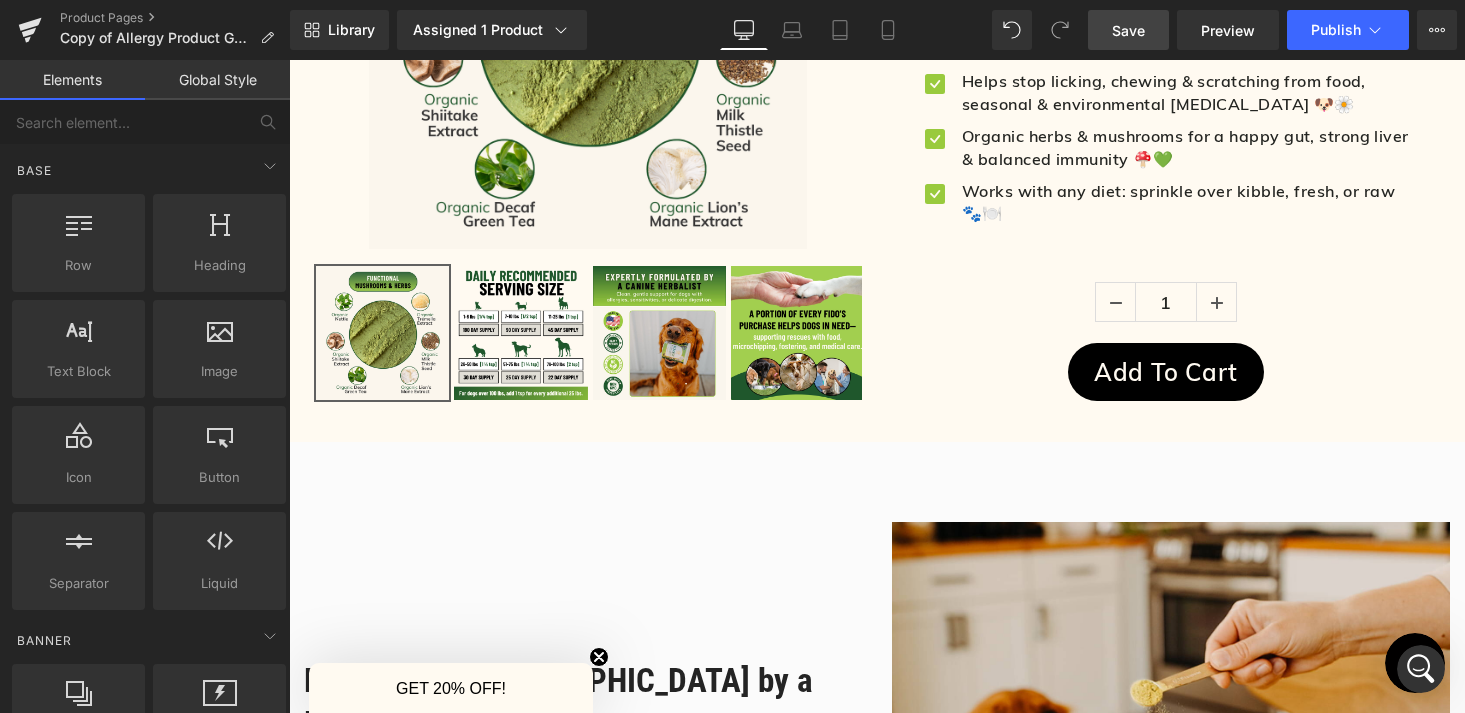 scroll, scrollTop: 394, scrollLeft: 0, axis: vertical 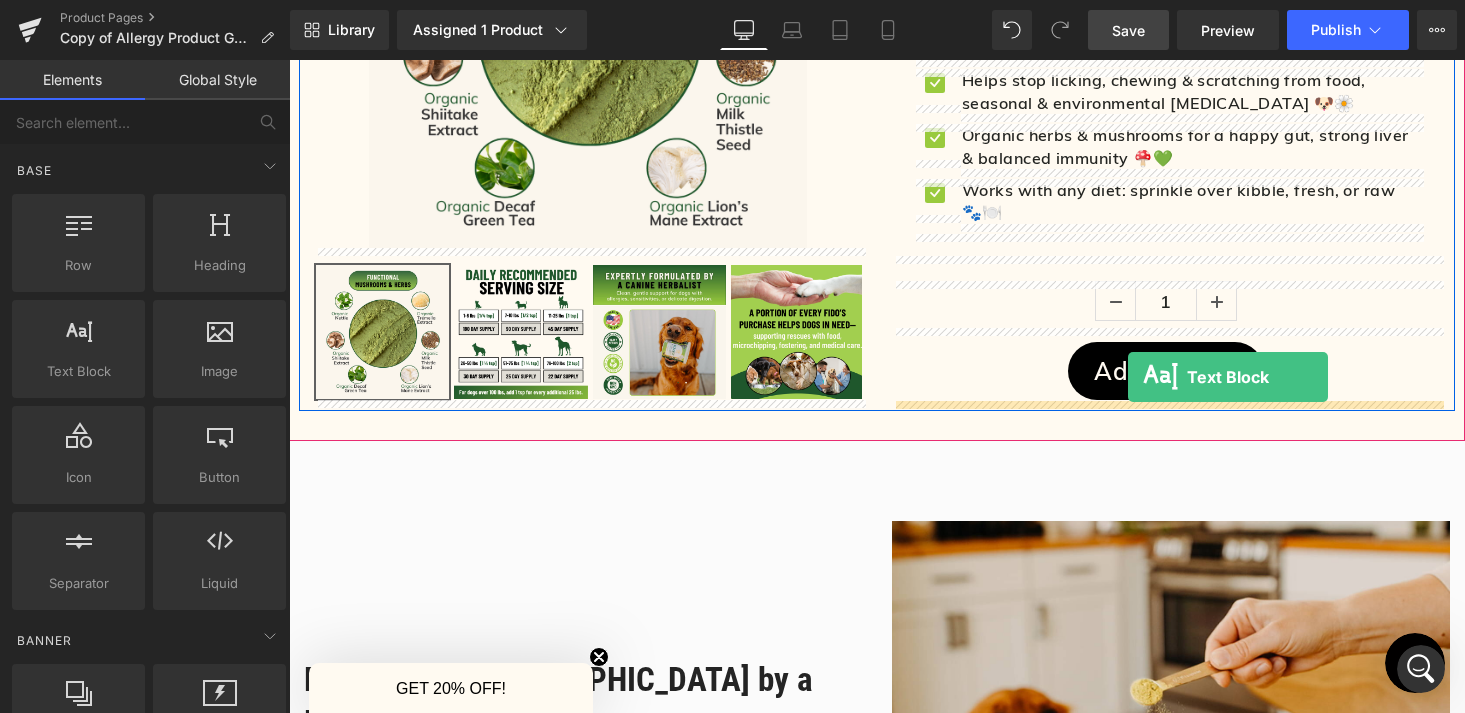 drag, startPoint x: 371, startPoint y: 438, endPoint x: 1128, endPoint y: 377, distance: 759.45374 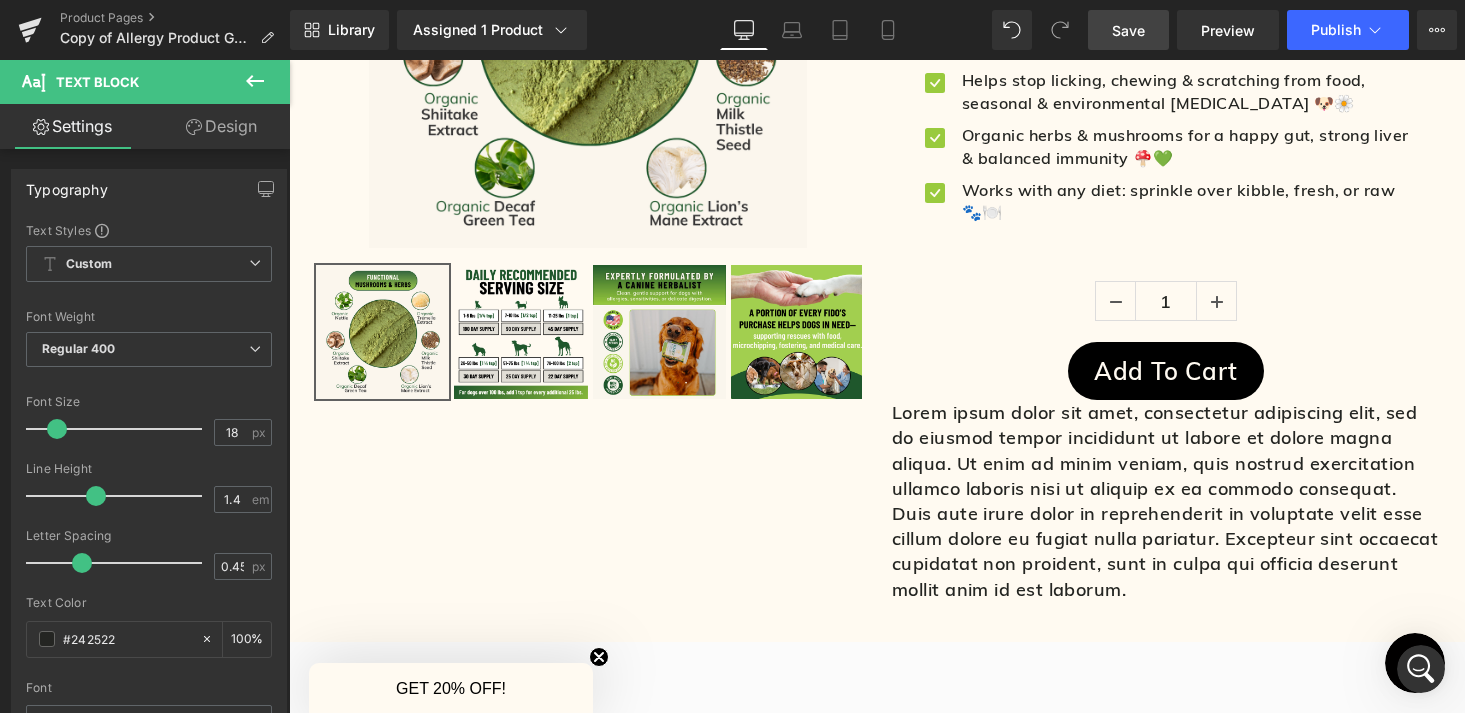 click at bounding box center [1421, 669] 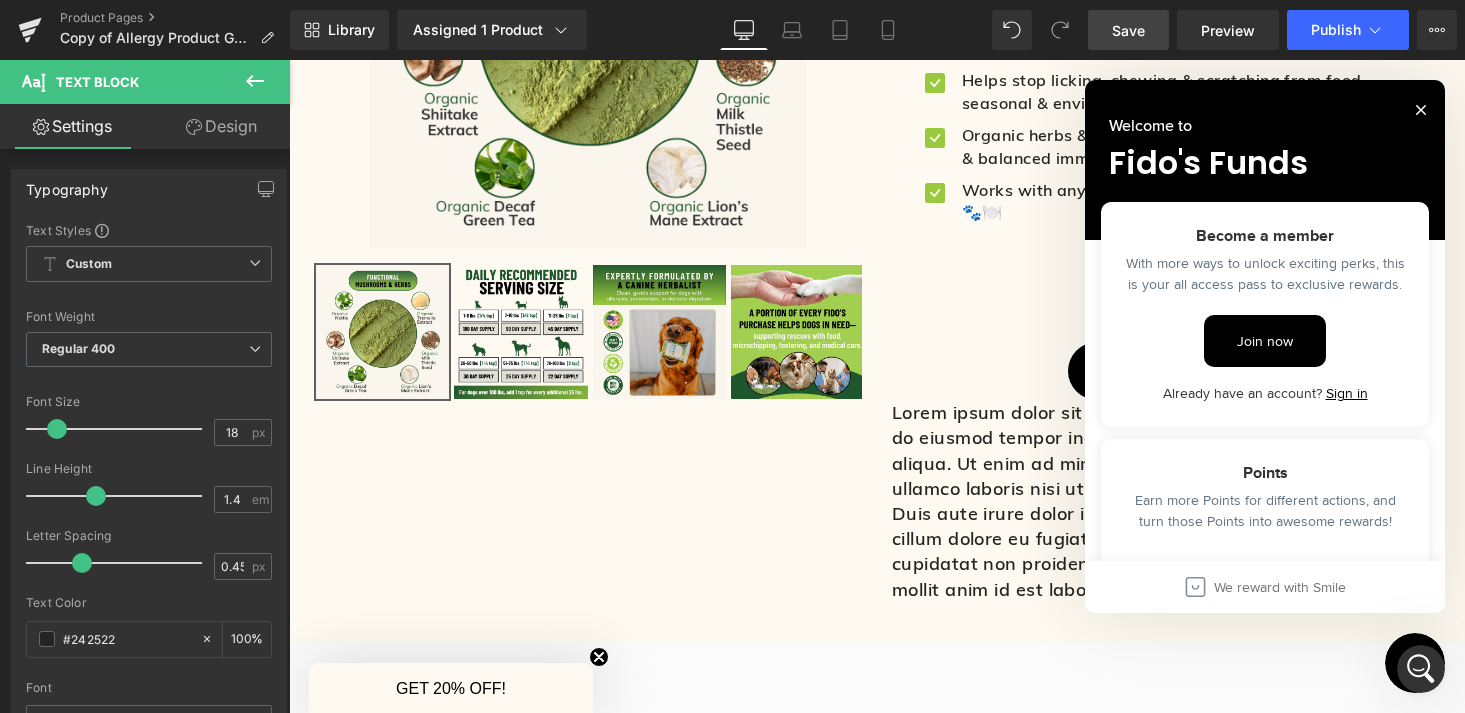 scroll, scrollTop: 0, scrollLeft: 0, axis: both 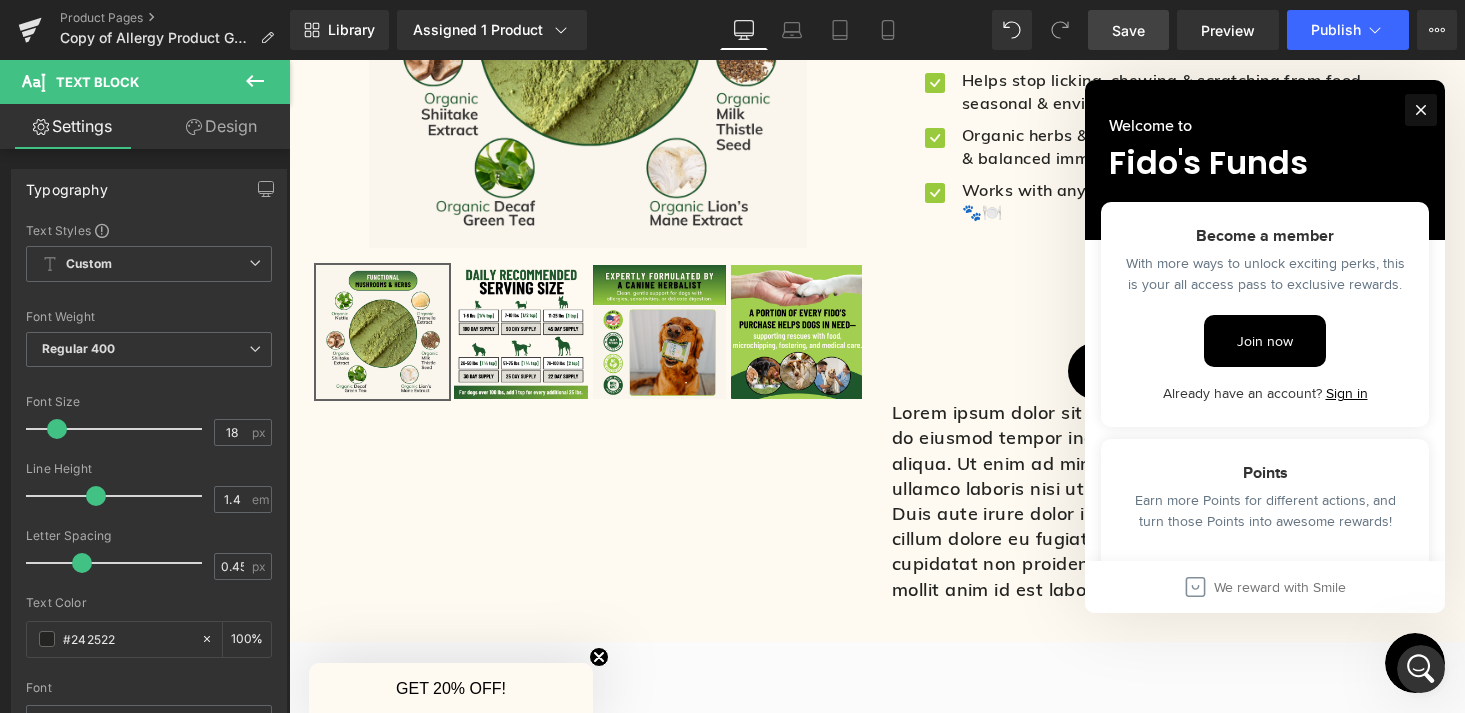 click at bounding box center (1421, 110) 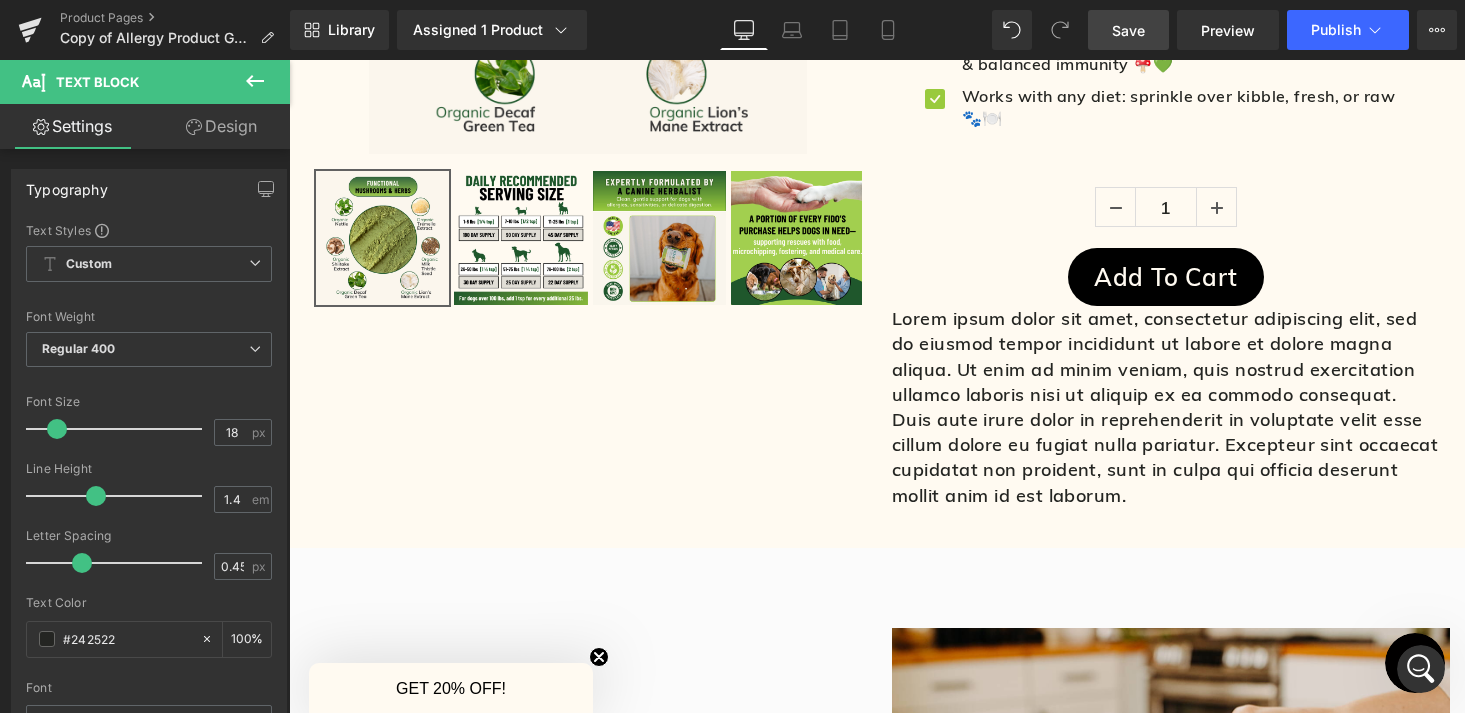 scroll, scrollTop: 464, scrollLeft: 0, axis: vertical 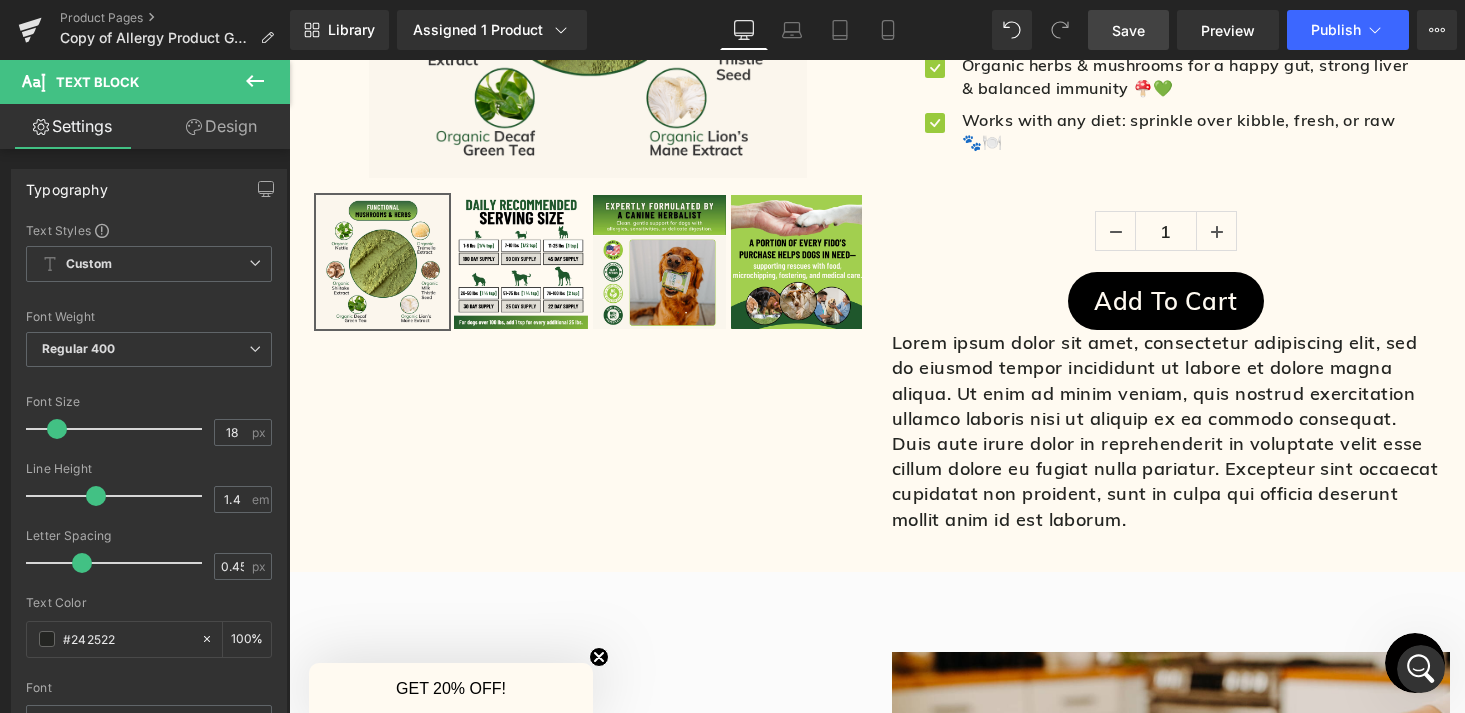 click on "Lorem ipsum dolor sit amet, consectetur adipiscing elit, sed do eiusmod tempor incididunt ut labore et dolore magna aliqua. Ut enim ad minim veniam, quis nostrud exercitation ullamco laboris nisi ut aliquip ex ea commodo consequat. Duis aute irure dolor in reprehenderit in voluptate velit esse cillum dolore eu fugiat nulla pariatur. Excepteur sint occaecat cupidatat non proident, sunt in culpa qui officia deserunt mollit anim id est laborum." at bounding box center [1166, 431] 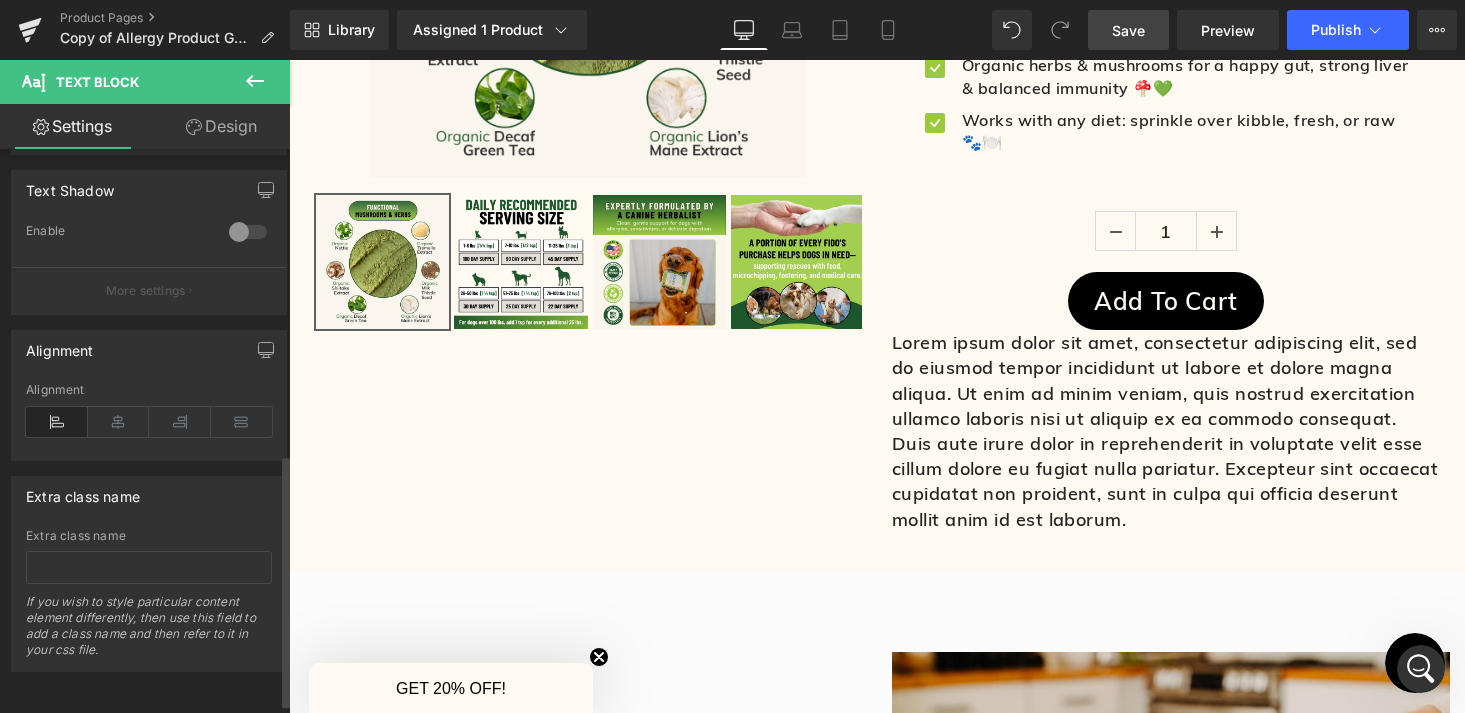 scroll, scrollTop: 505, scrollLeft: 0, axis: vertical 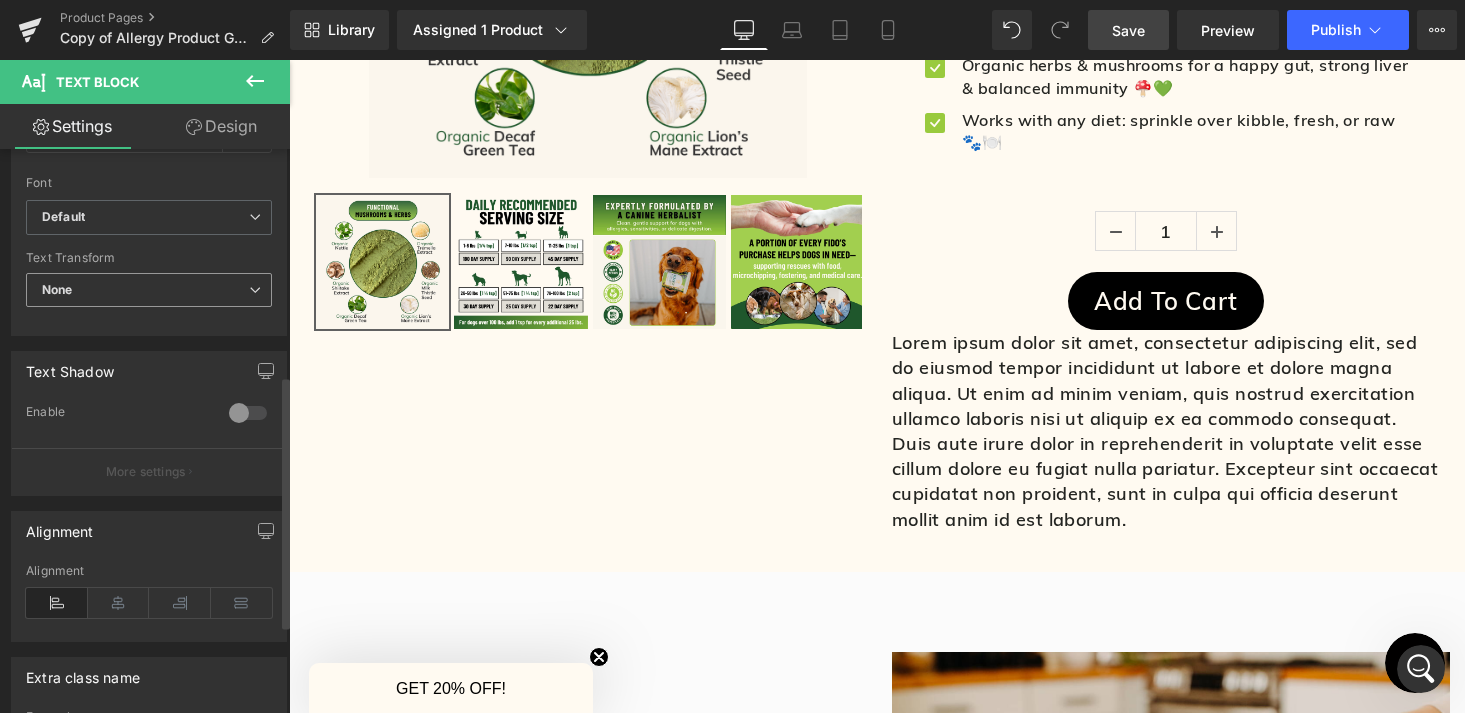 click on "None" at bounding box center [149, 290] 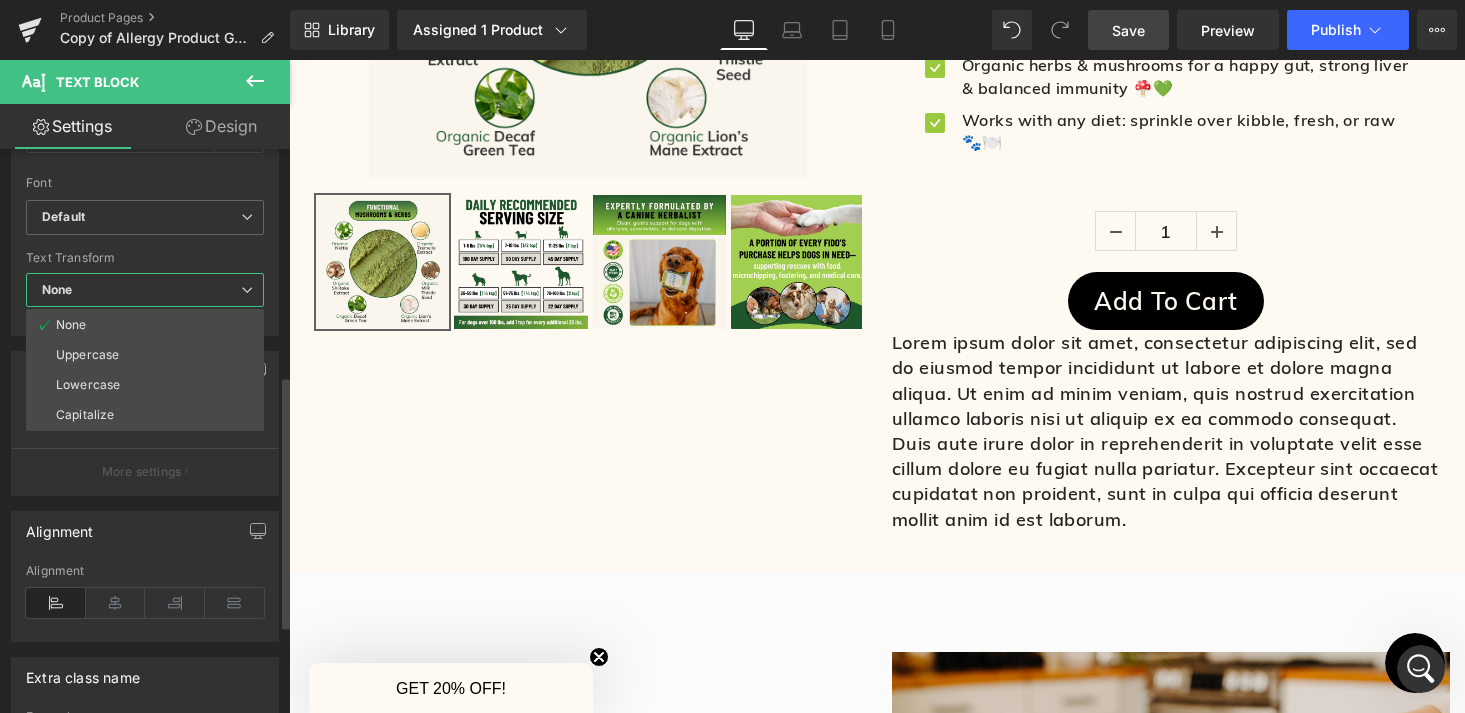 click on "None" at bounding box center [145, 290] 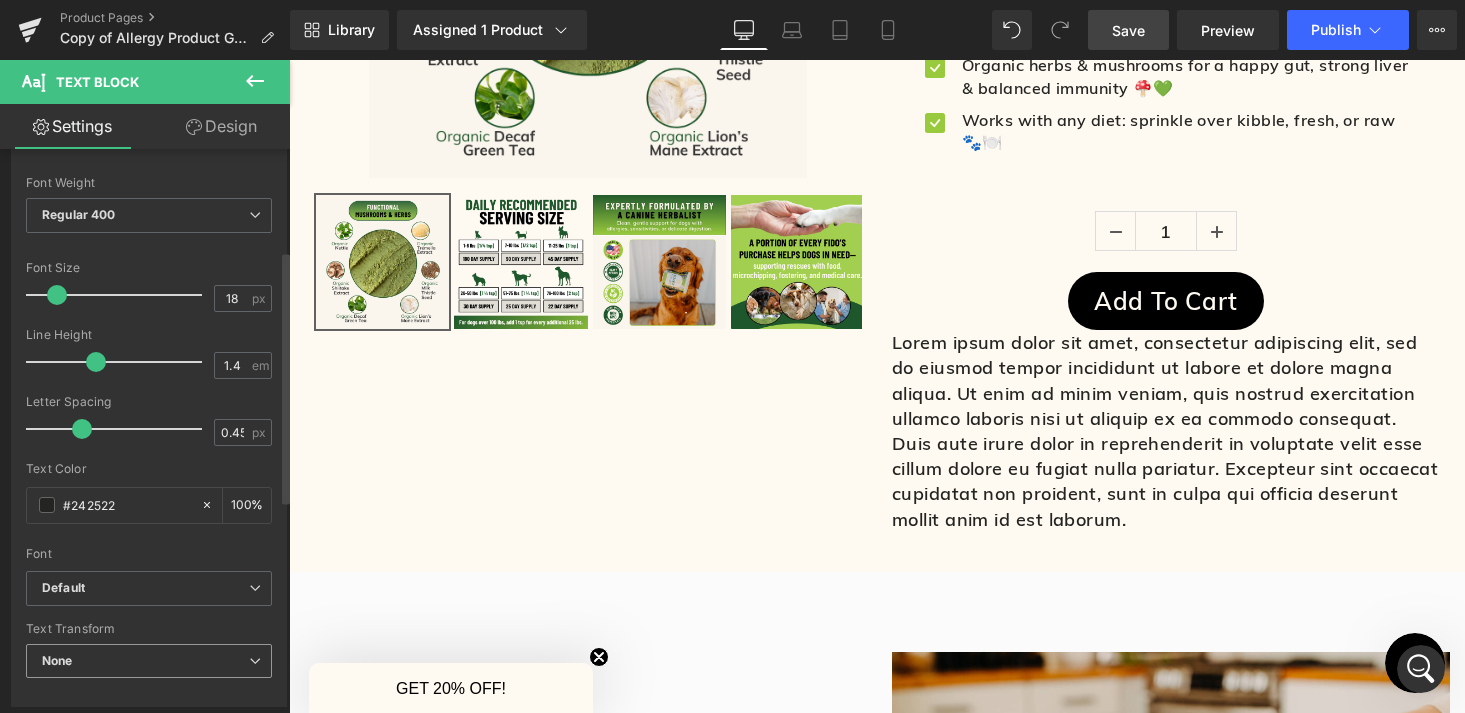 scroll, scrollTop: 0, scrollLeft: 0, axis: both 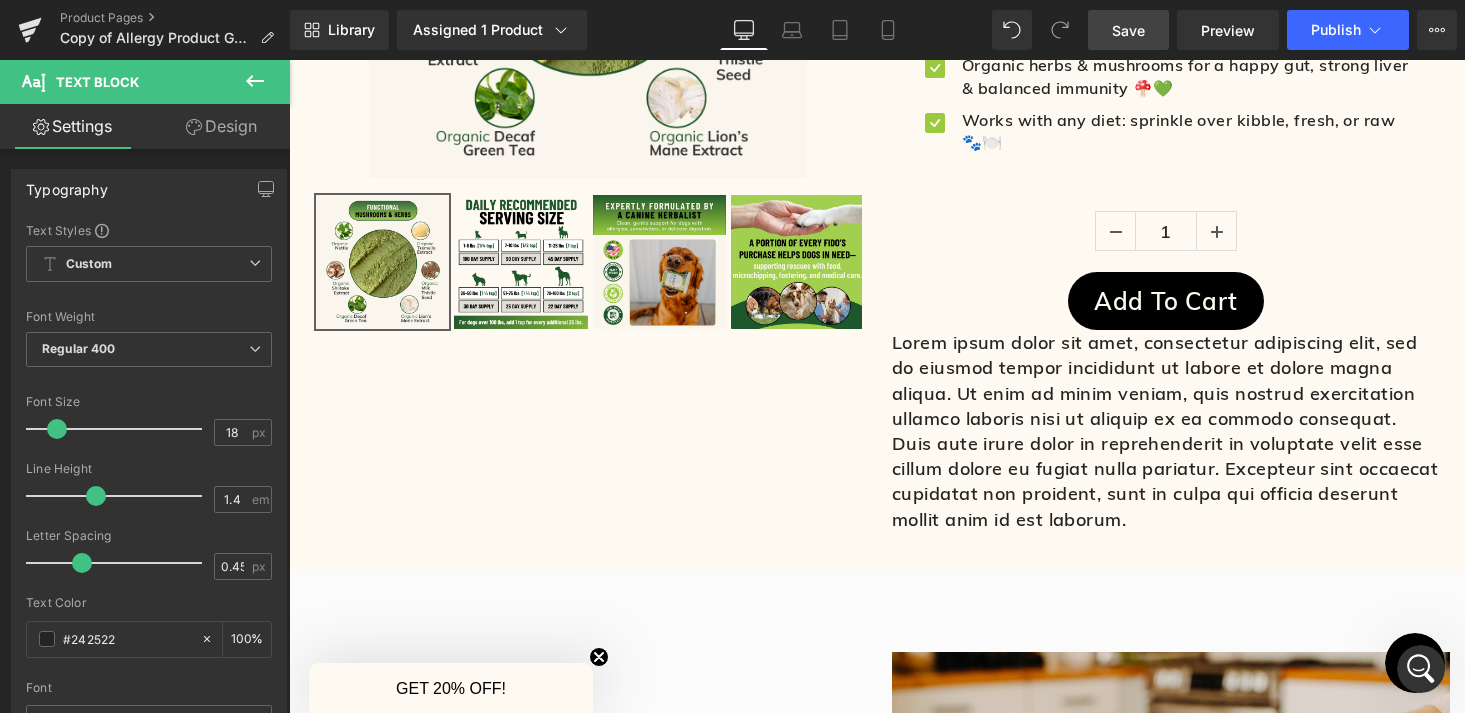 click 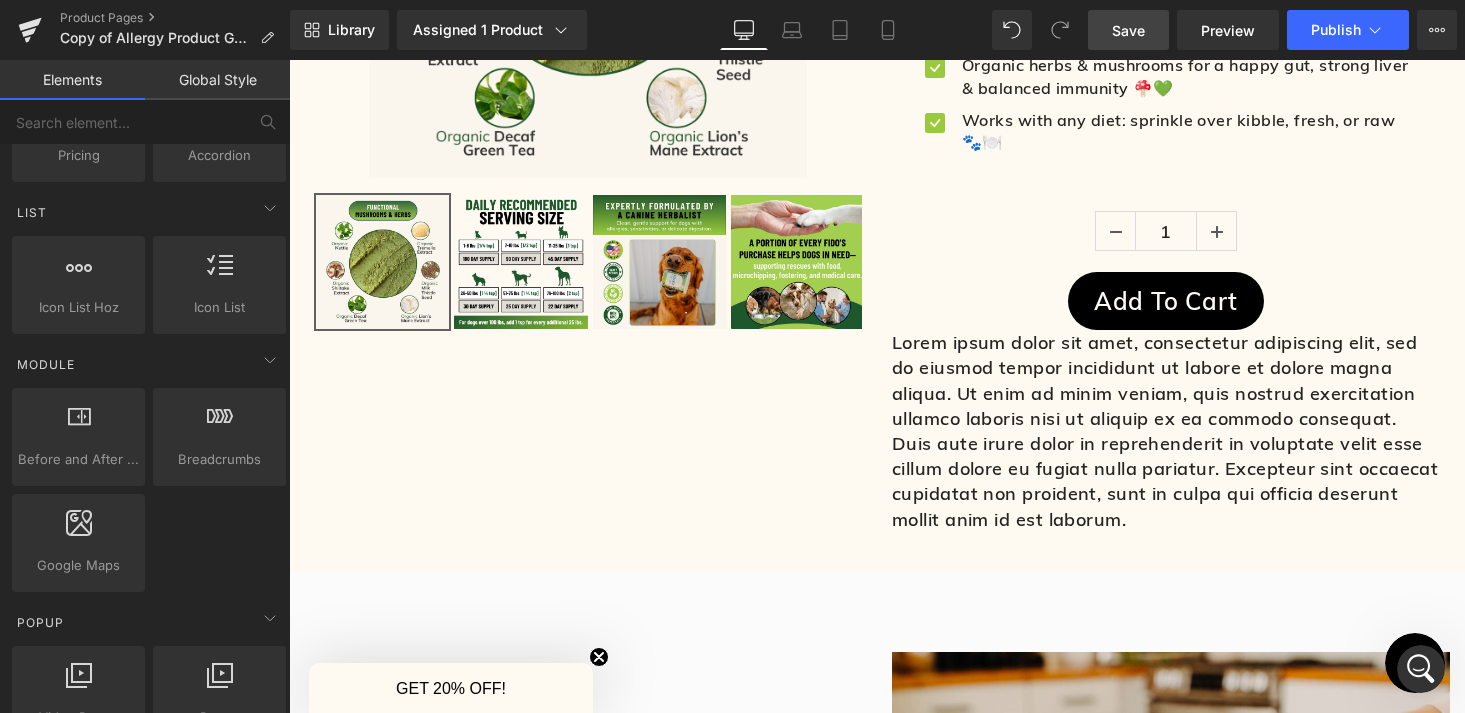 scroll, scrollTop: 806, scrollLeft: 0, axis: vertical 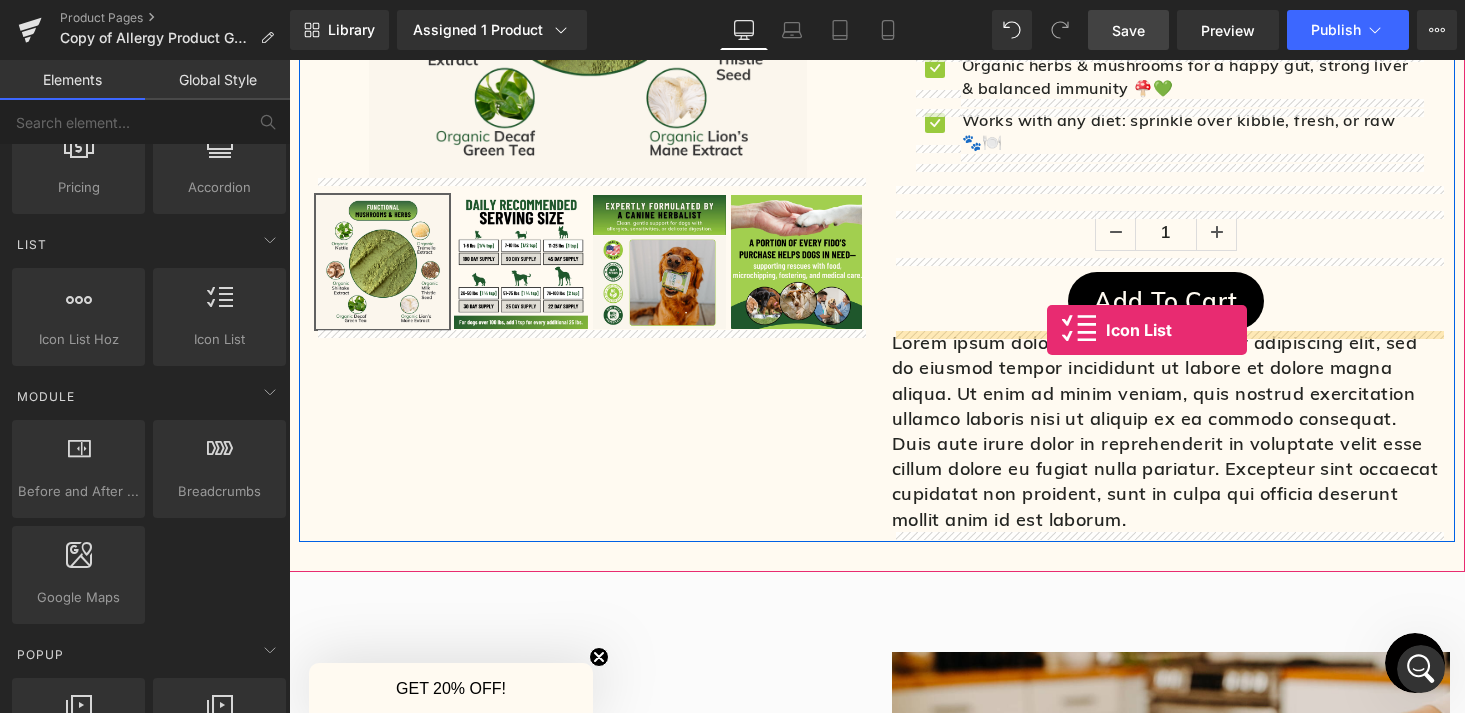 drag, startPoint x: 505, startPoint y: 378, endPoint x: 1047, endPoint y: 330, distance: 544.12134 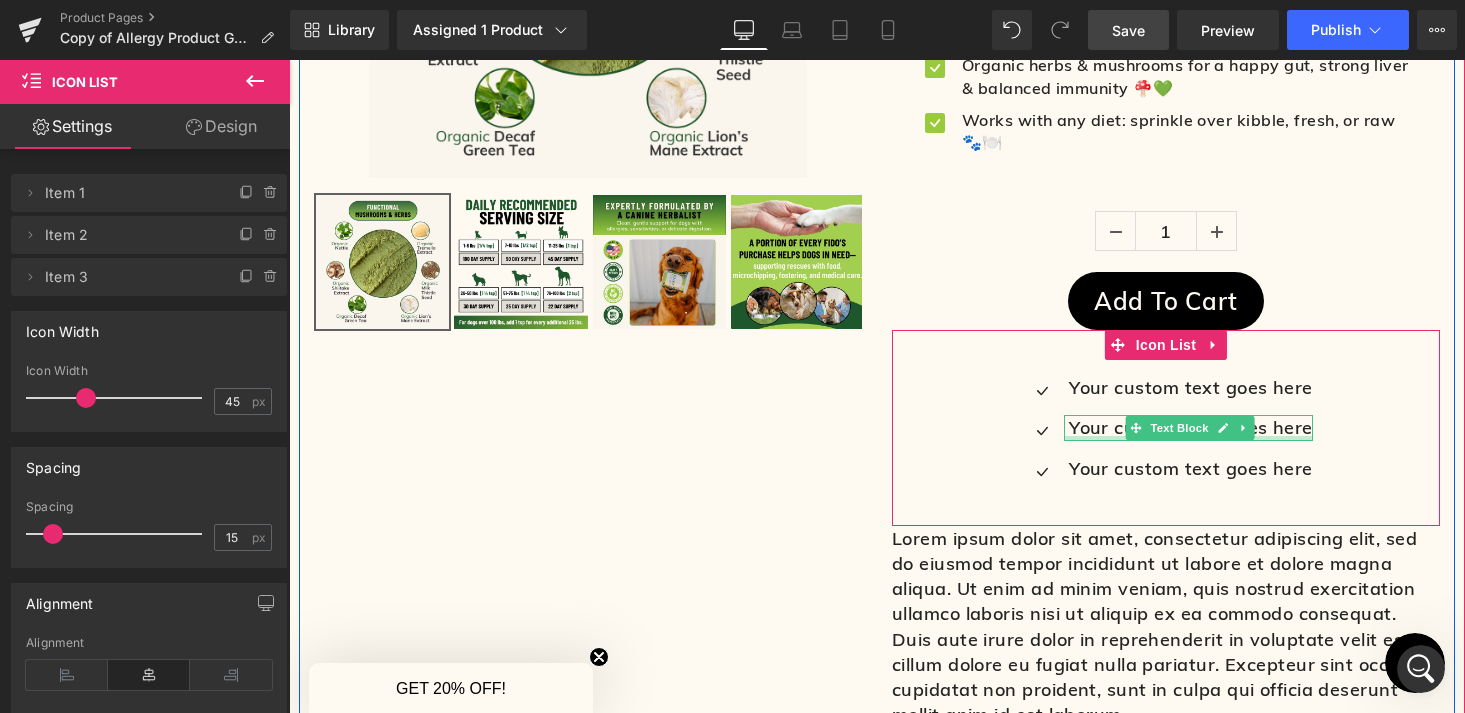 click at bounding box center [1188, 438] 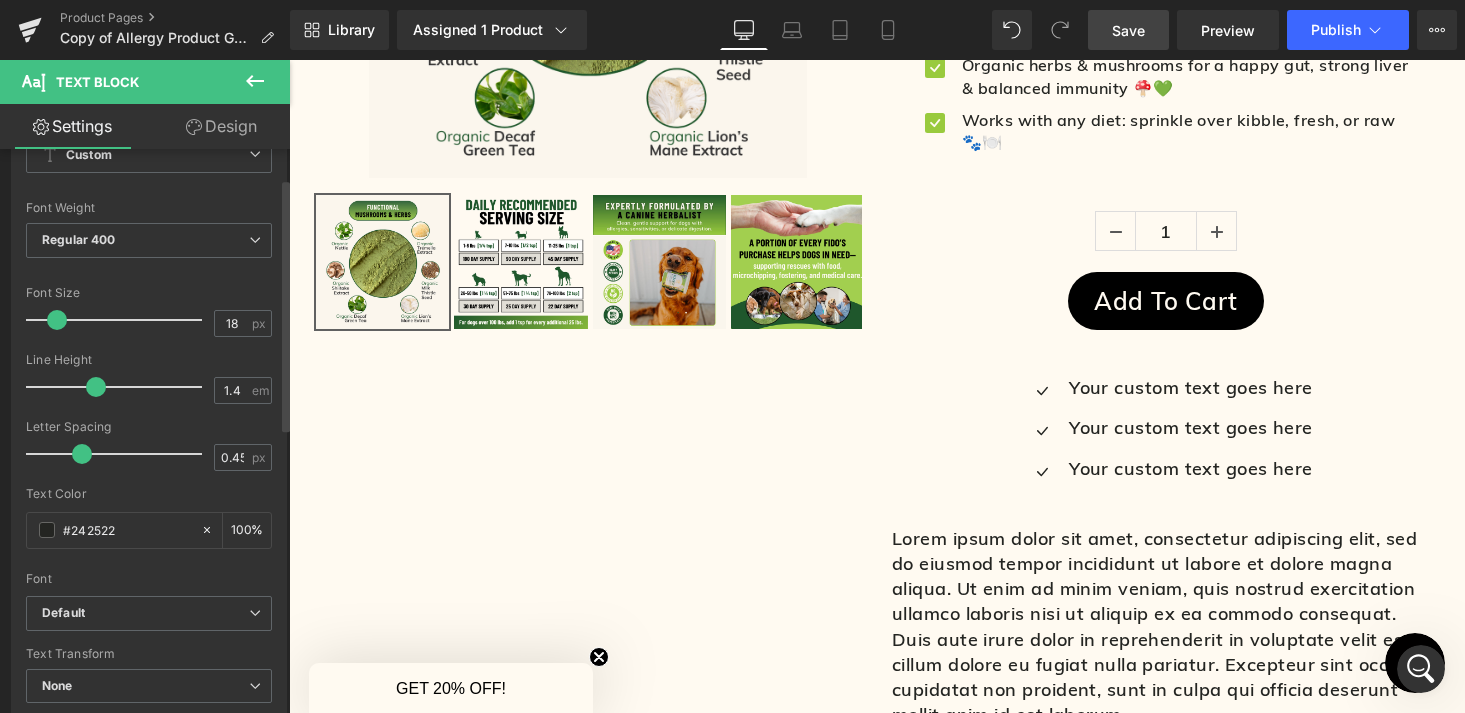 scroll, scrollTop: 0, scrollLeft: 0, axis: both 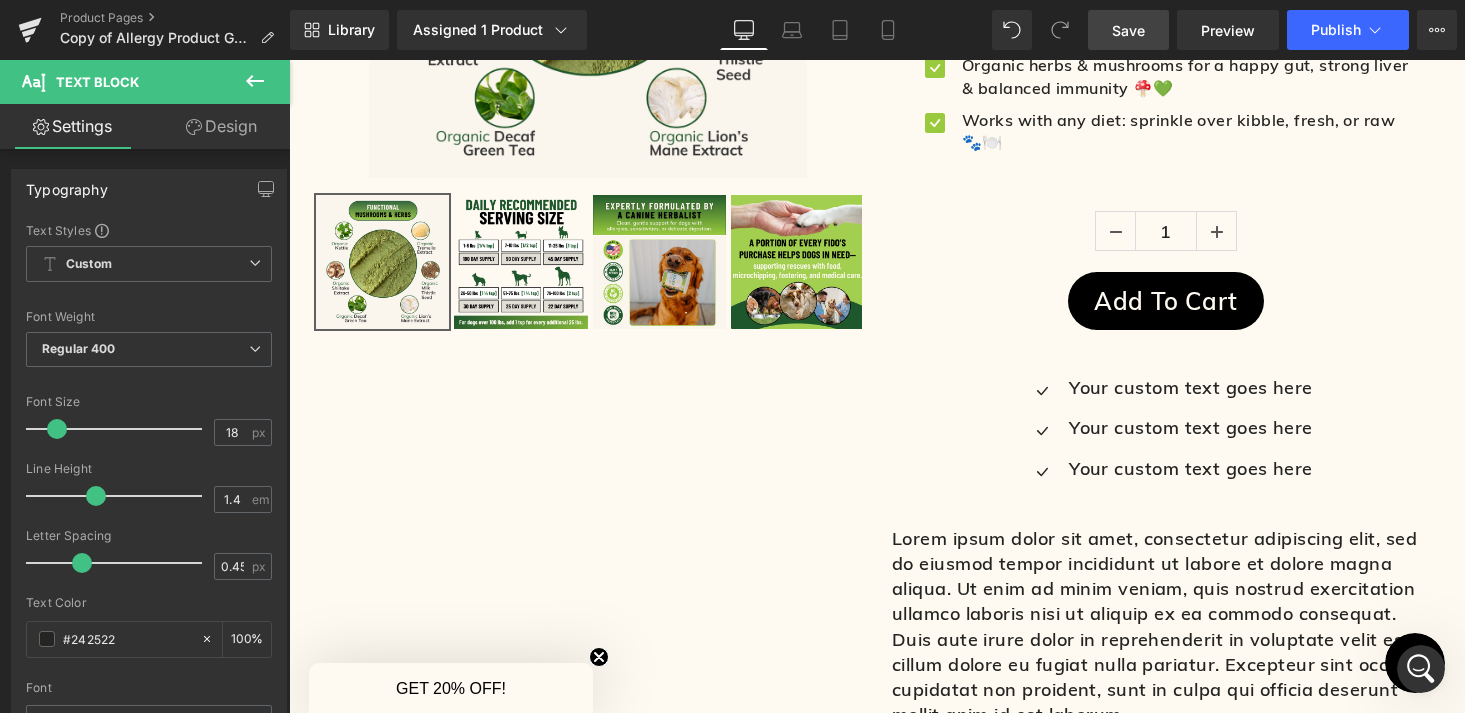 click on "Design" at bounding box center [221, 126] 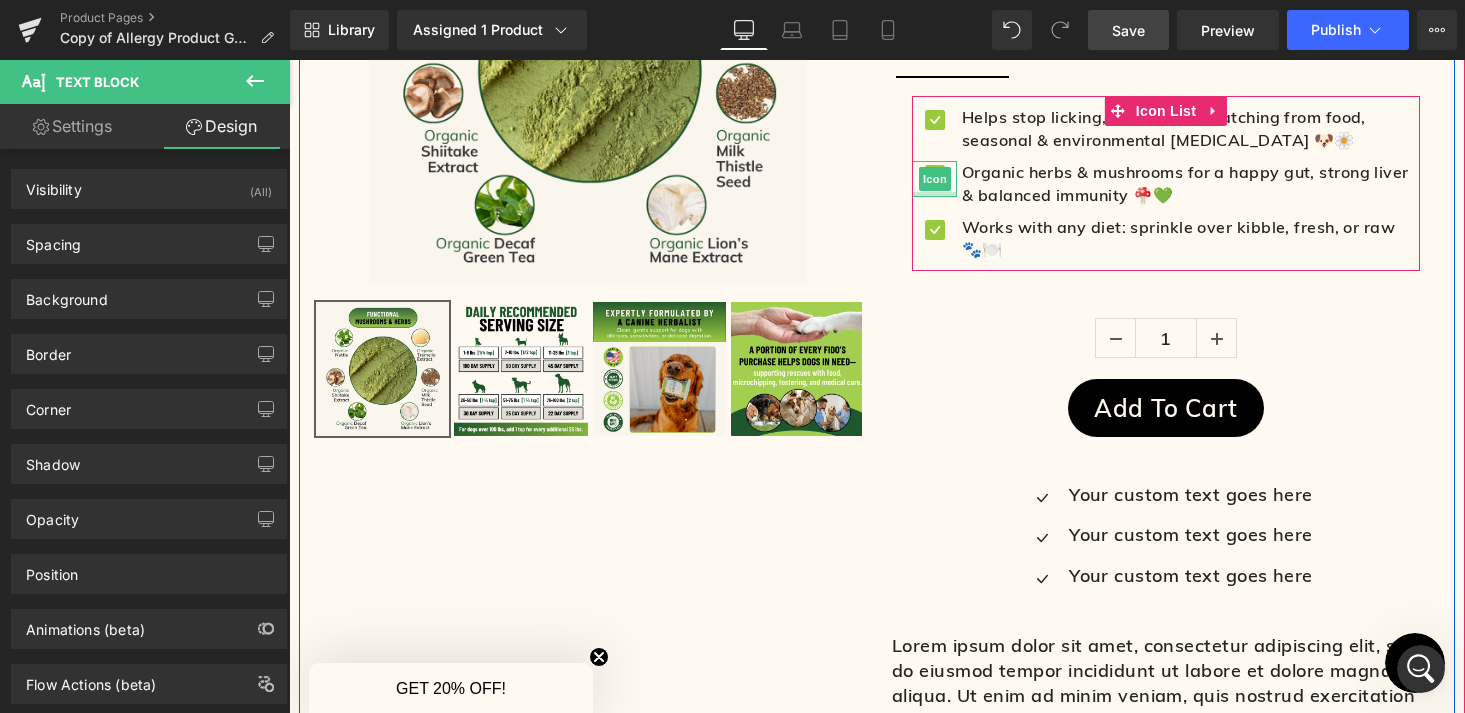 scroll, scrollTop: 578, scrollLeft: 0, axis: vertical 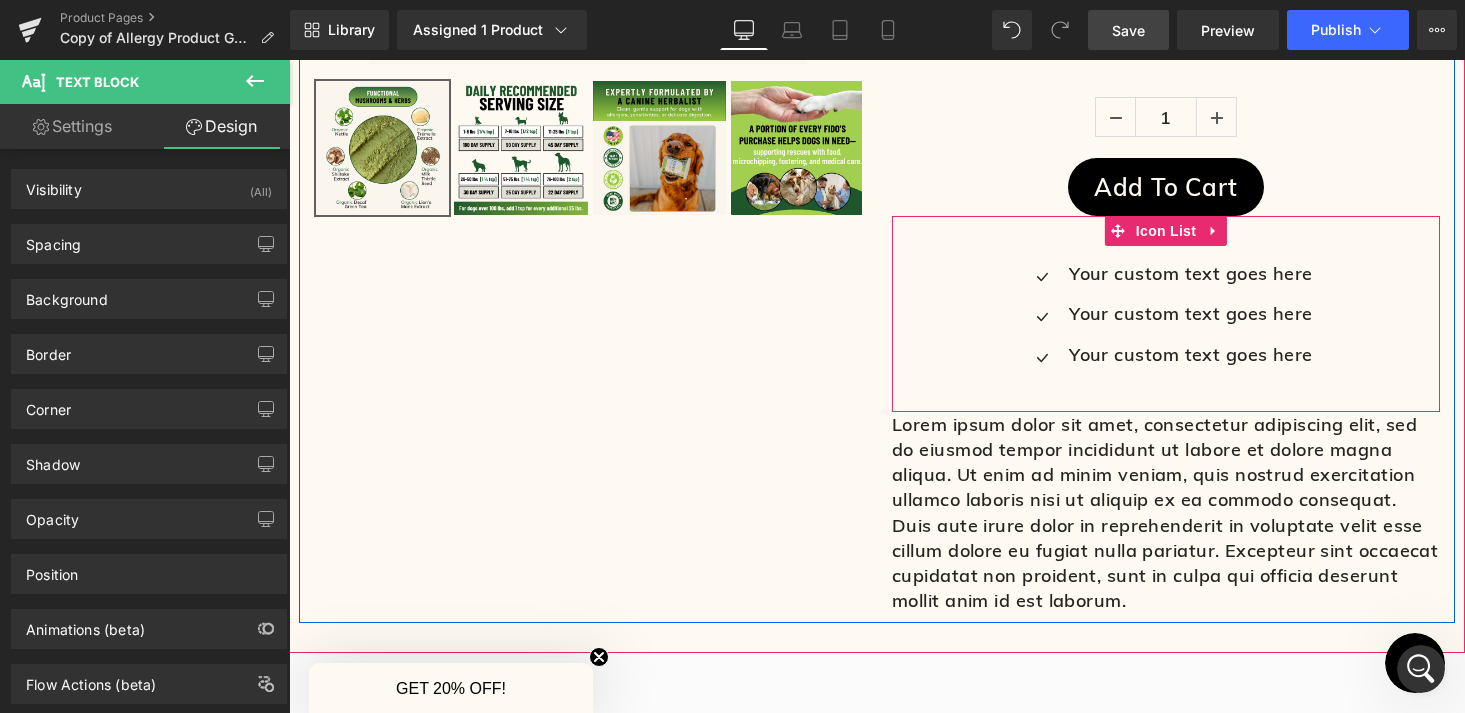 click on "Icon
Your custom text goes here
Text Block
Icon
Your custom text goes here
Text Block
Icon
Your custom text goes here
Text Block
Icon List   45px" at bounding box center (1166, 314) 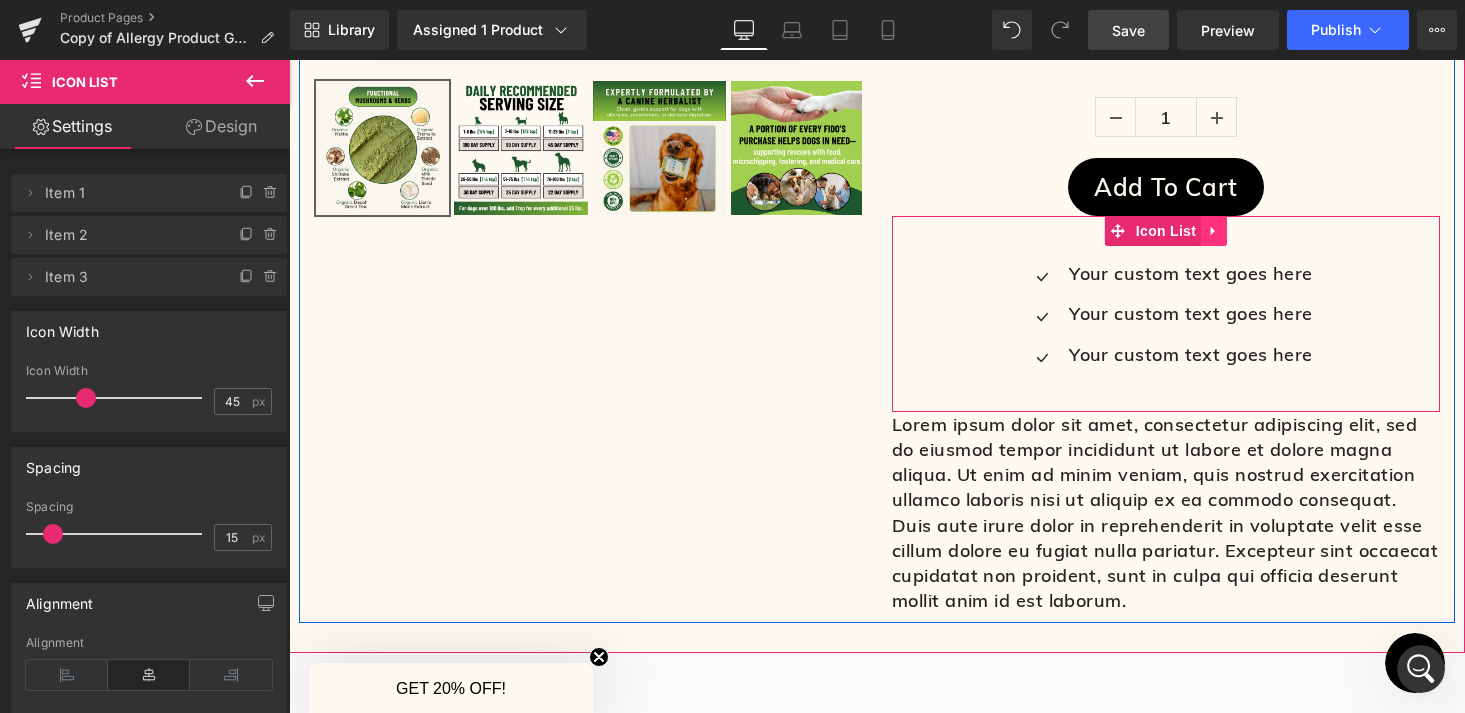 click 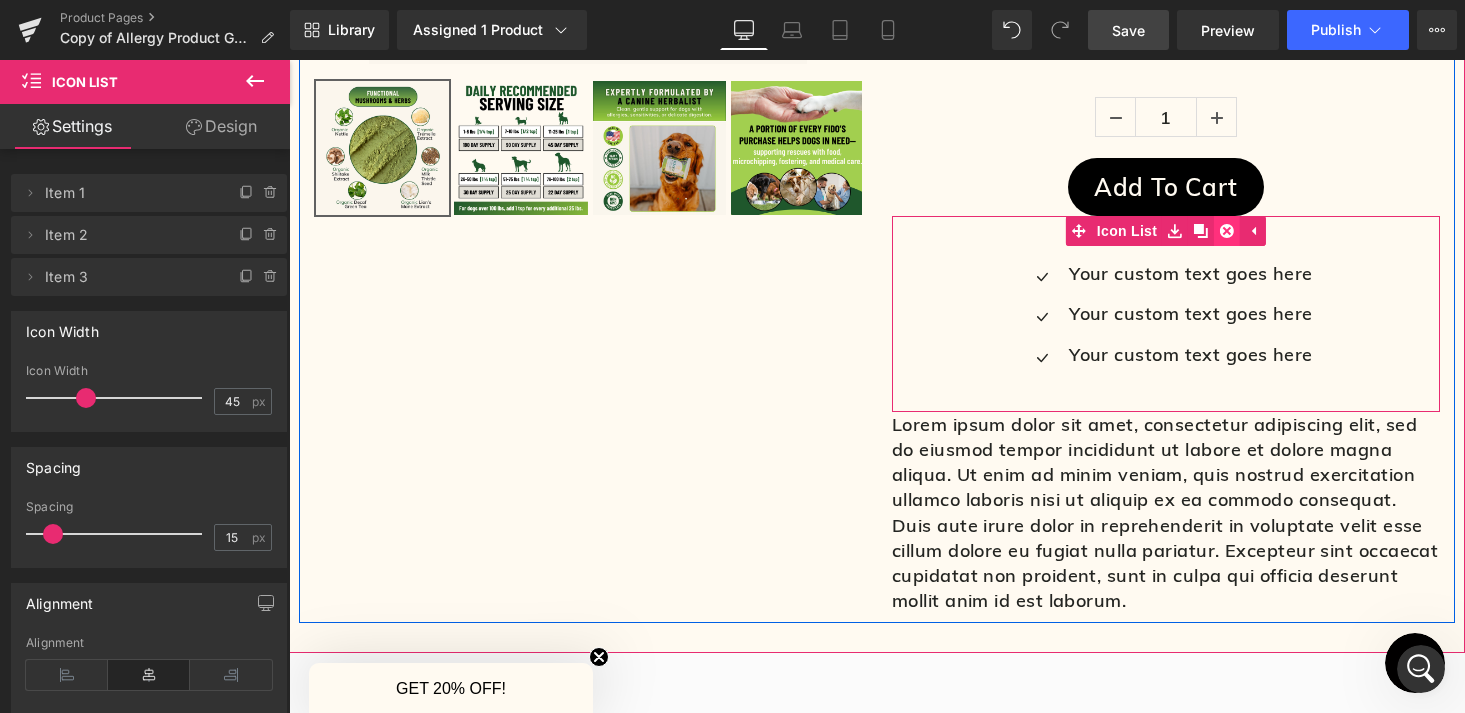 click 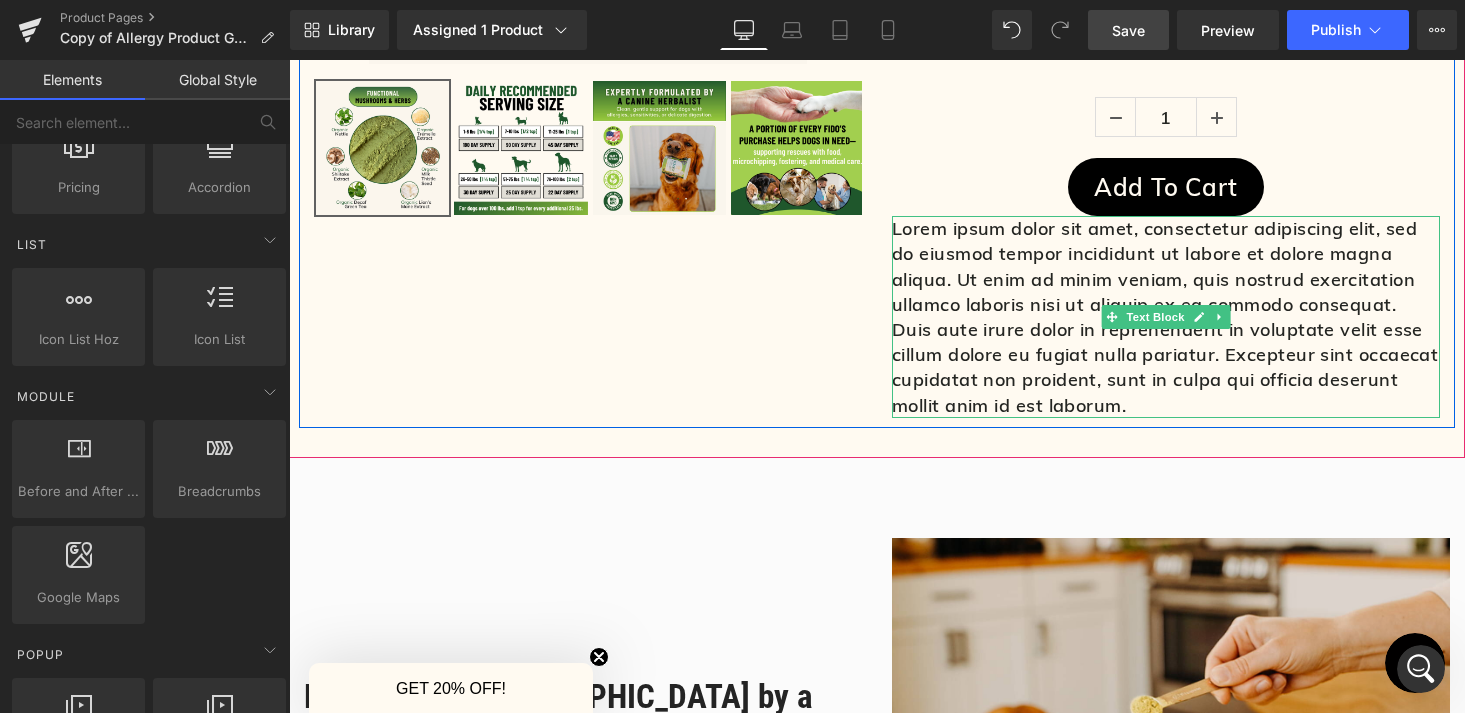 click on "Lorem ipsum dolor sit amet, consectetur adipiscing elit, sed do eiusmod tempor incididunt ut labore et dolore magna aliqua. Ut enim ad minim veniam, quis nostrud exercitation ullamco laboris nisi ut aliquip ex ea commodo consequat. Duis aute irure dolor in reprehenderit in voluptate velit esse cillum dolore eu fugiat nulla pariatur. Excepteur sint occaecat cupidatat non proident, sunt in culpa qui officia deserunt mollit anim id est laborum." at bounding box center (1166, 317) 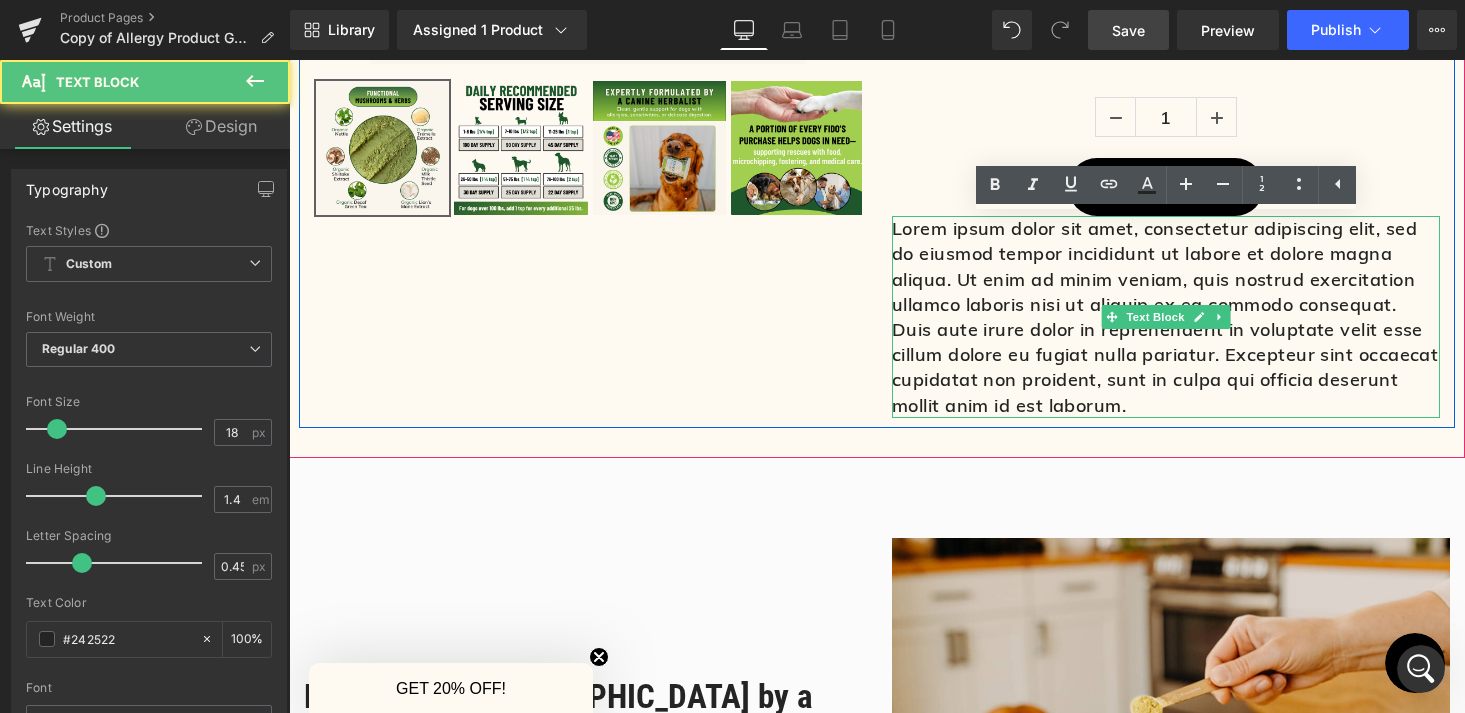 click on "Lorem ipsum dolor sit amet, consectetur adipiscing elit, sed do eiusmod tempor incididunt ut labore et dolore magna aliqua. Ut enim ad minim veniam, quis nostrud exercitation ullamco laboris nisi ut aliquip ex ea commodo consequat. Duis aute irure dolor in reprehenderit in voluptate velit esse cillum dolore eu fugiat nulla pariatur. Excepteur sint occaecat cupidatat non proident, sunt in culpa qui officia deserunt mollit anim id est laborum." at bounding box center (1166, 317) 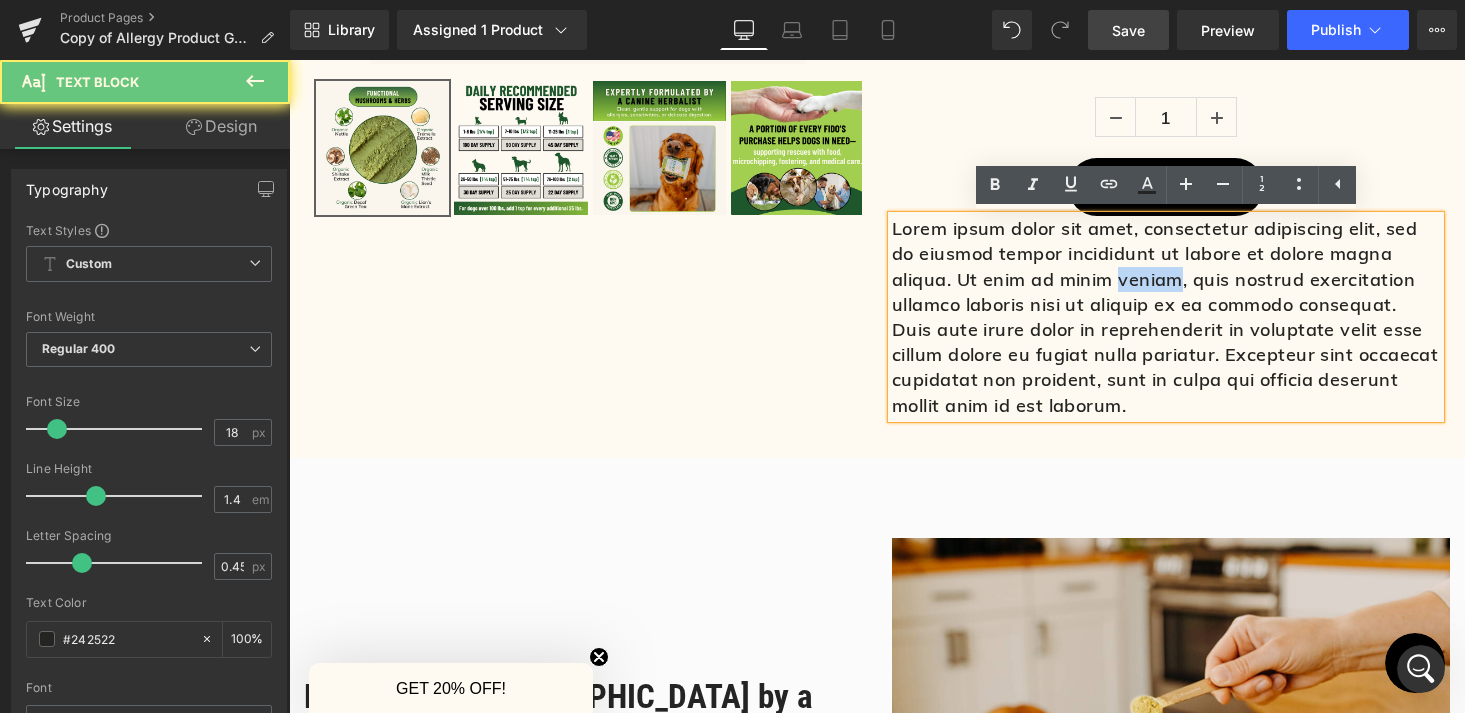 click on "Lorem ipsum dolor sit amet, consectetur adipiscing elit, sed do eiusmod tempor incididunt ut labore et dolore magna aliqua. Ut enim ad minim veniam, quis nostrud exercitation ullamco laboris nisi ut aliquip ex ea commodo consequat. Duis aute irure dolor in reprehenderit in voluptate velit esse cillum dolore eu fugiat nulla pariatur. Excepteur sint occaecat cupidatat non proident, sunt in culpa qui officia deserunt mollit anim id est laborum." at bounding box center [1166, 317] 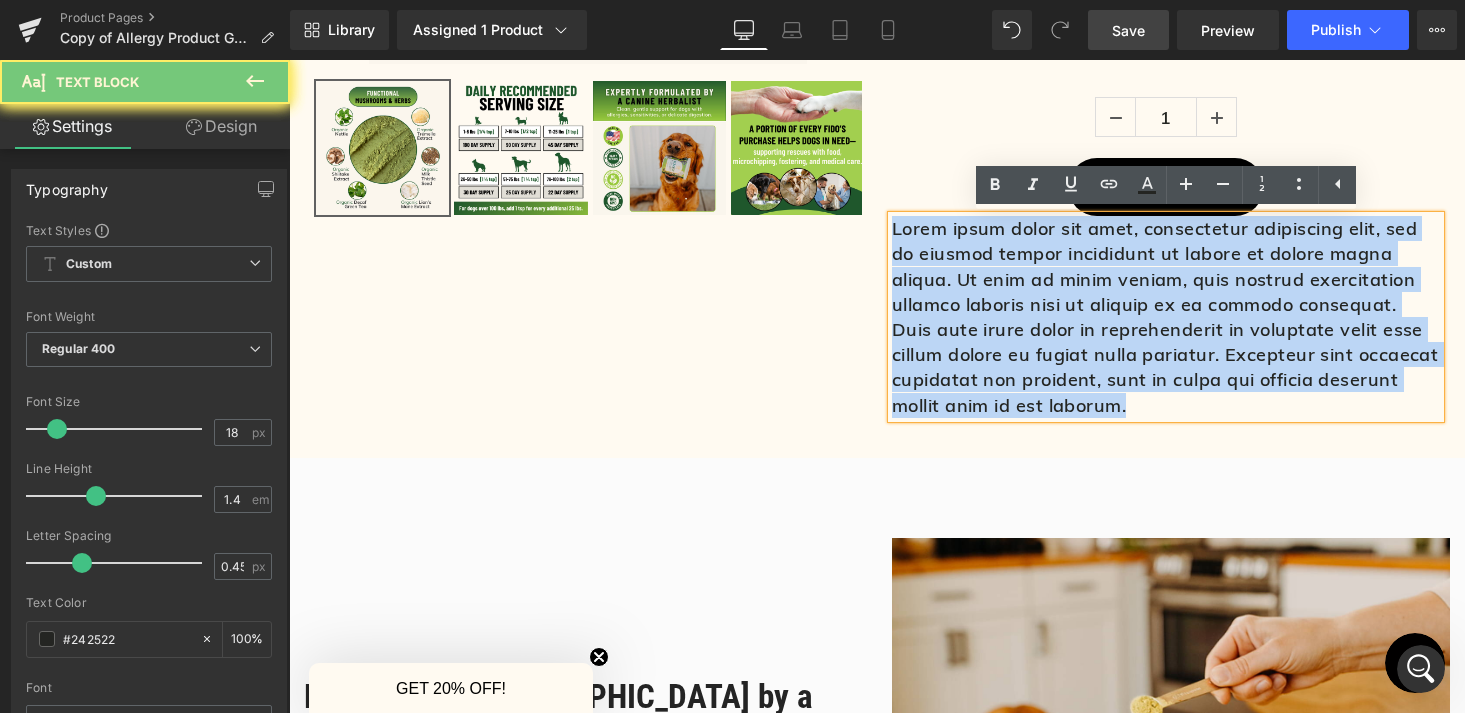 click on "Lorem ipsum dolor sit amet, consectetur adipiscing elit, sed do eiusmod tempor incididunt ut labore et dolore magna aliqua. Ut enim ad minim veniam, quis nostrud exercitation ullamco laboris nisi ut aliquip ex ea commodo consequat. Duis aute irure dolor in reprehenderit in voluptate velit esse cillum dolore eu fugiat nulla pariatur. Excepteur sint occaecat cupidatat non proident, sunt in culpa qui officia deserunt mollit anim id est laborum." at bounding box center (1166, 317) 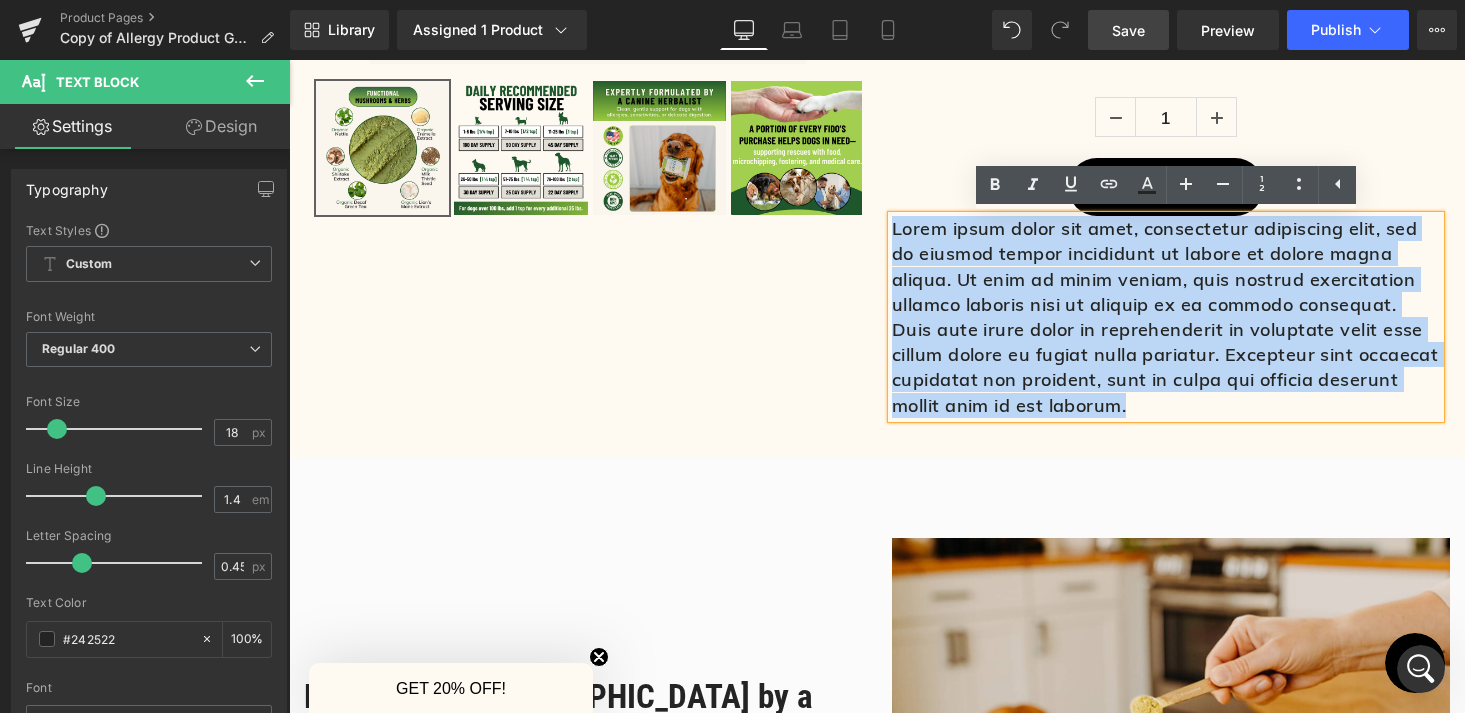type 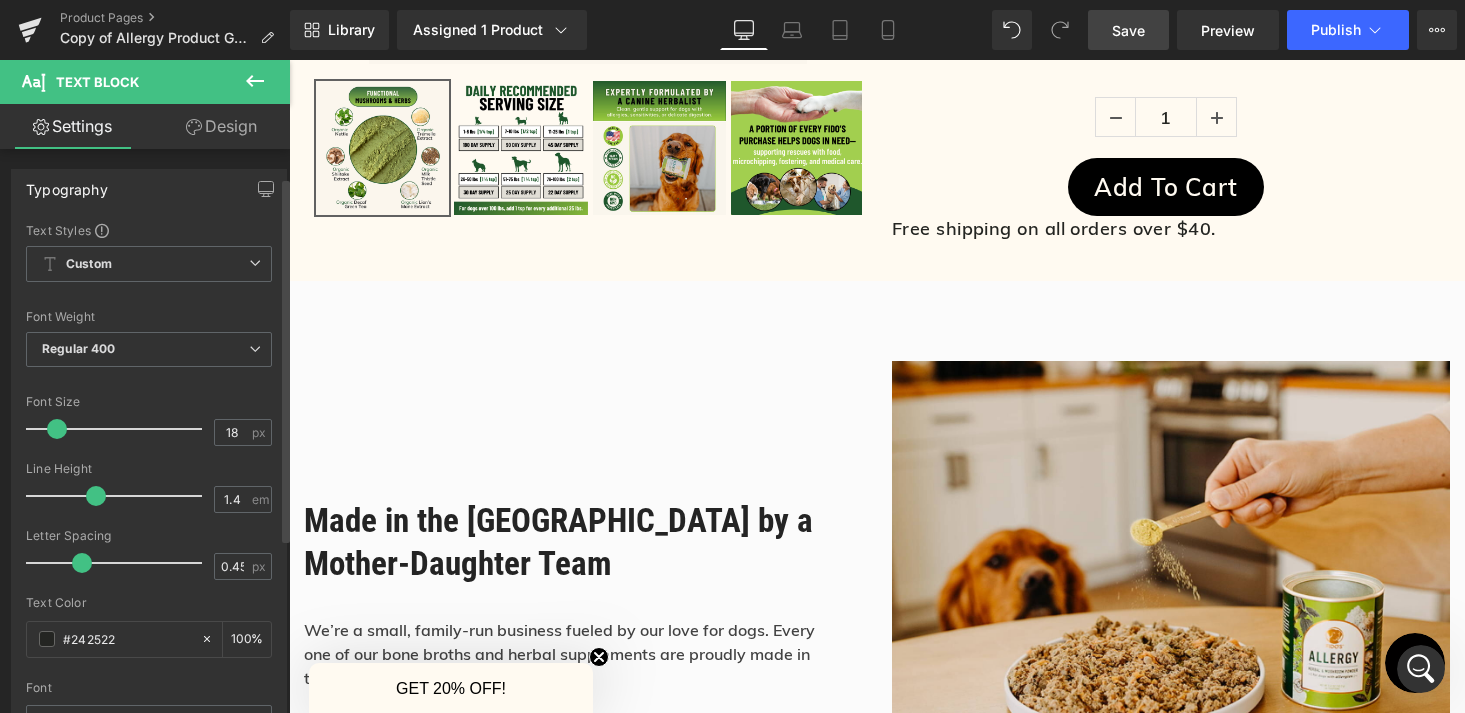 scroll, scrollTop: 188, scrollLeft: 0, axis: vertical 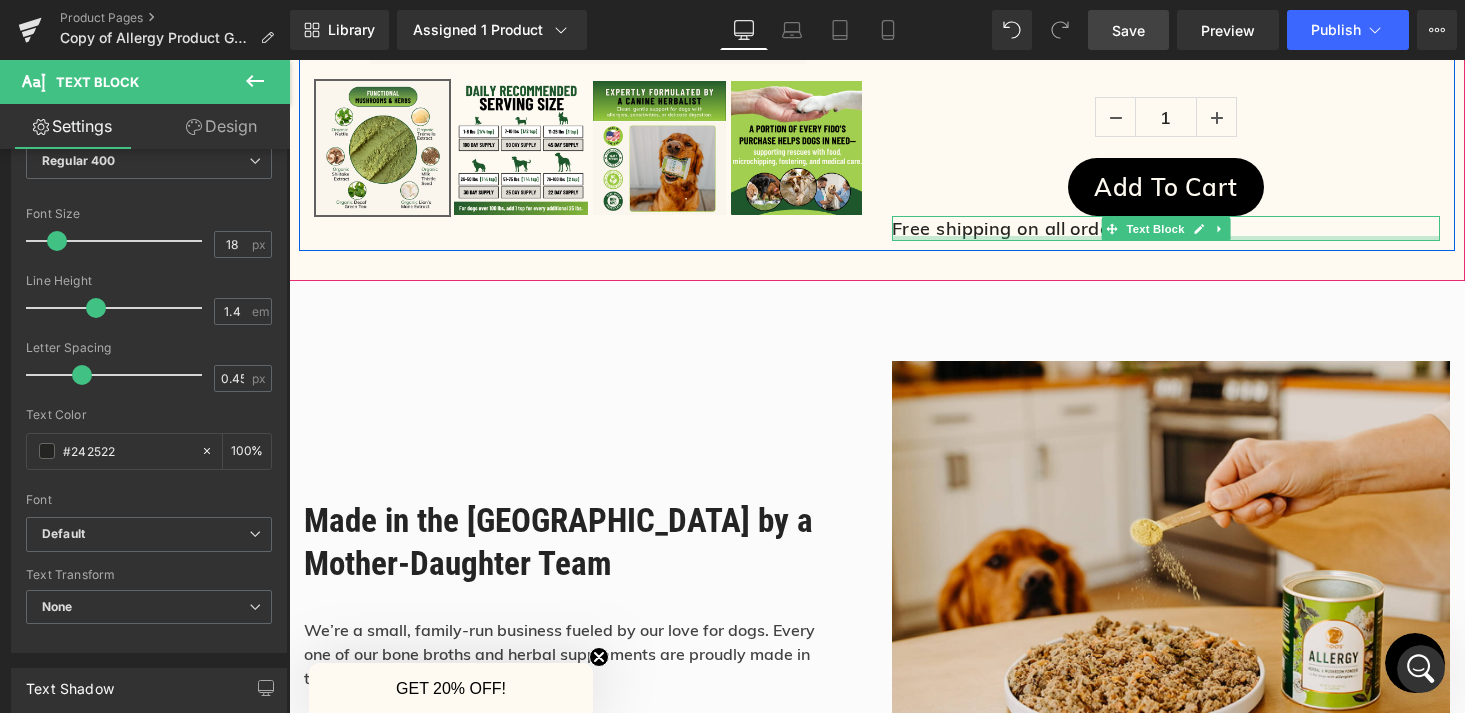 click at bounding box center [1166, 238] 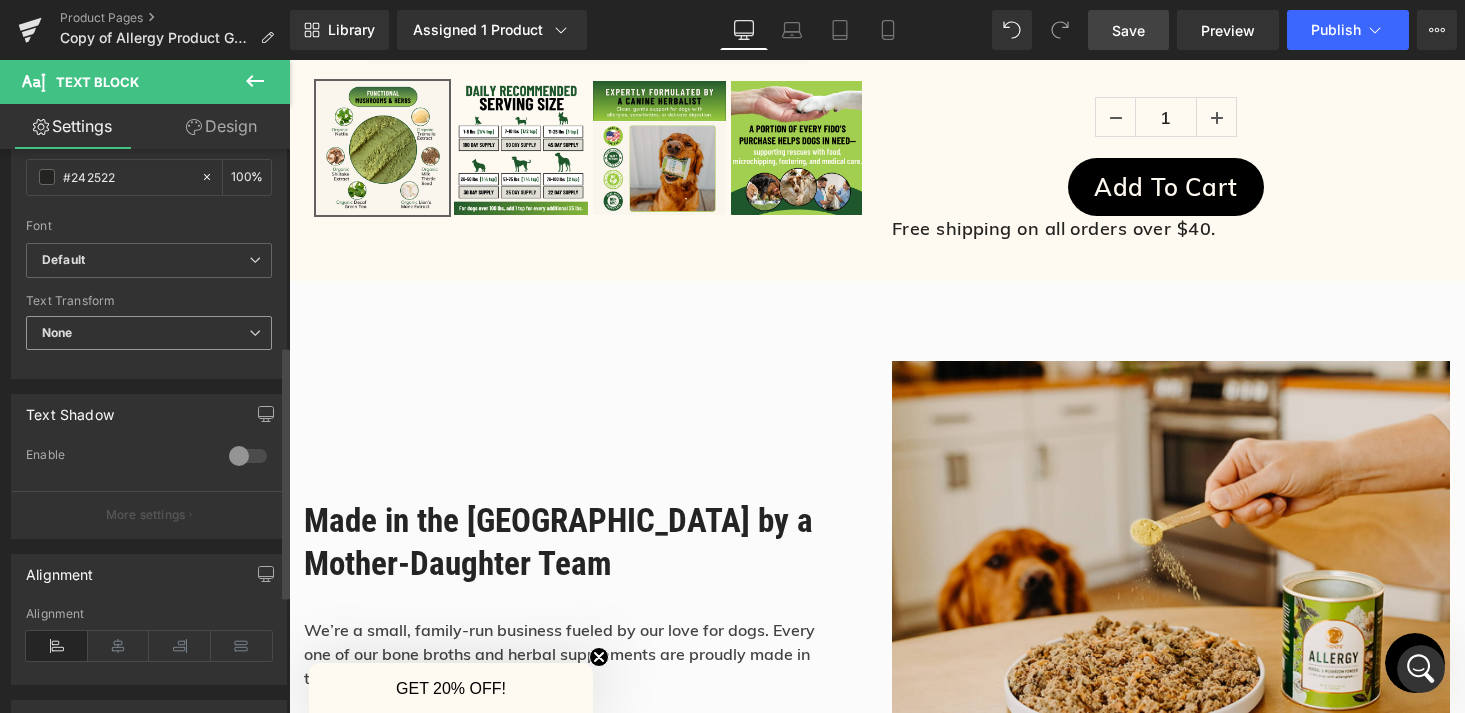scroll, scrollTop: 466, scrollLeft: 0, axis: vertical 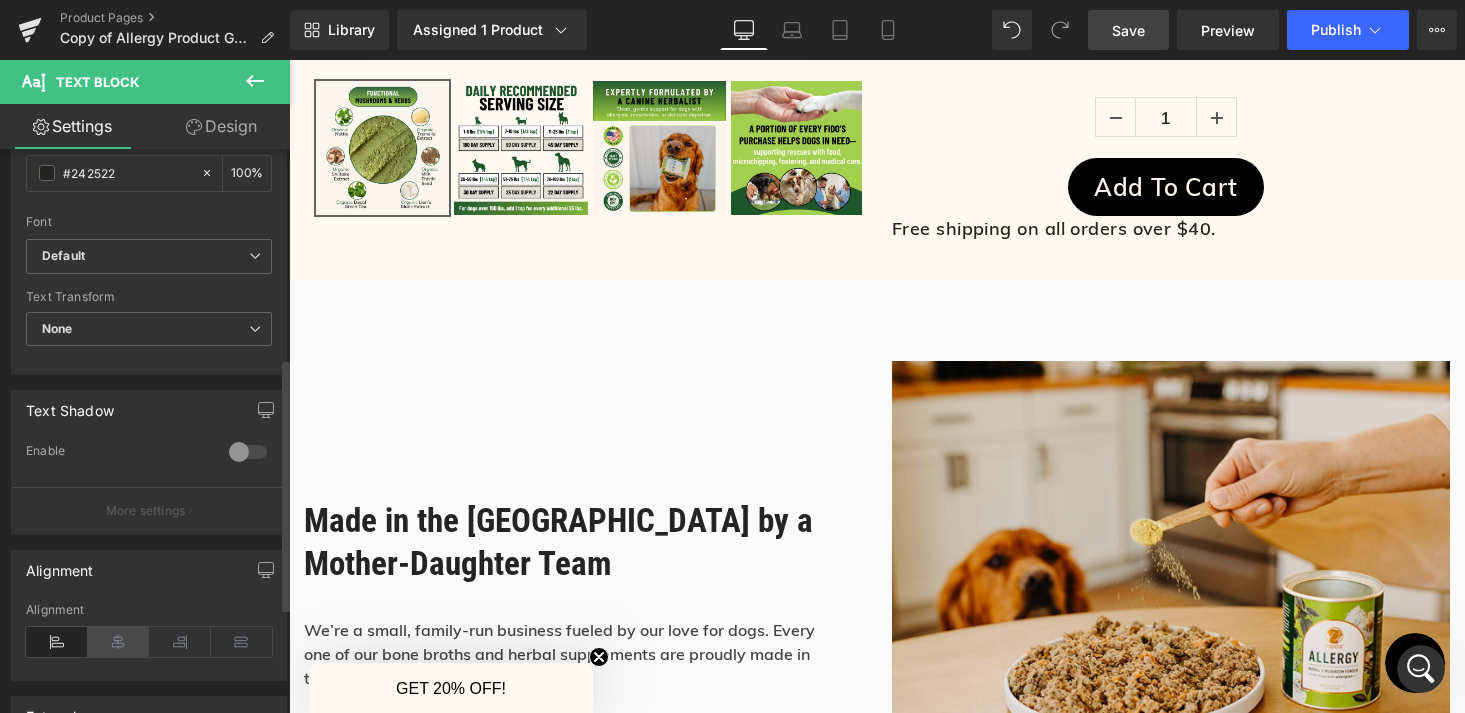 click at bounding box center [119, 642] 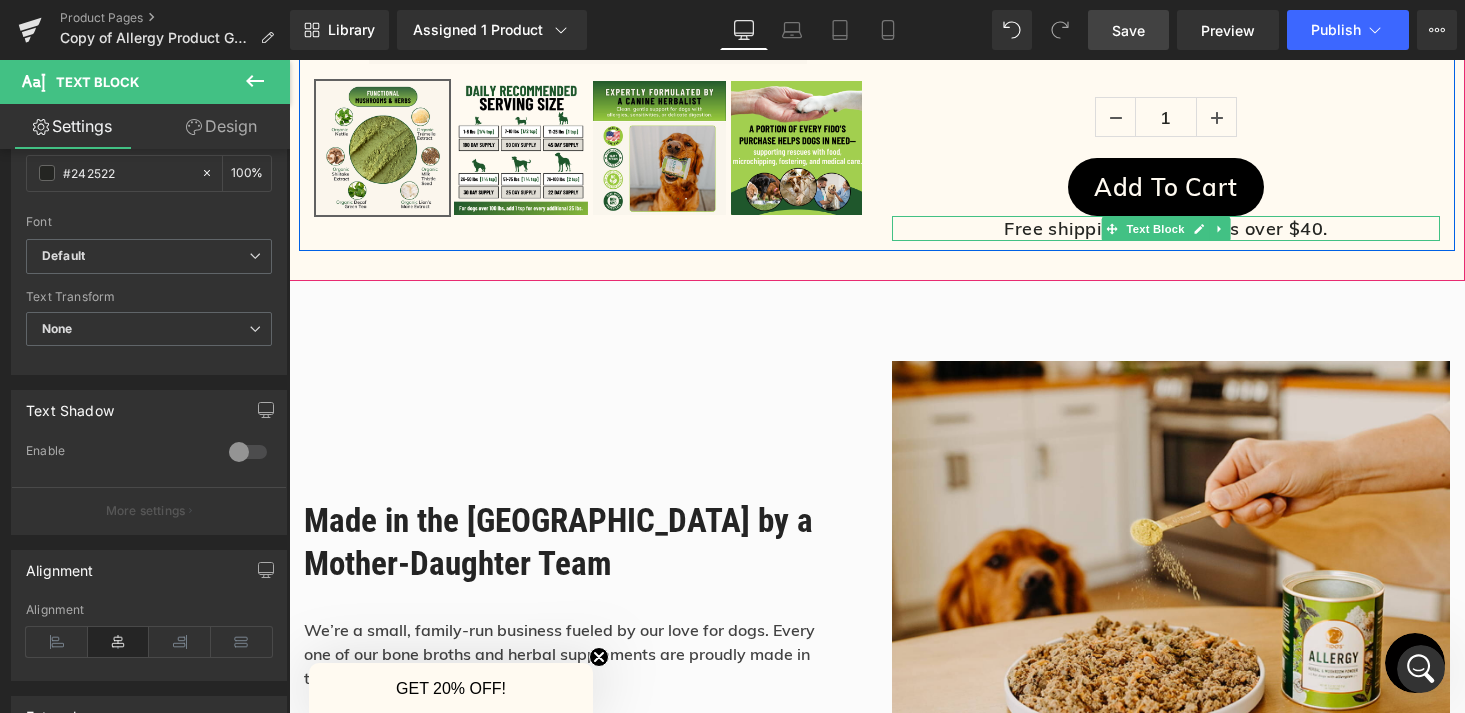 click on "Free shipping on all orders over $40." at bounding box center (1166, 228) 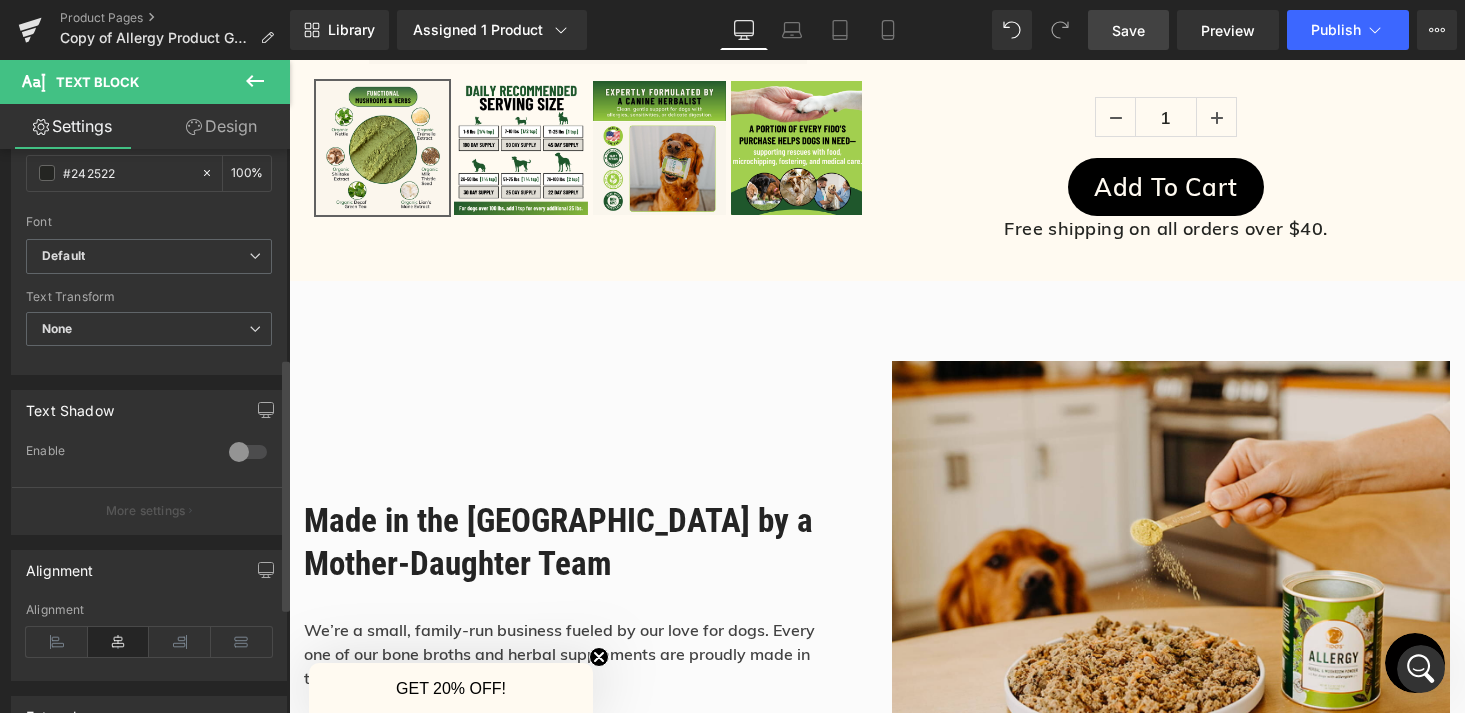 scroll, scrollTop: 0, scrollLeft: 0, axis: both 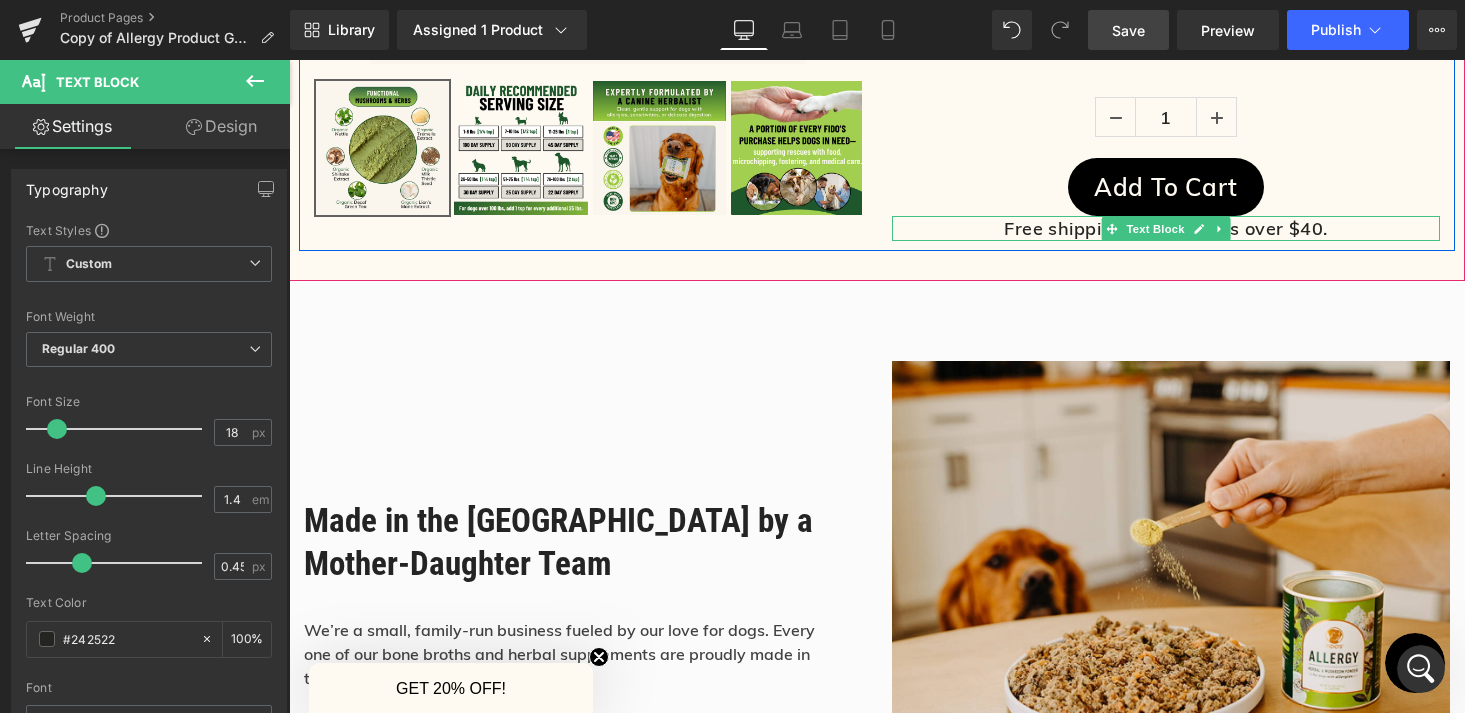 click on "Free shipping on all orders over $40." at bounding box center [1166, 228] 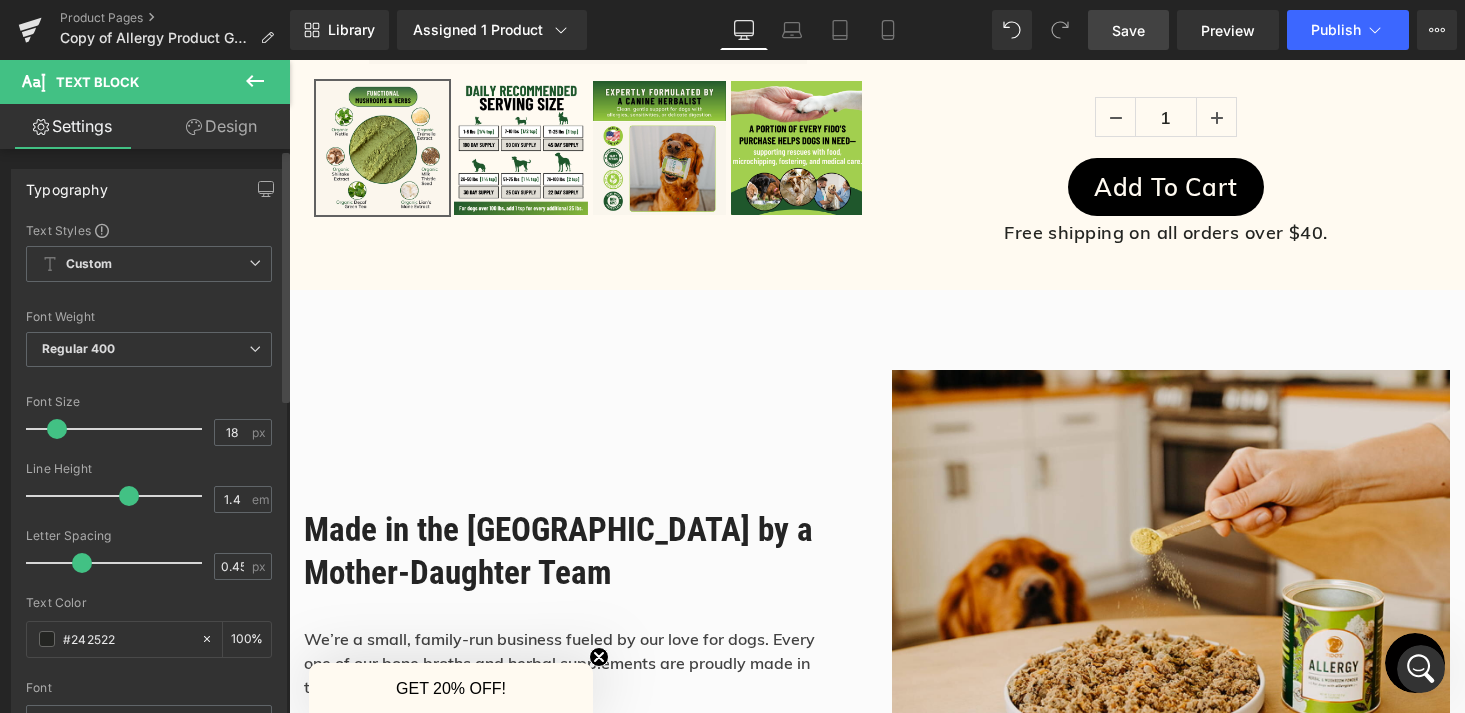 drag, startPoint x: 96, startPoint y: 499, endPoint x: 125, endPoint y: 504, distance: 29.427877 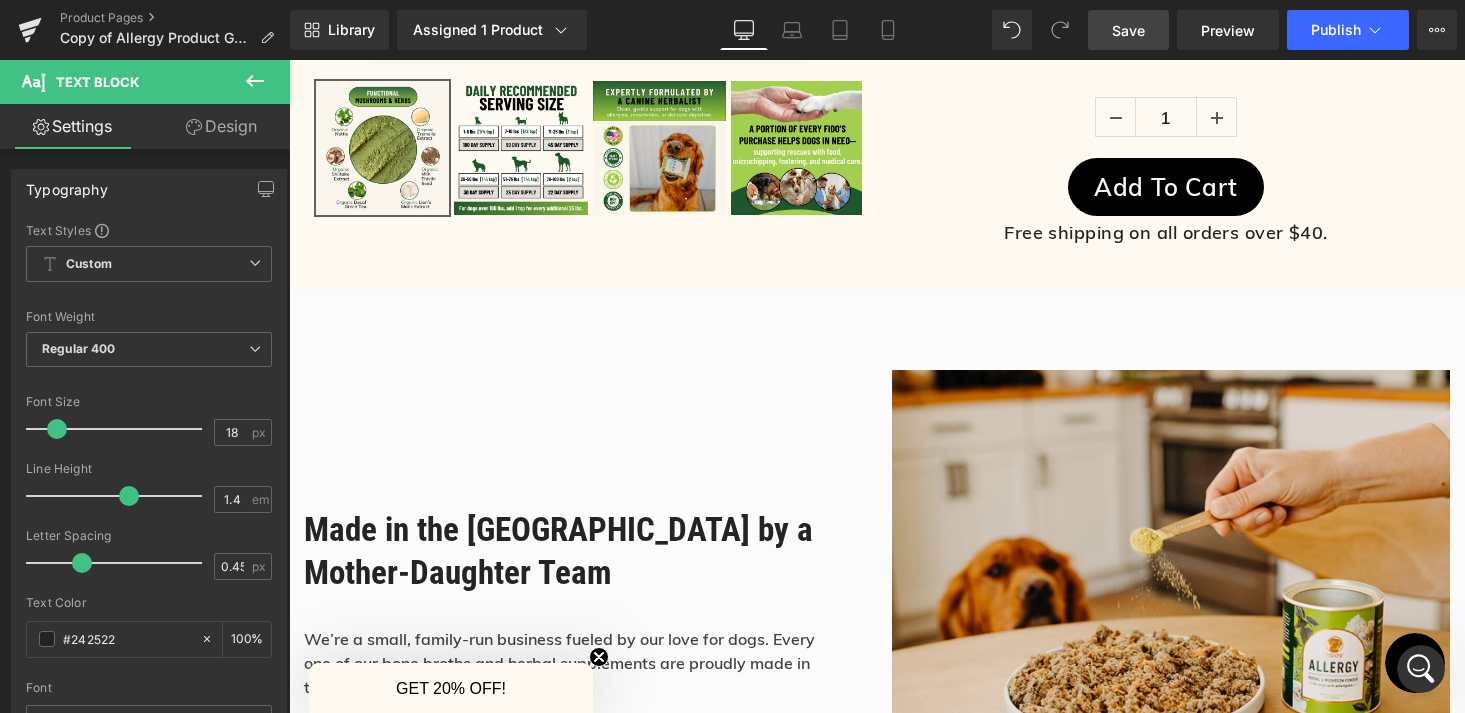 click on "Save" at bounding box center (1128, 30) 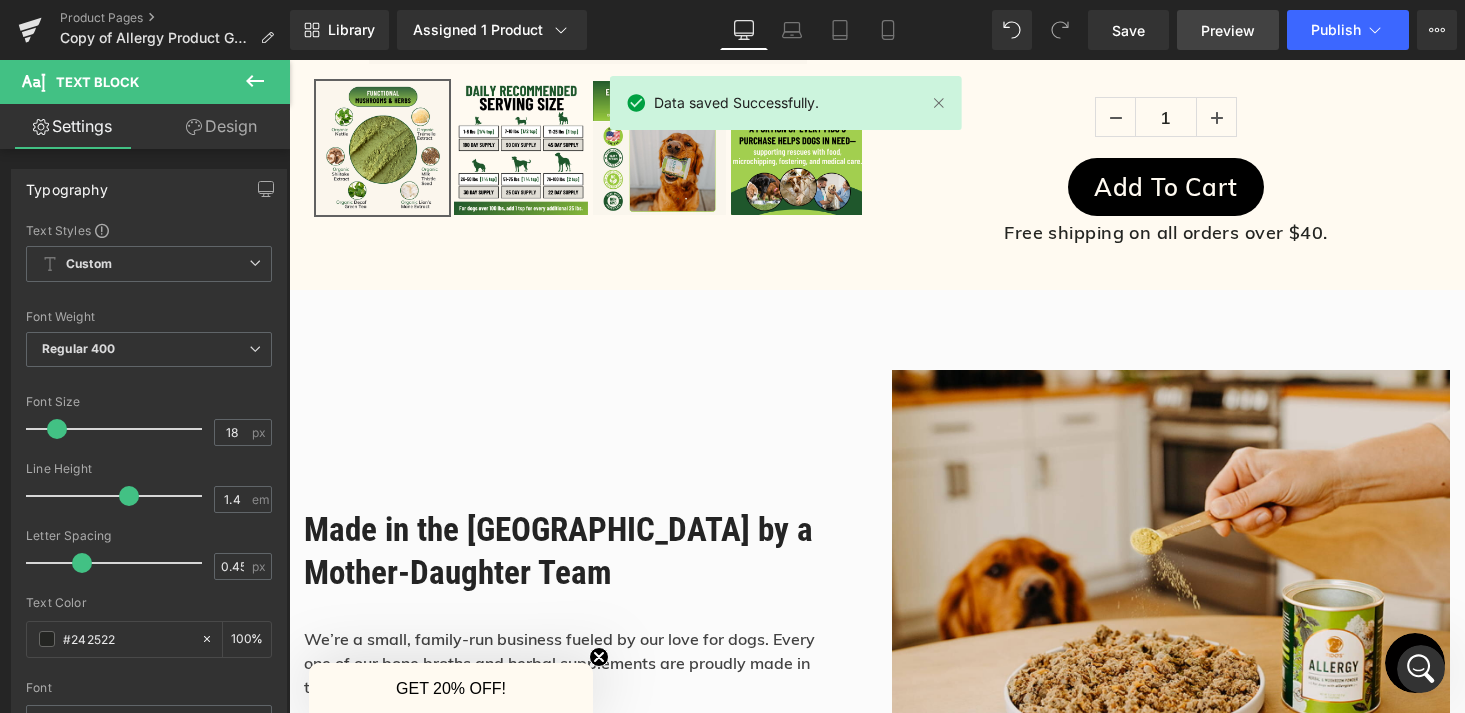 click on "Preview" at bounding box center (1228, 30) 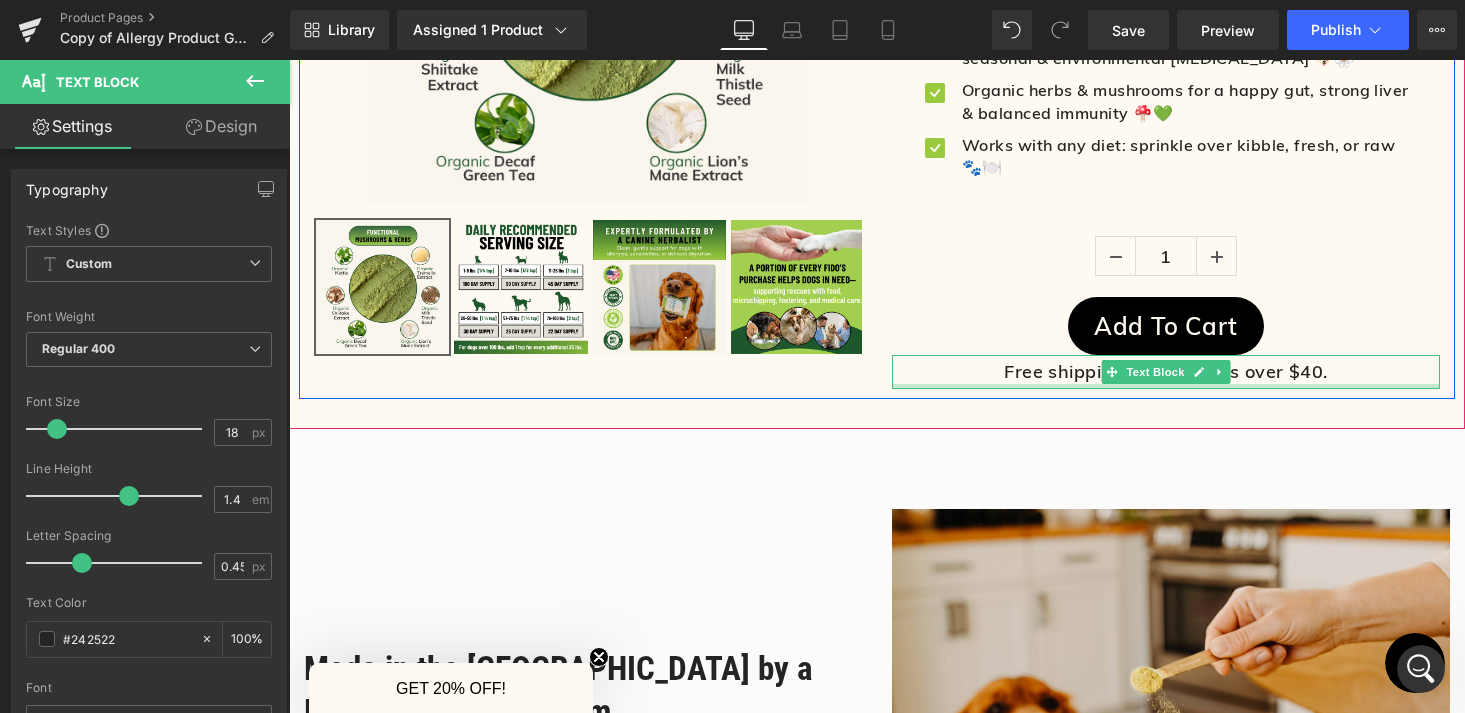 scroll, scrollTop: 428, scrollLeft: 0, axis: vertical 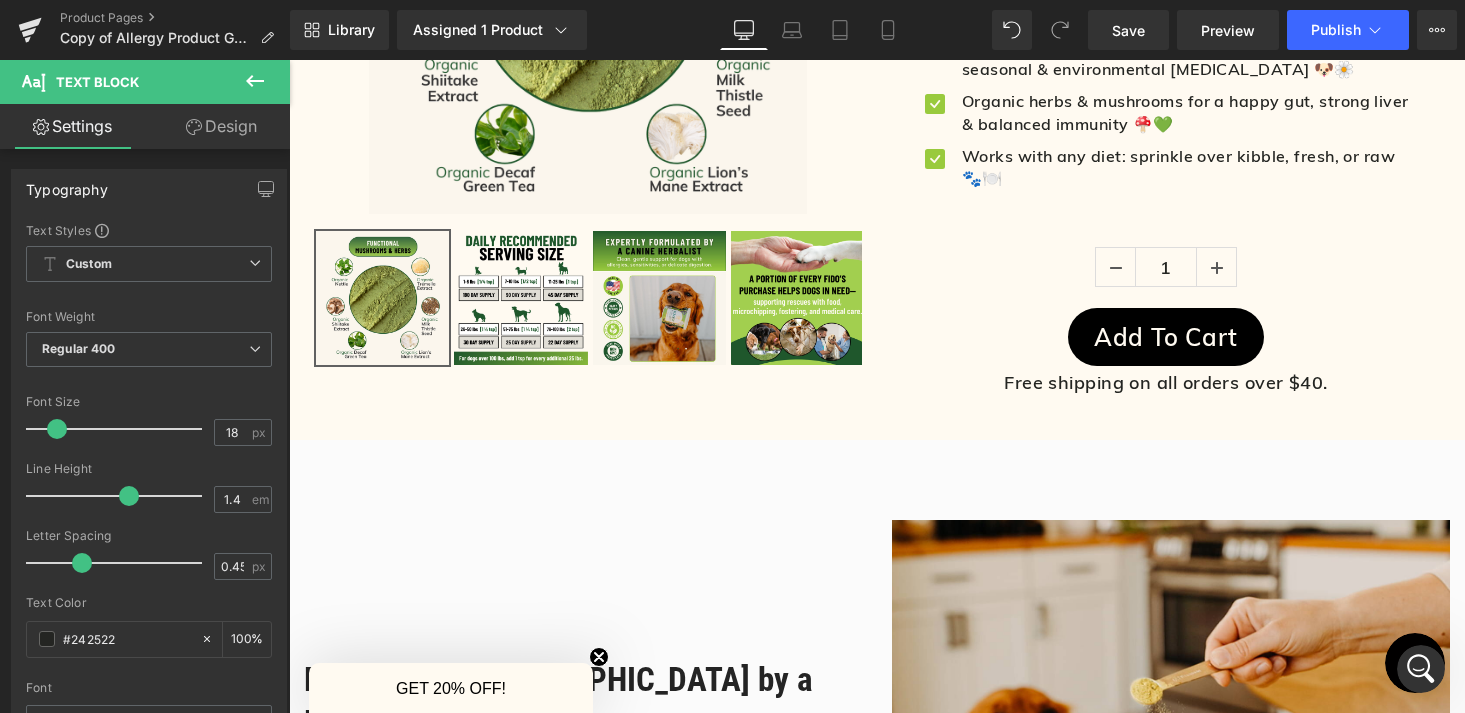 click 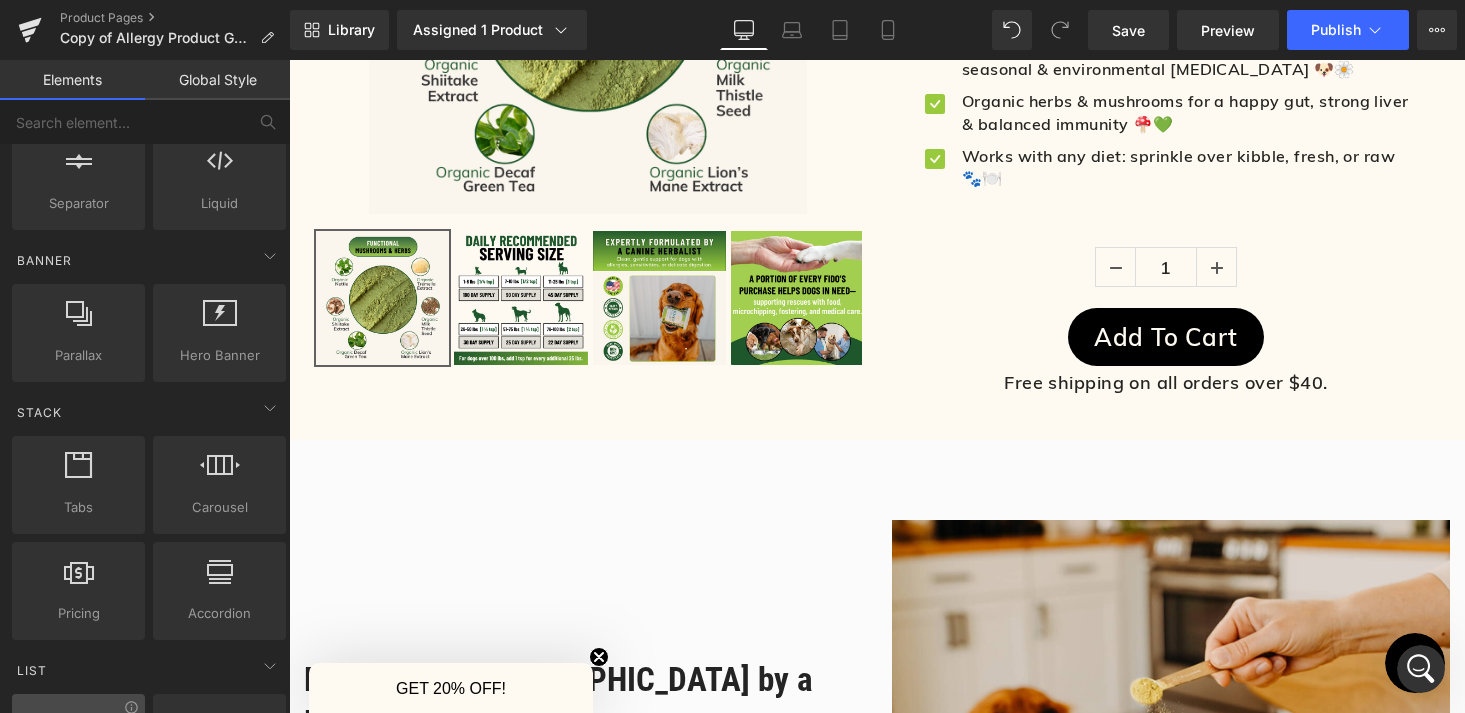scroll, scrollTop: 0, scrollLeft: 0, axis: both 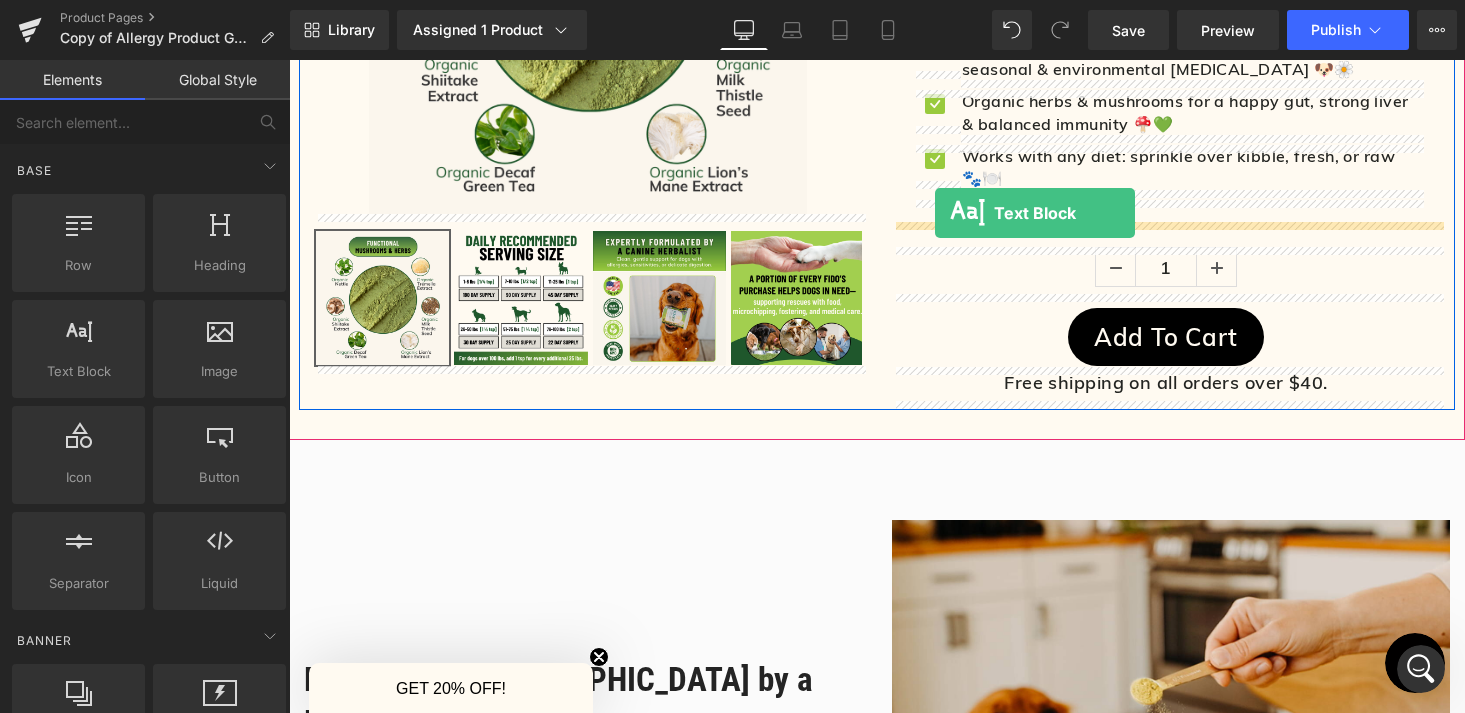 drag, startPoint x: 385, startPoint y: 416, endPoint x: 935, endPoint y: 212, distance: 586.614 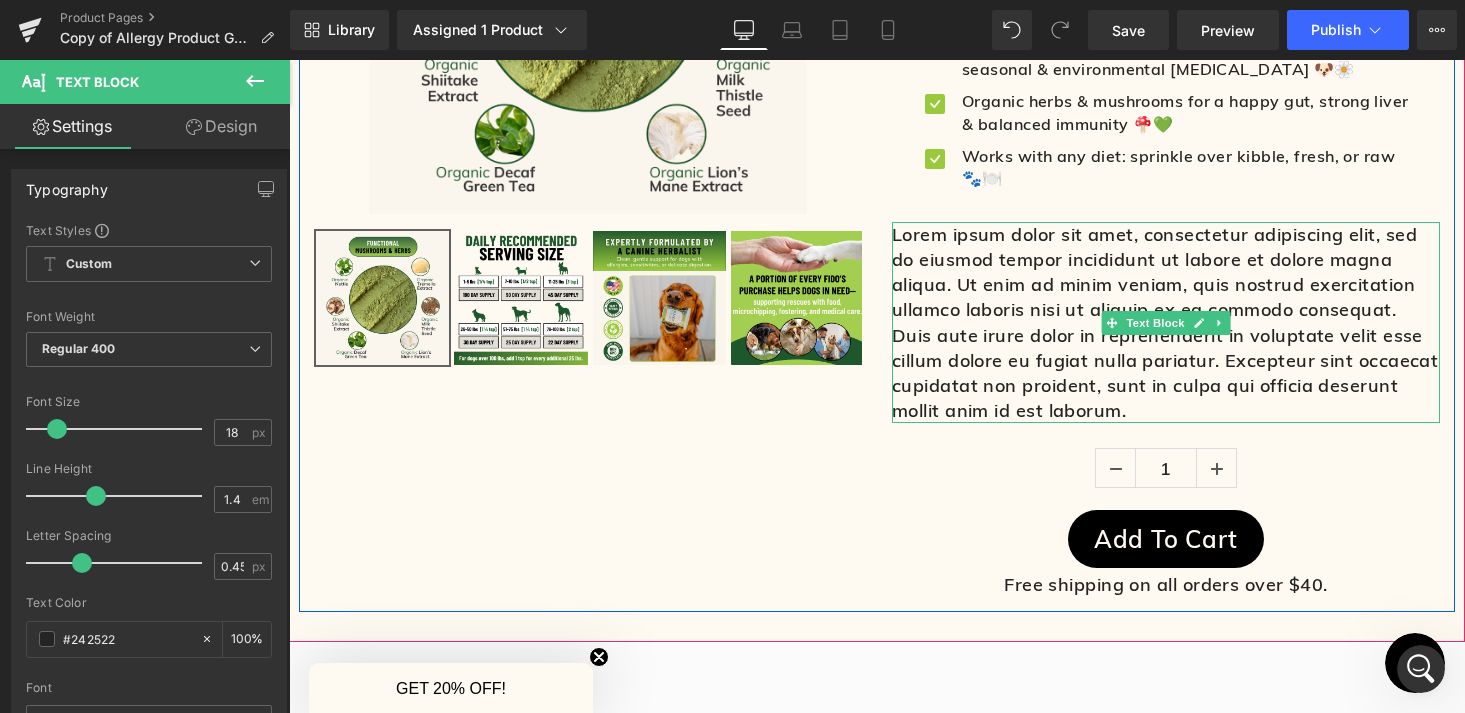 click on "Lorem ipsum dolor sit amet, consectetur adipiscing elit, sed do eiusmod tempor incididunt ut labore et dolore magna aliqua. Ut enim ad minim veniam, quis nostrud exercitation ullamco laboris nisi ut aliquip ex ea commodo consequat. Duis aute irure dolor in reprehenderit in voluptate velit esse cillum dolore eu fugiat nulla pariatur. Excepteur sint occaecat cupidatat non proident, sunt in culpa qui officia deserunt mollit anim id est laborum." at bounding box center [1166, 323] 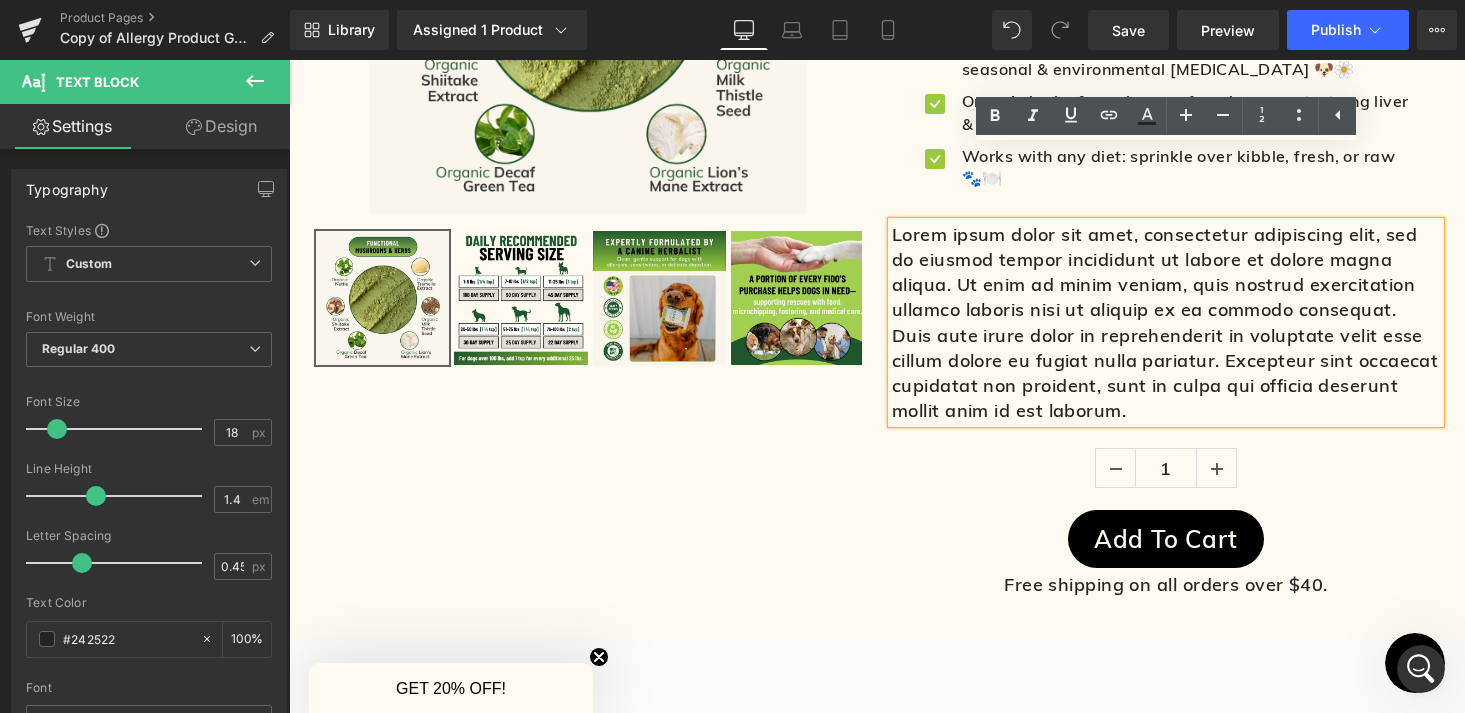 scroll, scrollTop: 556, scrollLeft: 0, axis: vertical 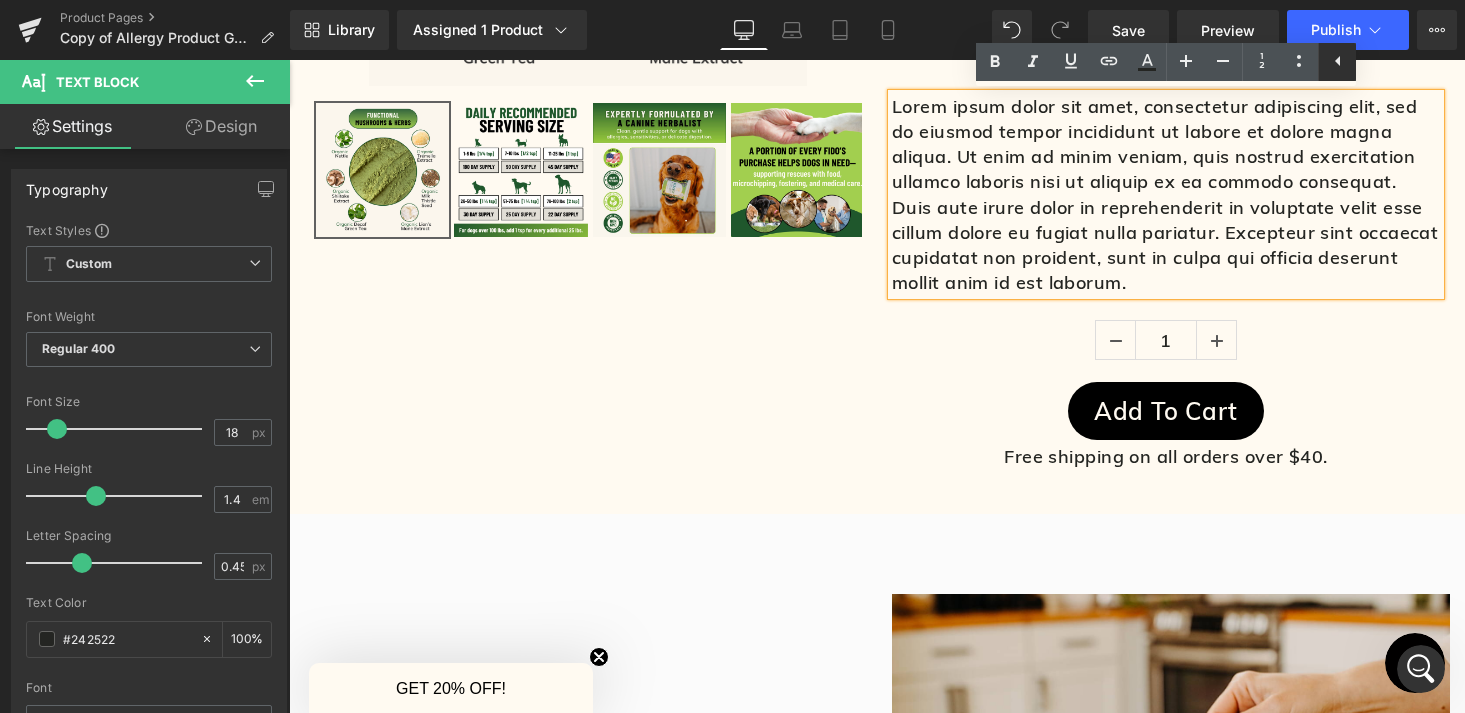 click 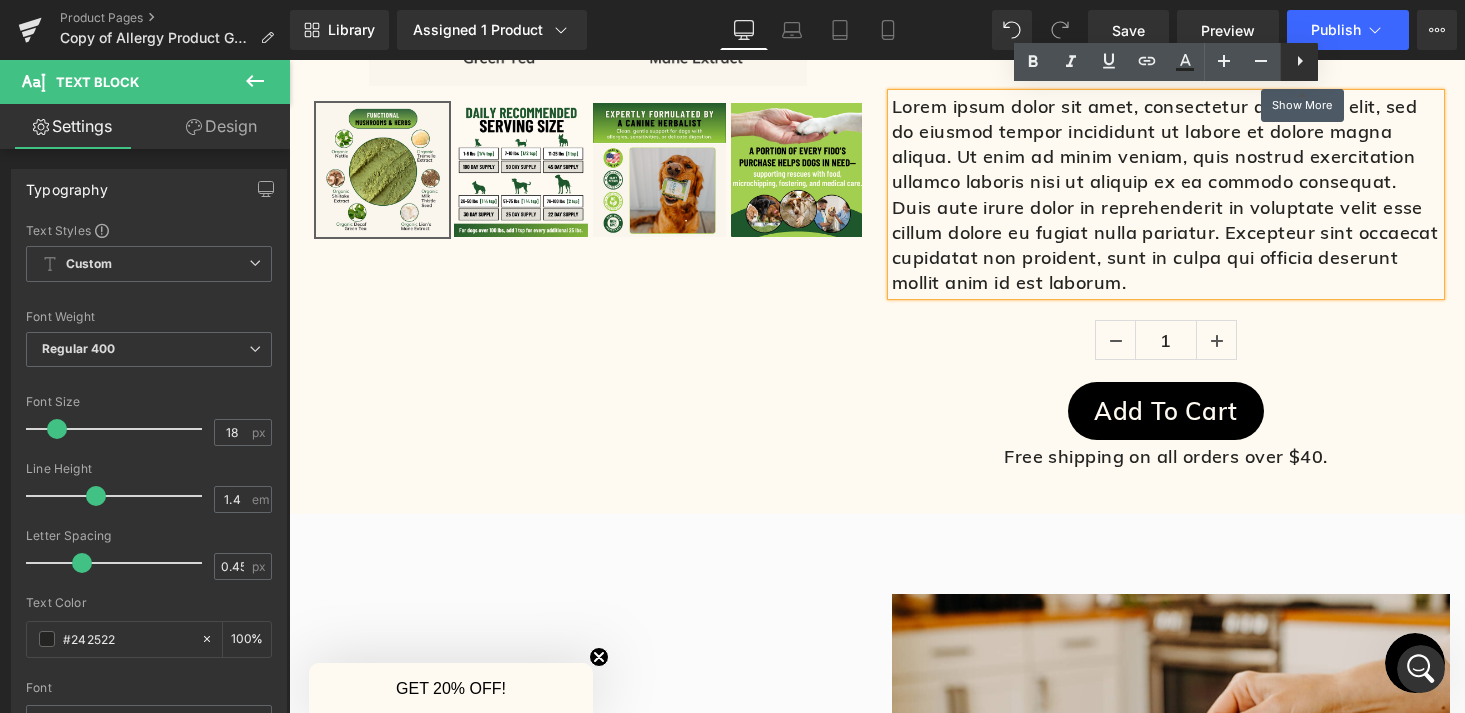 click 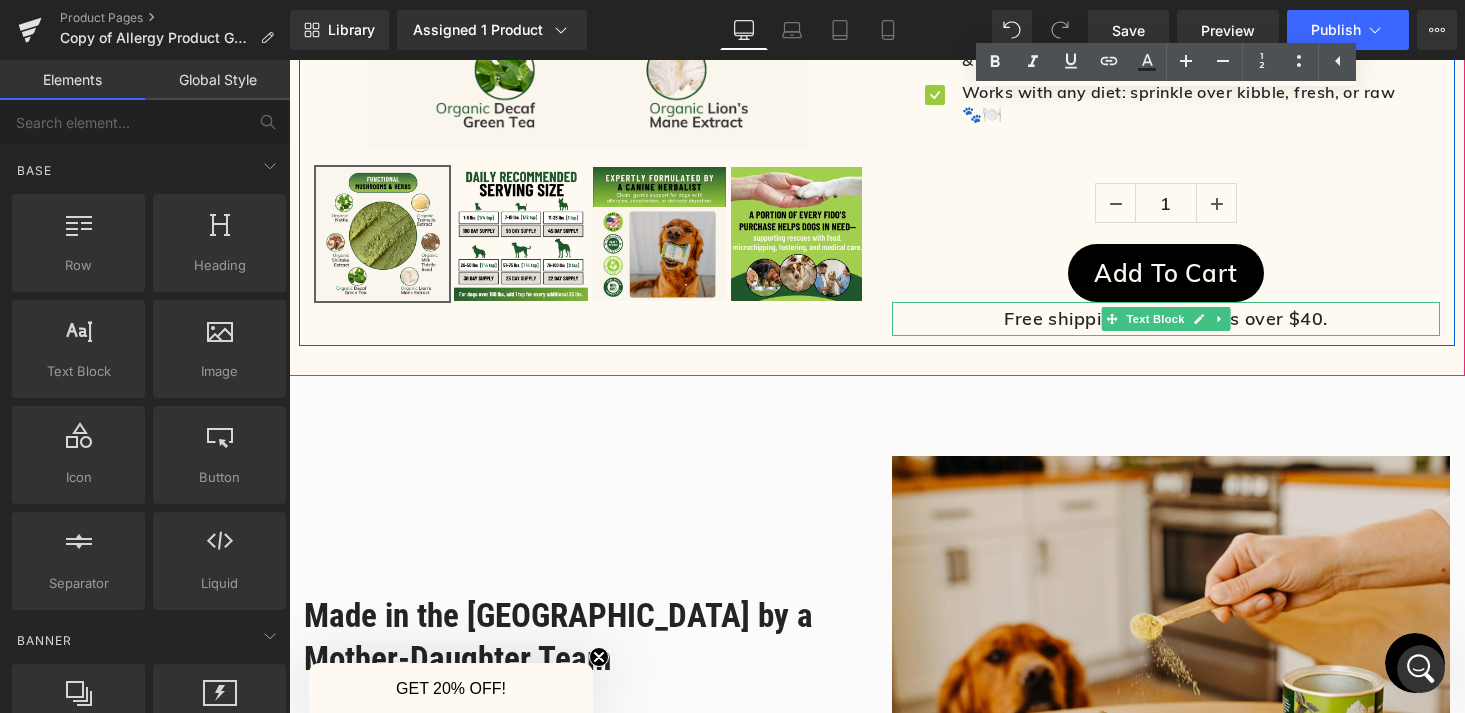 scroll, scrollTop: 476, scrollLeft: 0, axis: vertical 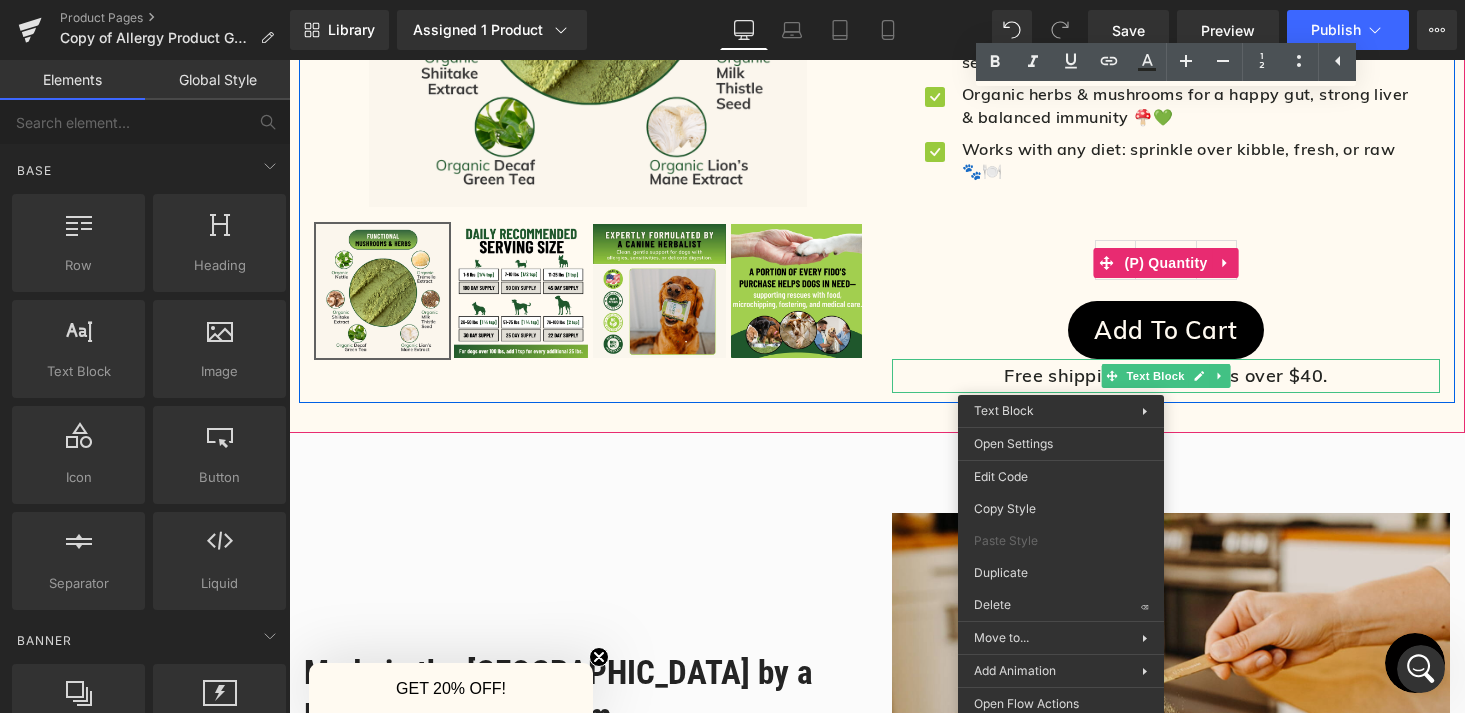 click on "1" at bounding box center (1166, 263) 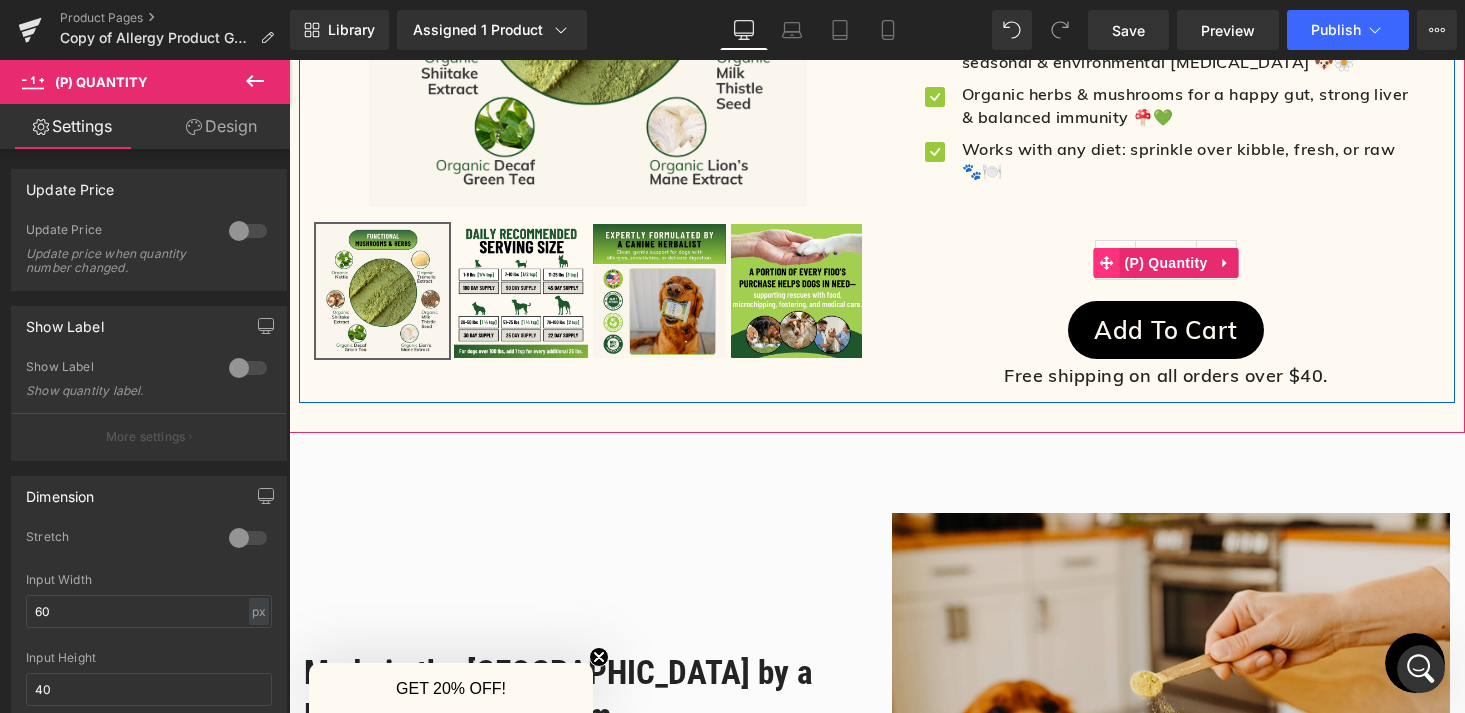 click at bounding box center [1107, 263] 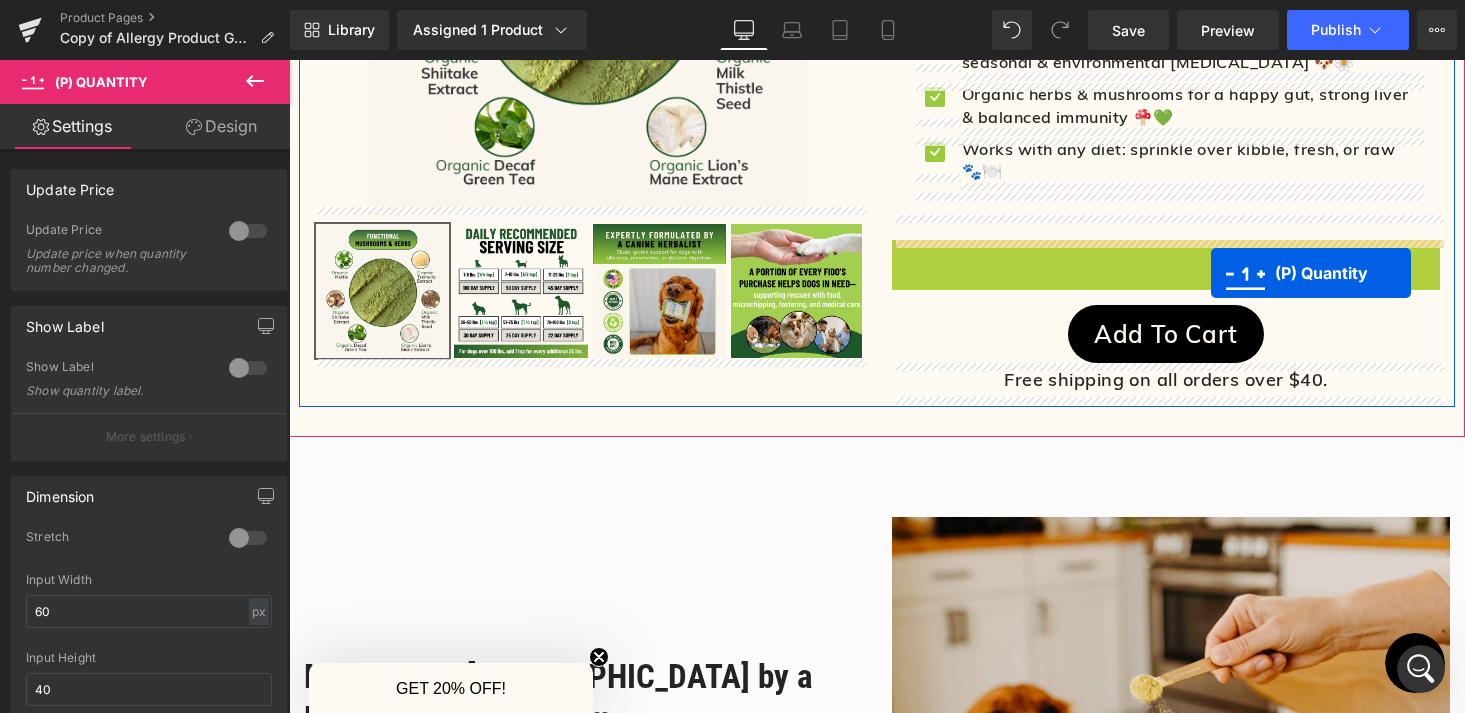 drag, startPoint x: 1115, startPoint y: 264, endPoint x: 1211, endPoint y: 273, distance: 96.42095 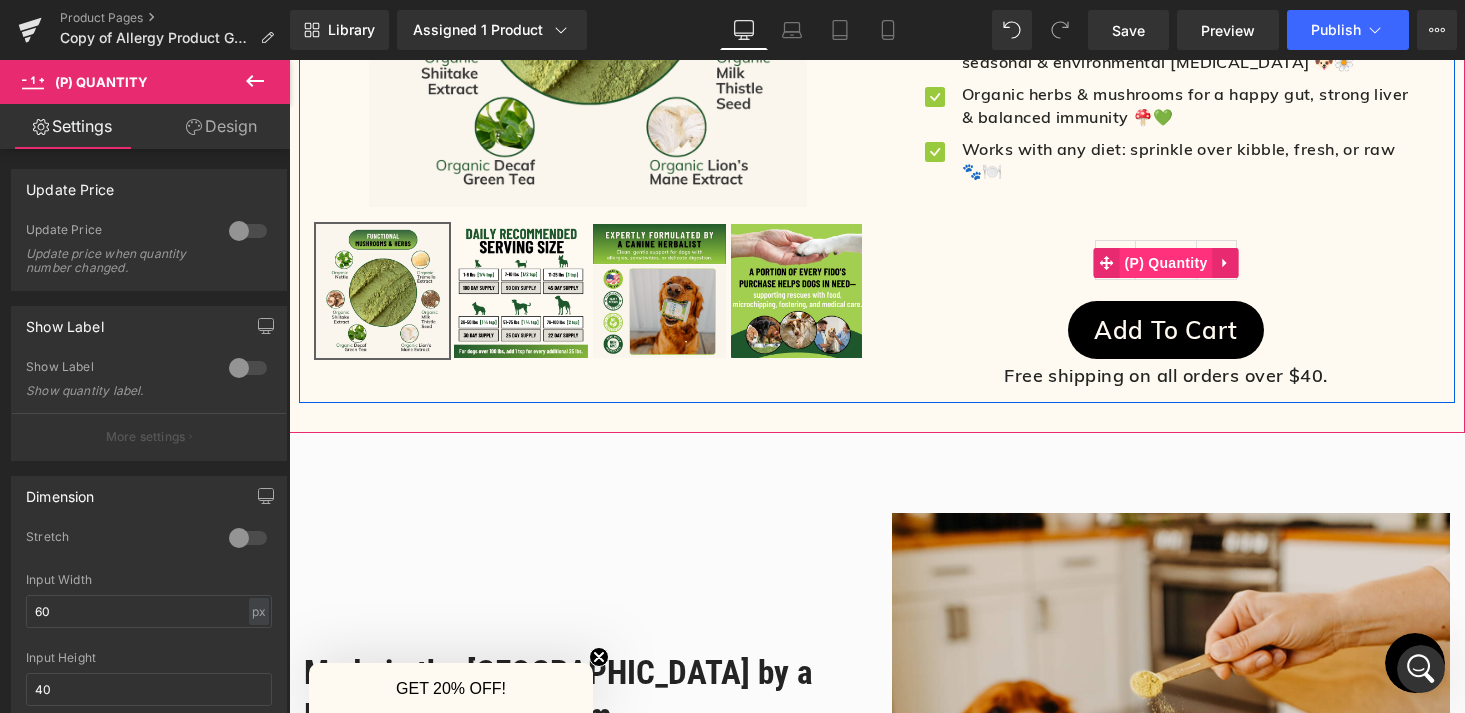 click on "(P) Quantity" at bounding box center [1166, 263] 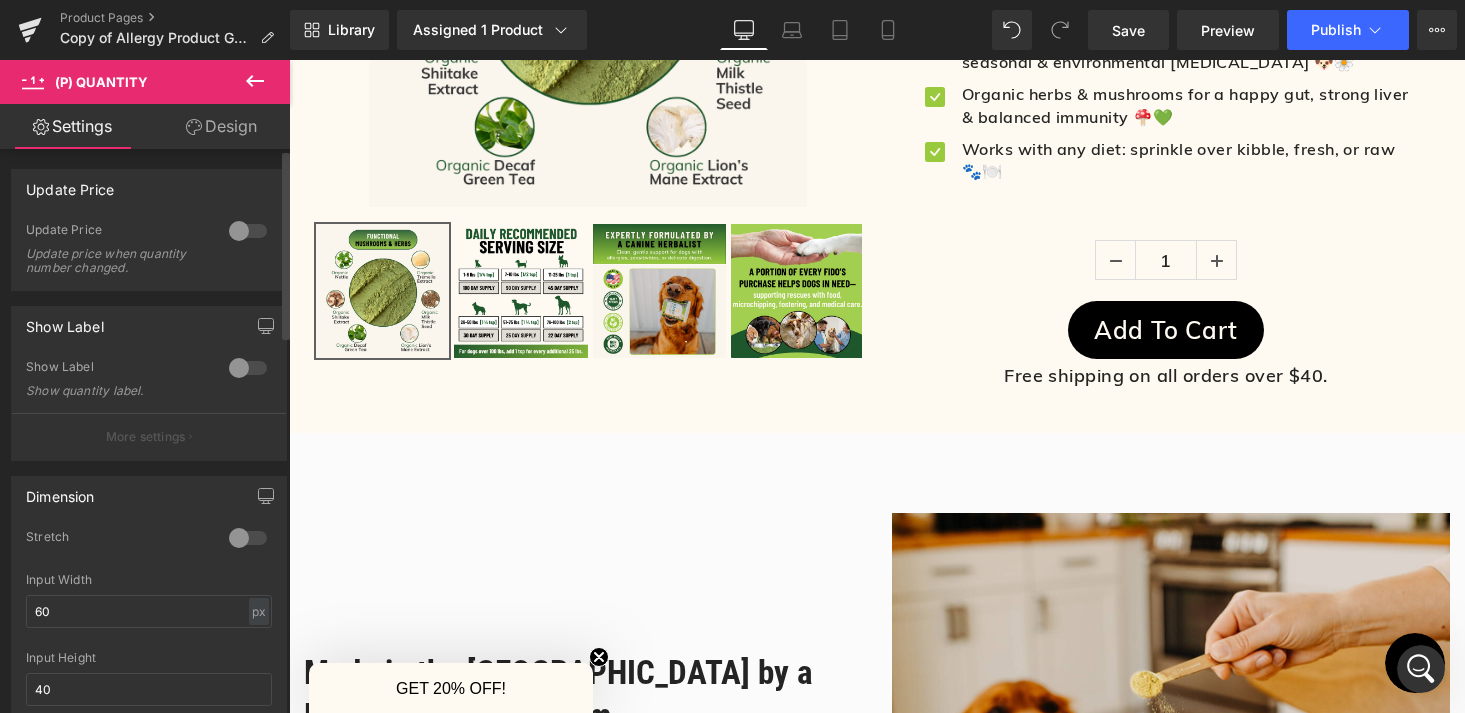 click at bounding box center [248, 368] 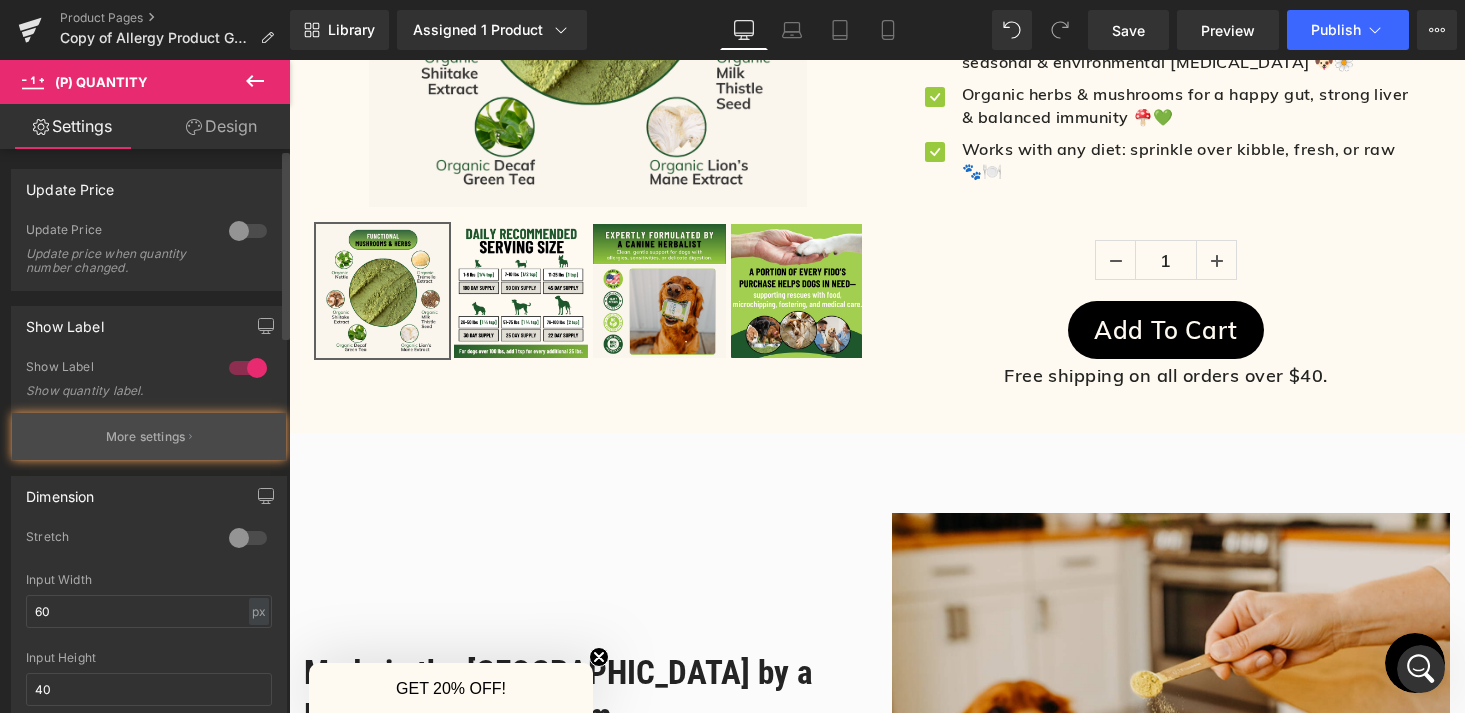 click on "More settings" at bounding box center (149, 436) 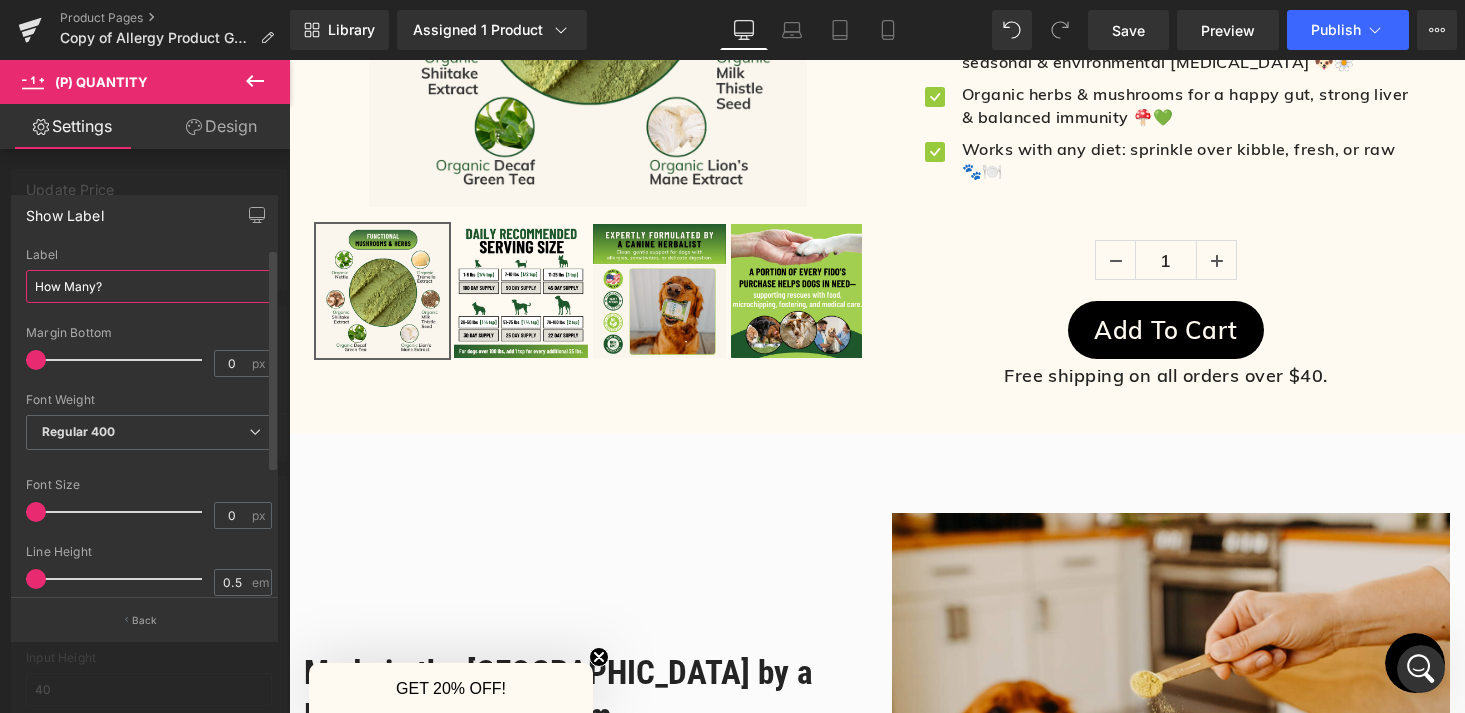 click on "How Many?" at bounding box center (149, 286) 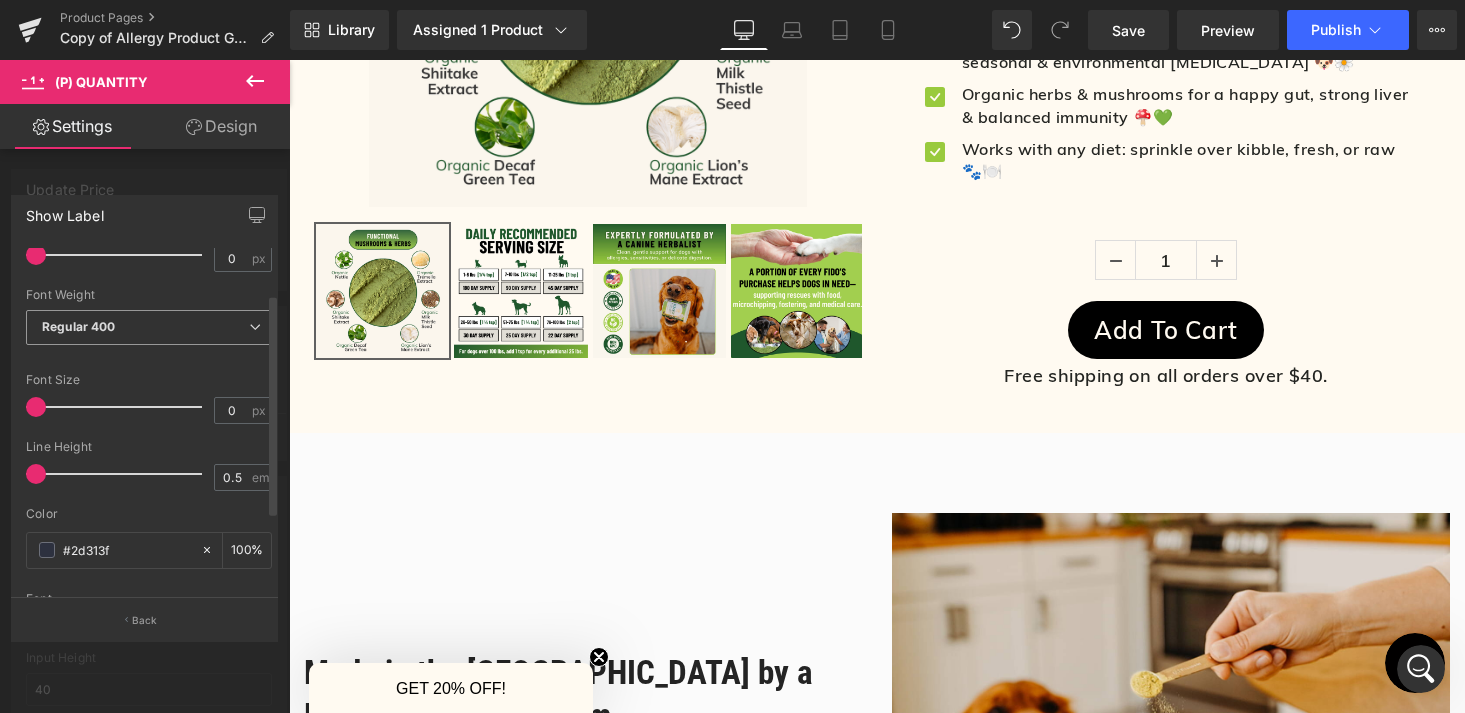 scroll, scrollTop: 1, scrollLeft: 0, axis: vertical 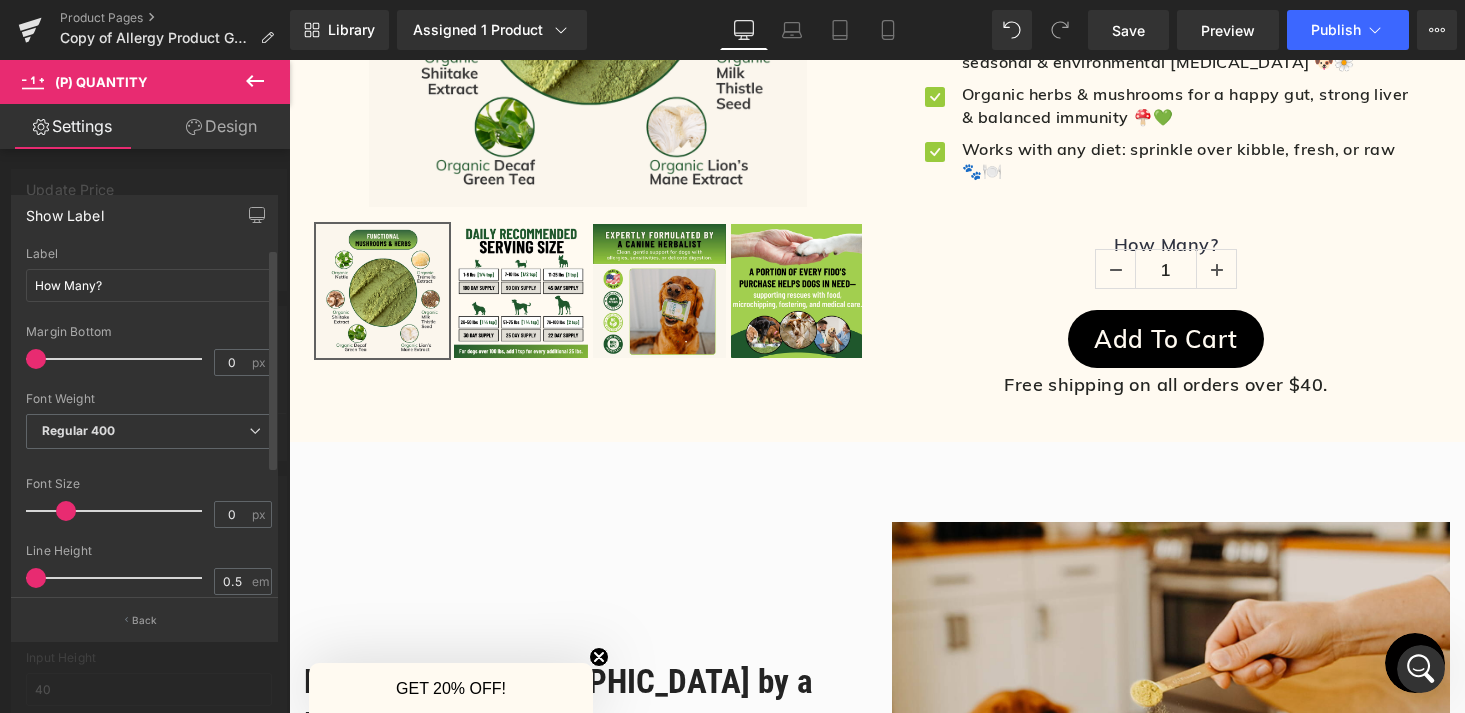 drag, startPoint x: 36, startPoint y: 500, endPoint x: 64, endPoint y: 504, distance: 28.284271 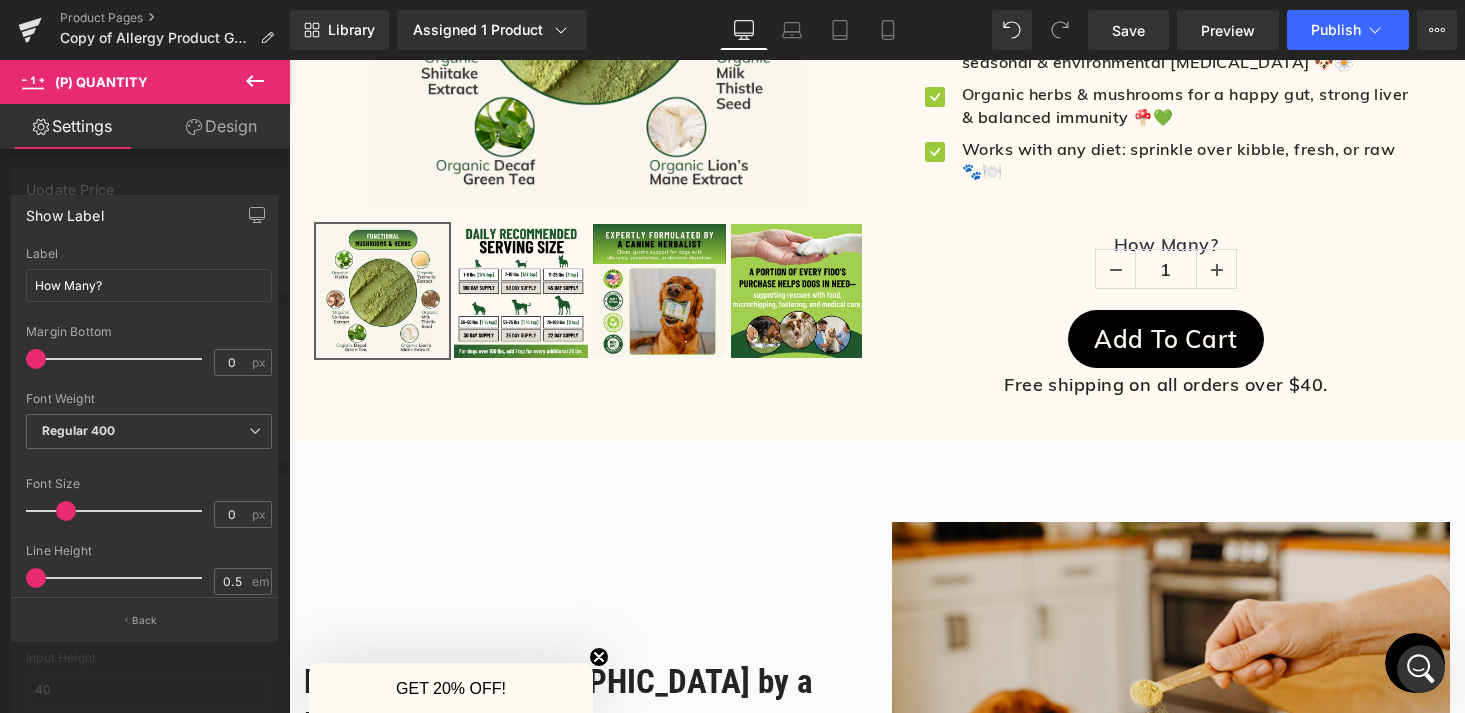 click at bounding box center [877, 386] 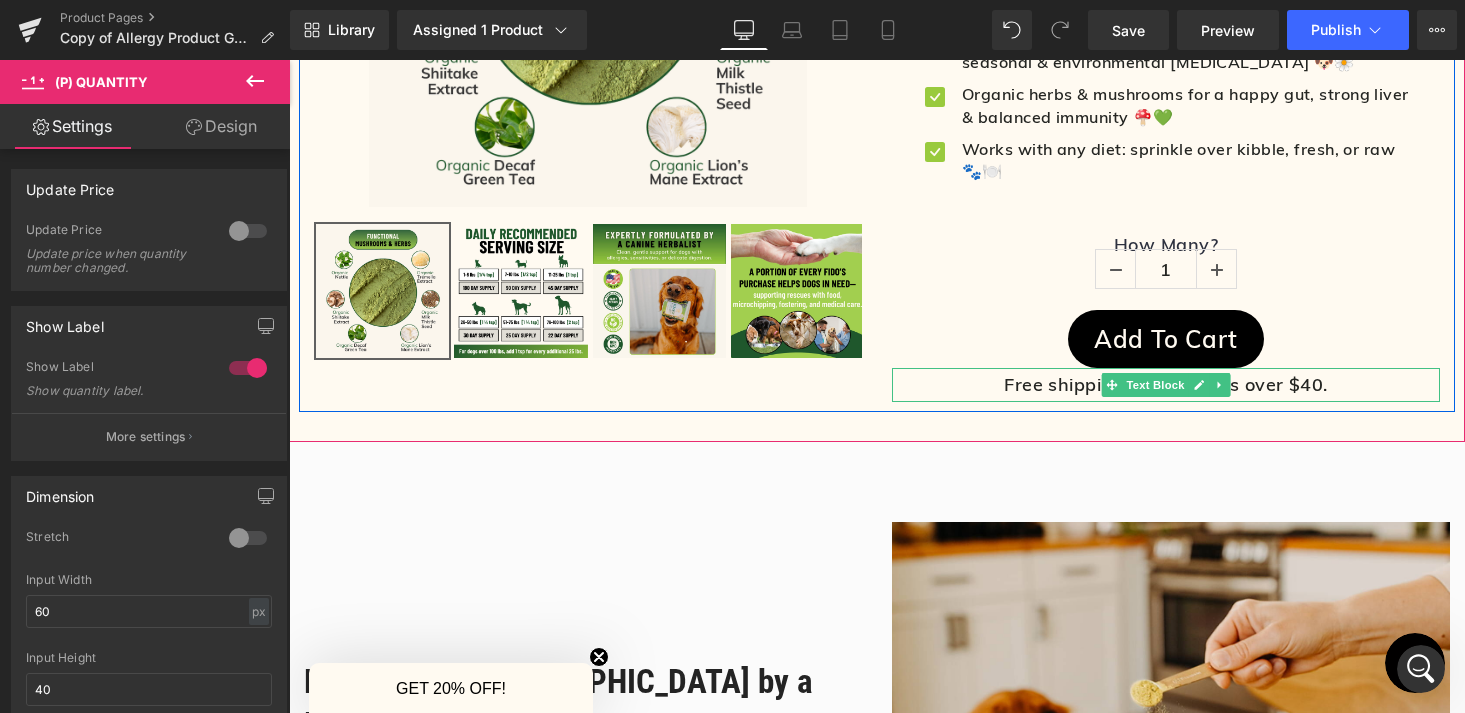click on "Free shipping on all orders over $40." at bounding box center (1166, 385) 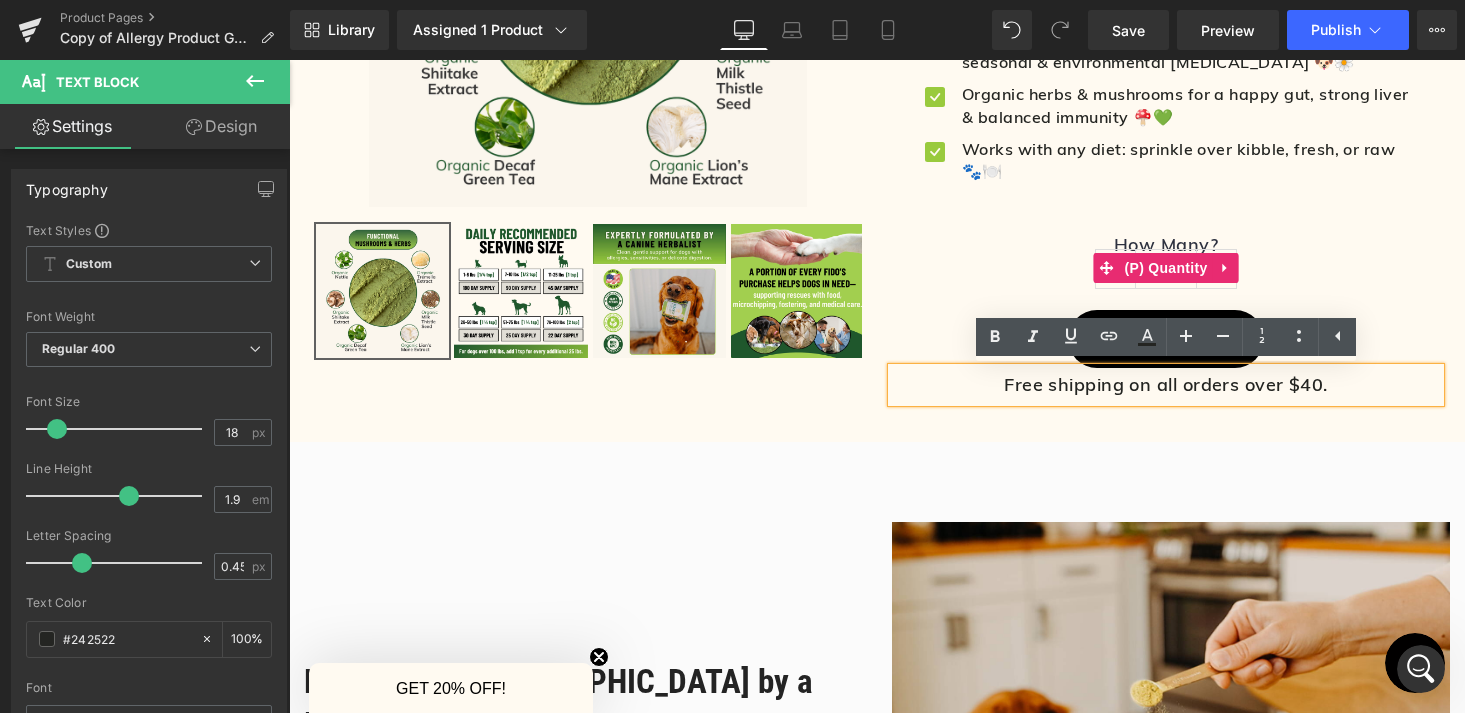 click on "How Many?" at bounding box center (1166, 244) 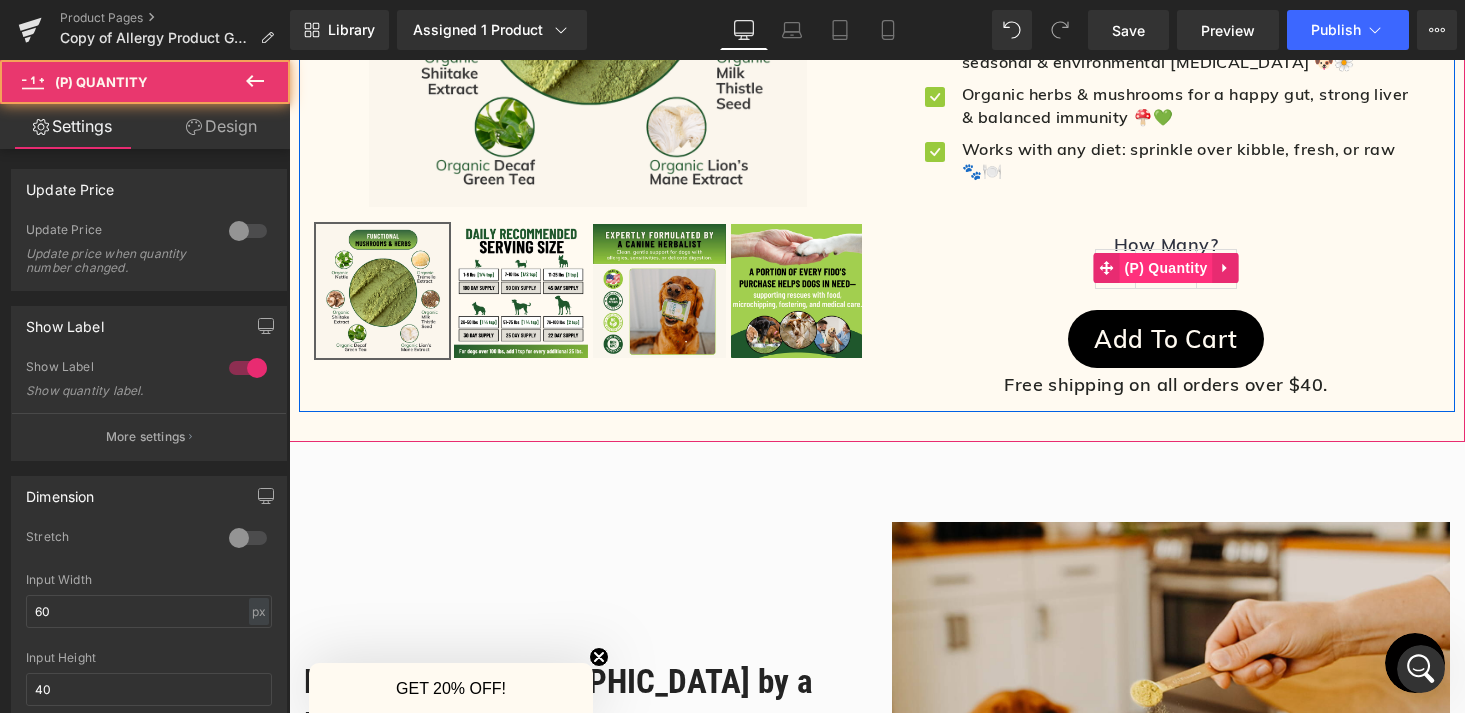 click on "(P) Quantity" at bounding box center (1166, 268) 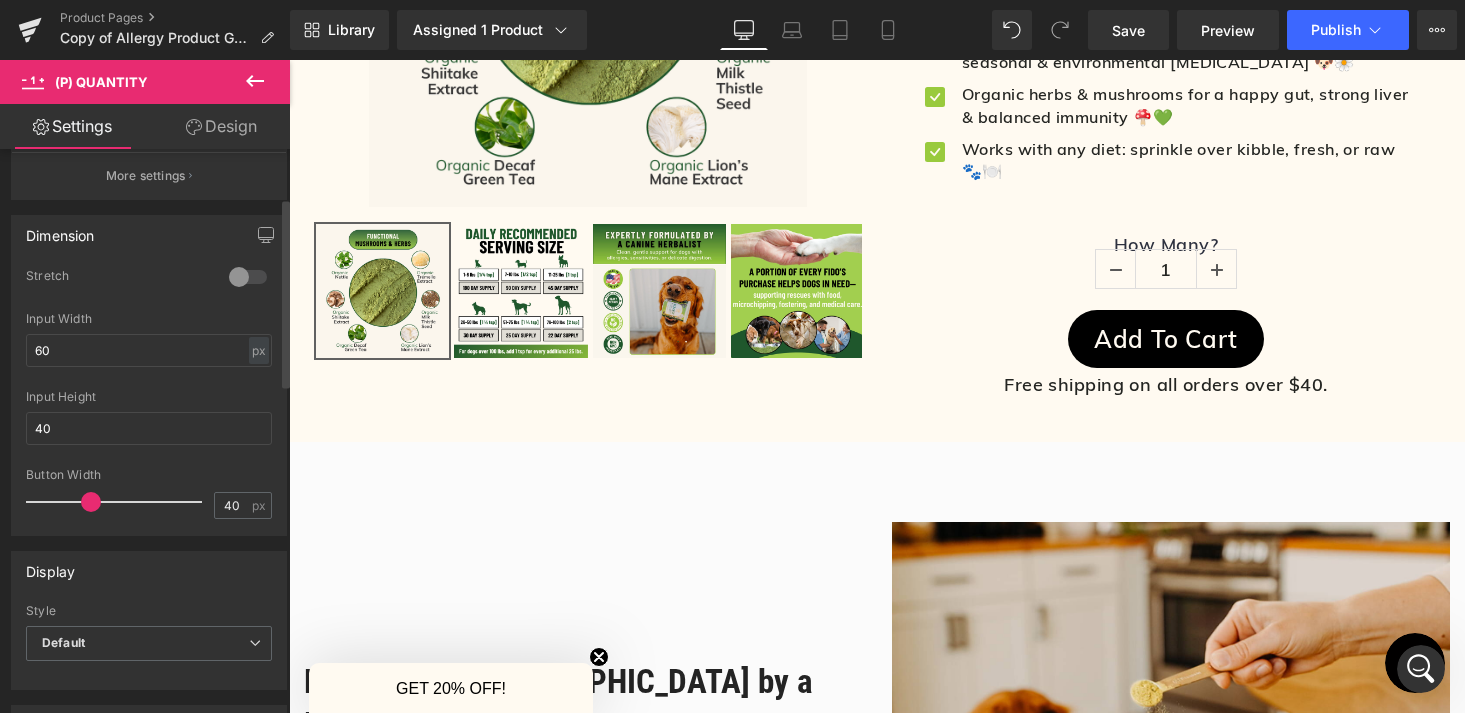 scroll, scrollTop: 0, scrollLeft: 0, axis: both 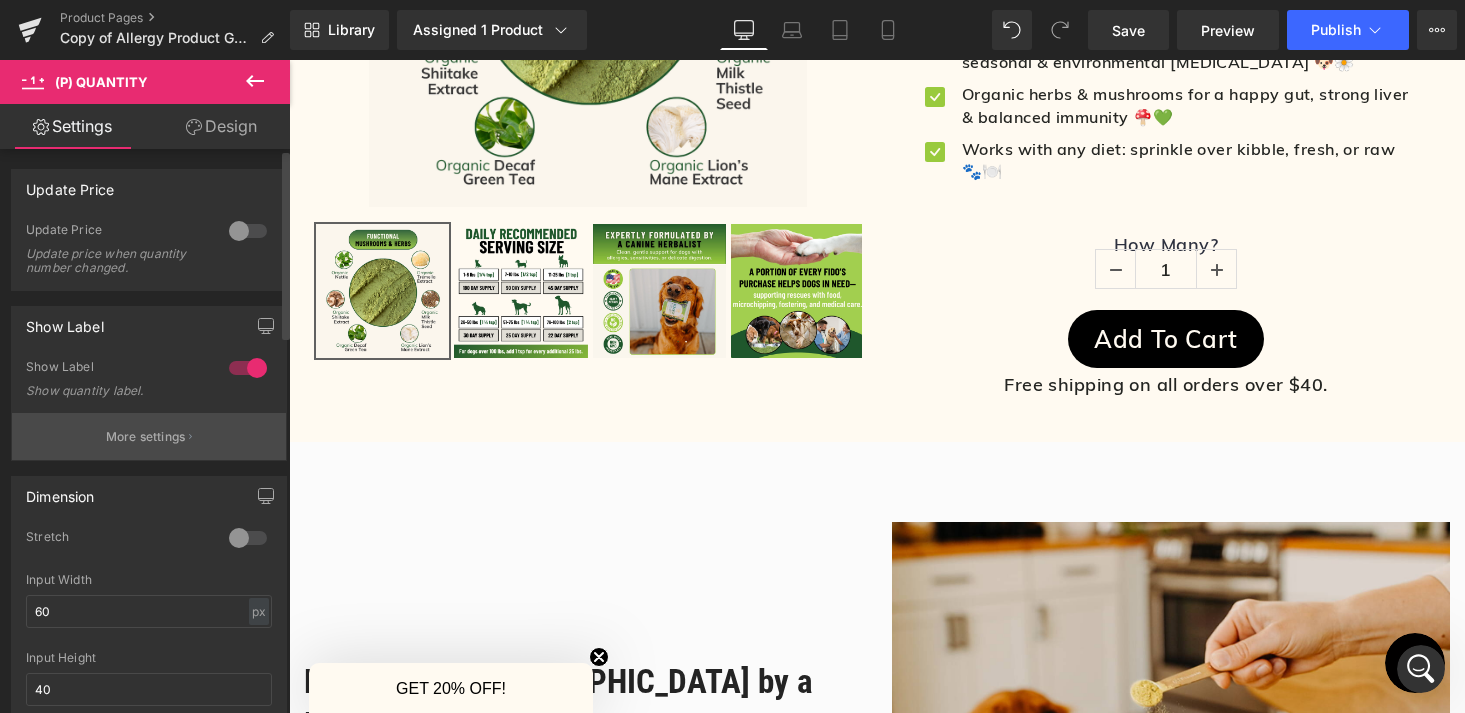 click on "More settings" at bounding box center [146, 437] 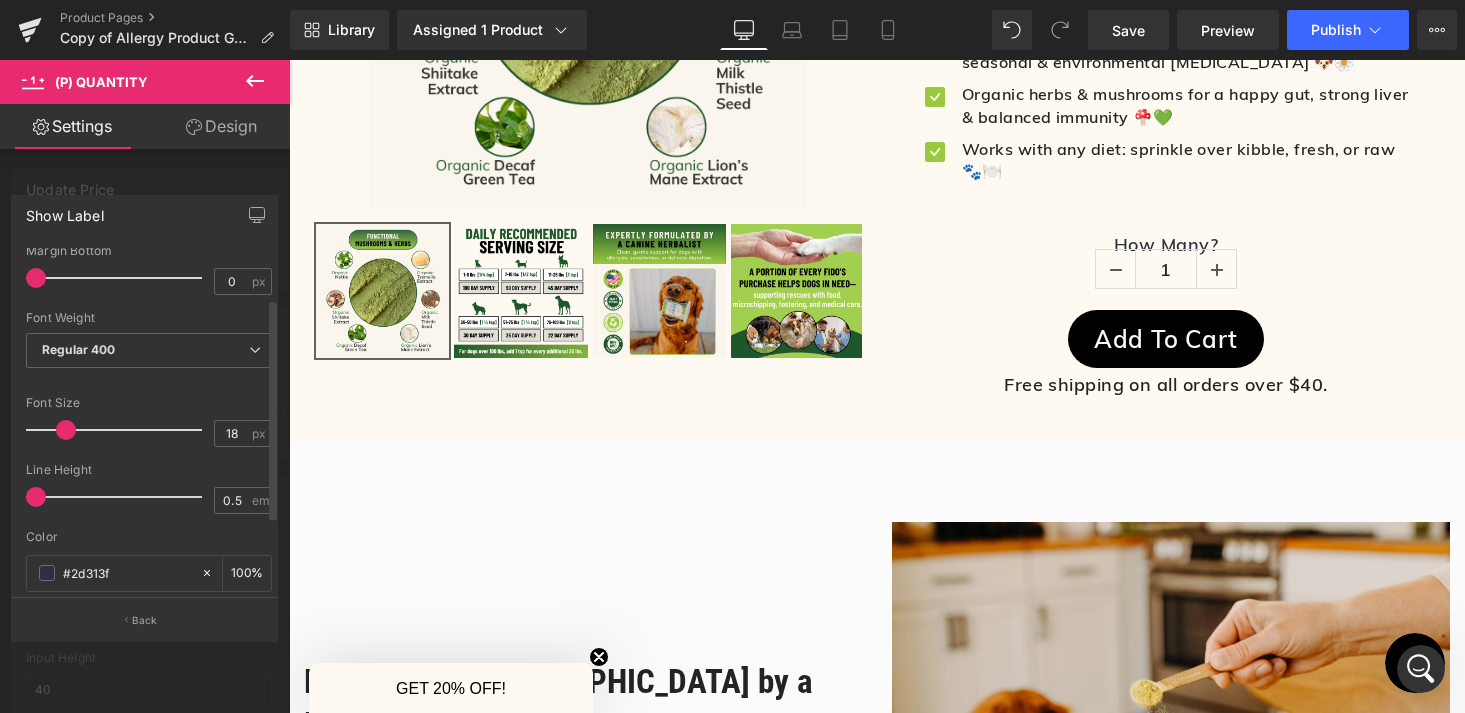 scroll, scrollTop: 77, scrollLeft: 0, axis: vertical 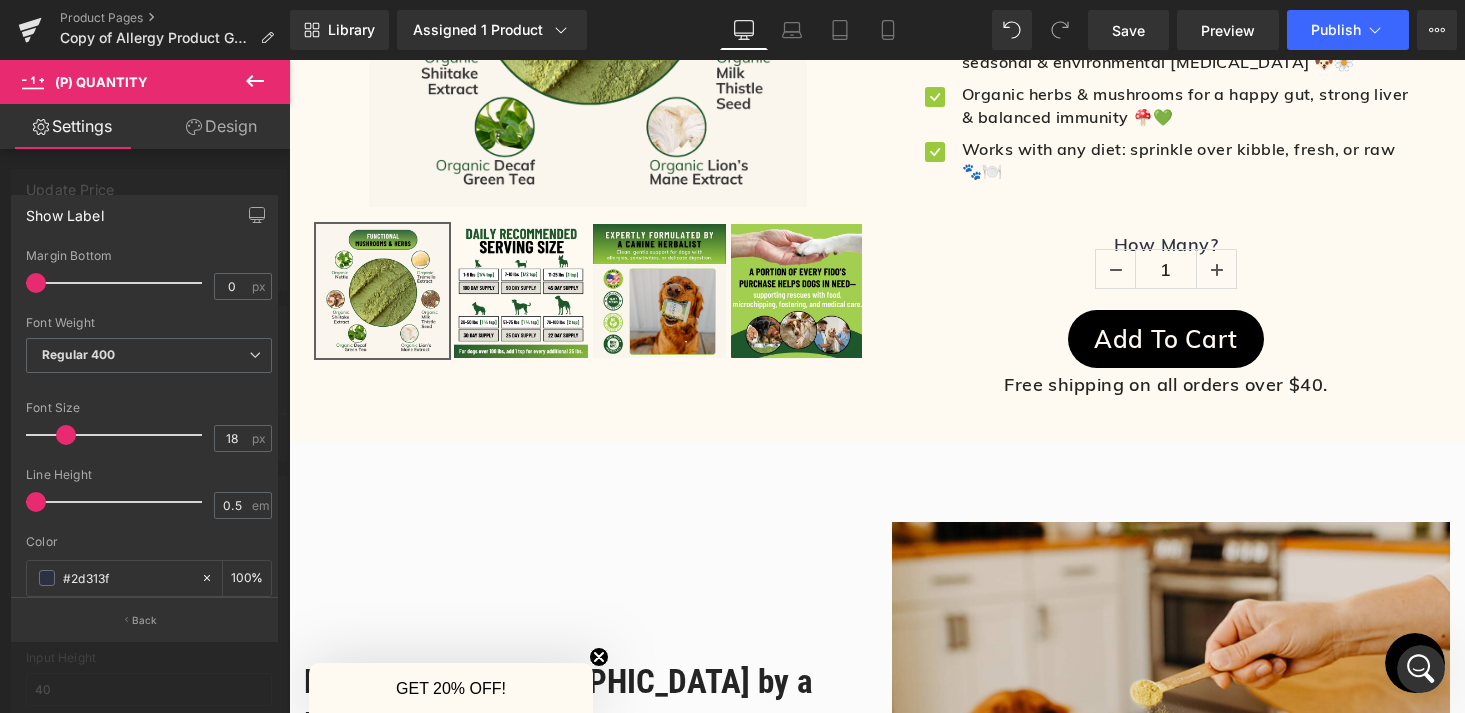 click at bounding box center [877, 386] 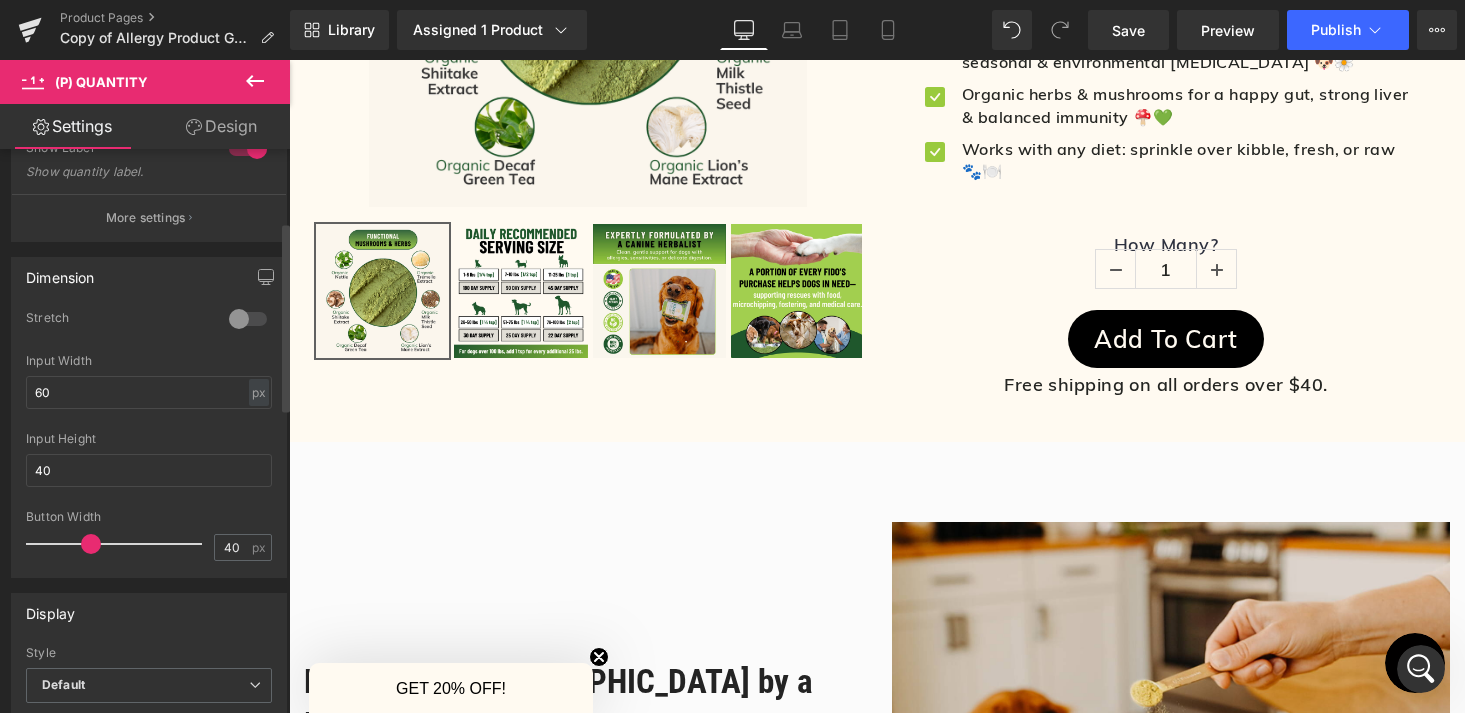 scroll, scrollTop: 220, scrollLeft: 0, axis: vertical 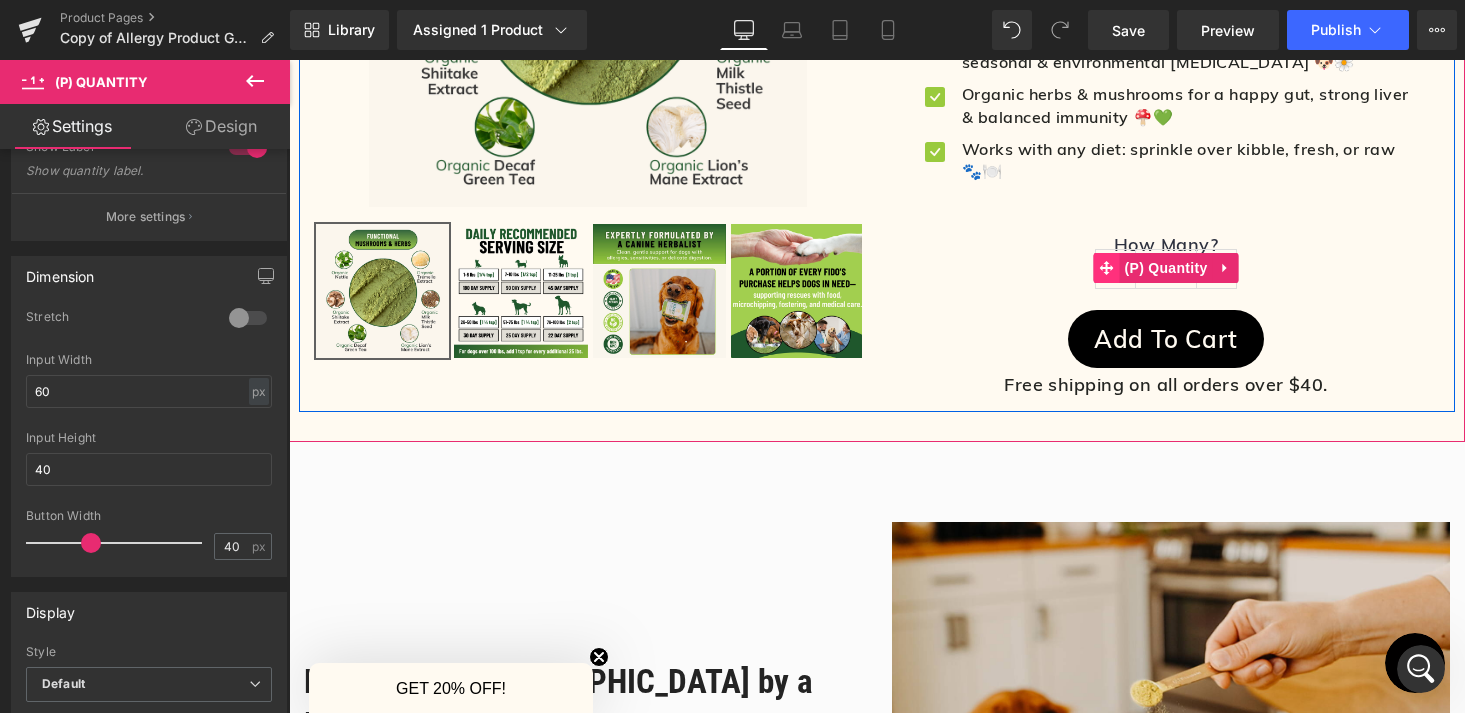 click 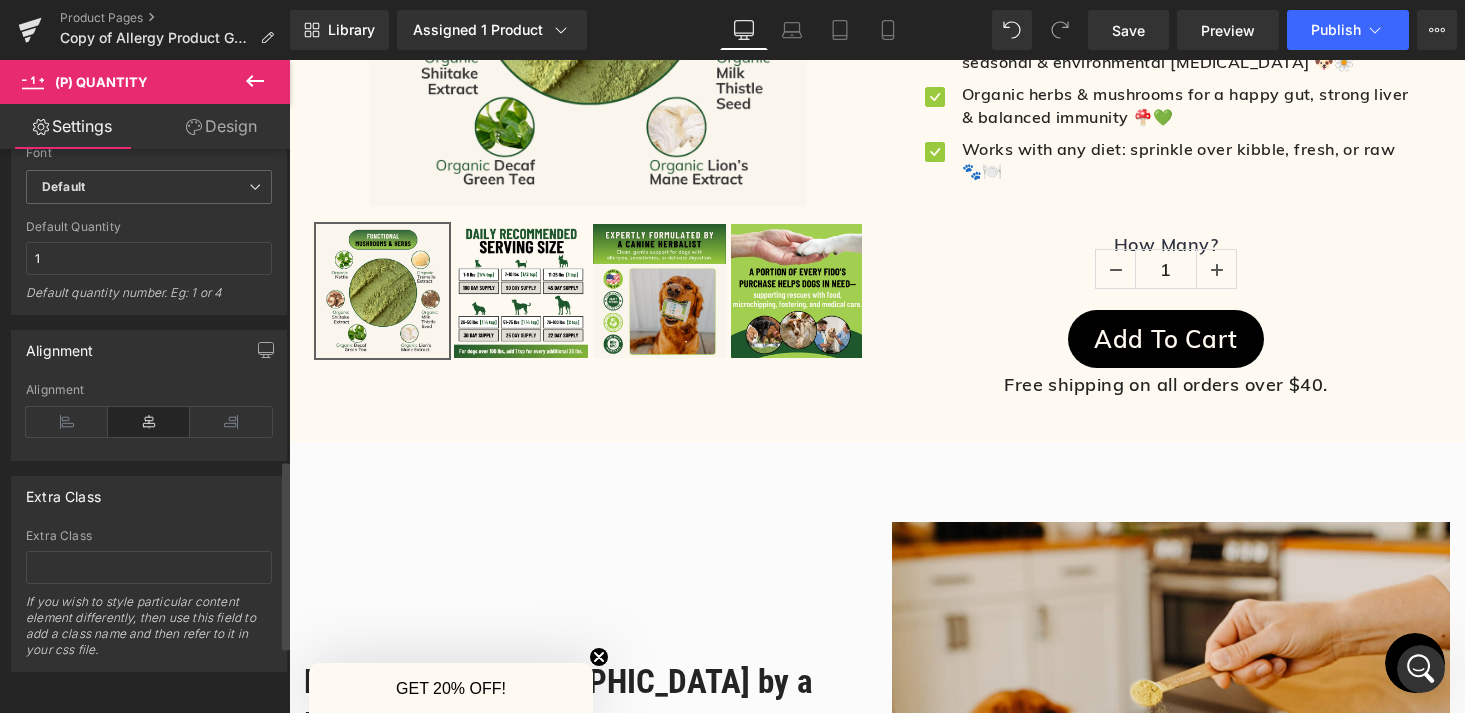 scroll, scrollTop: 1124, scrollLeft: 0, axis: vertical 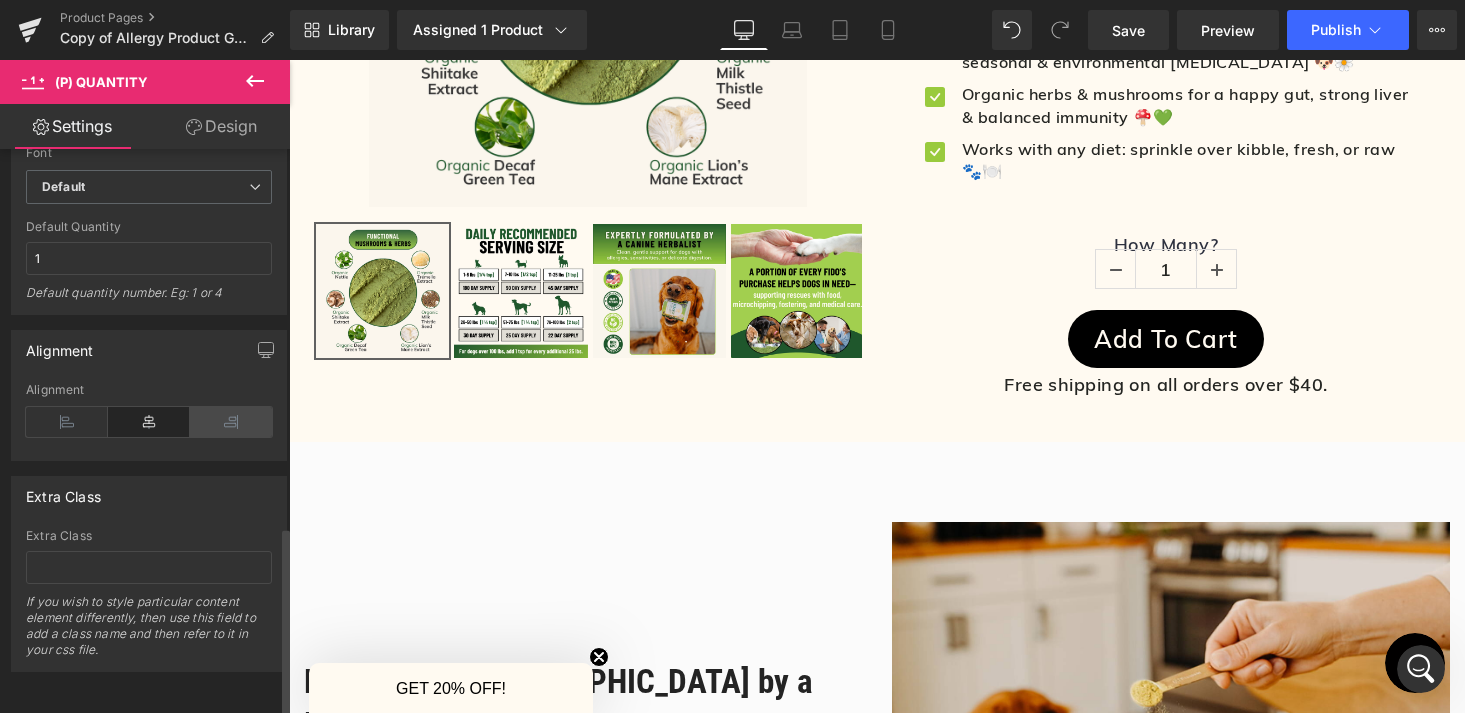 click at bounding box center (231, 422) 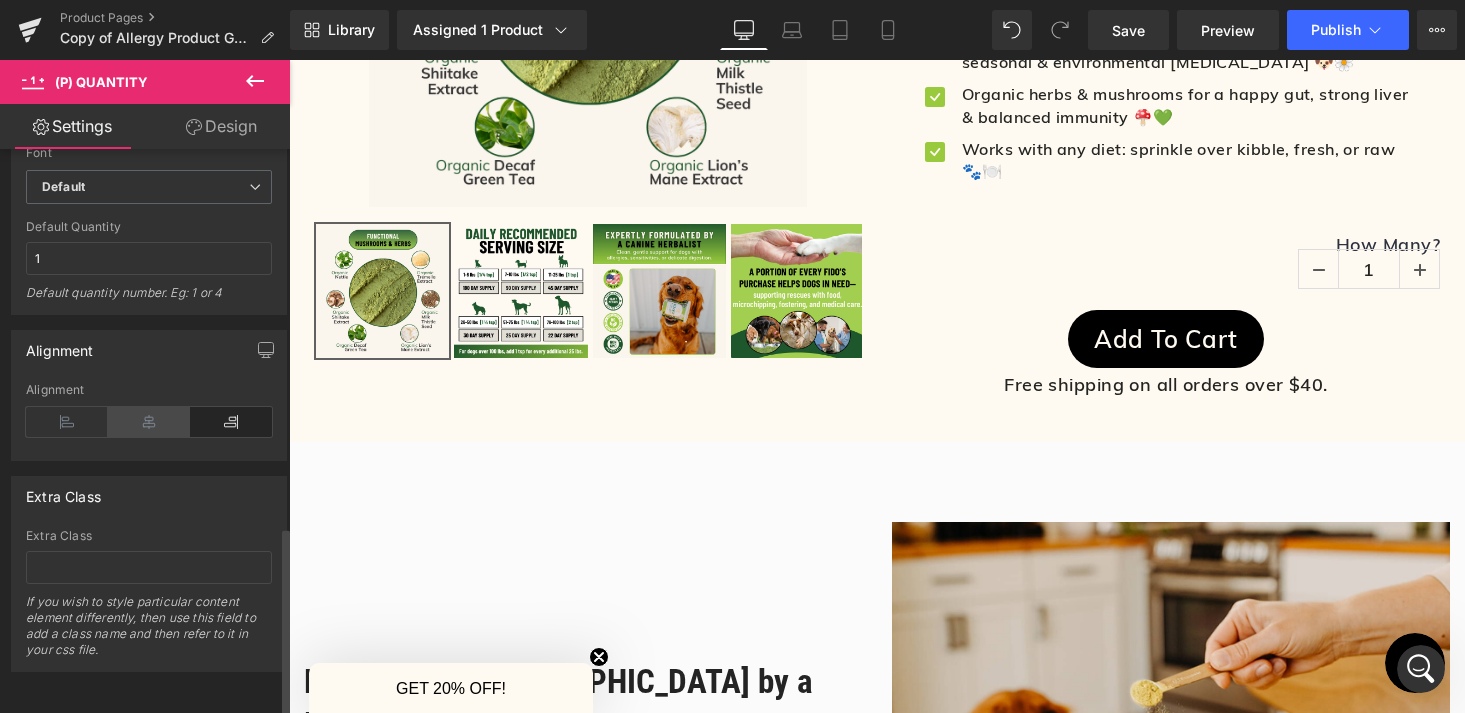 click at bounding box center (149, 422) 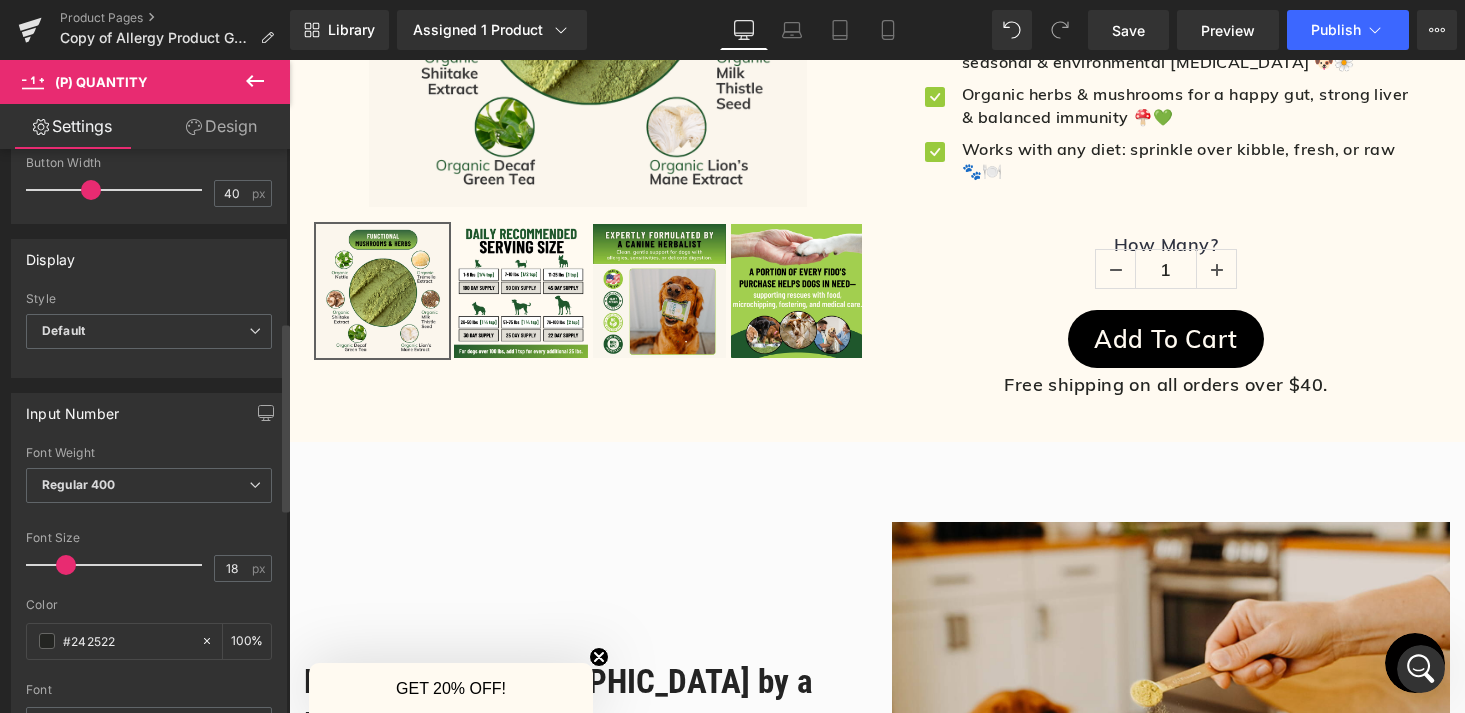 scroll, scrollTop: 480, scrollLeft: 0, axis: vertical 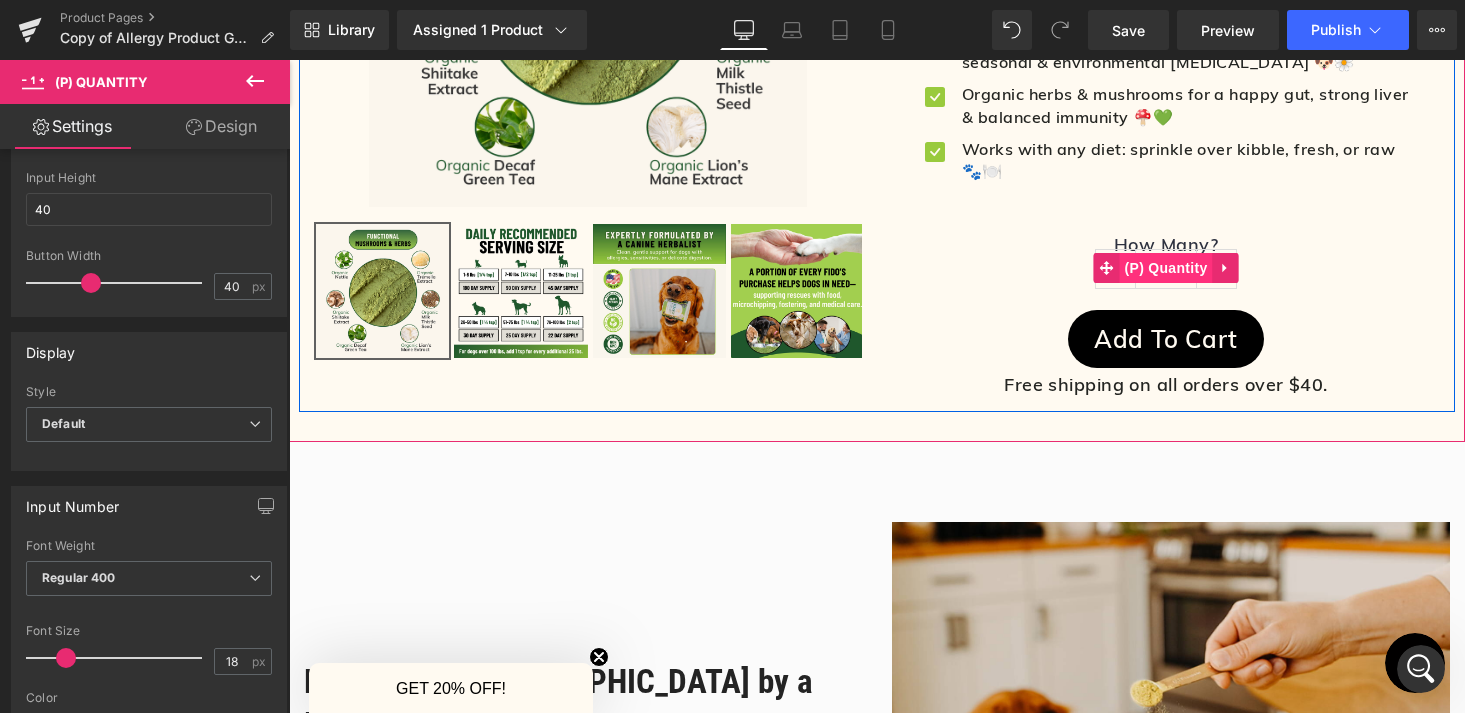click on "(P) Quantity" at bounding box center [1166, 268] 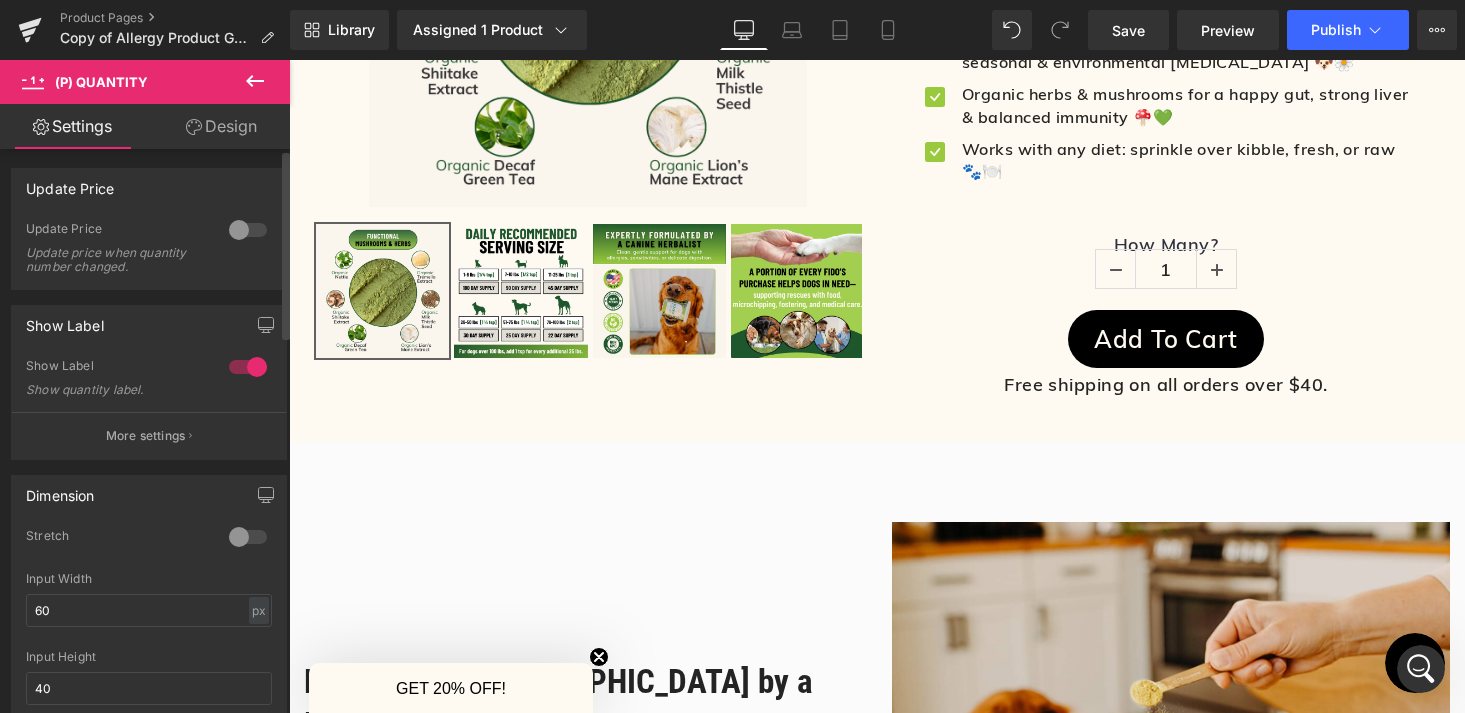 scroll, scrollTop: 0, scrollLeft: 0, axis: both 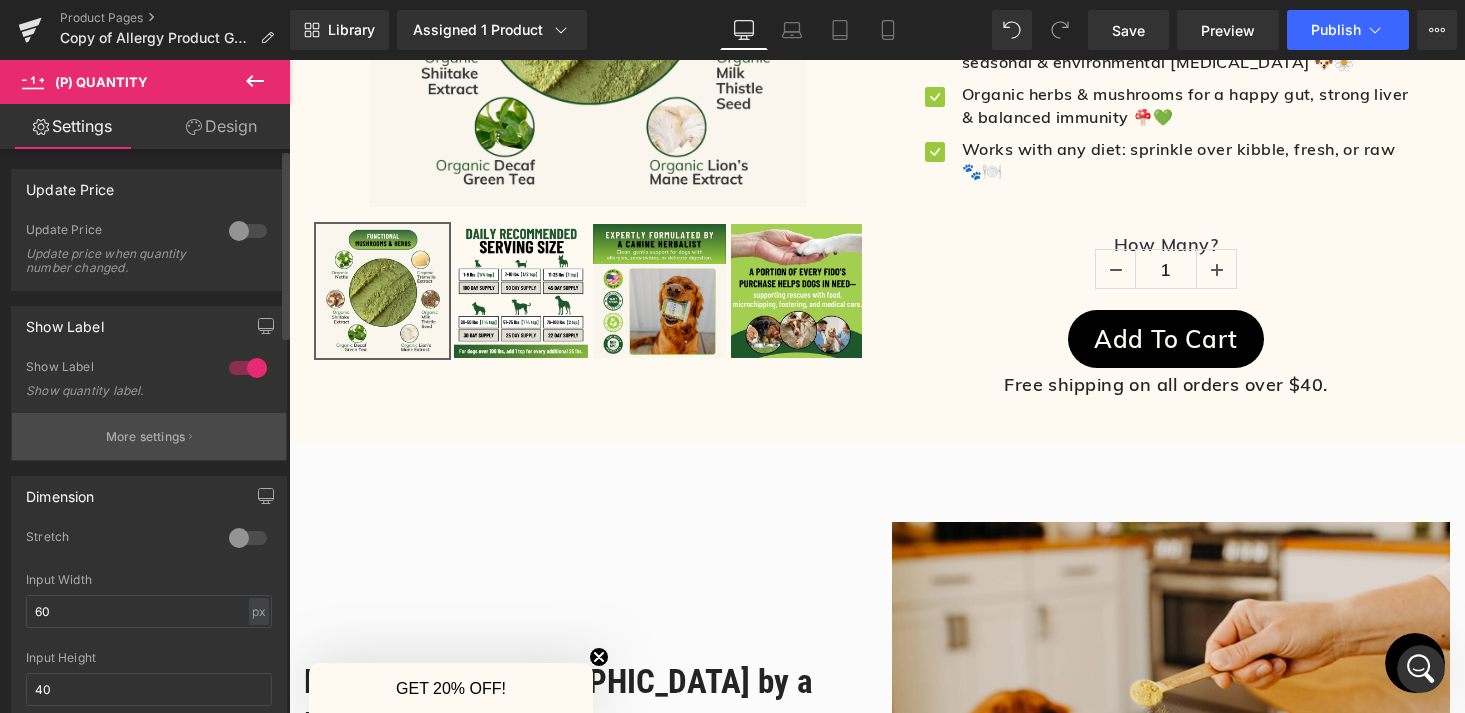 click on "More settings" at bounding box center [146, 437] 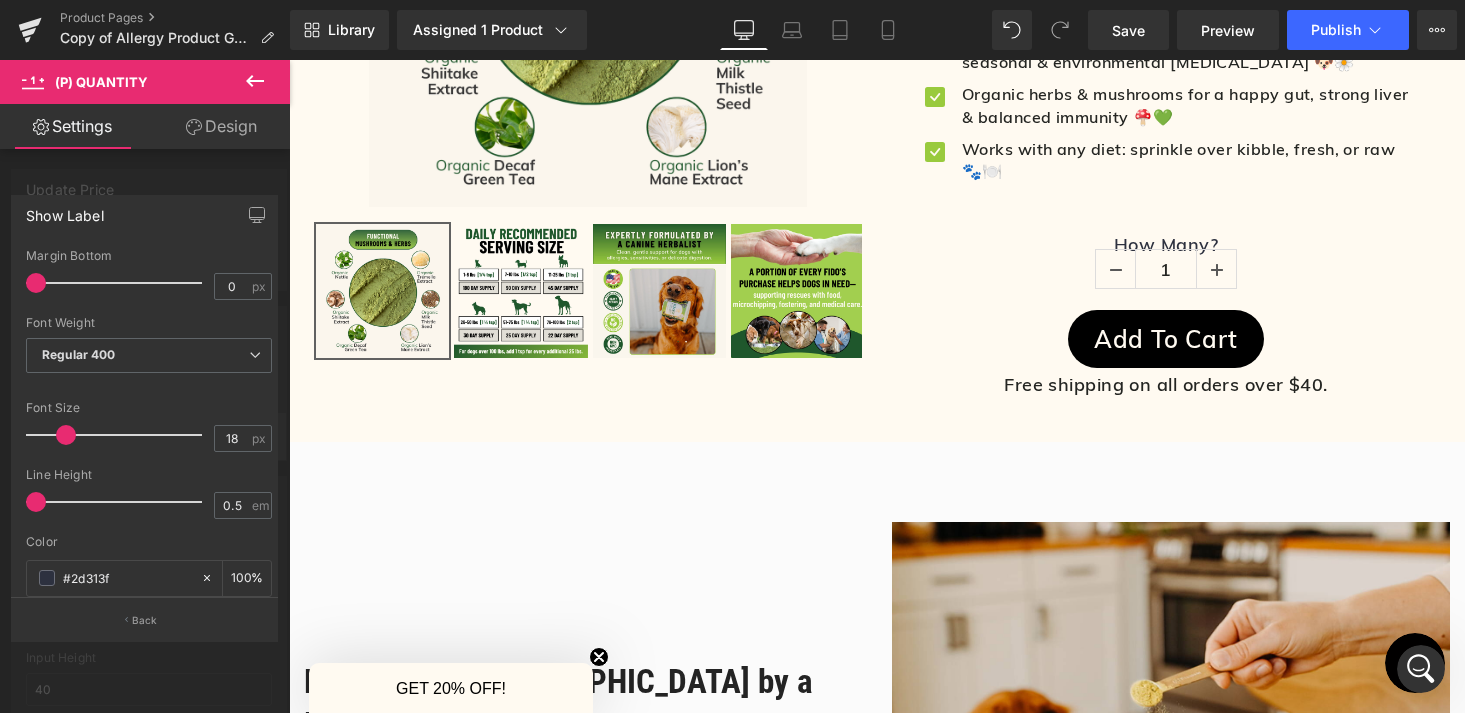 scroll, scrollTop: 189, scrollLeft: 0, axis: vertical 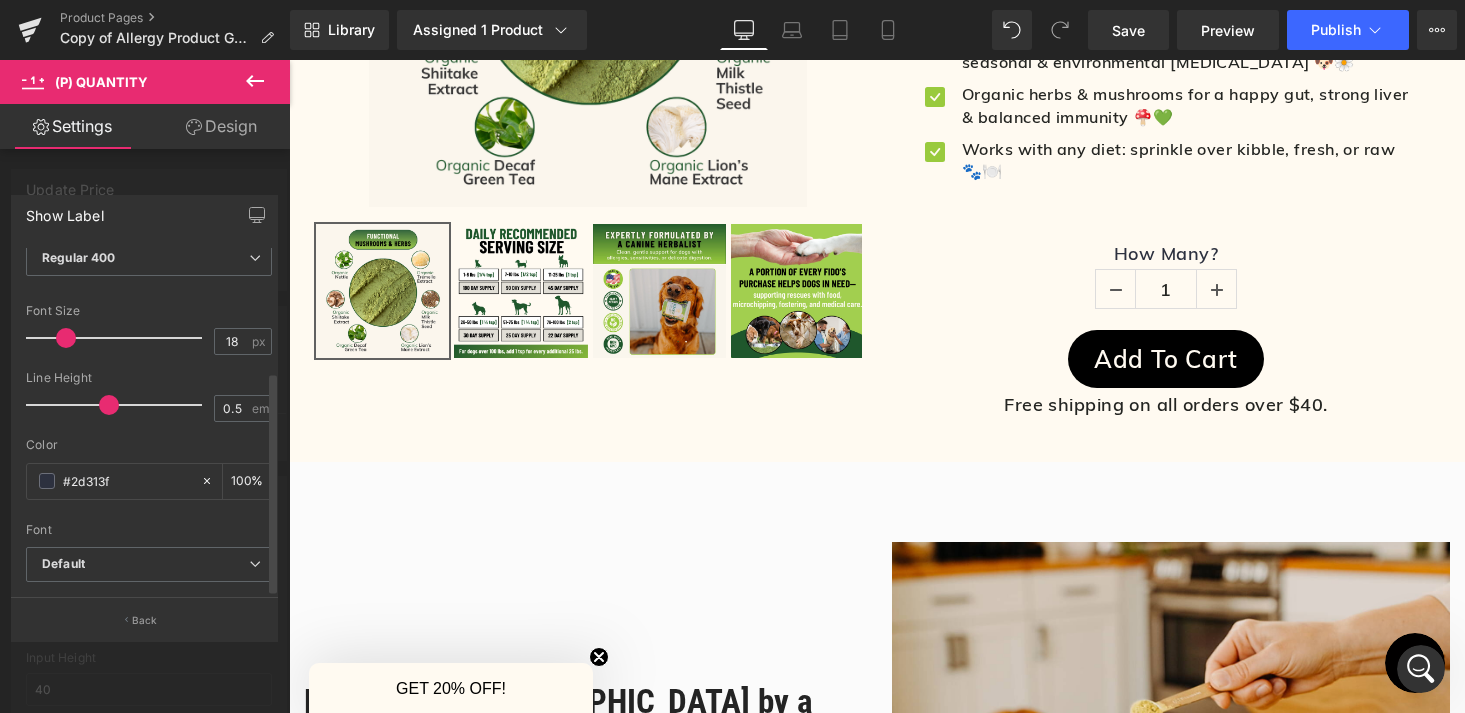 drag, startPoint x: 39, startPoint y: 390, endPoint x: 106, endPoint y: 420, distance: 73.409805 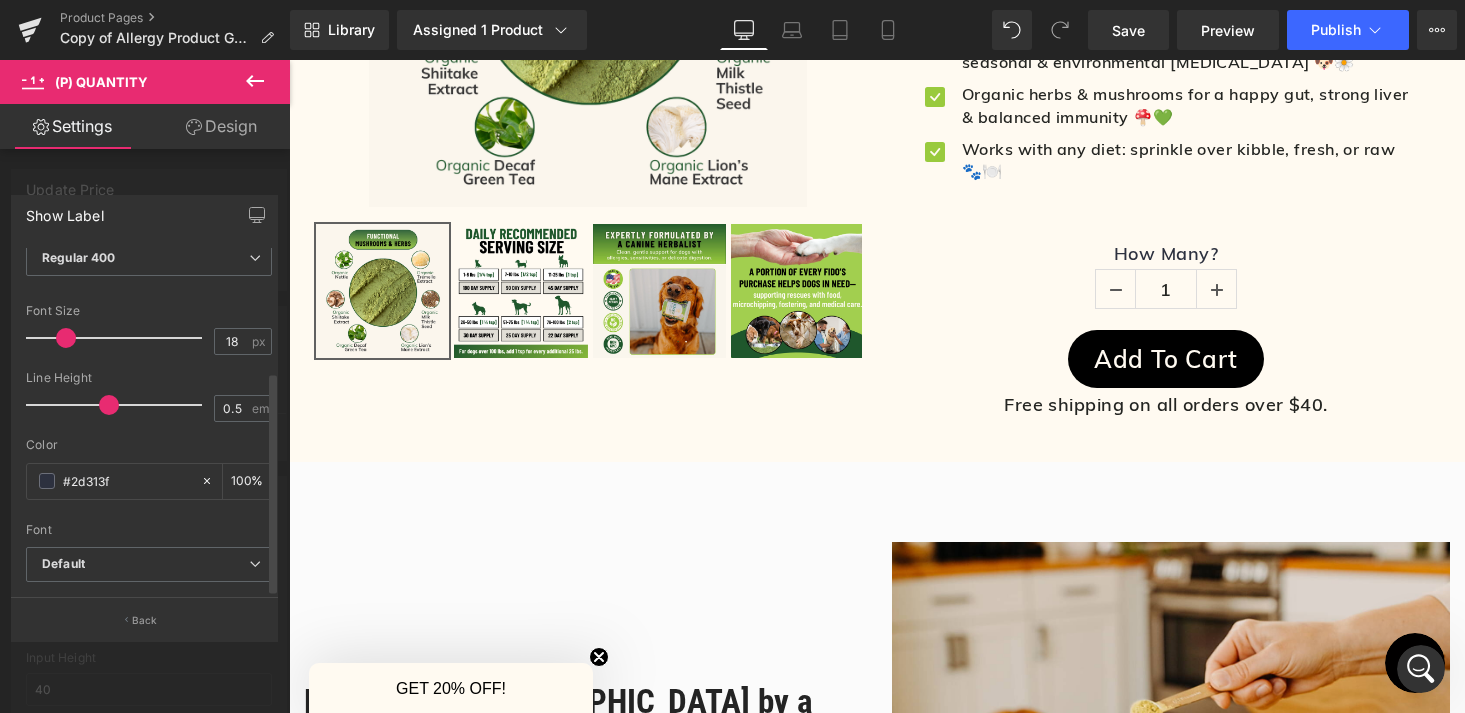 click on "Line Height 0.5 em" at bounding box center (149, 404) 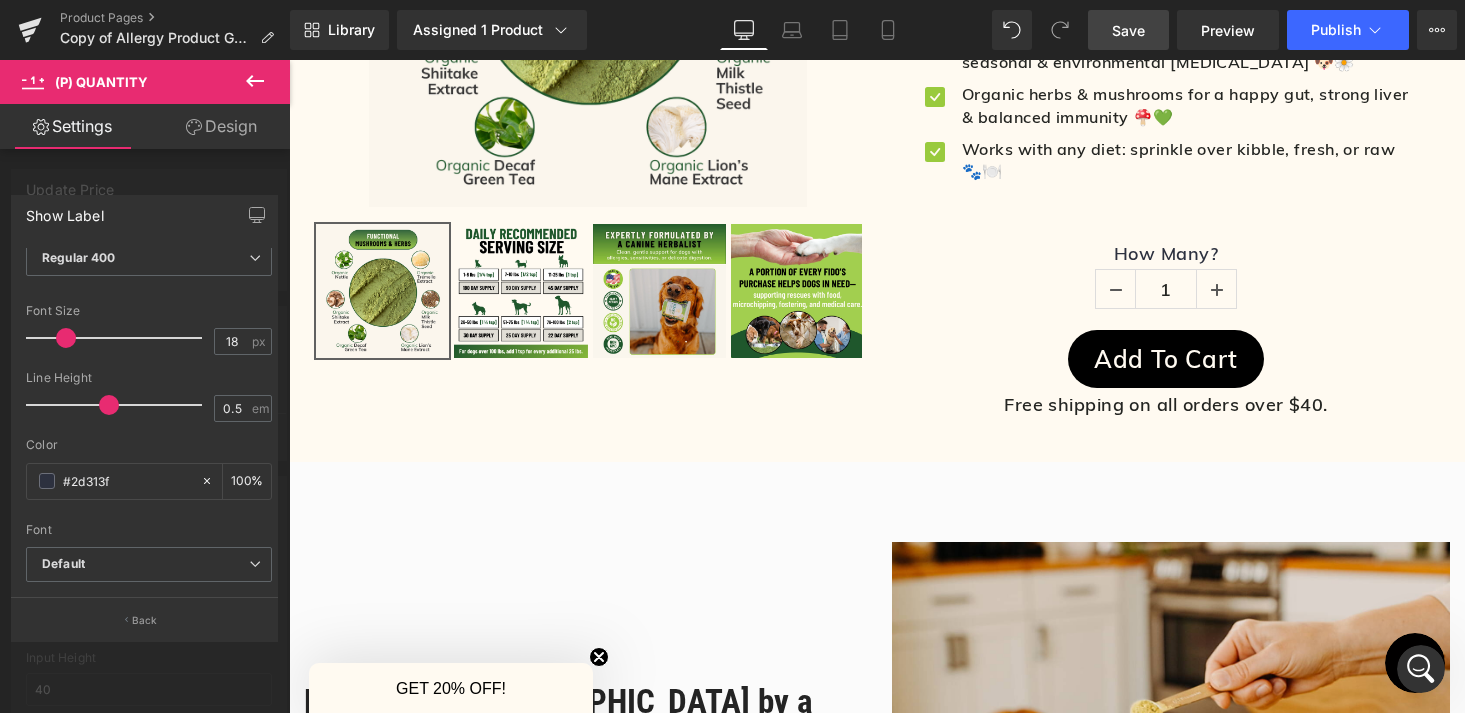 click on "Save" at bounding box center (1128, 30) 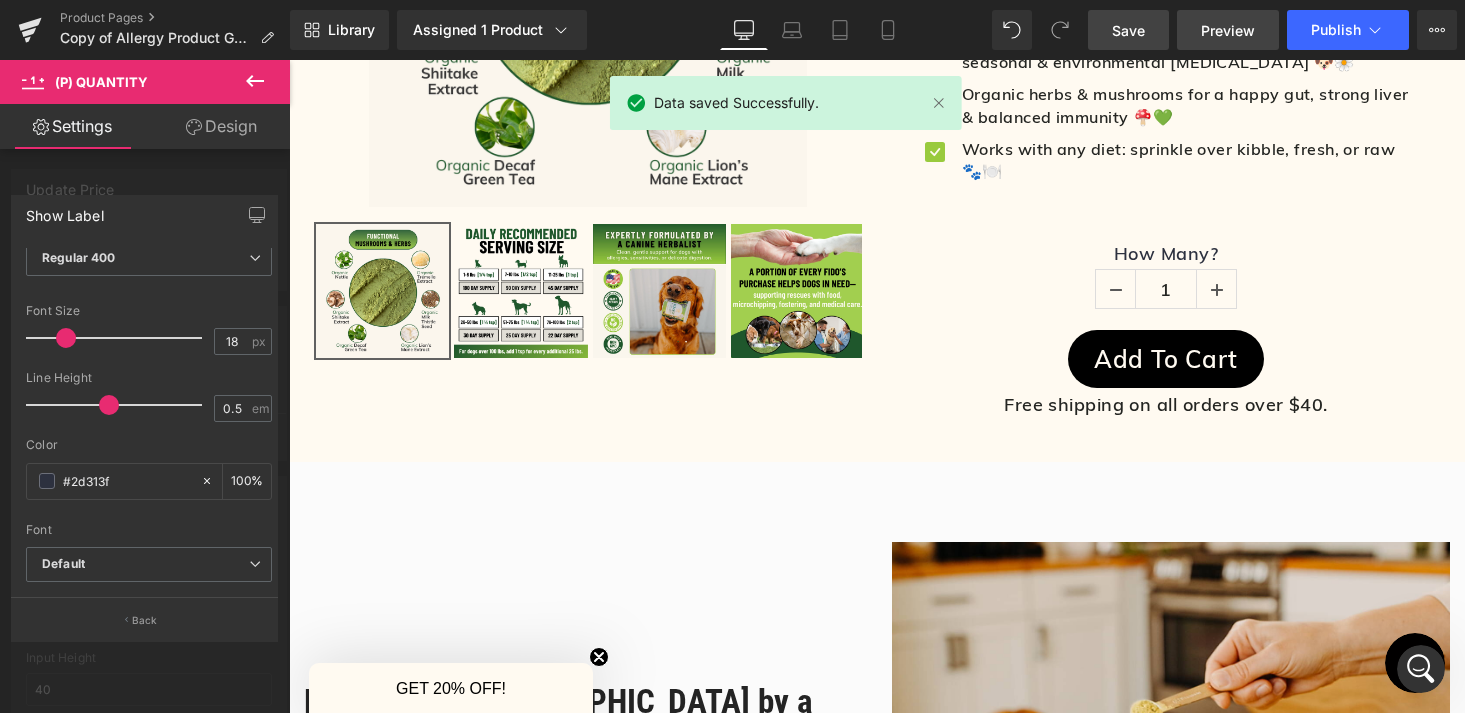 click on "Preview" at bounding box center [1228, 30] 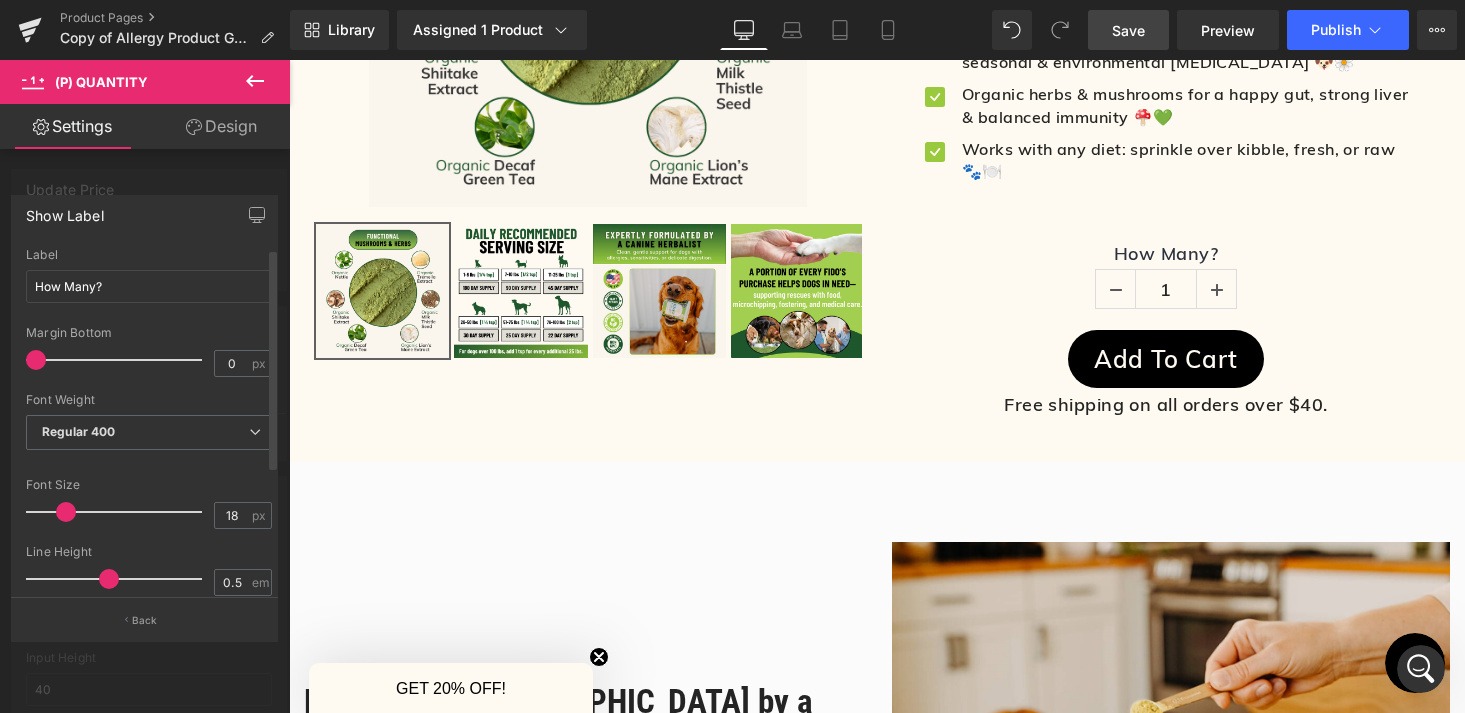 scroll, scrollTop: 189, scrollLeft: 0, axis: vertical 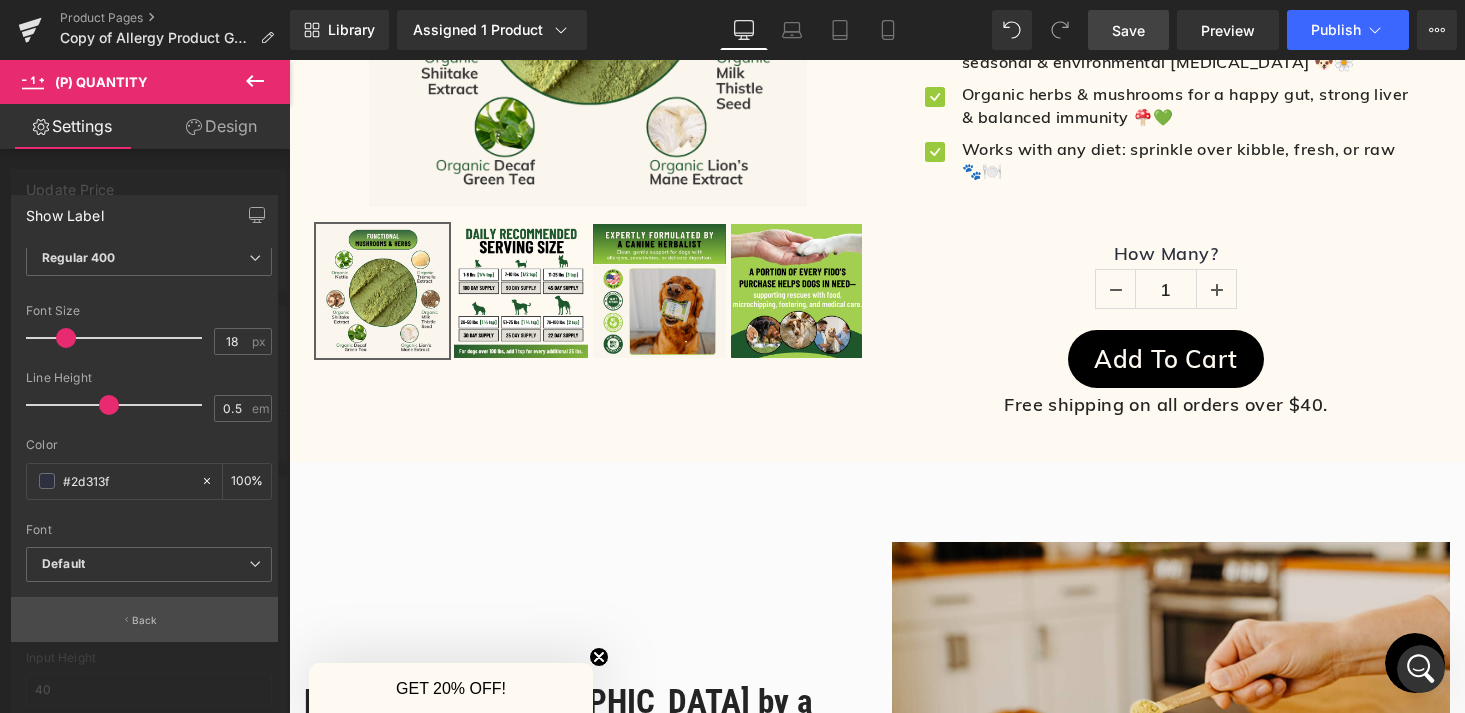 click on "Back" at bounding box center [145, 620] 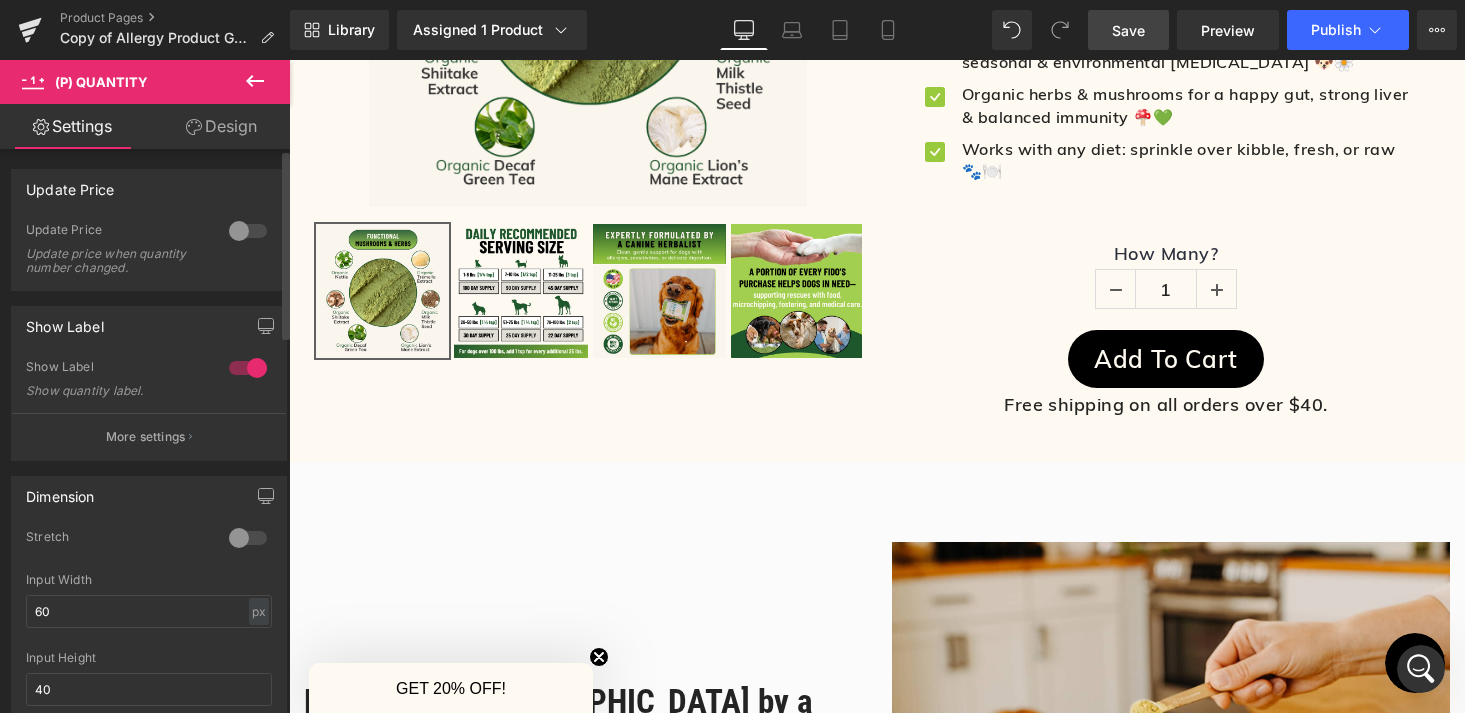 click at bounding box center [248, 368] 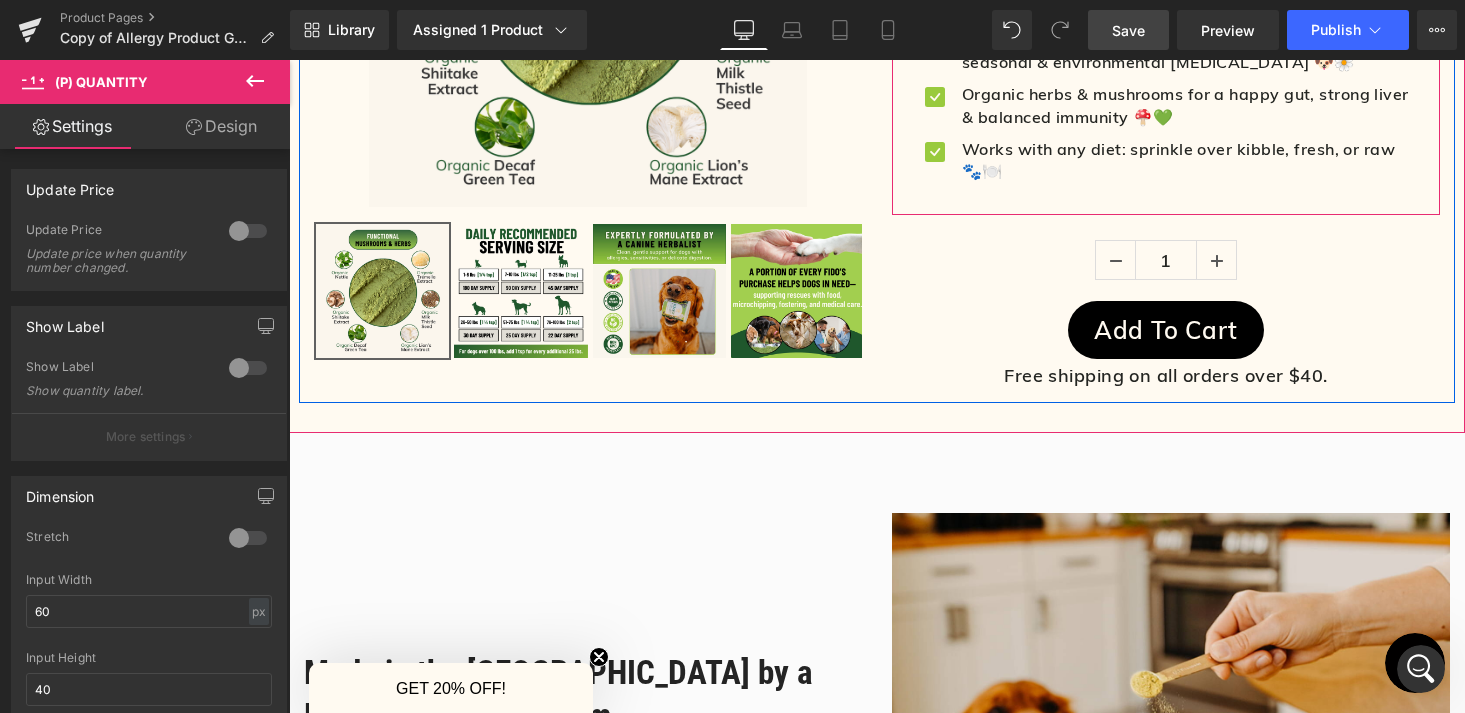 click on "Icon
Helps stop licking, chewing & scratching from food, seasonal & environmental [MEDICAL_DATA] 🐶🌼
Text Block
Icon
Organic herbs & mushrooms for a happy gut, strong liver & balanced immunity 🍄💚
Text Block
Icon" at bounding box center [1166, 105] 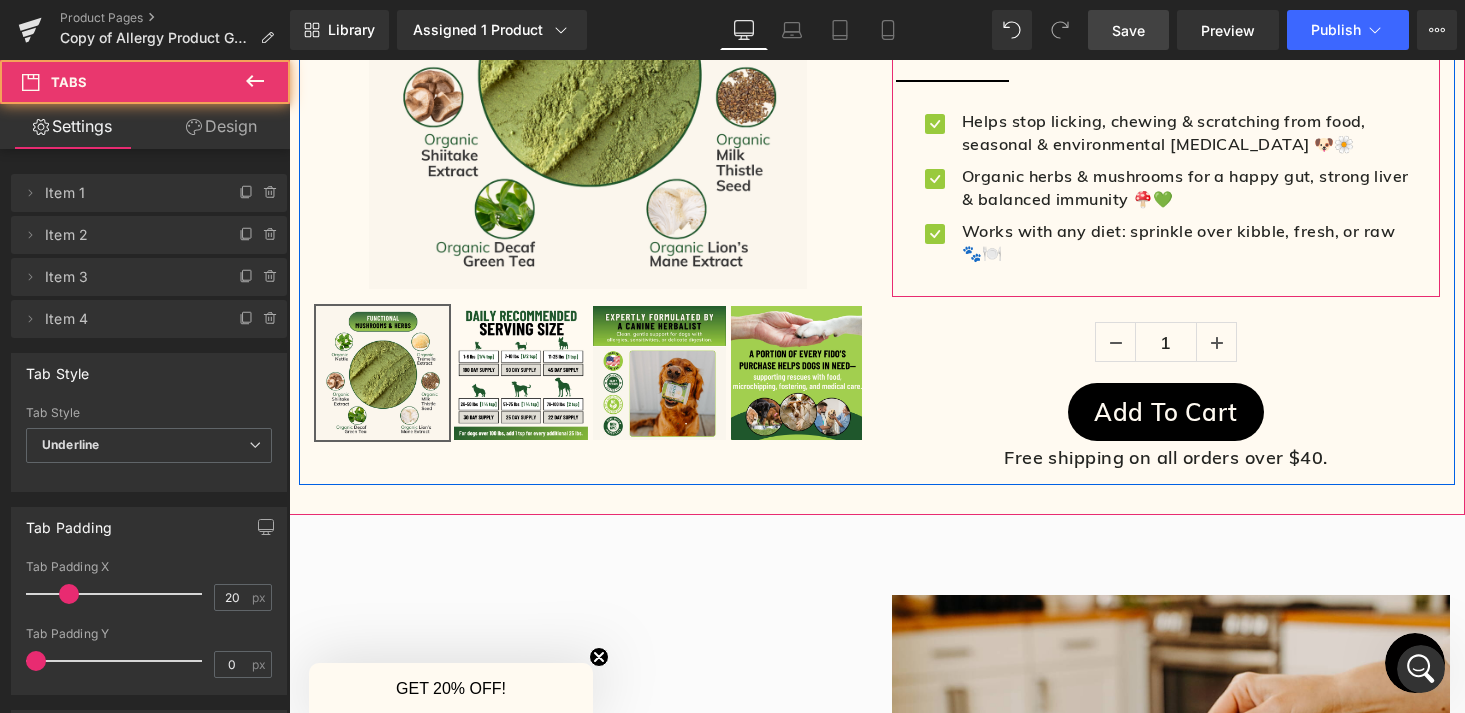 scroll, scrollTop: 276, scrollLeft: 0, axis: vertical 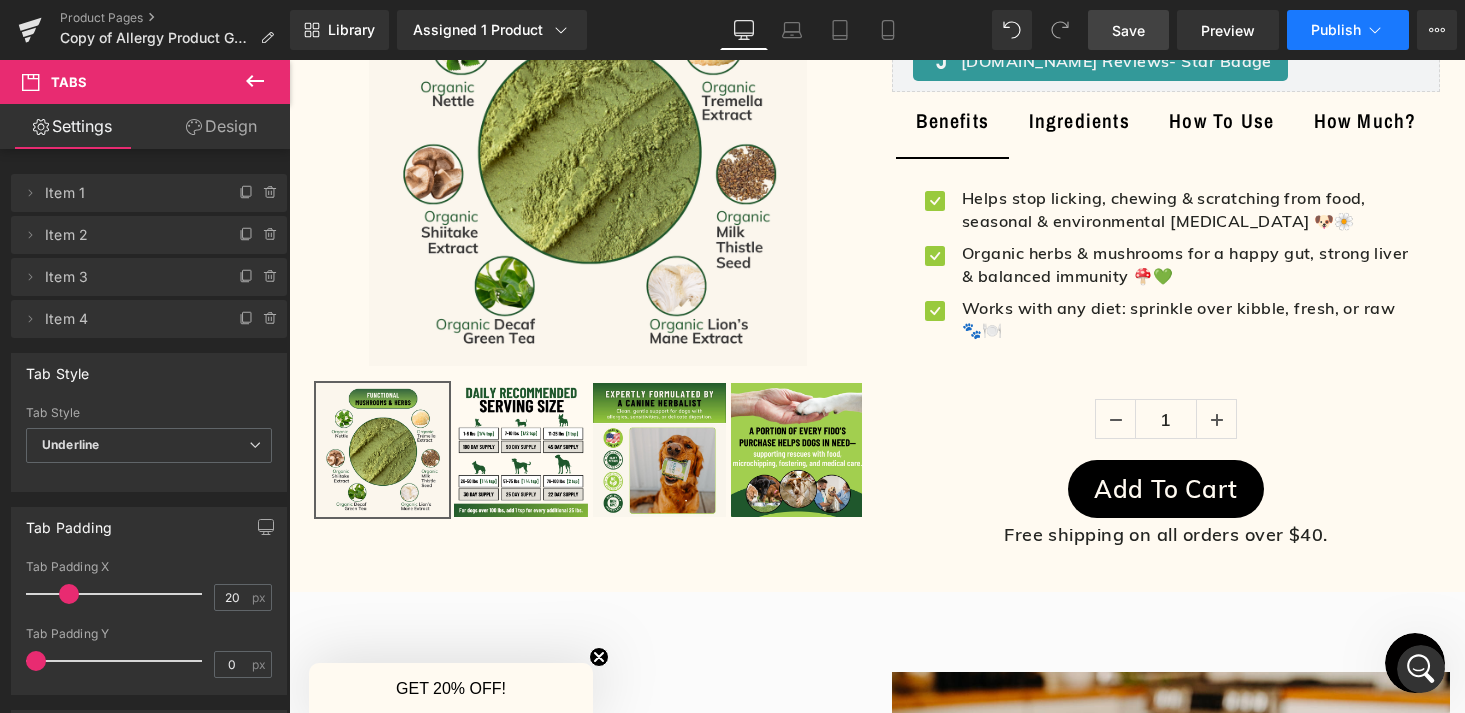 click on "Publish" at bounding box center (1336, 30) 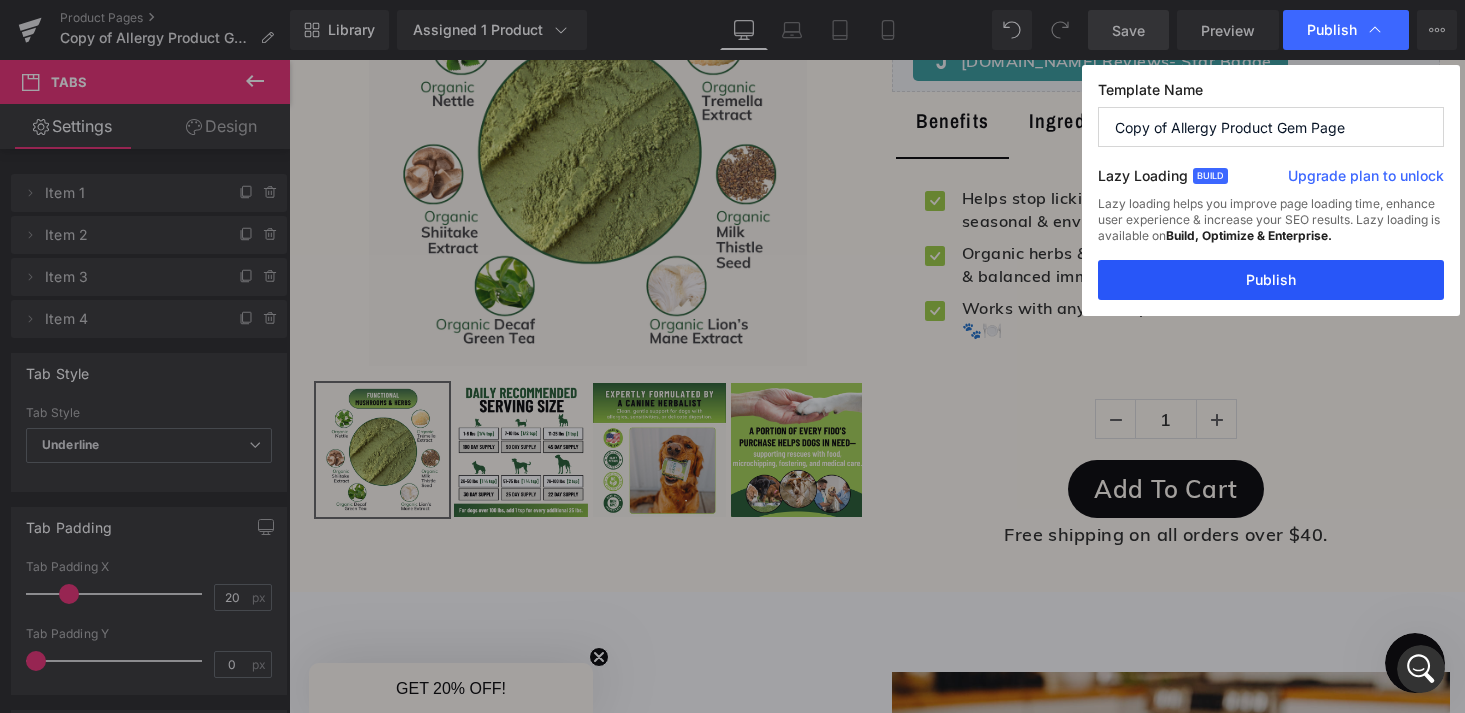 click on "Publish" at bounding box center [1271, 280] 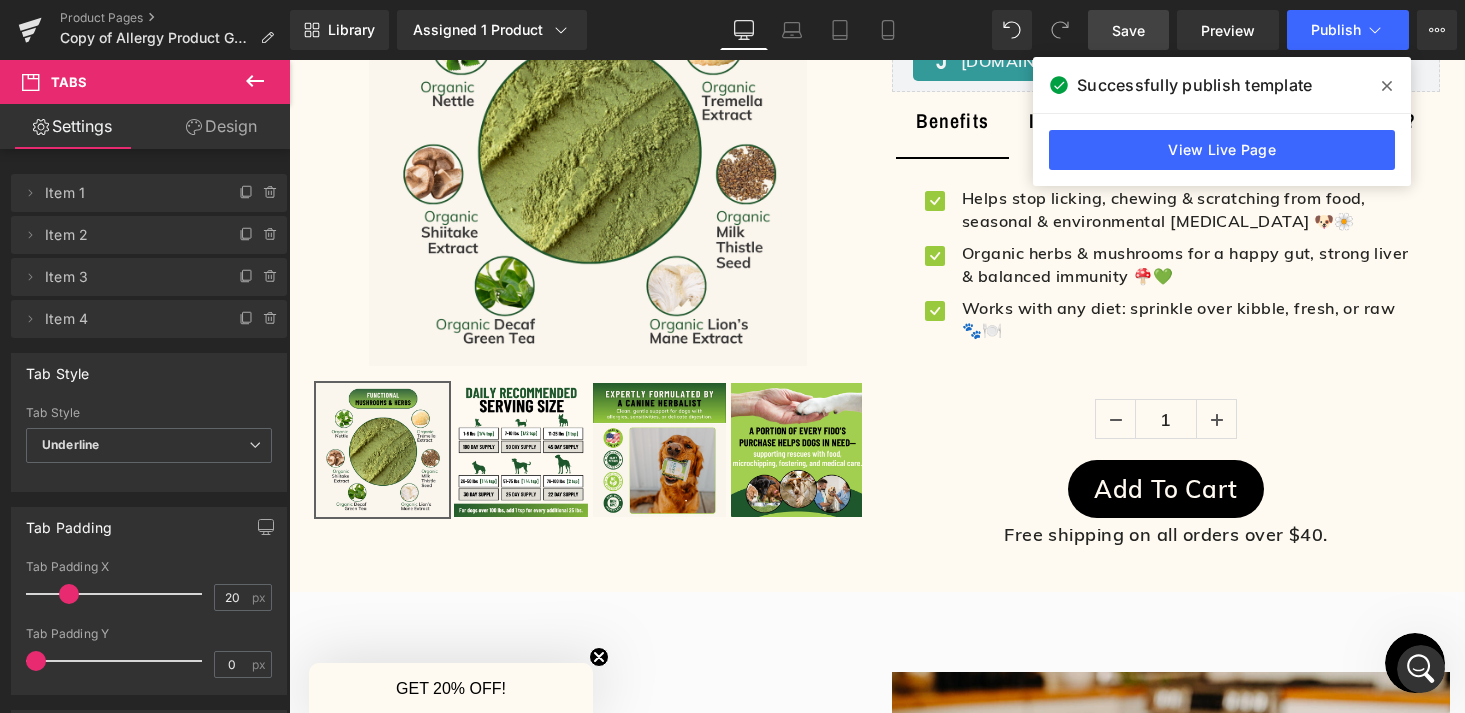 scroll, scrollTop: 692, scrollLeft: 0, axis: vertical 